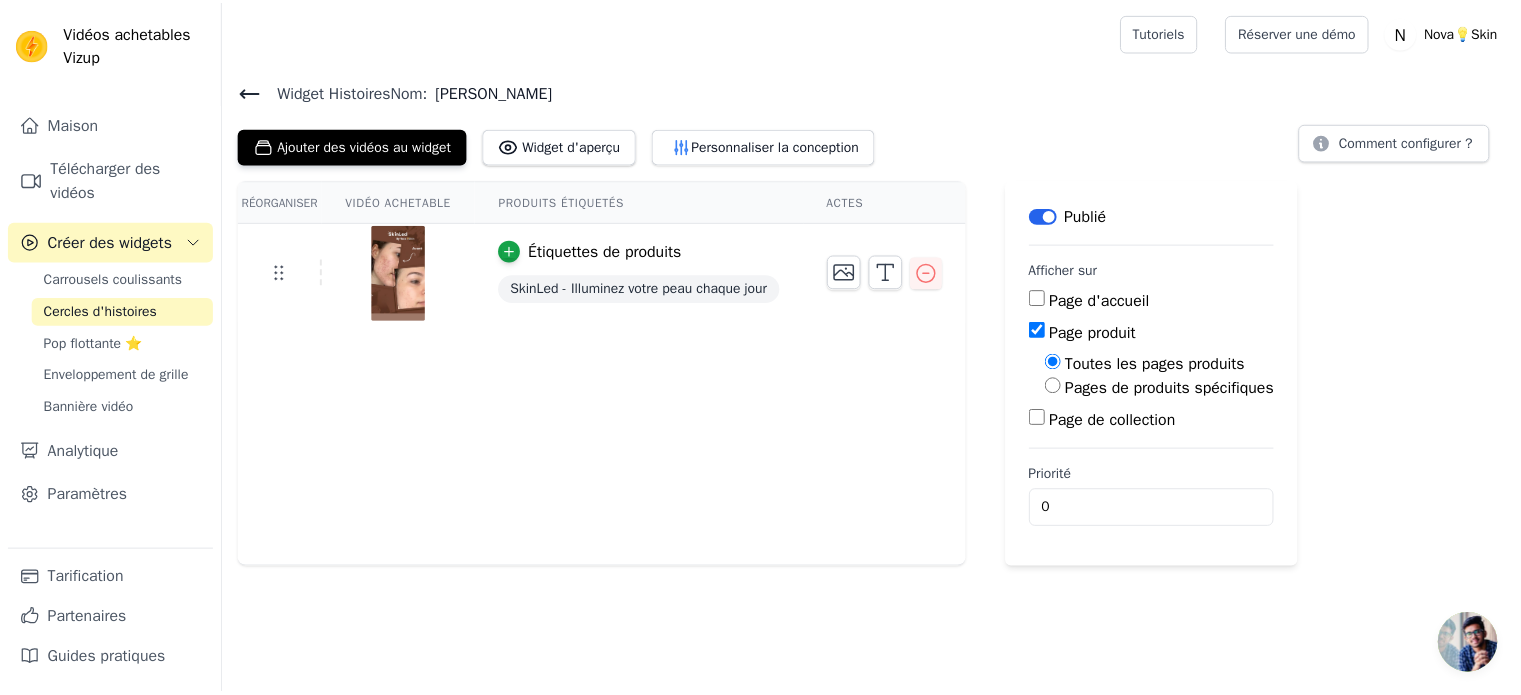 scroll, scrollTop: 0, scrollLeft: 0, axis: both 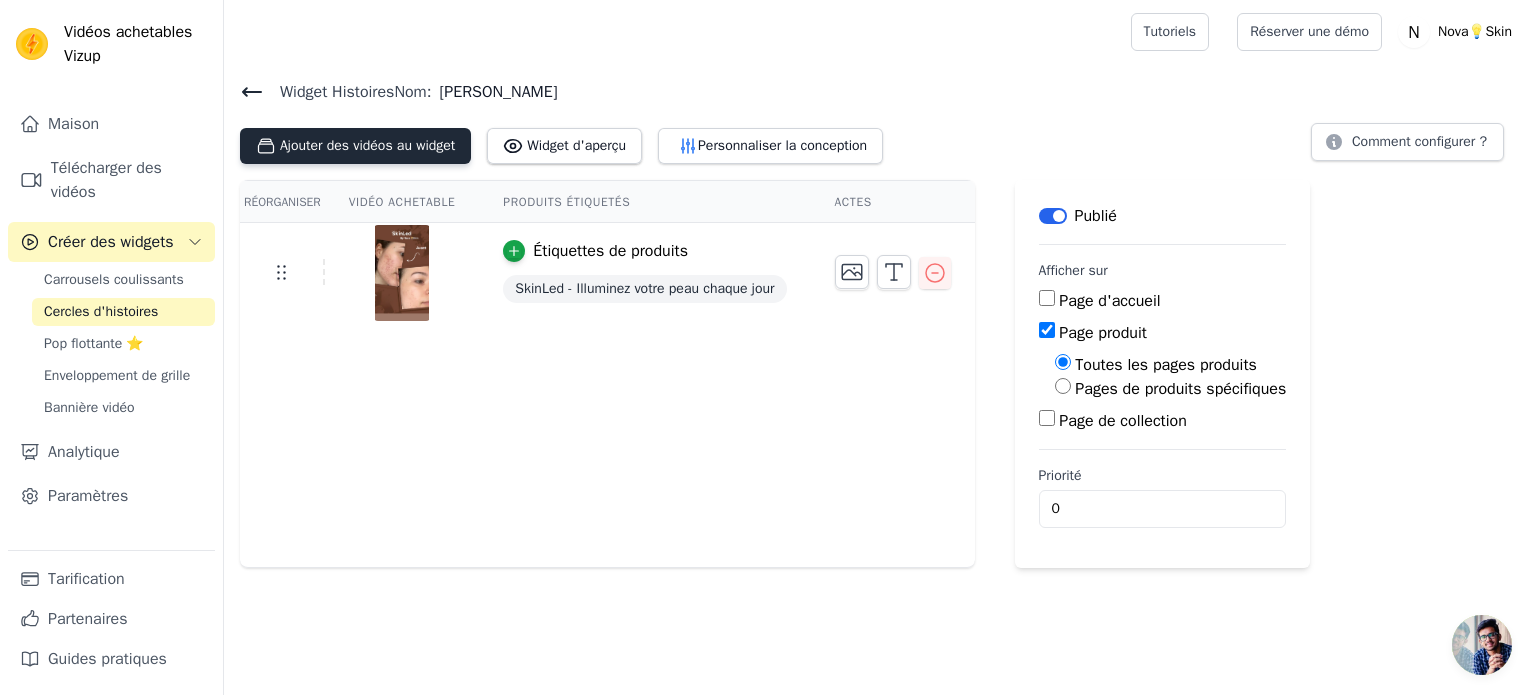 click on "Ajouter des vidéos au widget" at bounding box center [355, 146] 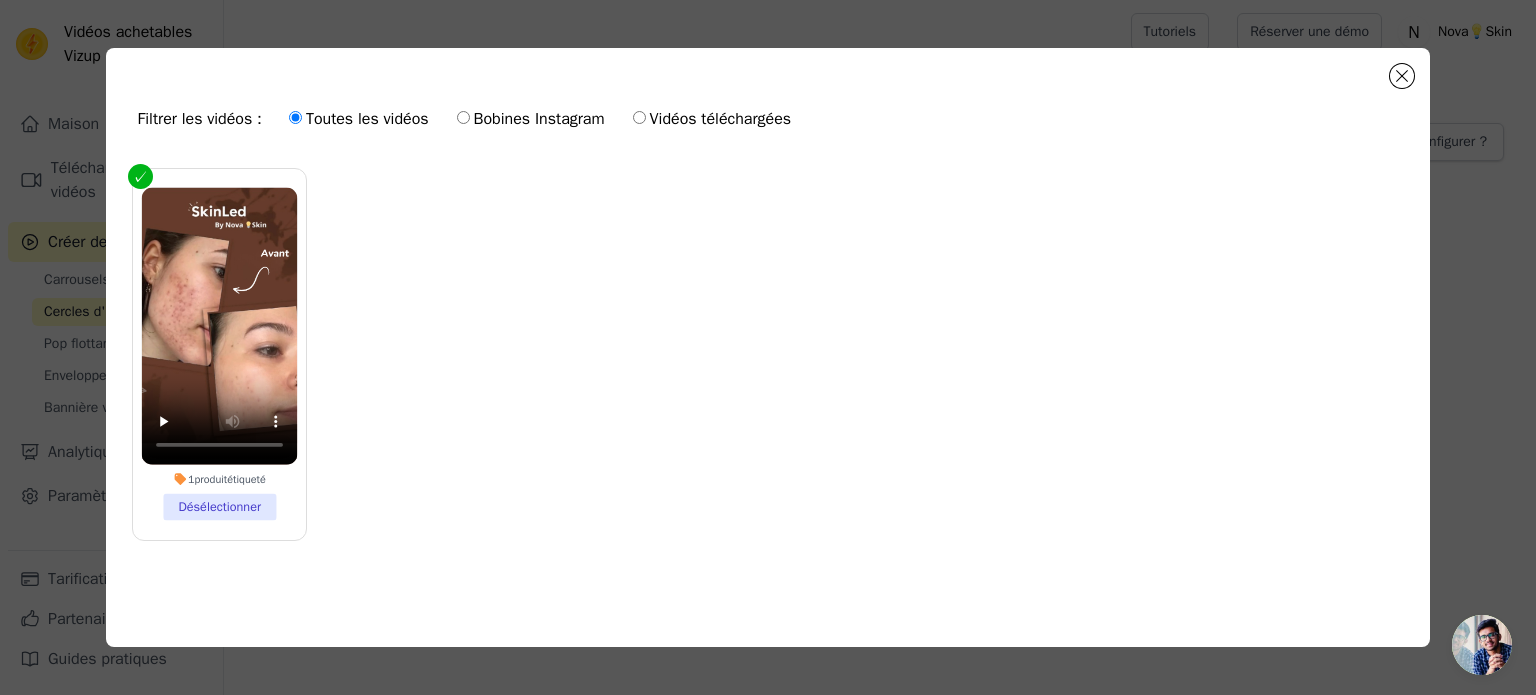 click on "Filtrer les vidéos :
Toutes les vidéos
Bobines Instagram
[PERSON_NAME] téléchargées" at bounding box center (768, 119) 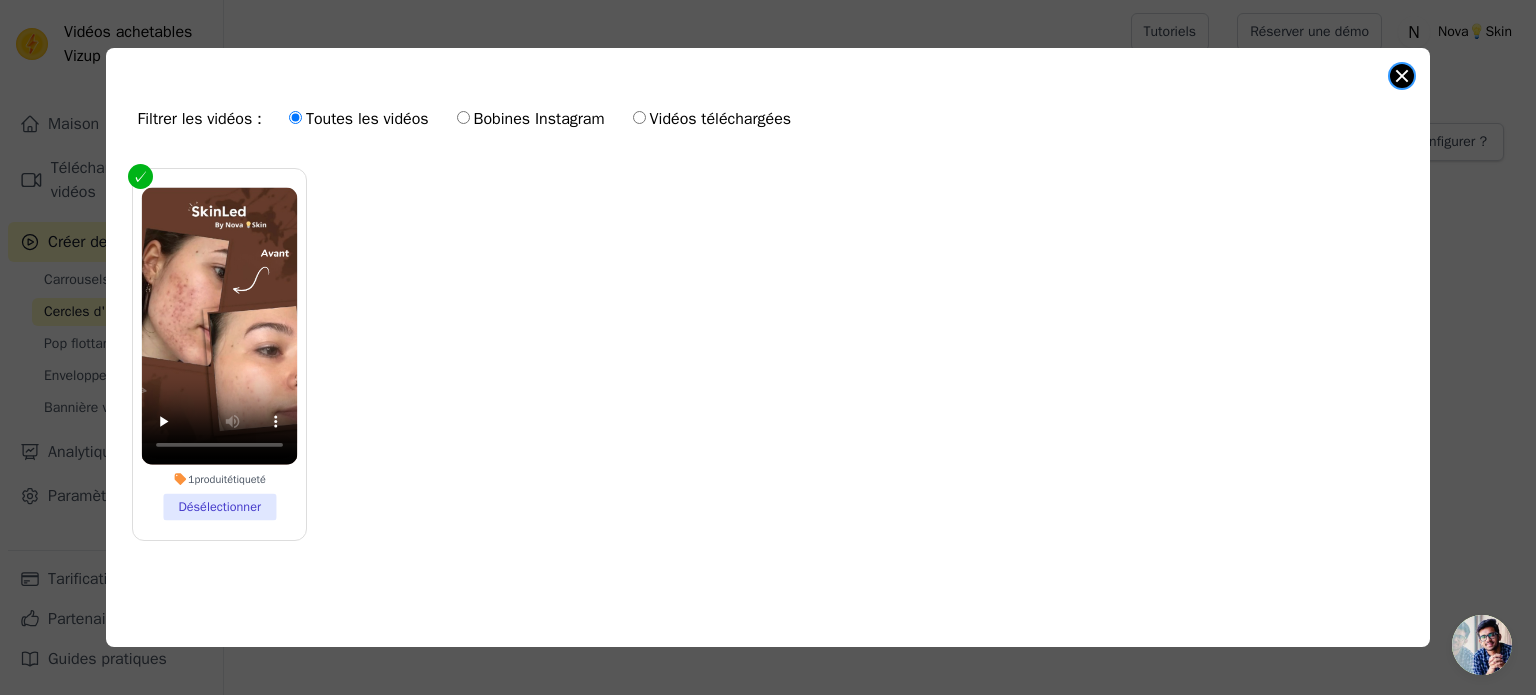 click at bounding box center [1402, 76] 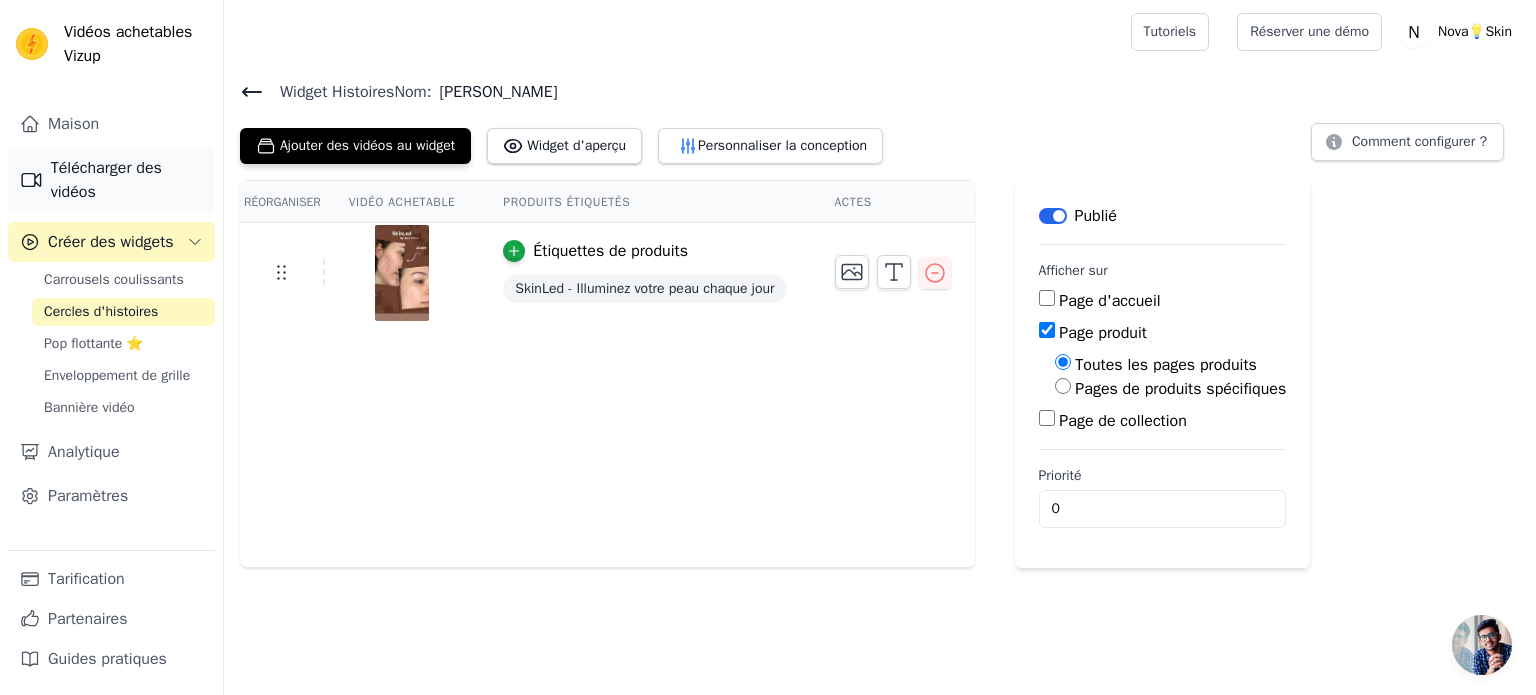 click on "Télécharger des vidéos" at bounding box center (127, 180) 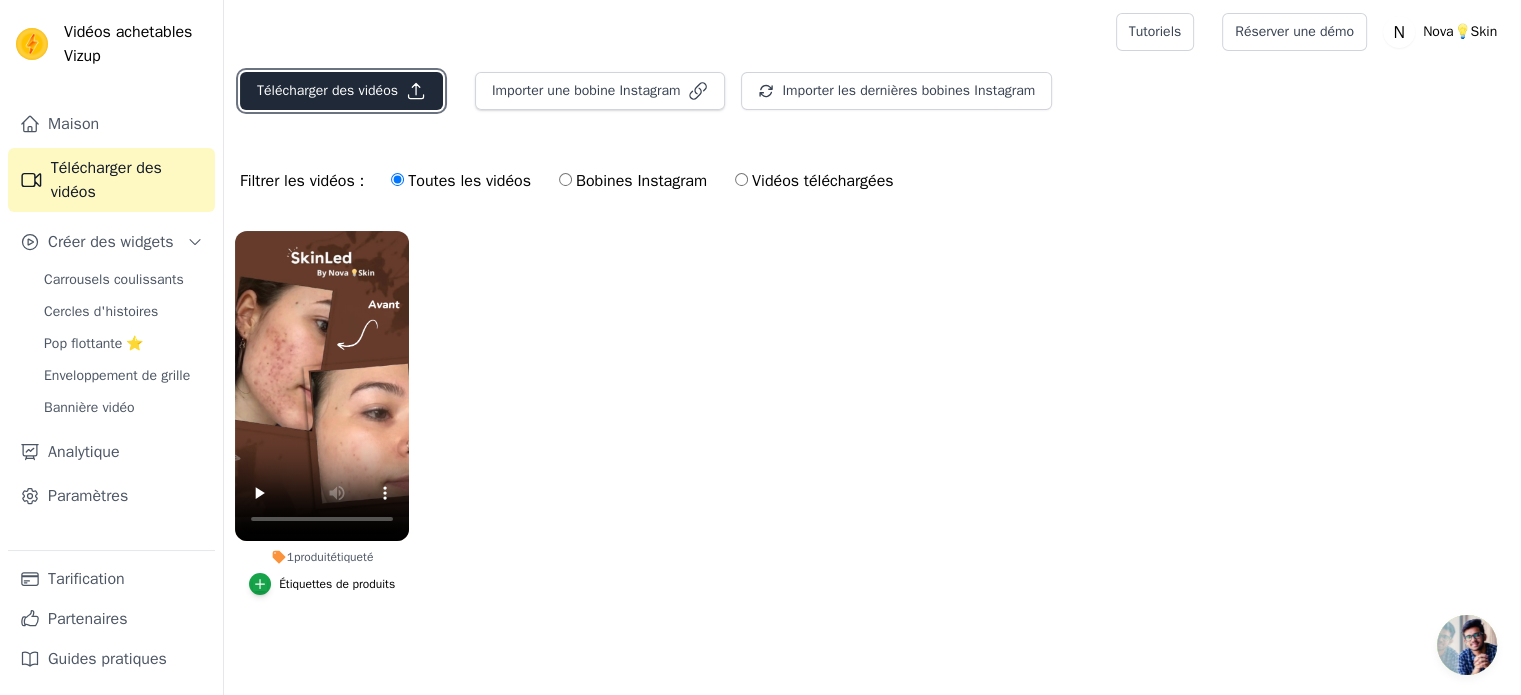 click on "Télécharger des vidéos" at bounding box center (327, 90) 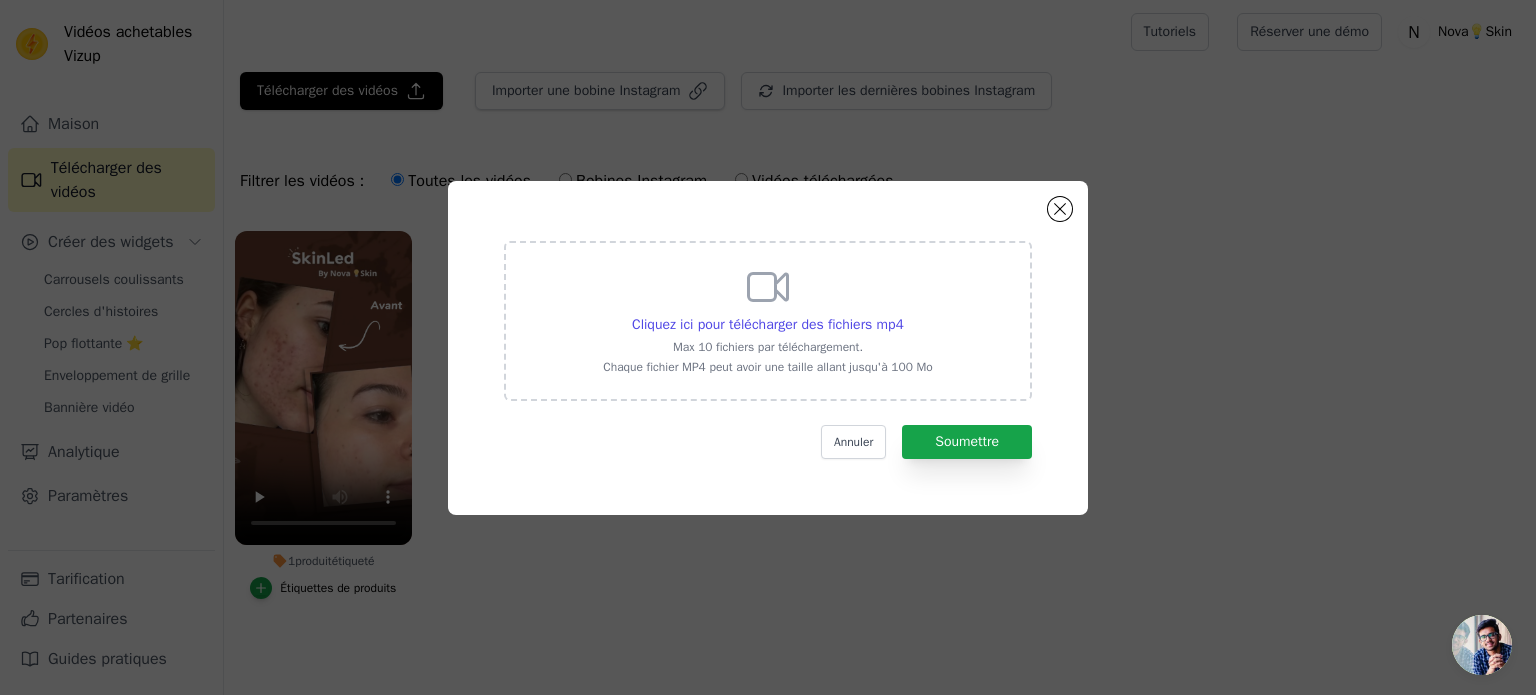 click 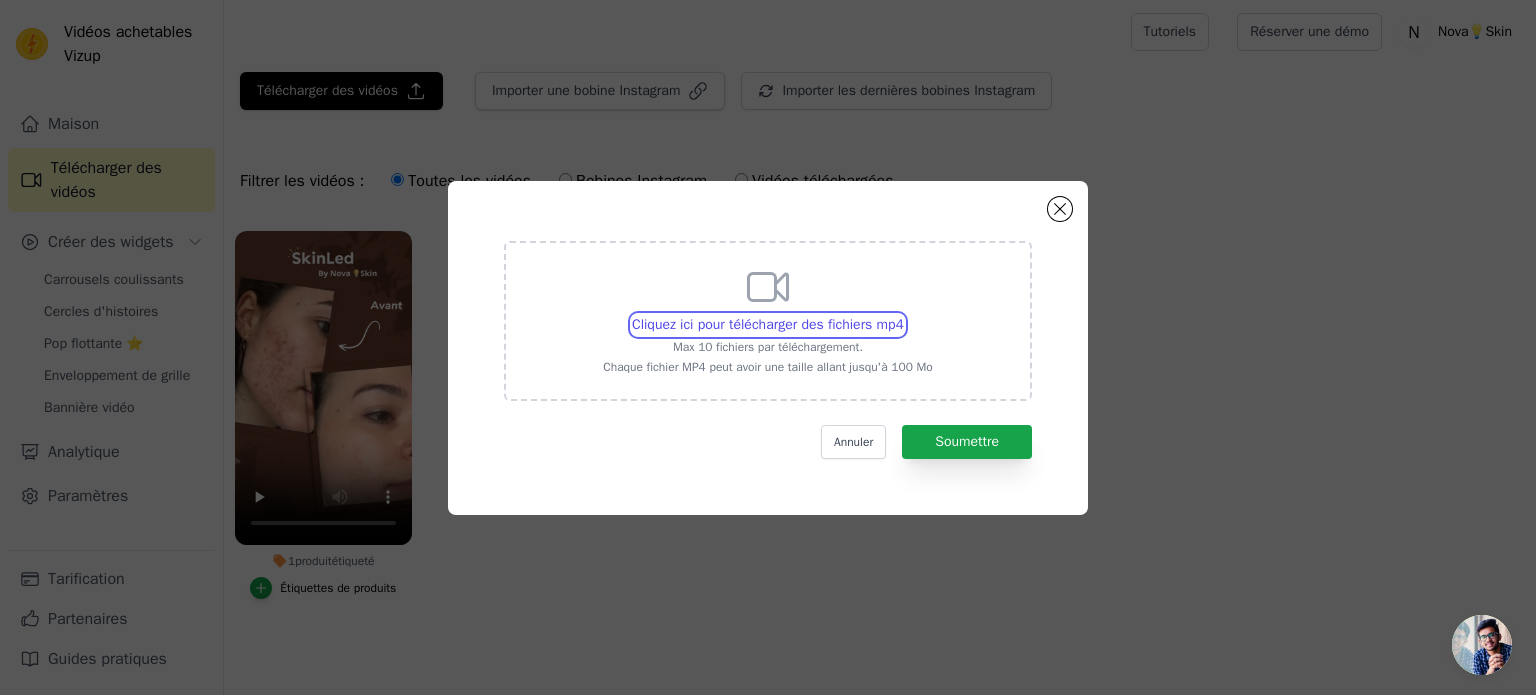 click on "Cliquez ici pour télécharger des fichiers mp4     Max 10 fichiers par téléchargement.   Chaque fichier MP4 peut avoir une taille allant jusqu'à 100 Mo" at bounding box center [903, 314] 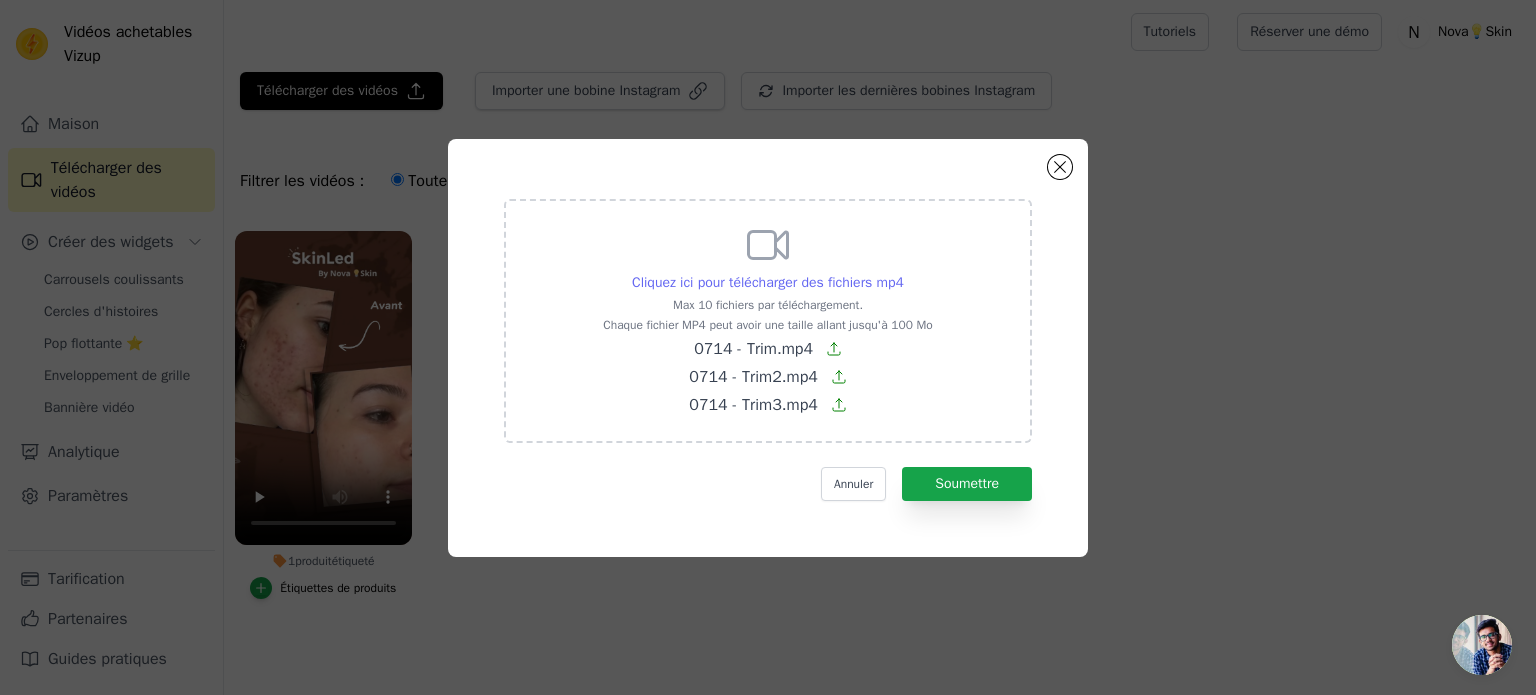 click on "Cliquez ici pour télécharger des fichiers mp4" at bounding box center (768, 282) 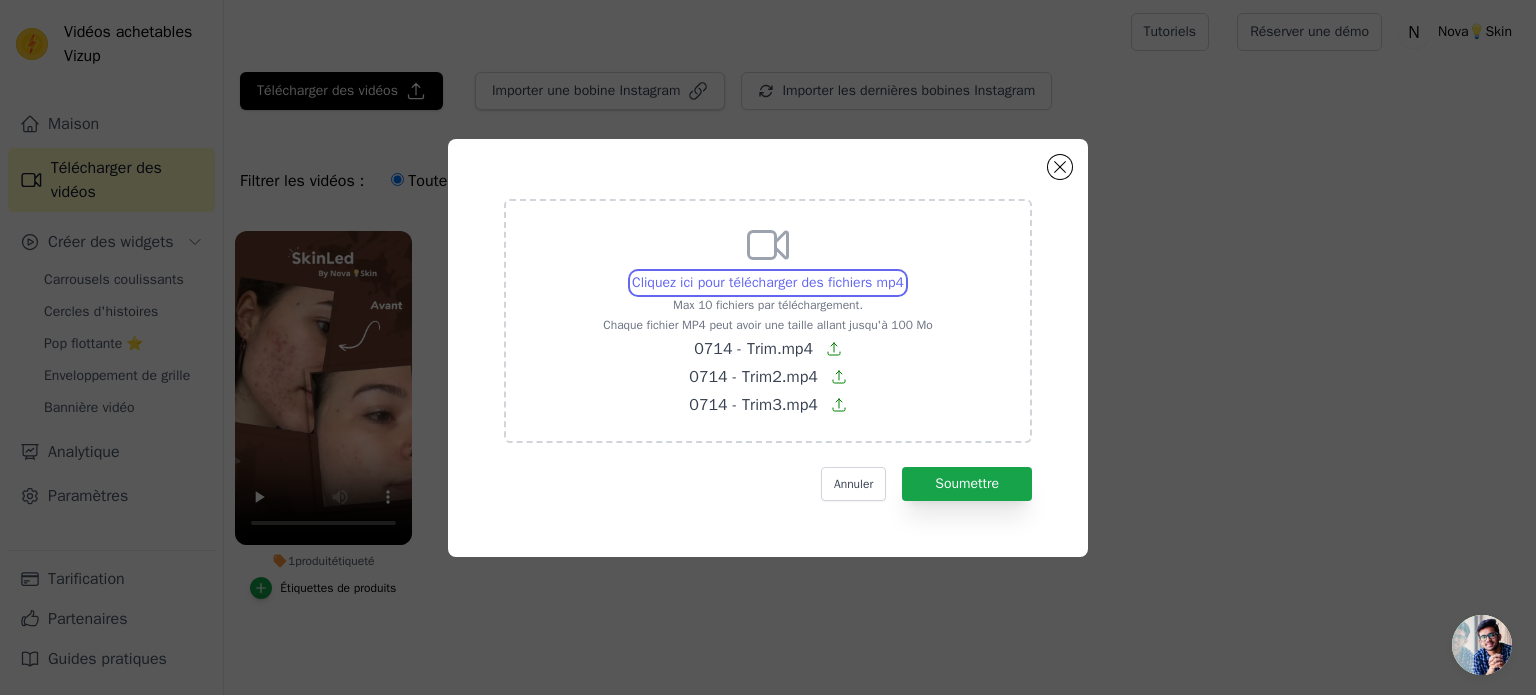 type on "C:\fakepath\0714 - Trim4.mp4" 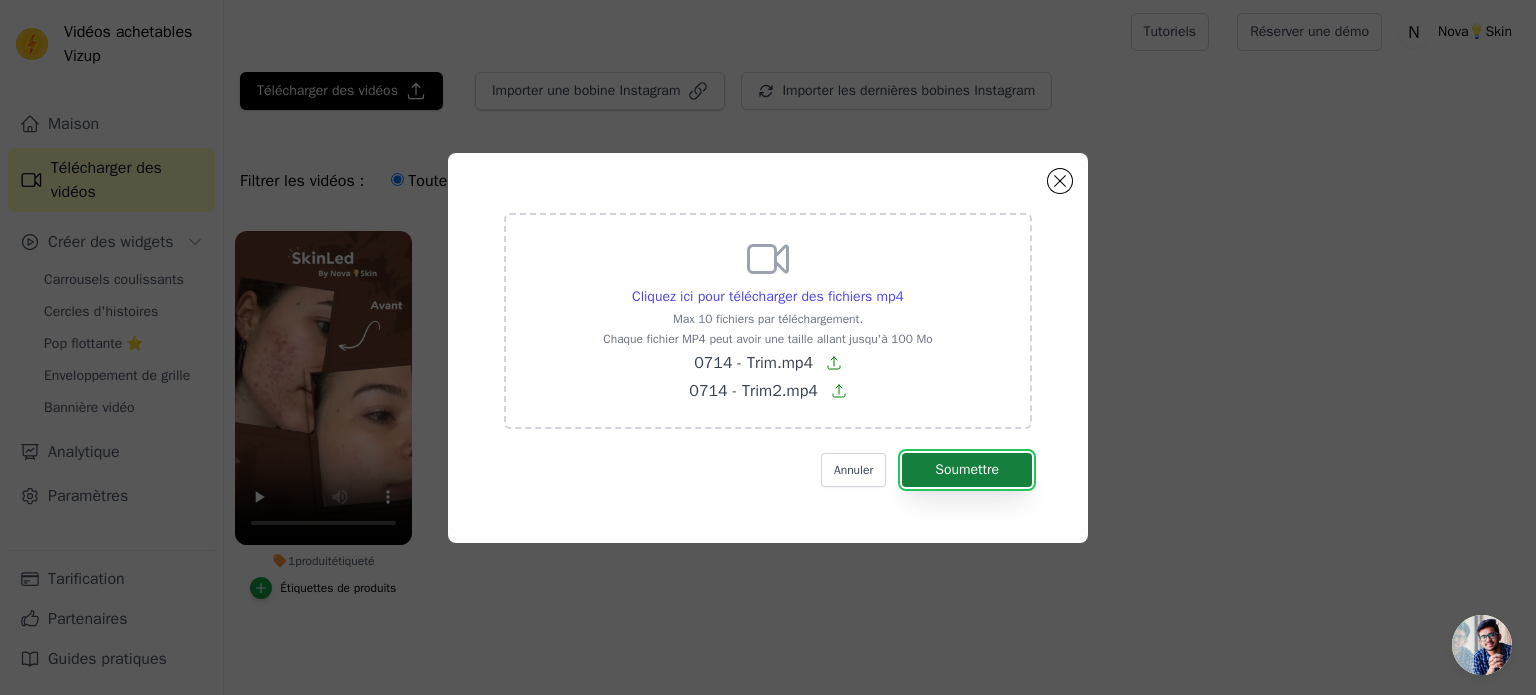 click on "Soumettre" at bounding box center [967, 470] 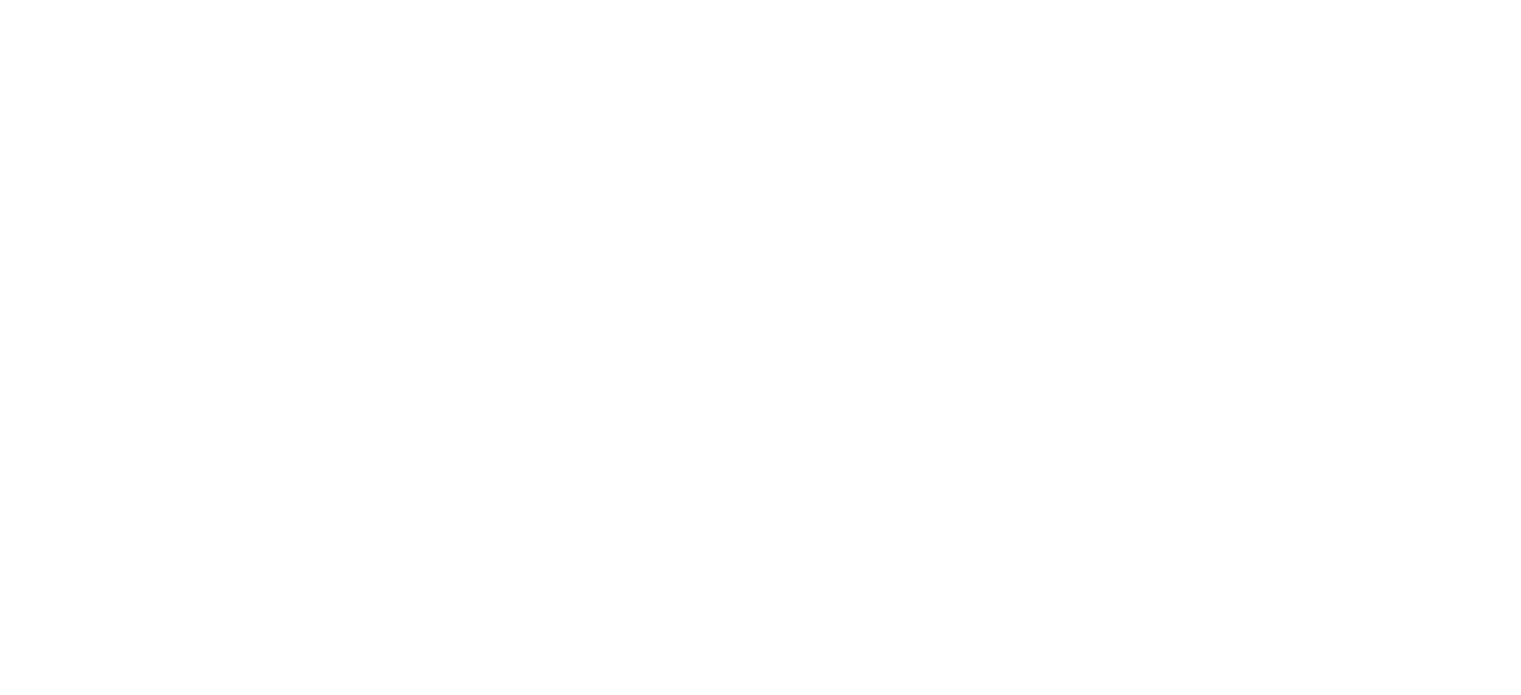 scroll, scrollTop: 0, scrollLeft: 0, axis: both 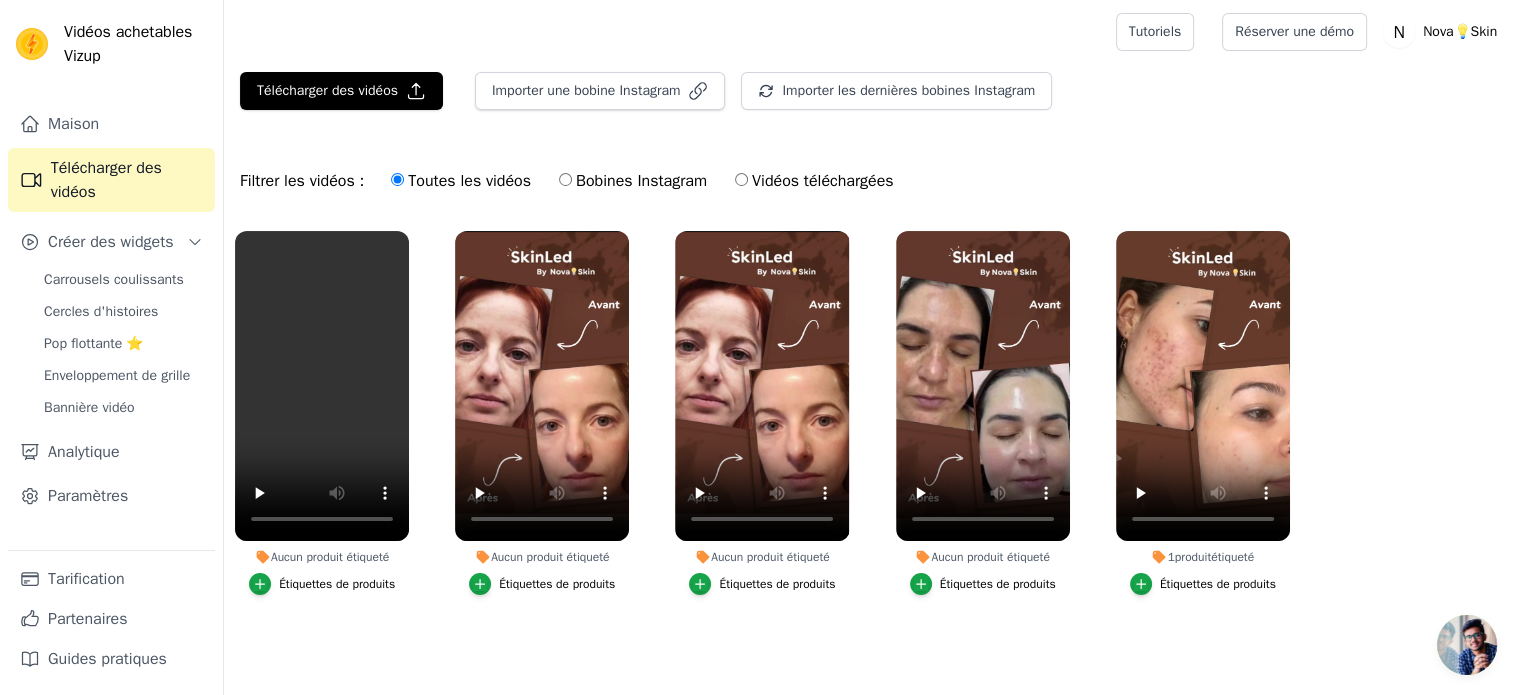 click on "Étiquettes de produits" at bounding box center (337, 584) 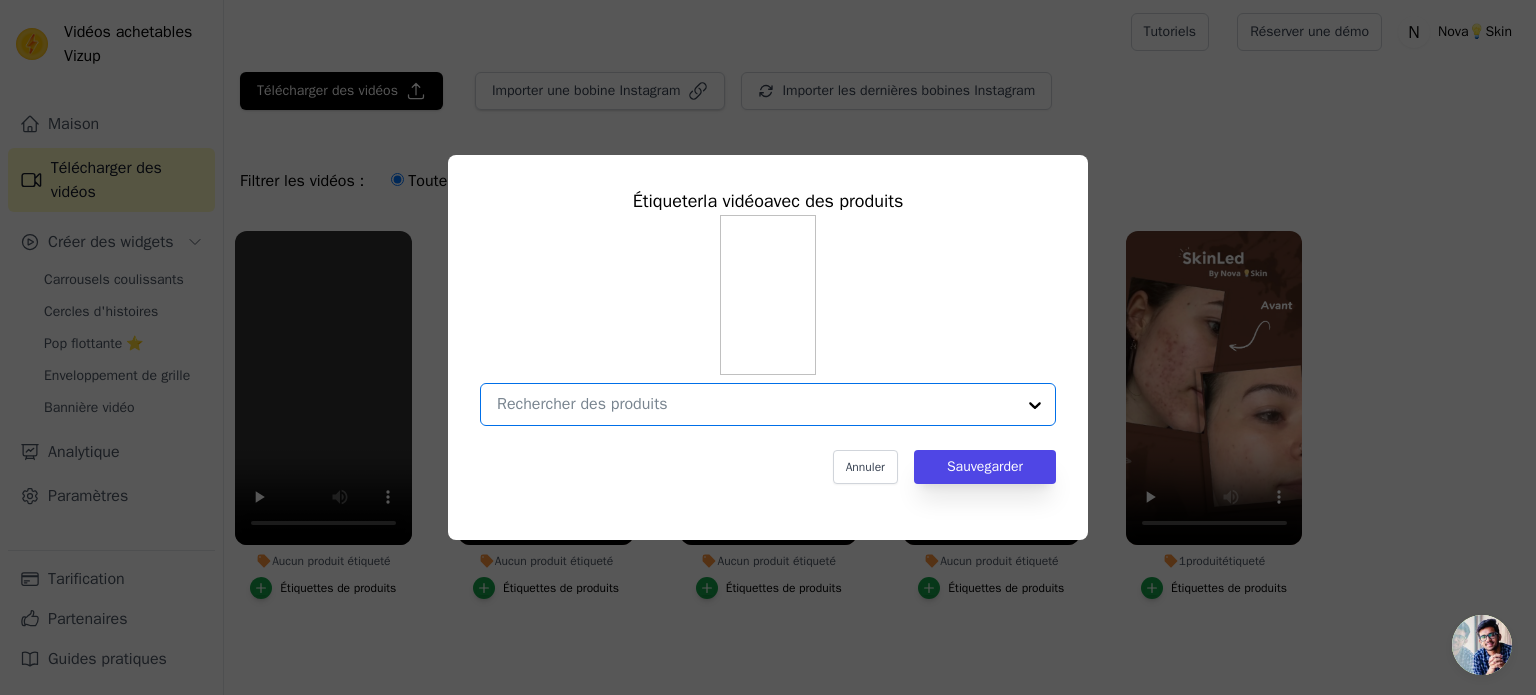 click on "Aucun produit étiqueté     Étiqueter  la vidéo  avec des produits       Option undefined, selected.   Select is focused, type to refine list, press down to open the menu.                   Annuler   Sauvegarder     Étiquettes de produits" at bounding box center [756, 404] 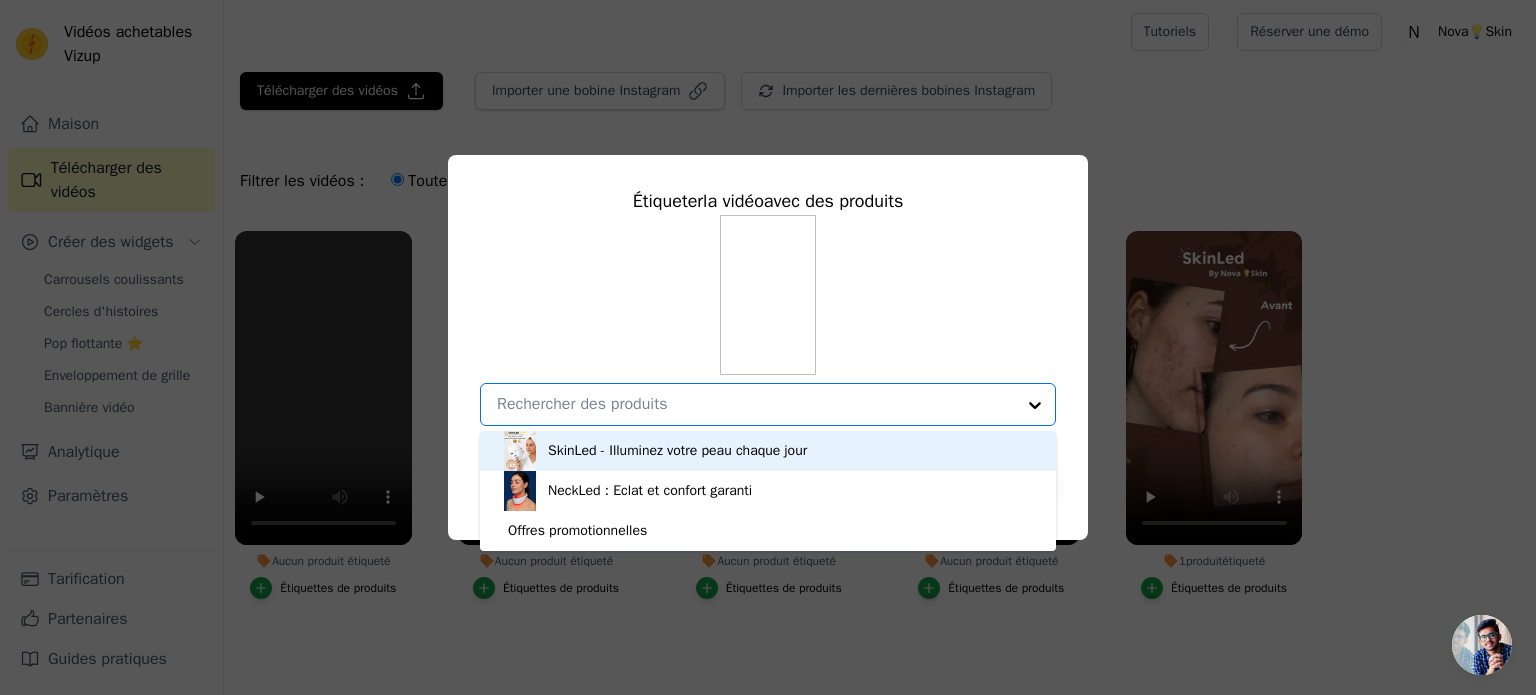click on "SkinLed - Illuminez votre peau chaque jour" at bounding box center [677, 450] 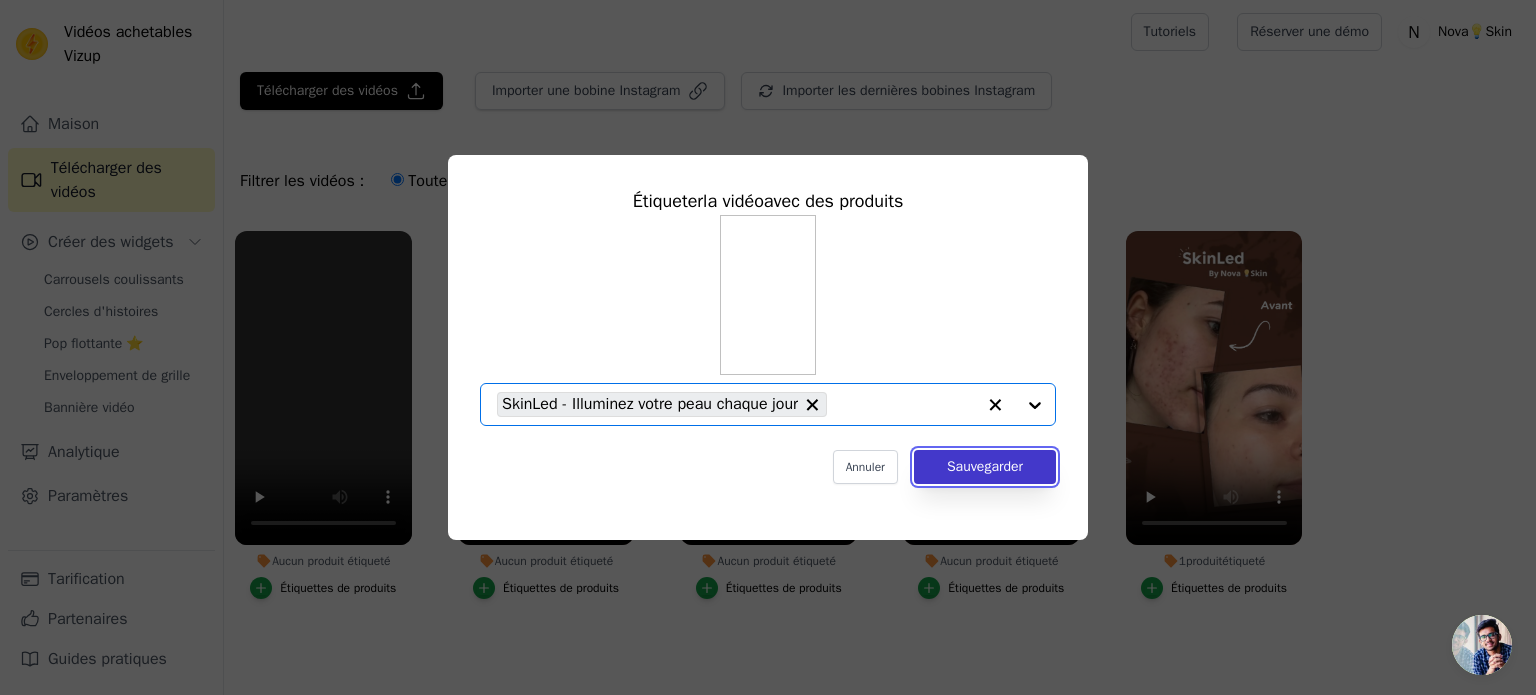click on "Sauvegarder" at bounding box center [985, 466] 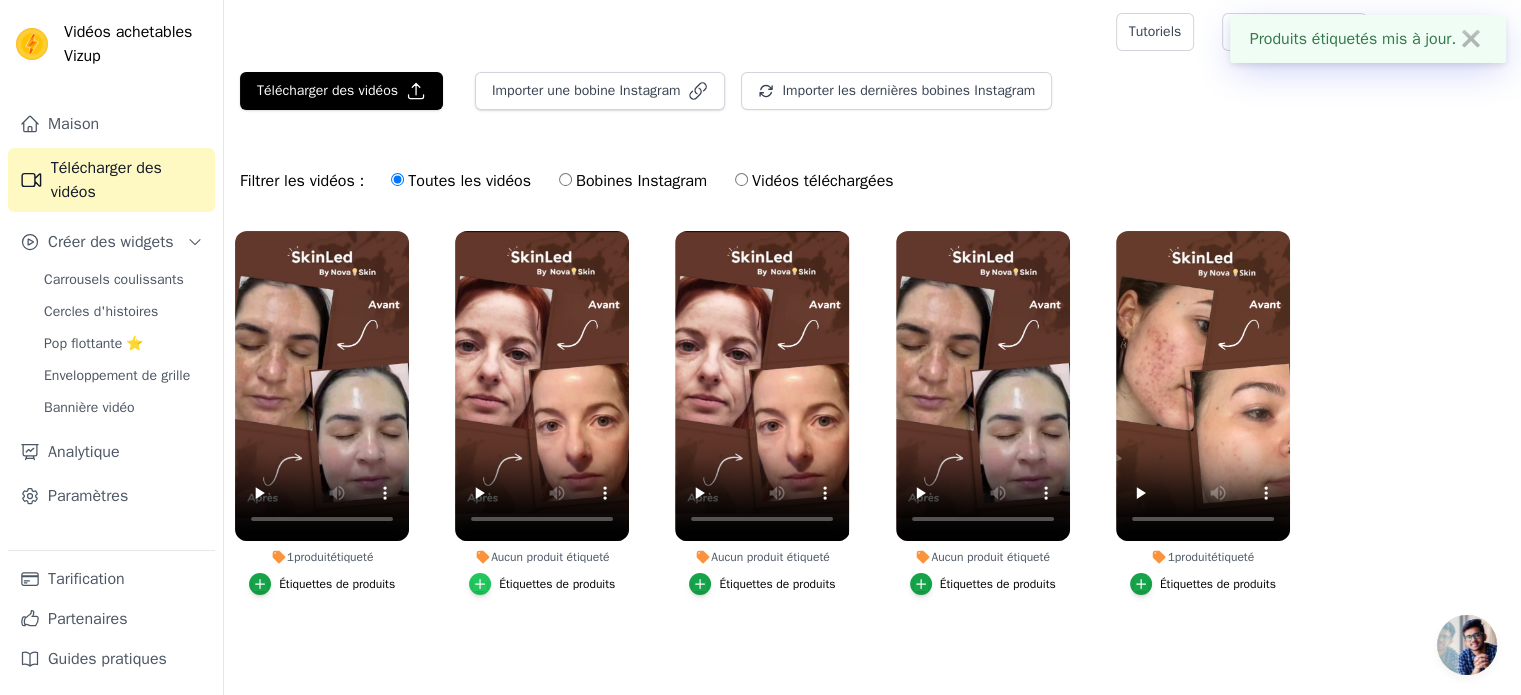 click 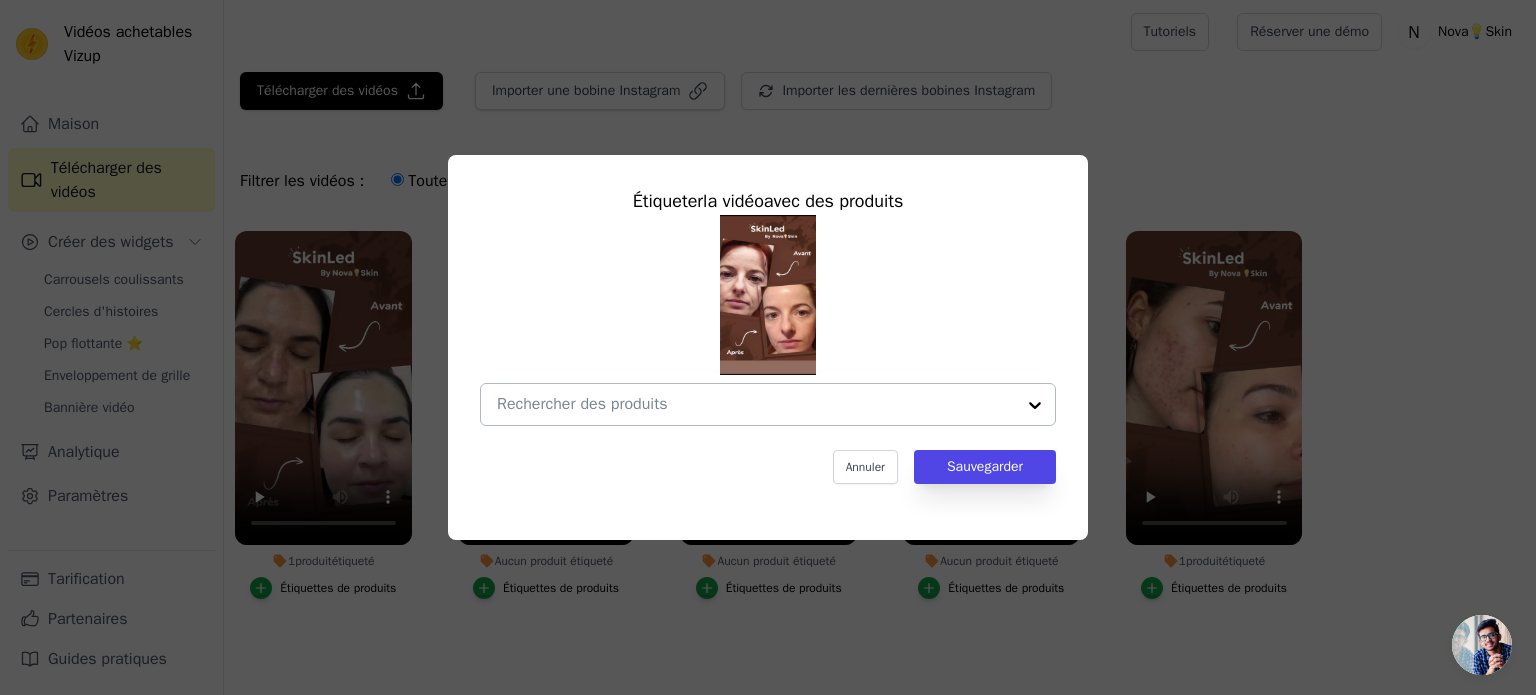 click at bounding box center (756, 404) 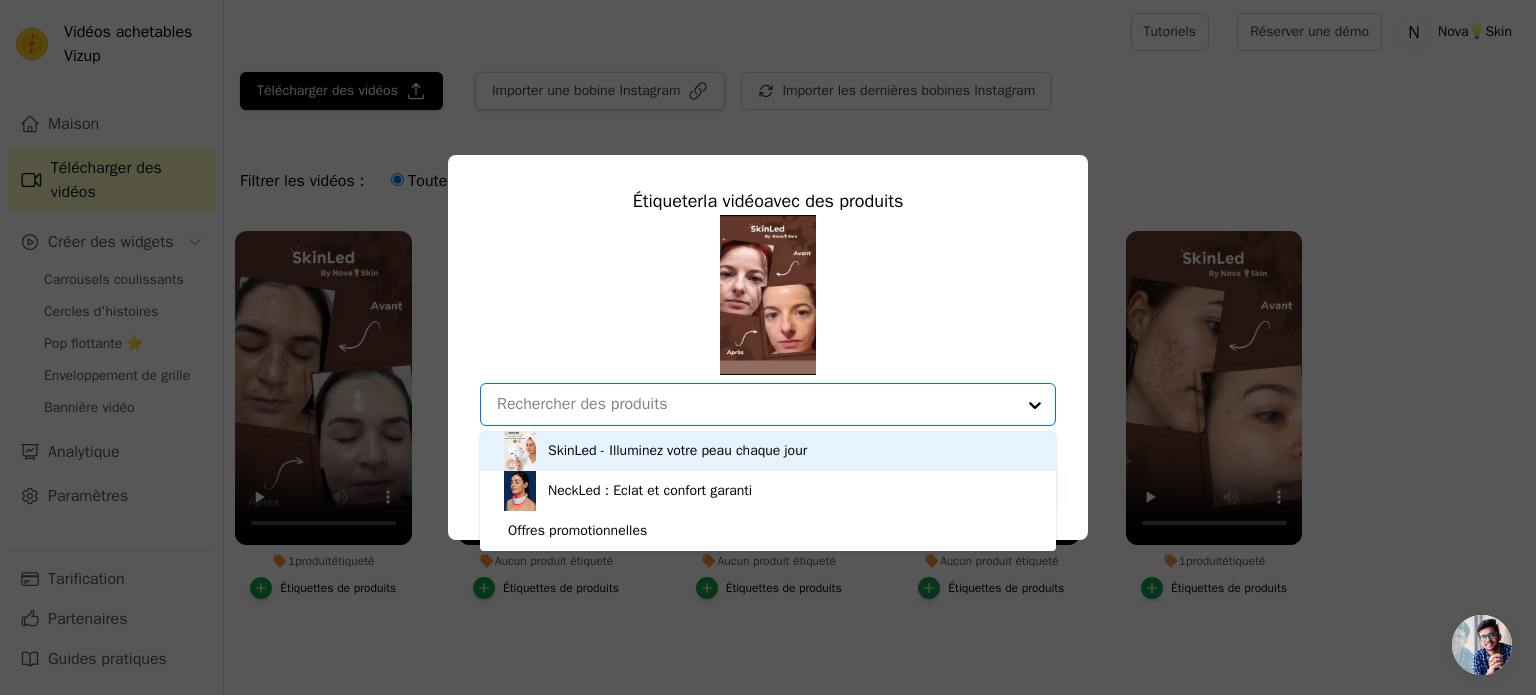 click on "SkinLed - Illuminez votre peau chaque jour" at bounding box center [677, 450] 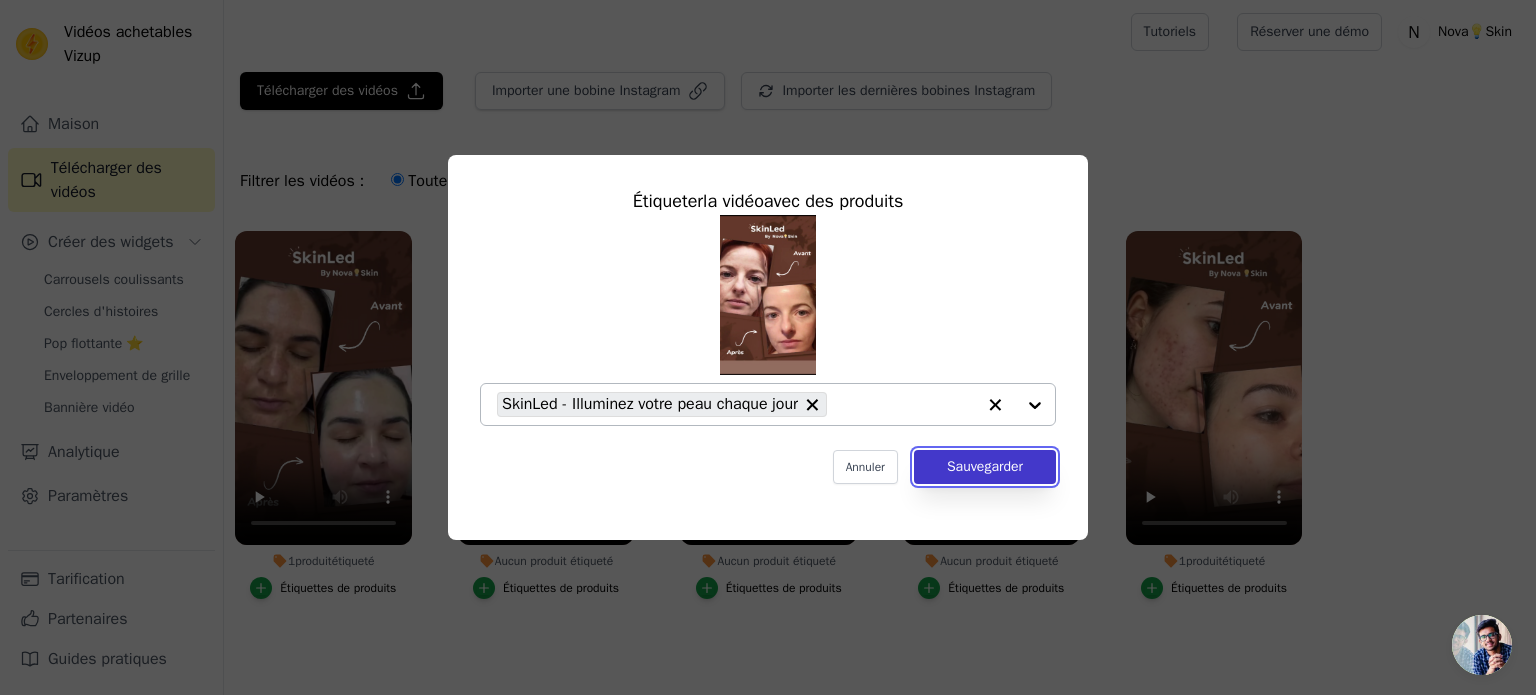 click on "Sauvegarder" at bounding box center (985, 466) 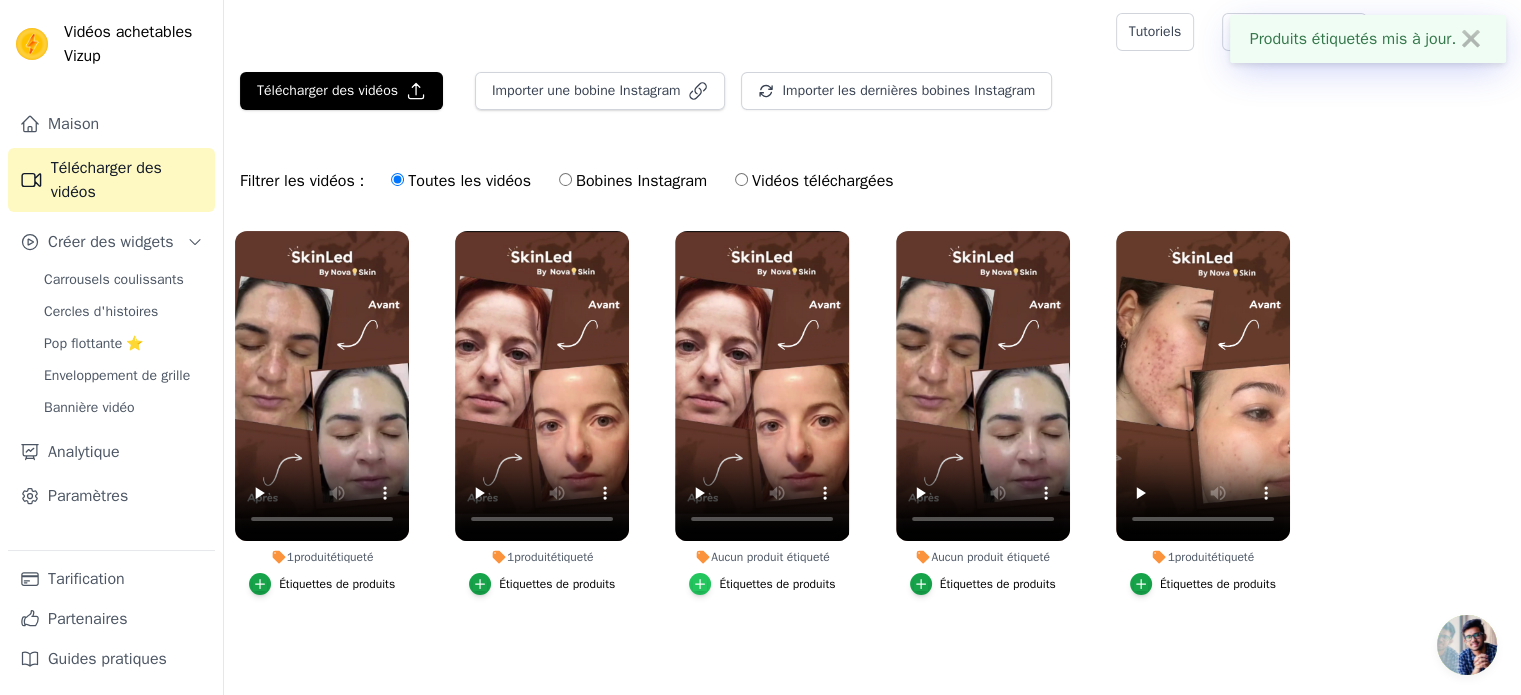 click 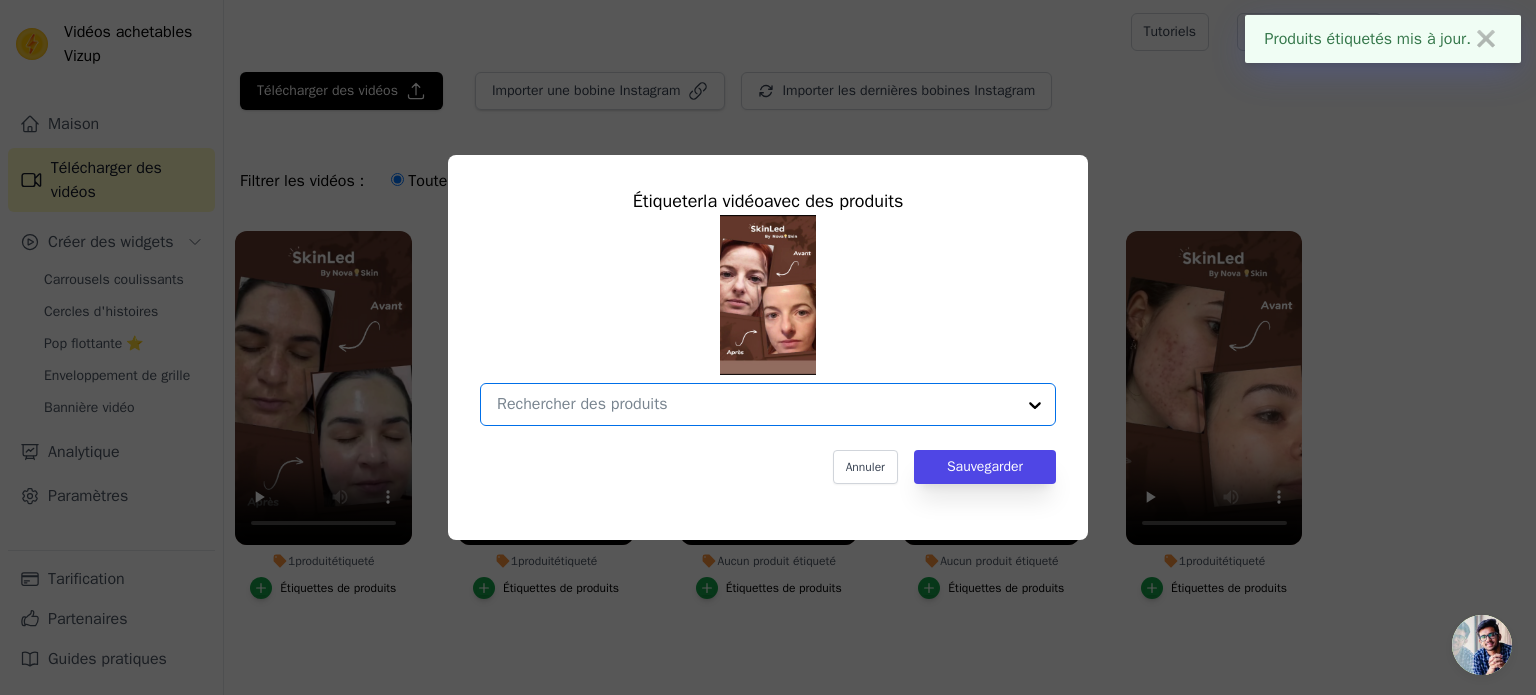 click on "Aucun produit étiqueté     Étiqueter  la vidéo  avec des produits       Option undefined, selected.   Select is focused, type to refine list, press down to open the menu.                   Annuler   Sauvegarder     Étiquettes de produits" at bounding box center [756, 404] 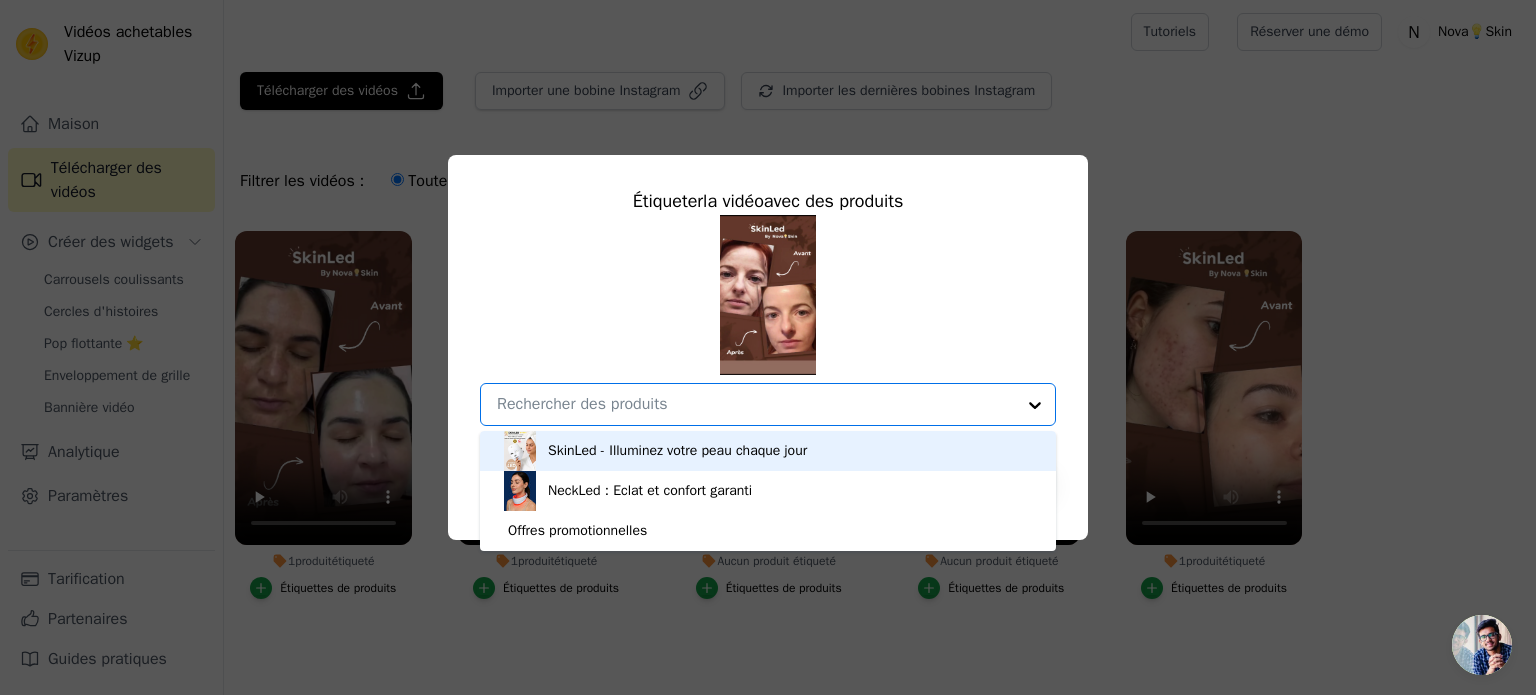 click on "SkinLed - Illuminez votre peau chaque jour" at bounding box center [677, 450] 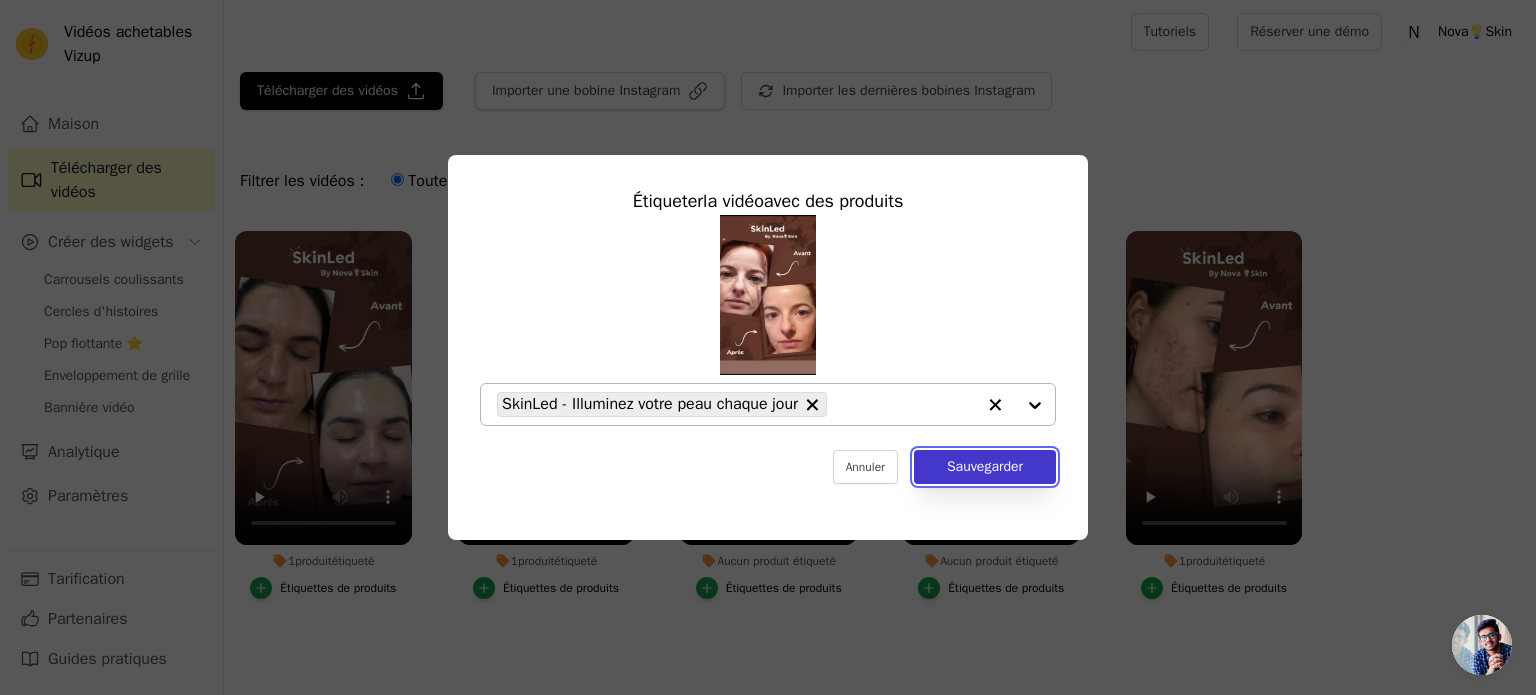 click on "Sauvegarder" at bounding box center [985, 466] 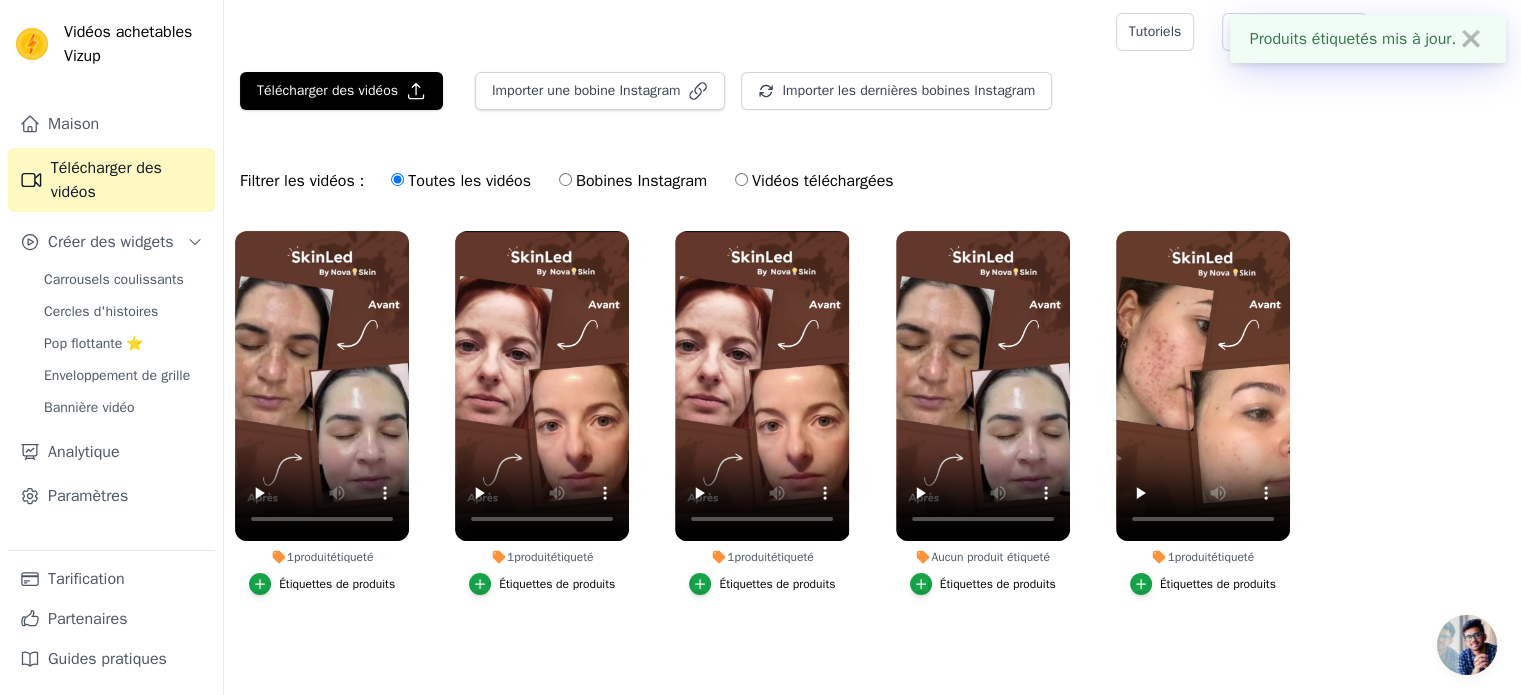 click on "Étiquettes de produits" at bounding box center [983, 584] 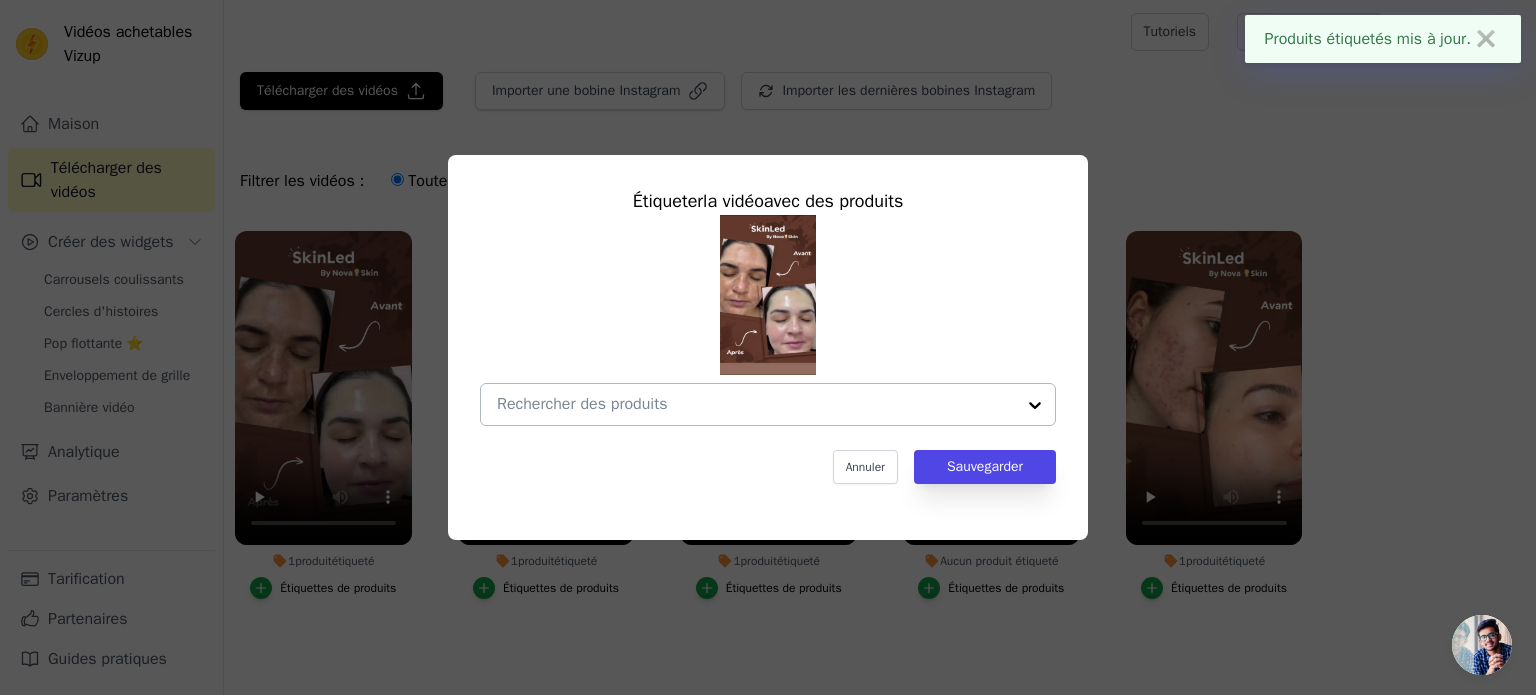 click at bounding box center (756, 404) 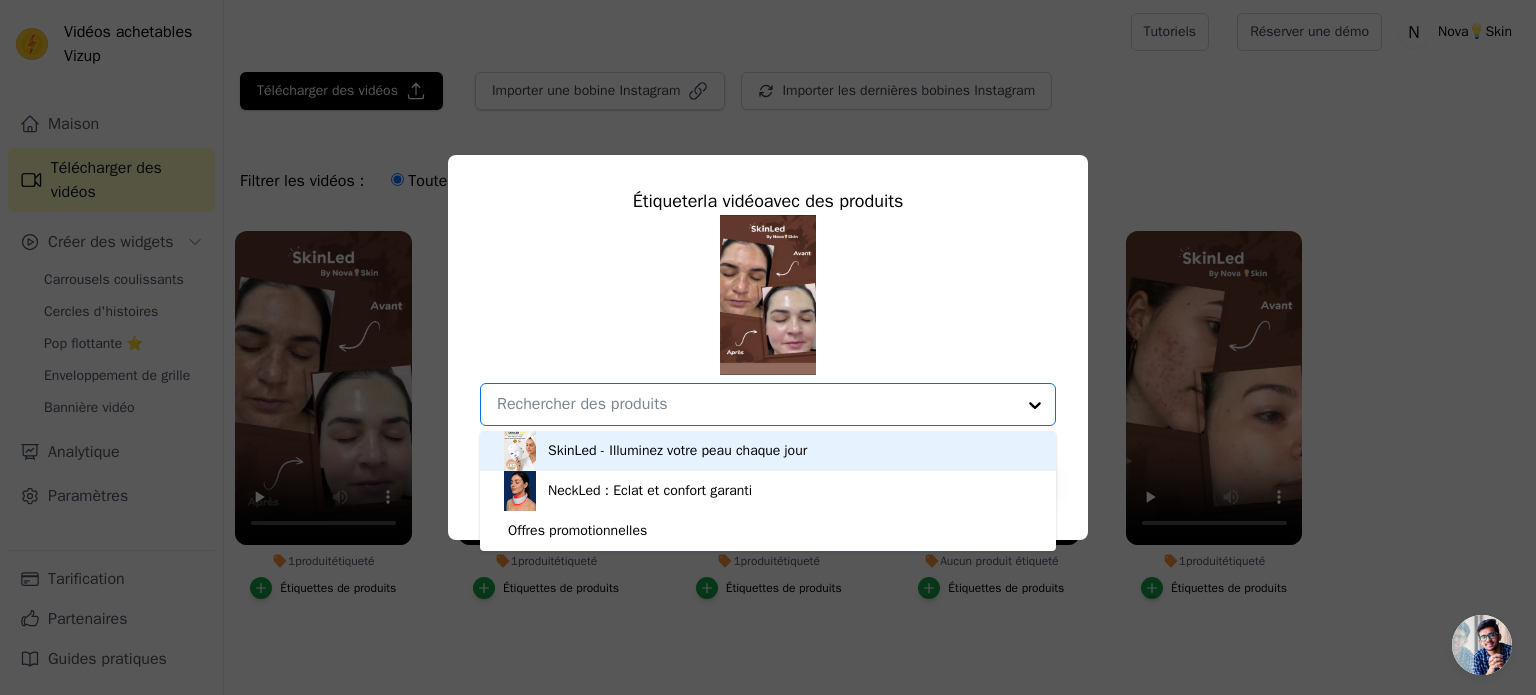 click on "SkinLed - Illuminez votre peau chaque jour" at bounding box center [768, 451] 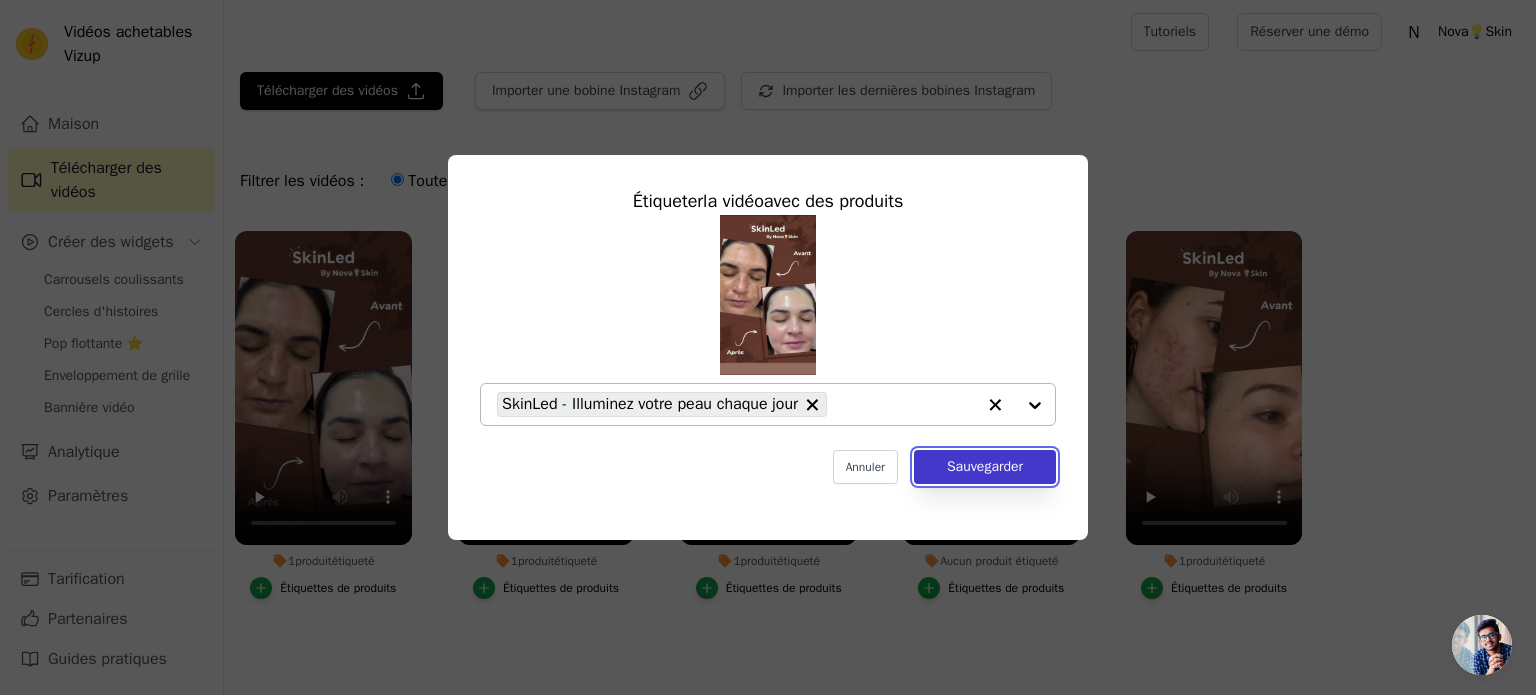 click on "Sauvegarder" at bounding box center [985, 466] 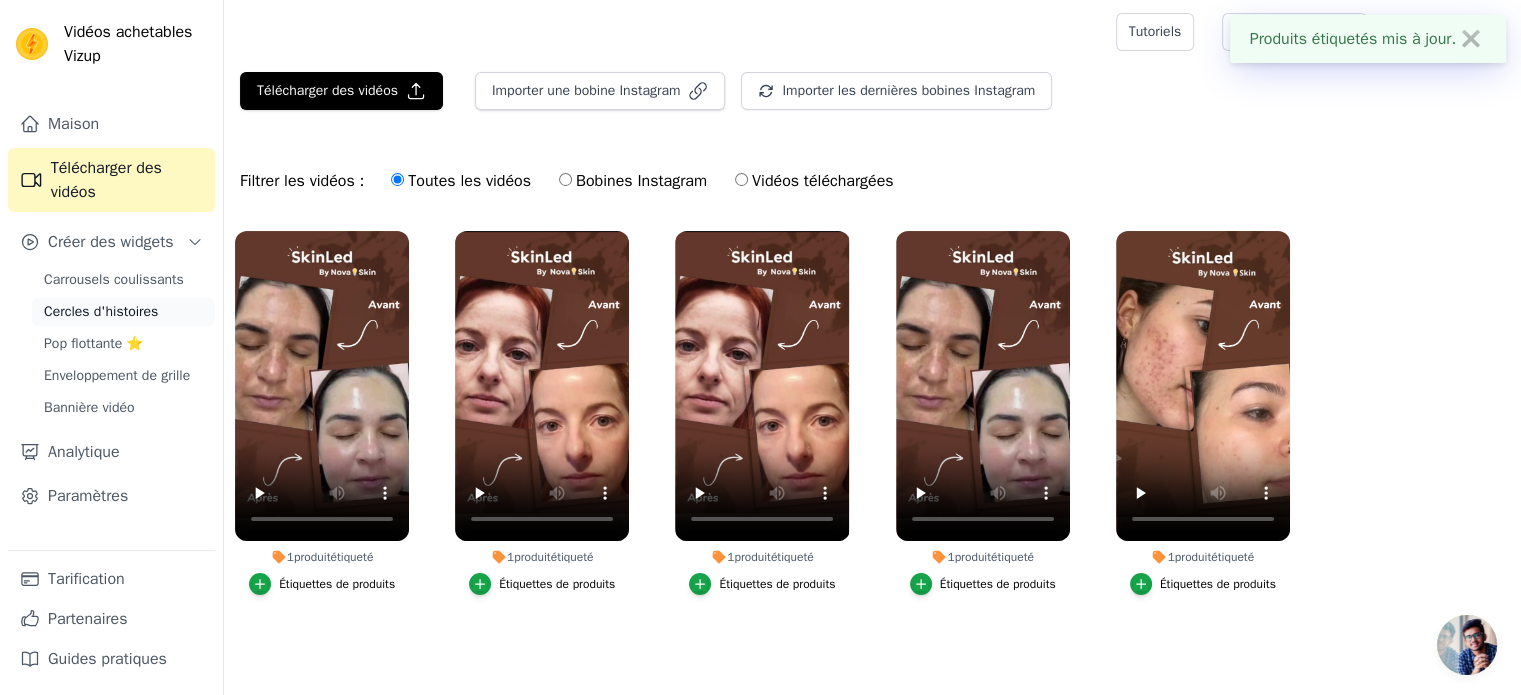 click on "Cercles d'histoires" at bounding box center (101, 311) 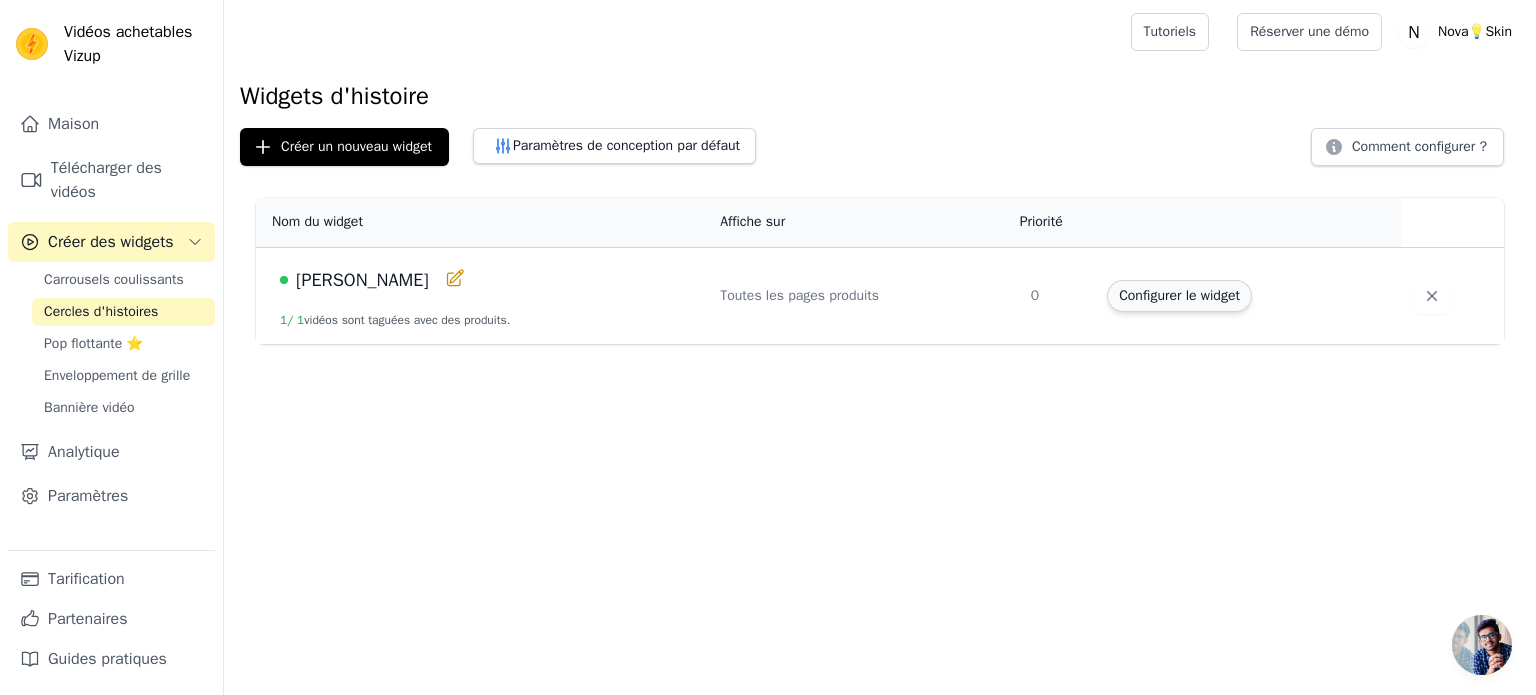 click on "Configurer le widget" at bounding box center [1179, 295] 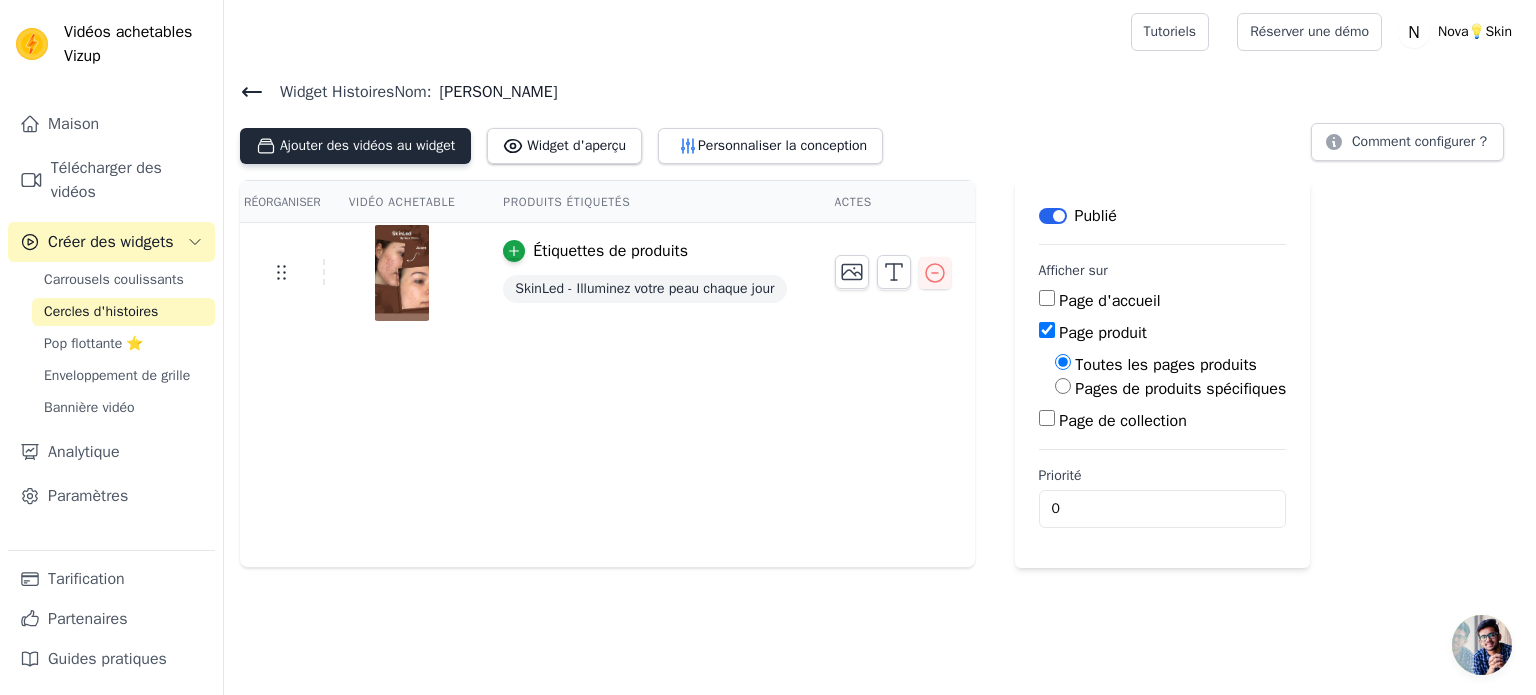 click on "Ajouter des vidéos au widget" at bounding box center [355, 146] 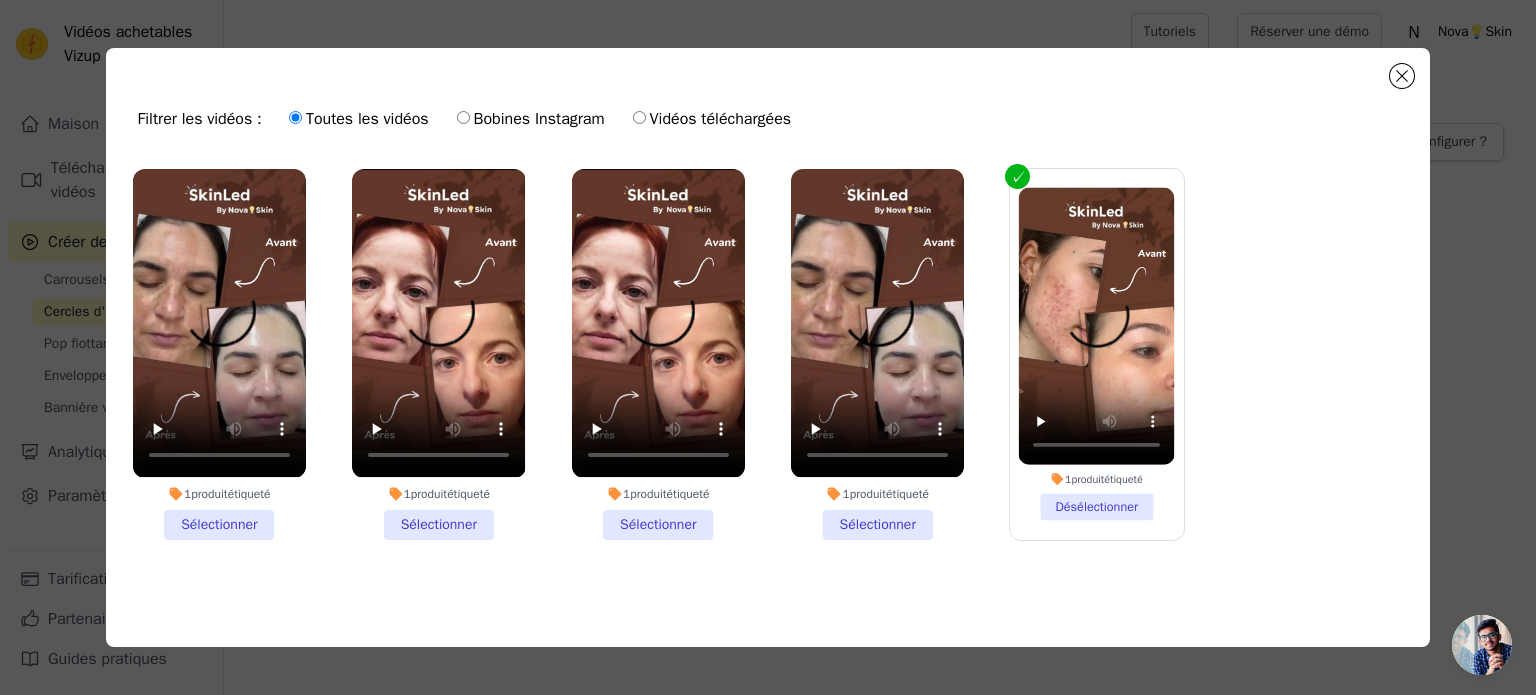 click on "1  produit  étiqueté     Sélectionner" at bounding box center (219, 354) 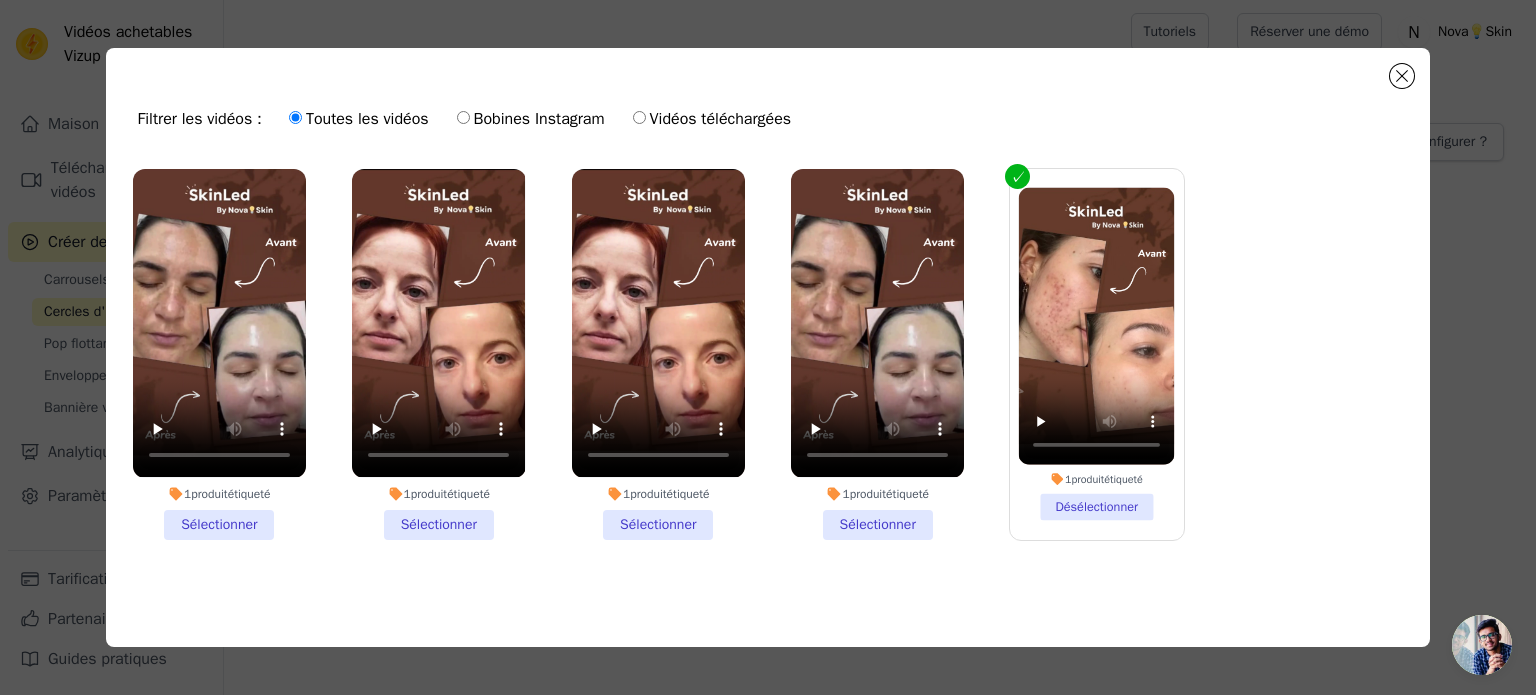 click on "1  produit  étiqueté     Sélectionner" at bounding box center (0, 0) 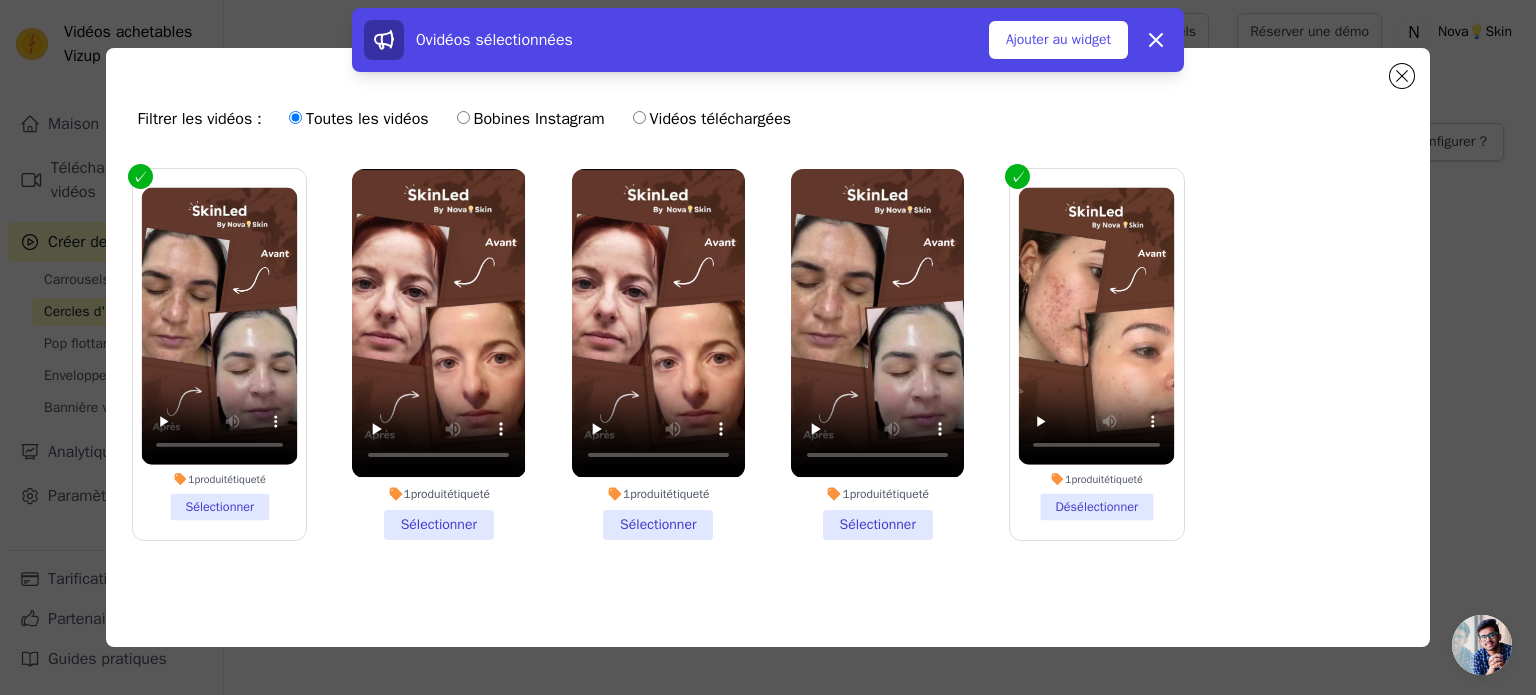 click on "1  produit  étiqueté     Sélectionner" at bounding box center (438, 354) 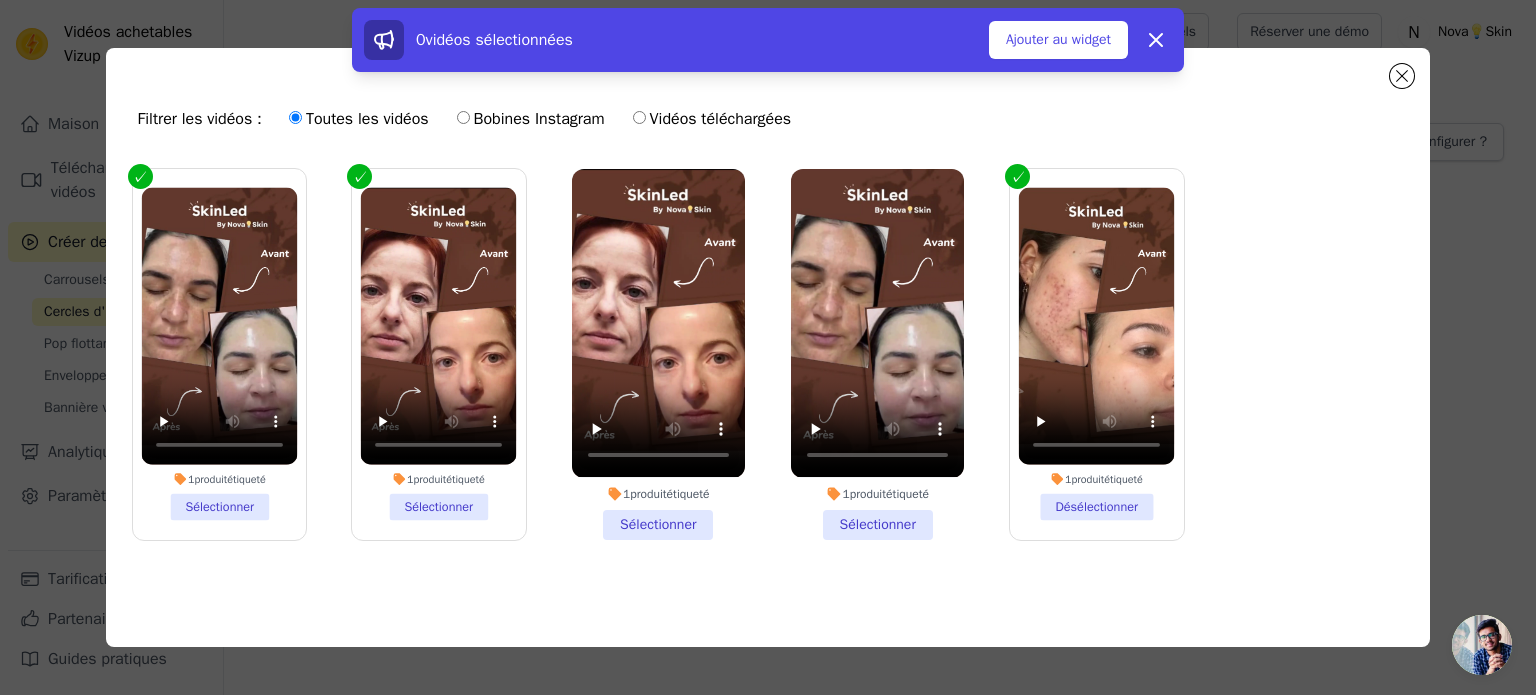 click on "1  produit  étiqueté     Sélectionner" at bounding box center (658, 354) 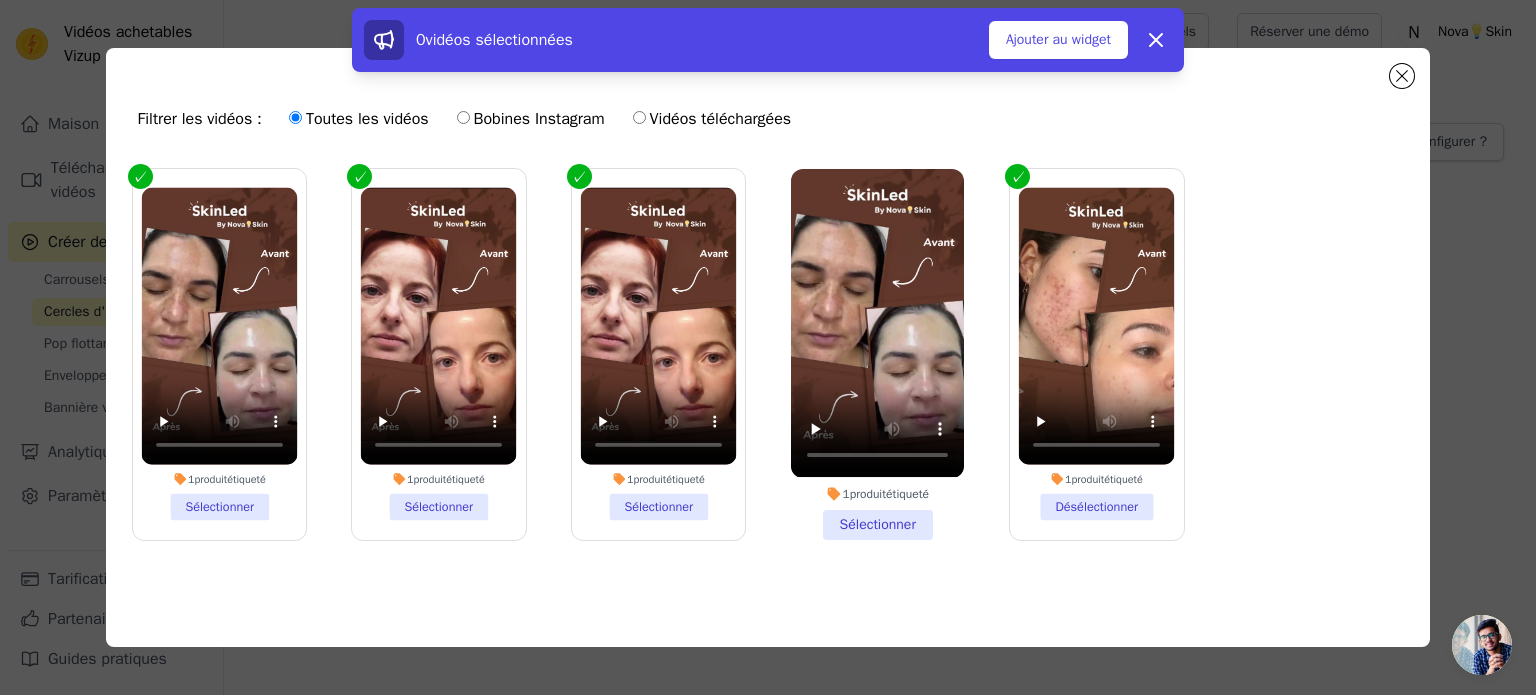 click on "1  produit  étiqueté     Sélectionner" at bounding box center (877, 354) 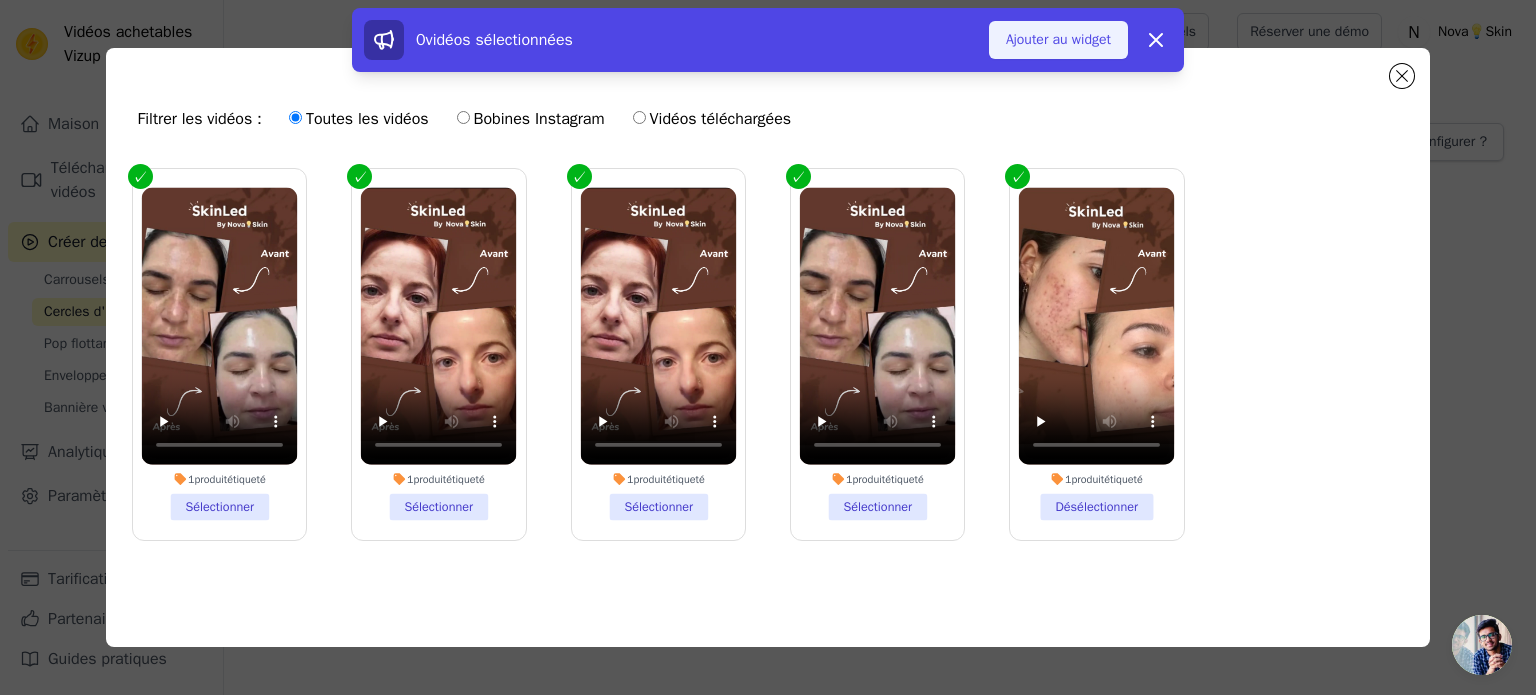 click on "Ajouter au widget" at bounding box center (1058, 39) 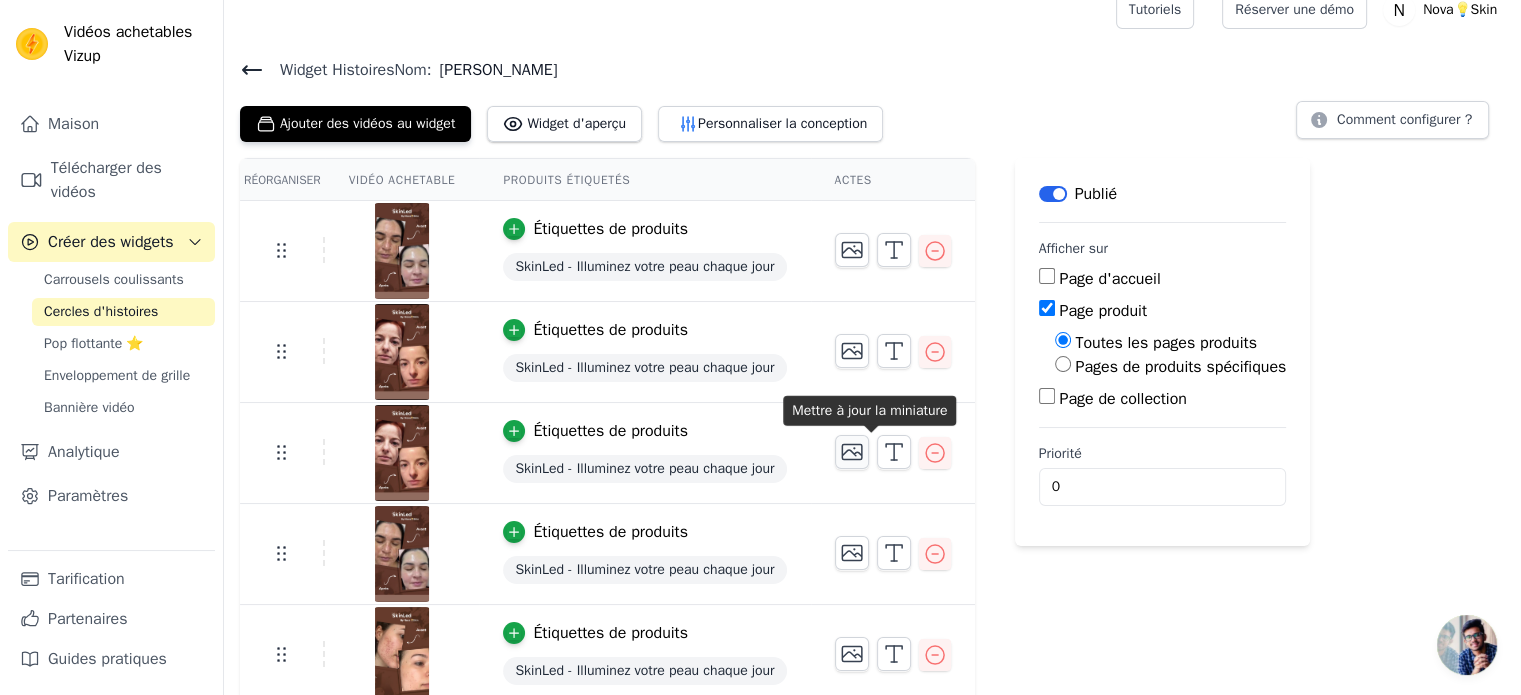 scroll, scrollTop: 32, scrollLeft: 0, axis: vertical 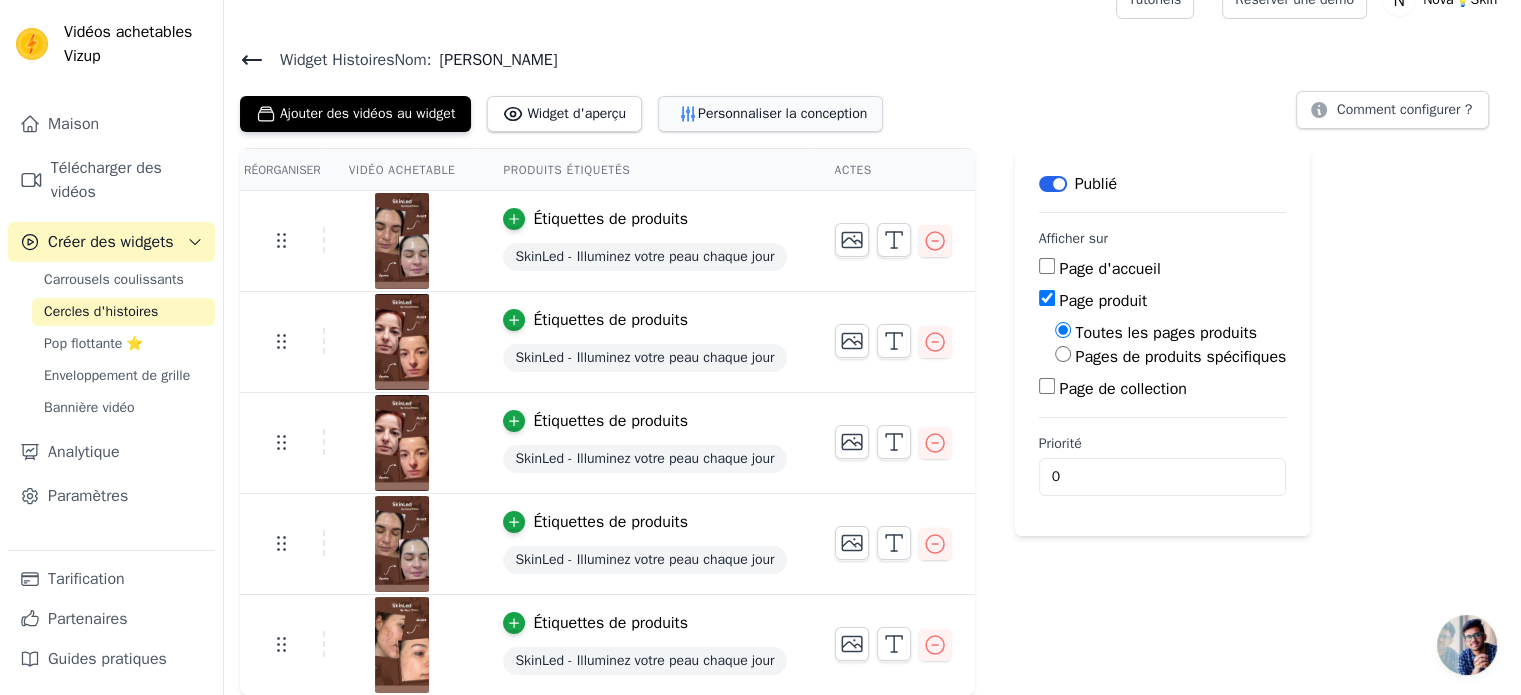 click on "Personnaliser la conception" at bounding box center [782, 113] 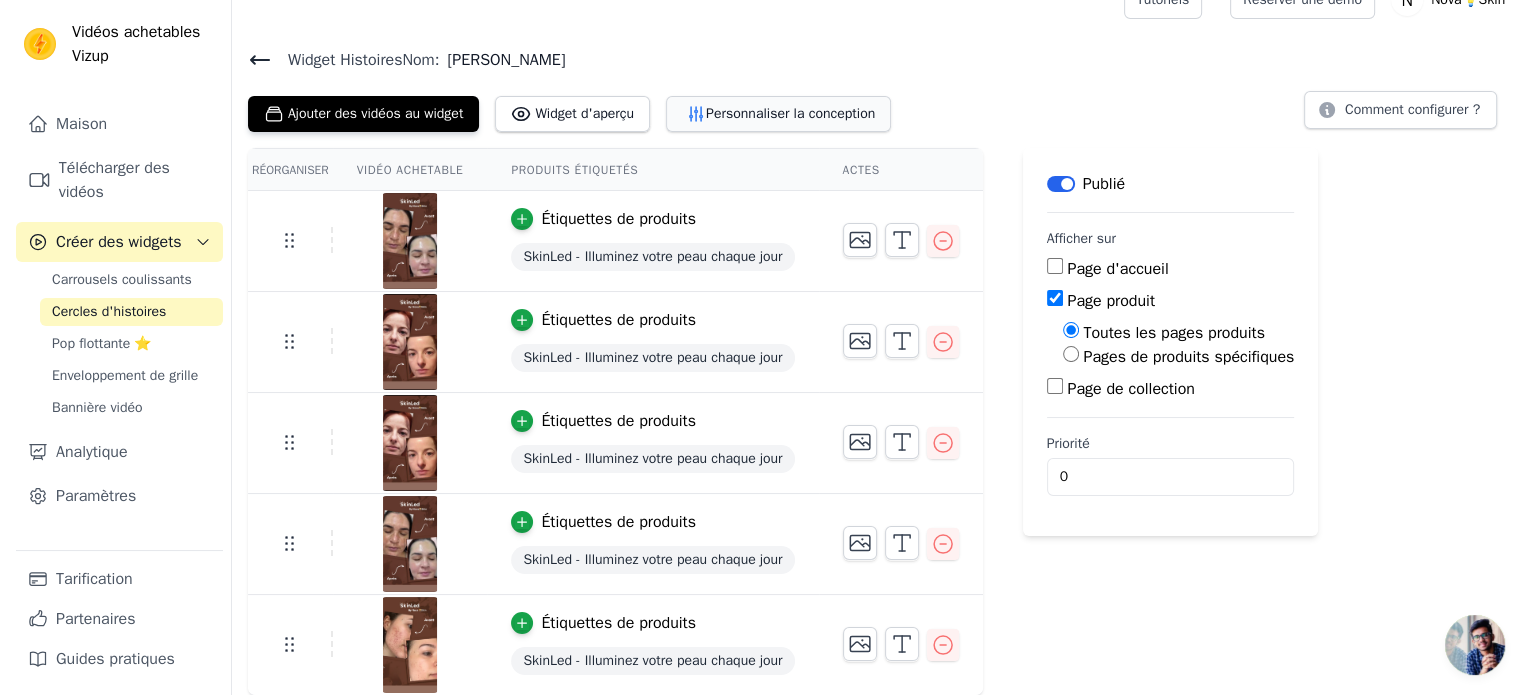 scroll, scrollTop: 0, scrollLeft: 0, axis: both 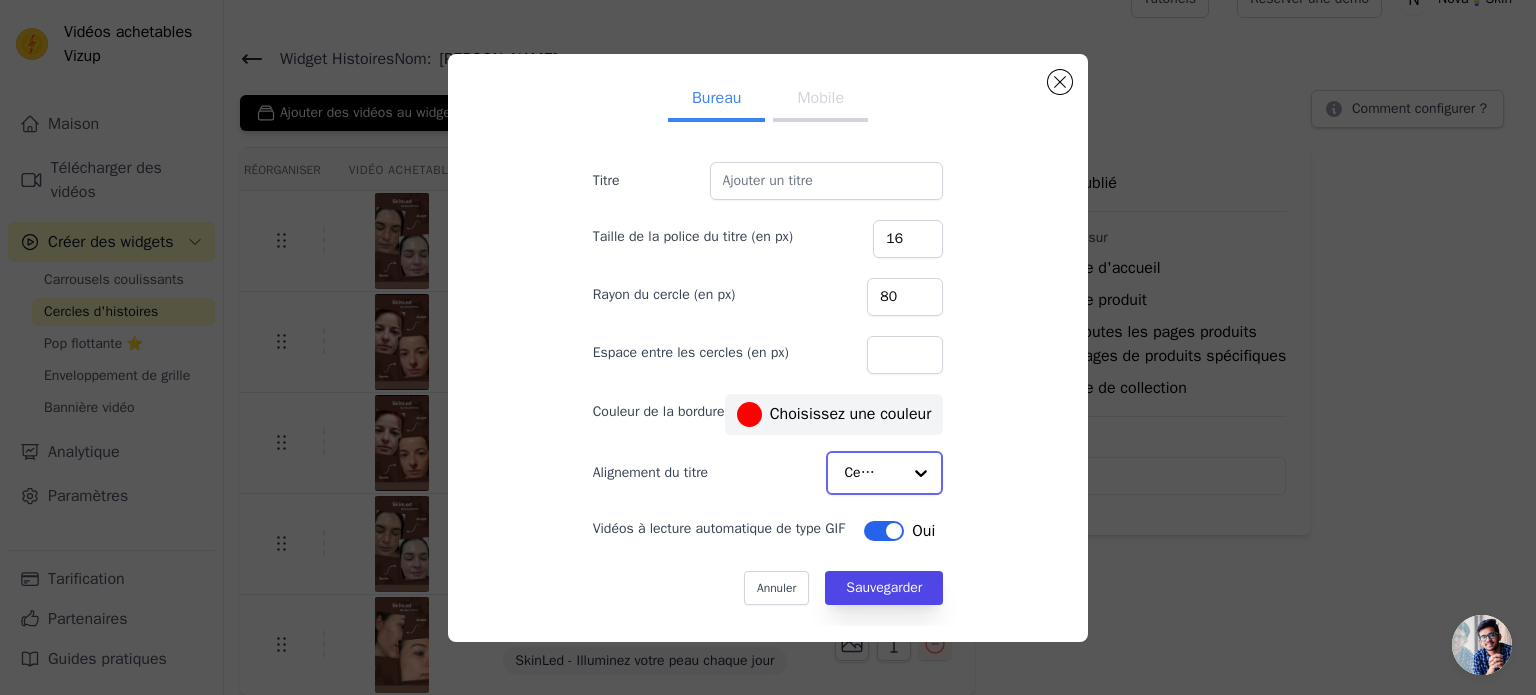 click at bounding box center [921, 473] 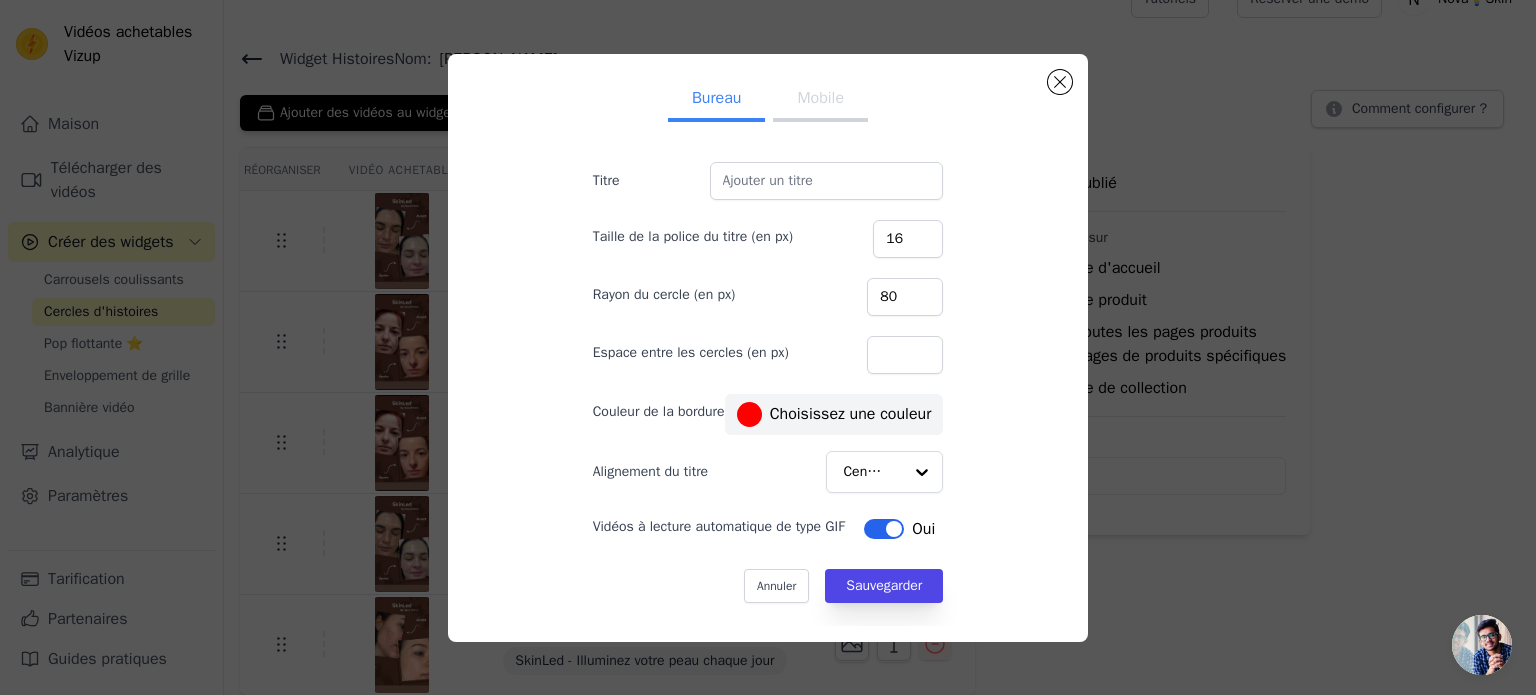 click on "Bureau Mobile   Titre     Taille de la police du titre (en px)   16   Rayon du cercle (en px)   80   Espace entre les cercles (en px)     Couleur de la bordure   #ff0000       Choisissez une couleur     Alignement du titre         Centre               Vidéos à lecture automatique de type GIF   Étiquette     Oui   Annuler     Sauvegarder                               #ff0000   1   hexagone   passer au    RVB" at bounding box center [768, 348] 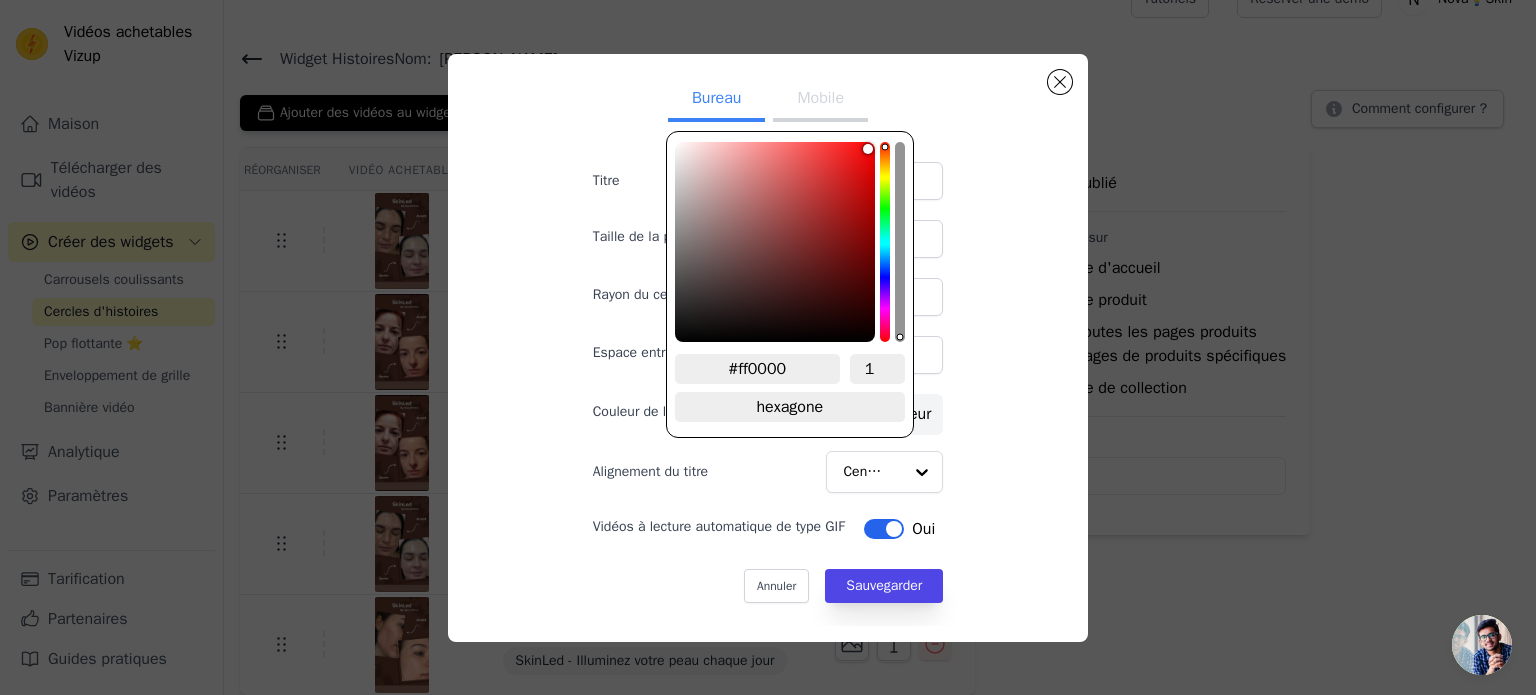 click on "Bureau Mobile   Titre     Taille de la police du titre (en px)   16   Rayon du cercle (en px)   80   Espace entre les cercles (en px)     Couleur de la bordure   #ff0000       Choisissez une couleur     Alignement du titre         Centre               Vidéos à lecture automatique de type GIF   Étiquette     Oui   Annuler     Sauvegarder                               #ff0000   1   hexagone   passer au    RVB" at bounding box center [768, 348] 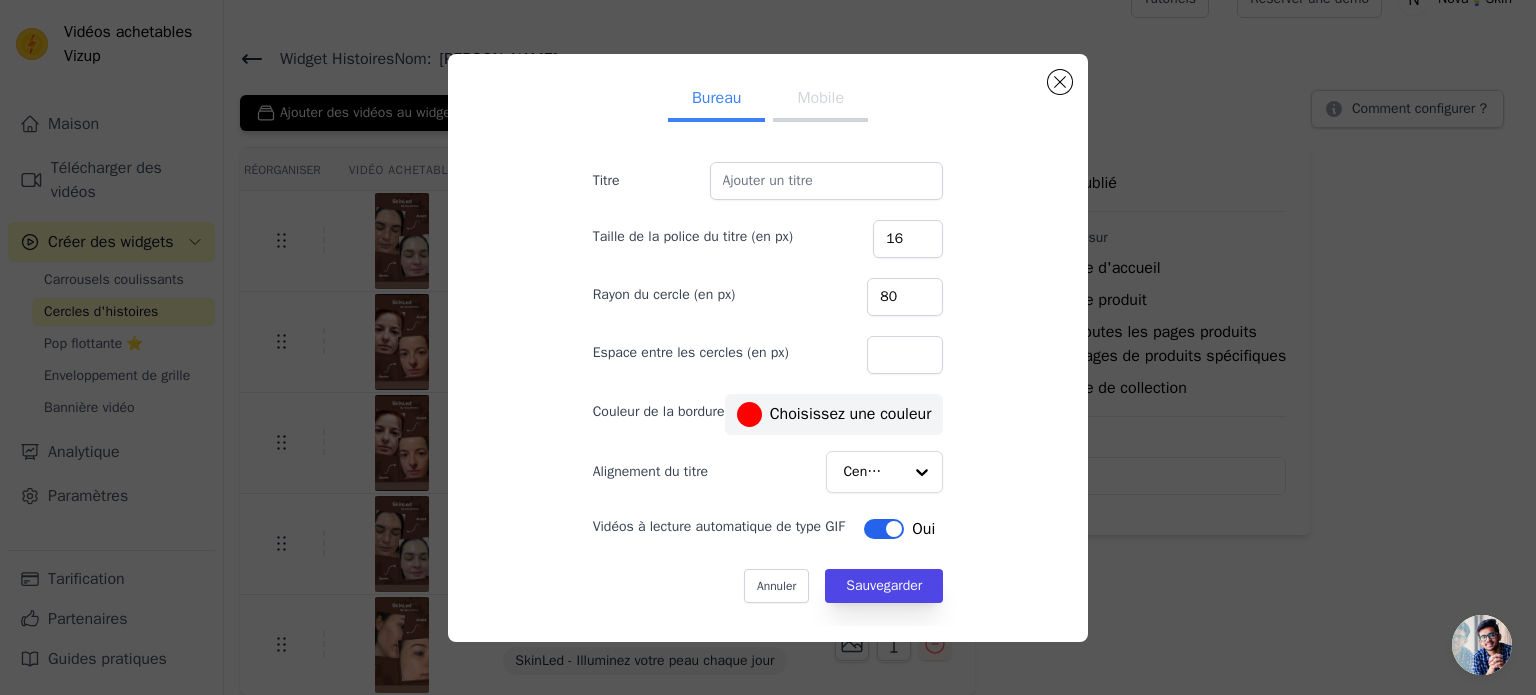 click on "Bureau Mobile   Titre     Taille de la police du titre (en px)   16   Rayon du cercle (en px)   80   Espace entre les cercles (en px)     Couleur de la bordure   #ff0000       Choisissez une couleur     Alignement du titre         Centre               Vidéos à lecture automatique de type GIF   Étiquette     Oui   Annuler     Sauvegarder                               255   0   0   1   hexagone   passer au    RVB" at bounding box center [768, 348] 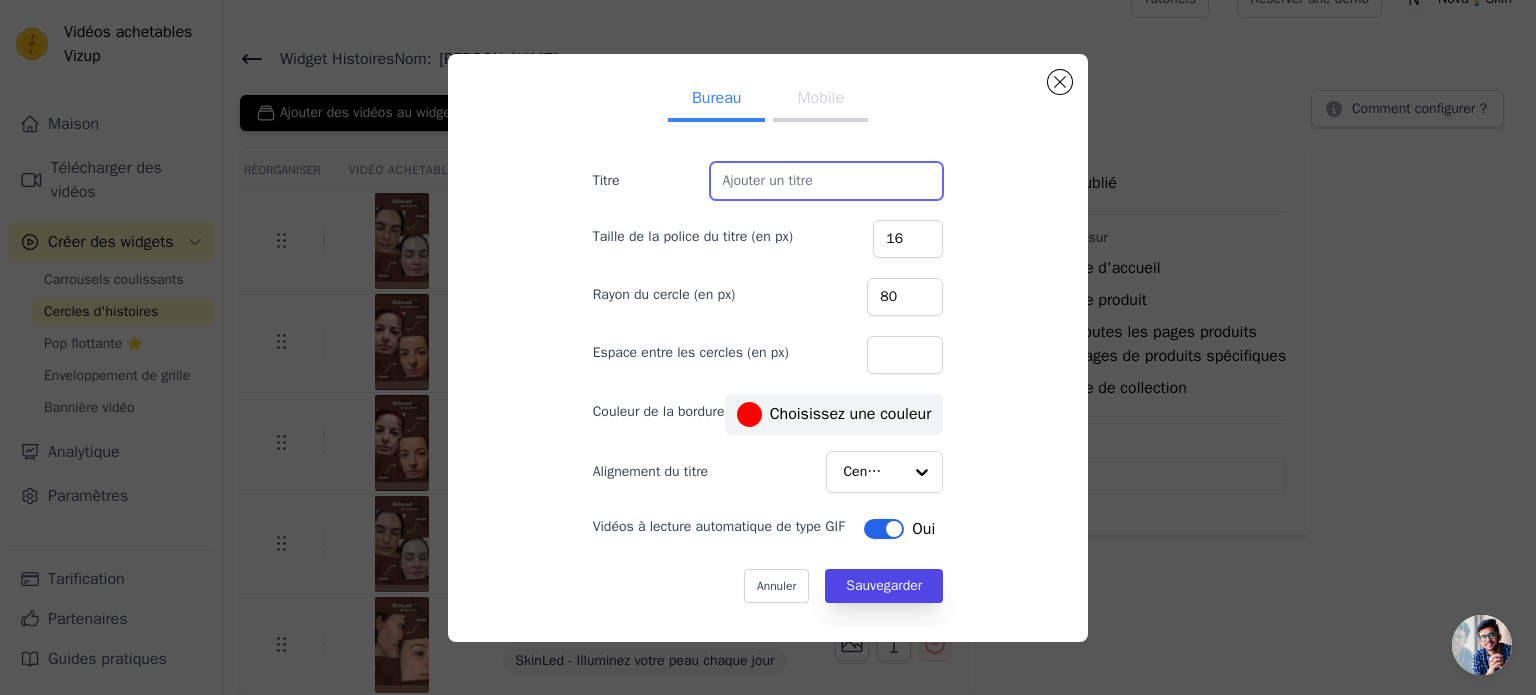 click on "Titre" at bounding box center (827, 181) 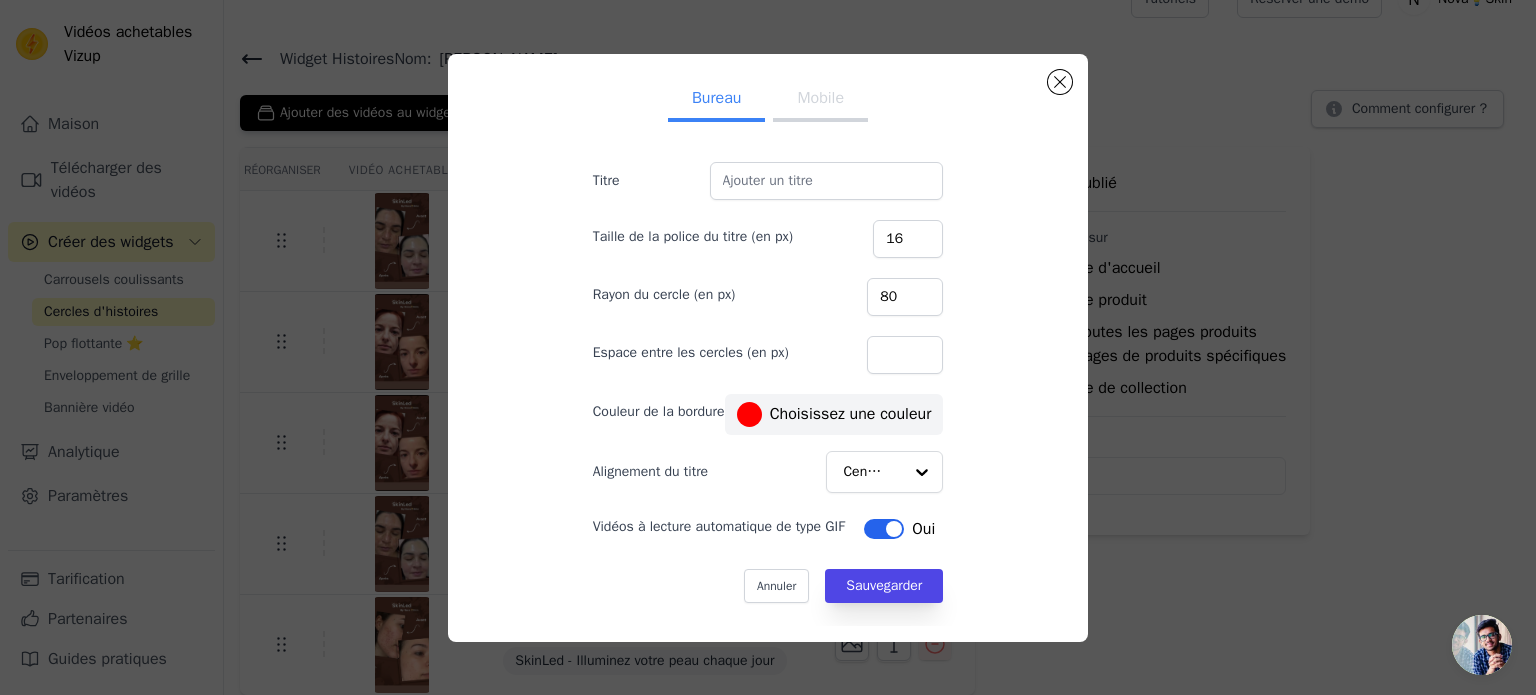 click on "Mobile" at bounding box center [820, 98] 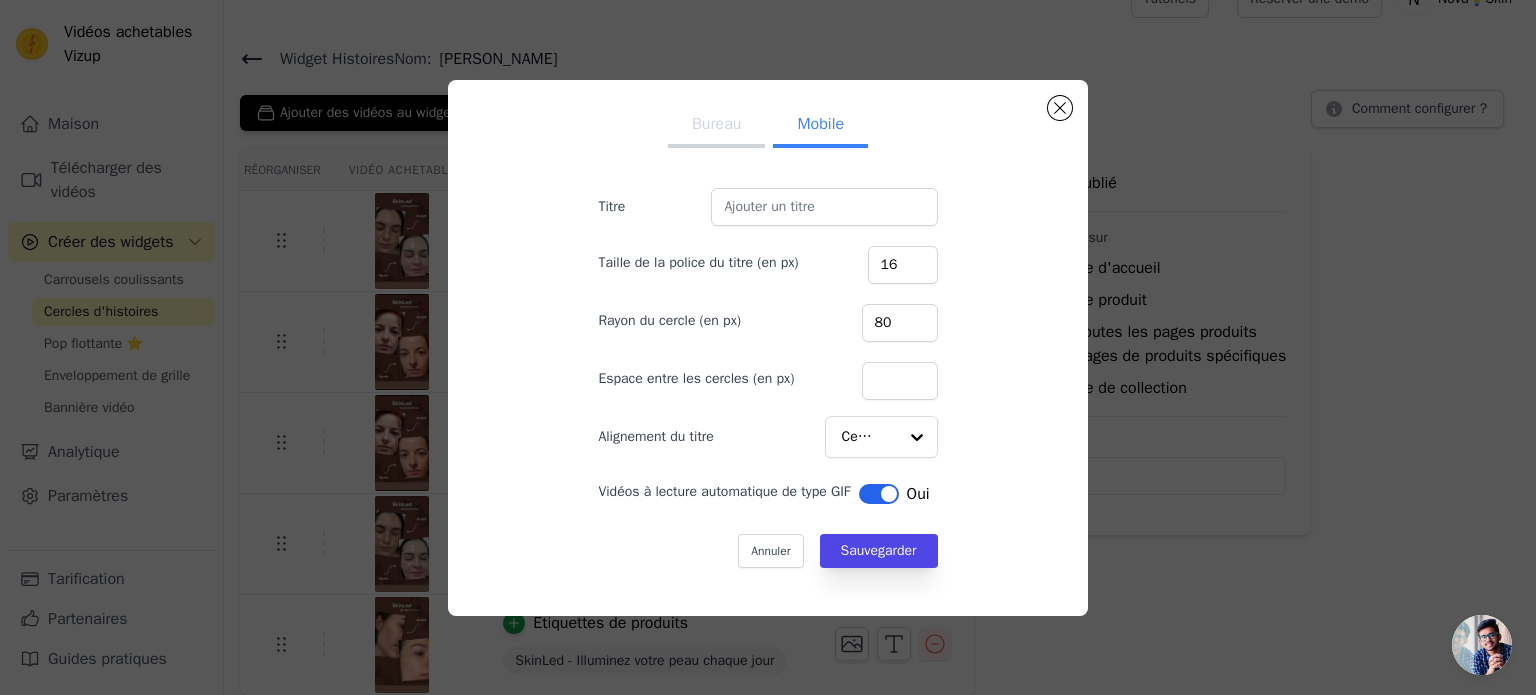 click on "Bureau" at bounding box center (717, 124) 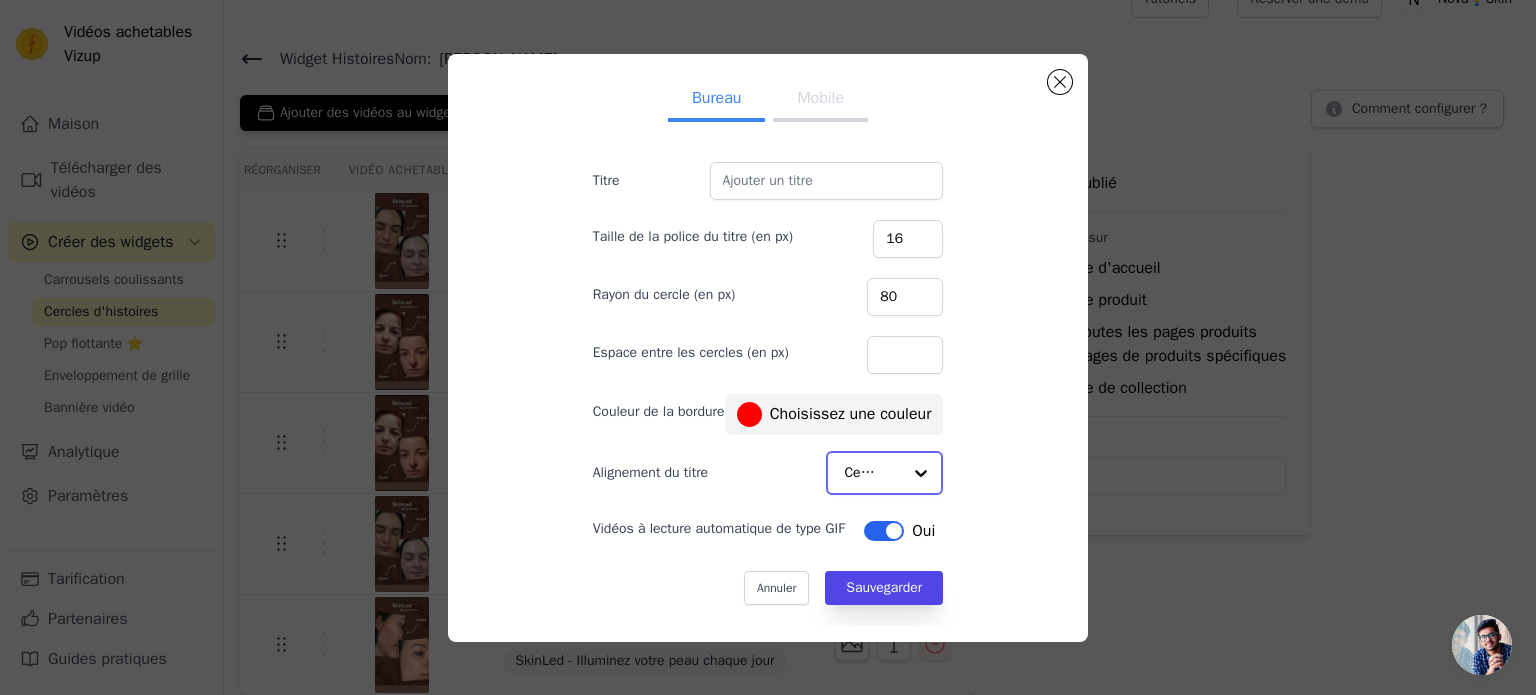 click on "Alignement du titre" 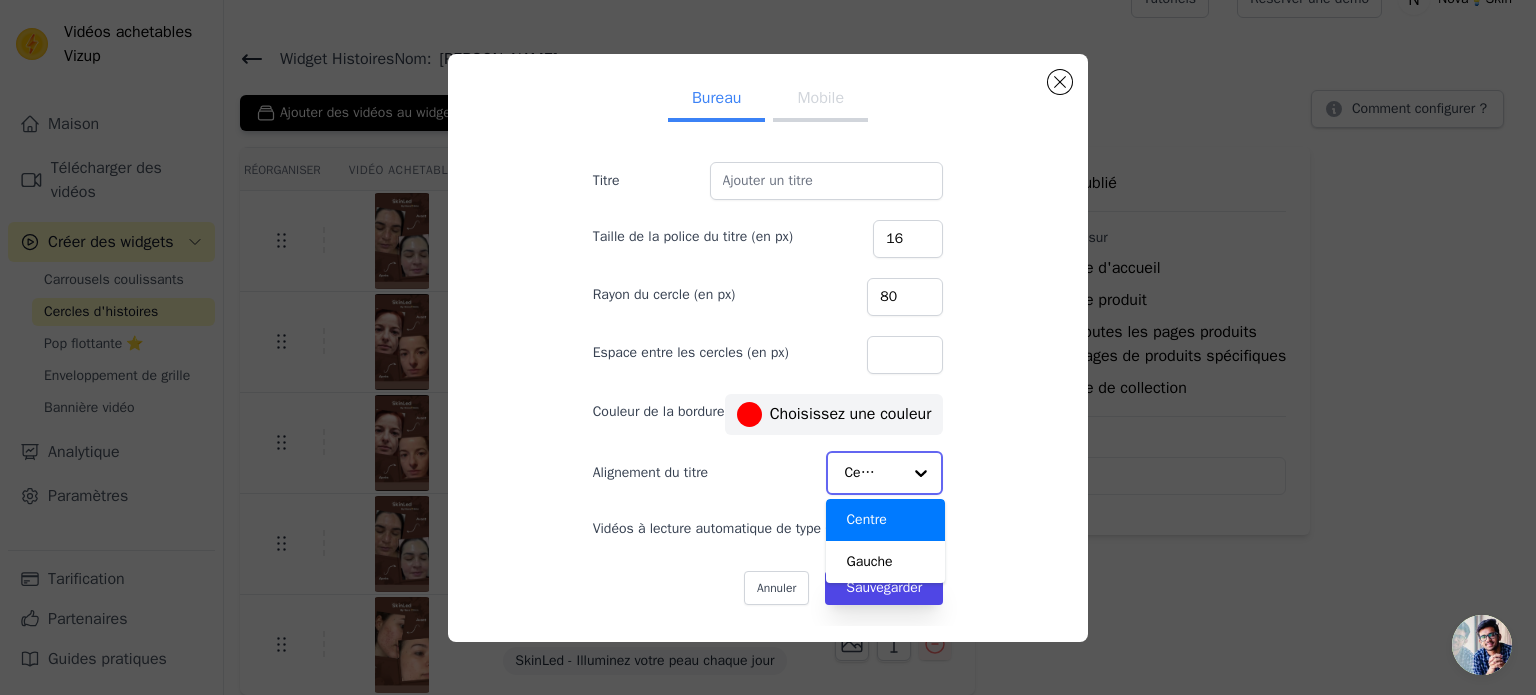 click on "Centre" at bounding box center [866, 519] 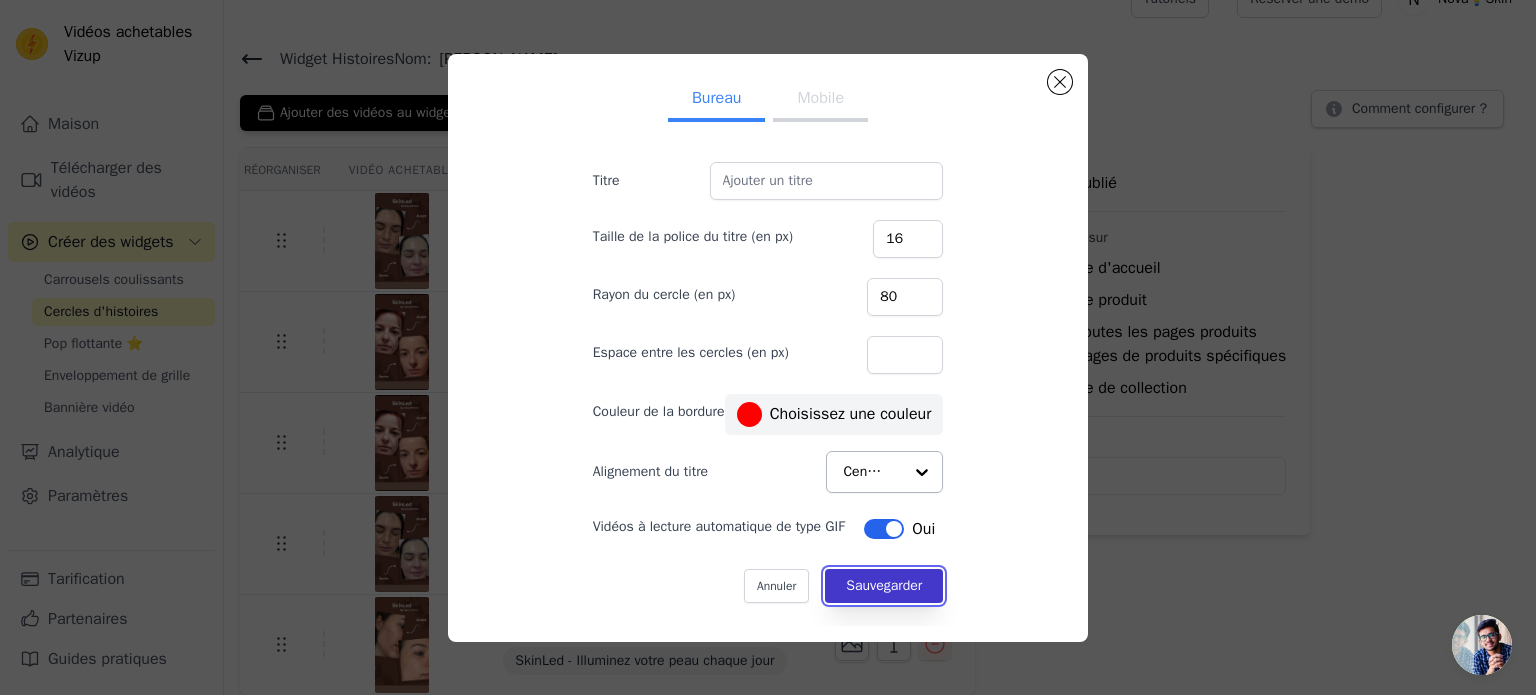 click on "Sauvegarder" at bounding box center [884, 585] 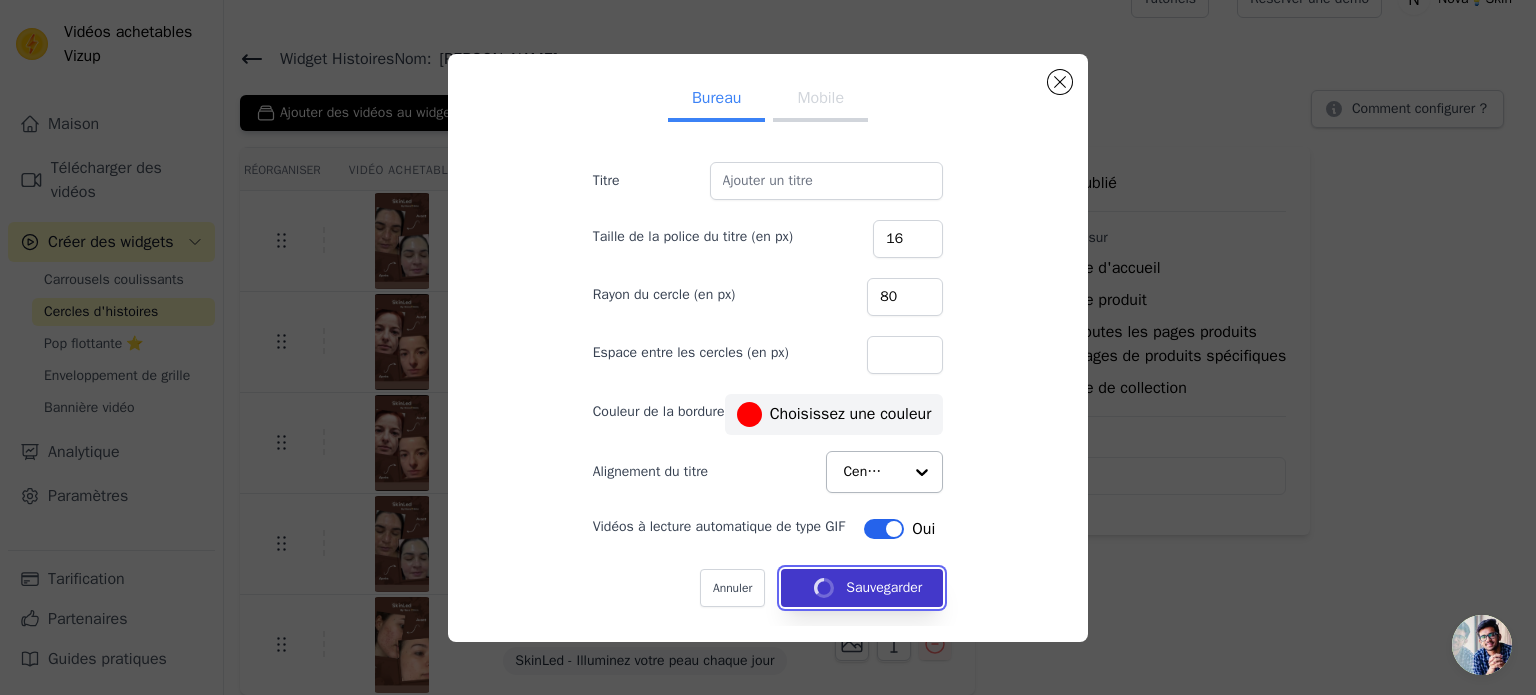 type 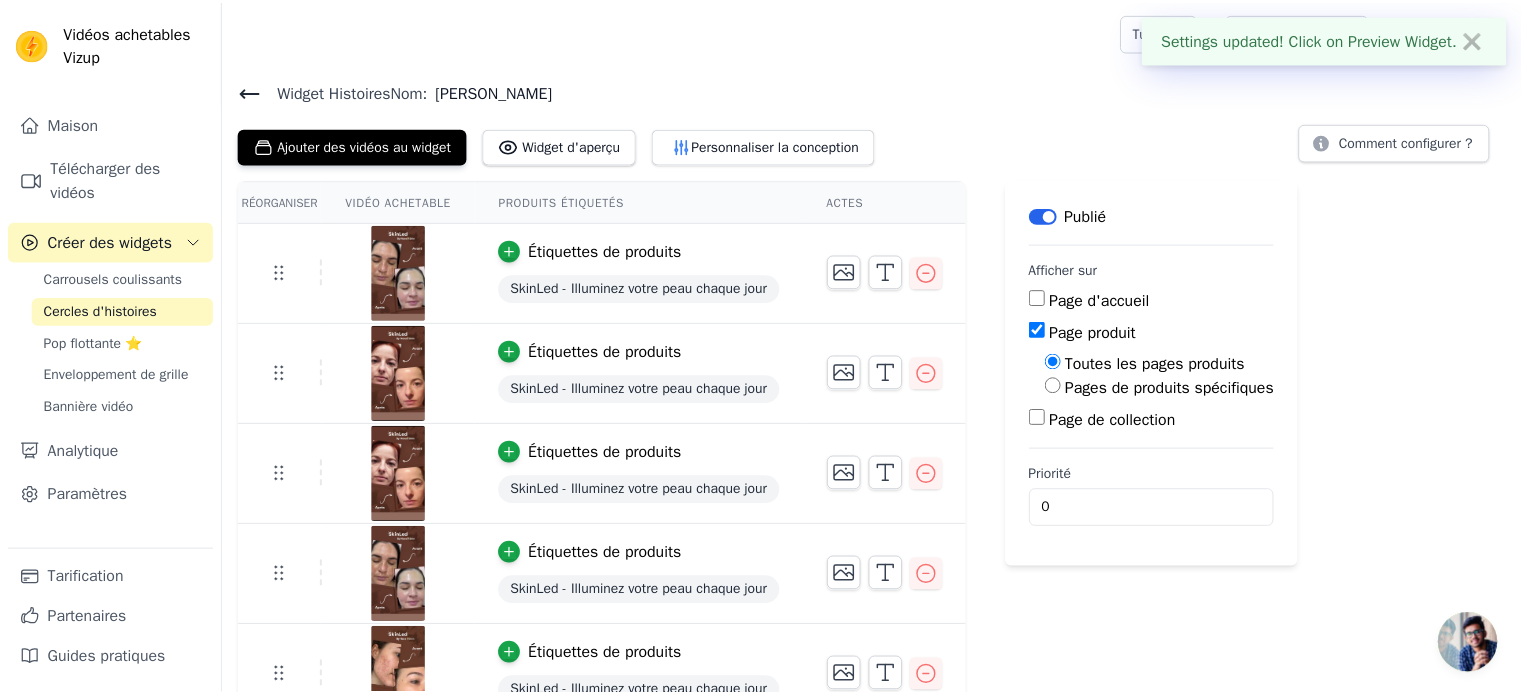 scroll, scrollTop: 32, scrollLeft: 0, axis: vertical 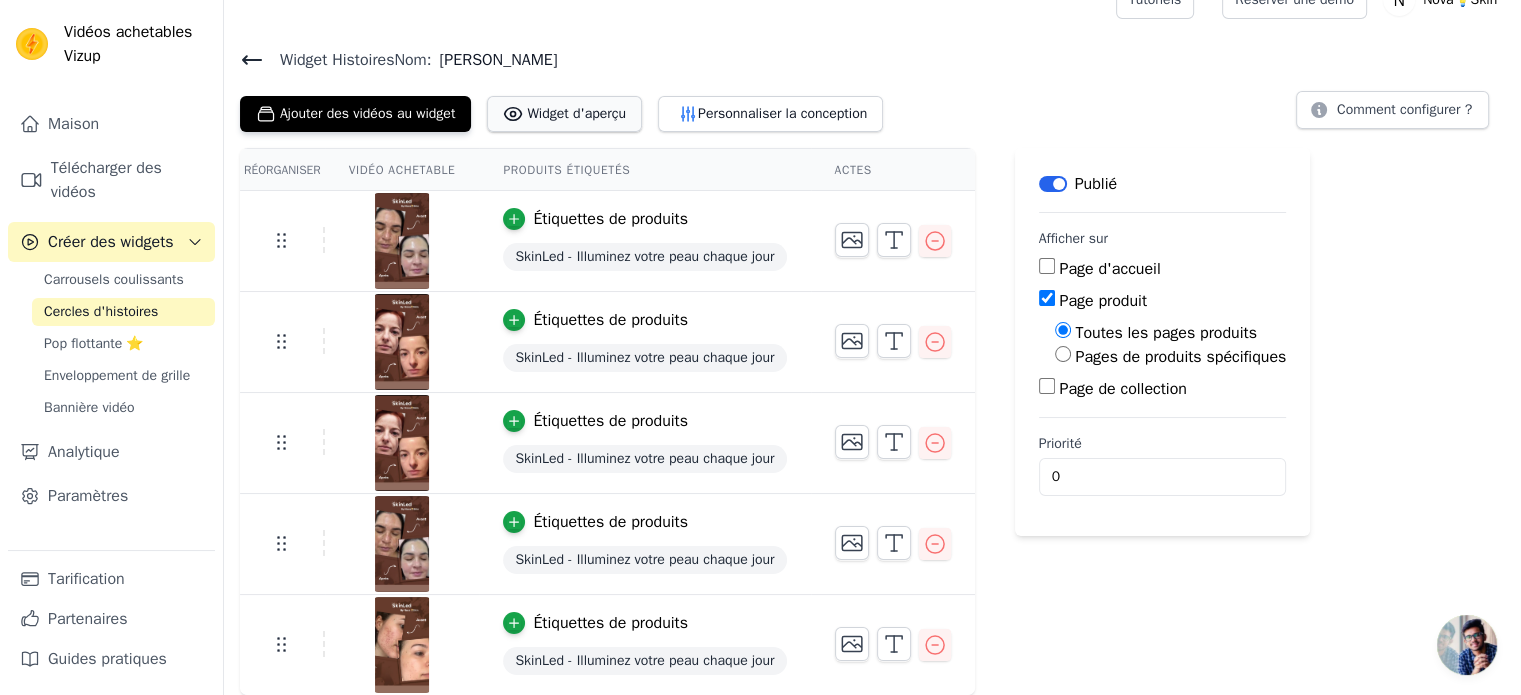 click 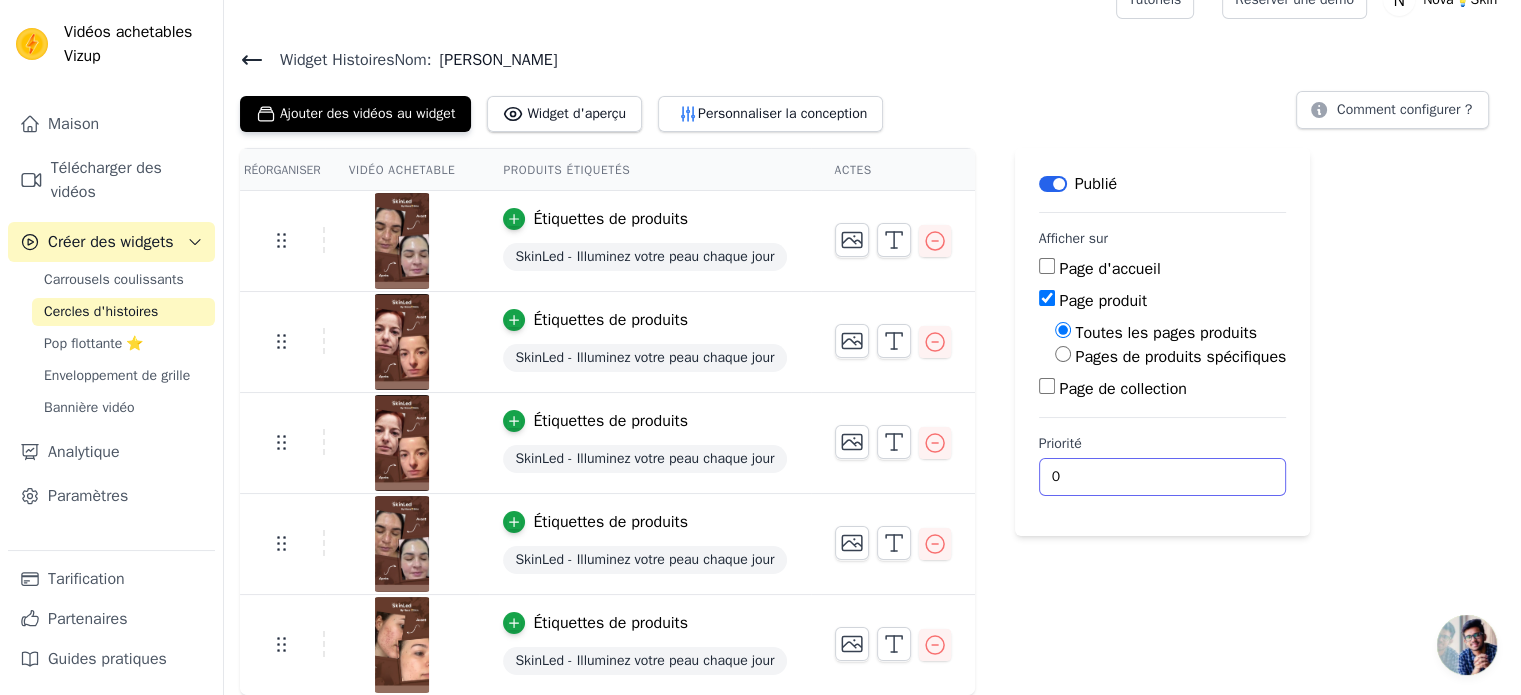 drag, startPoint x: 1126, startPoint y: 484, endPoint x: 963, endPoint y: 483, distance: 163.00307 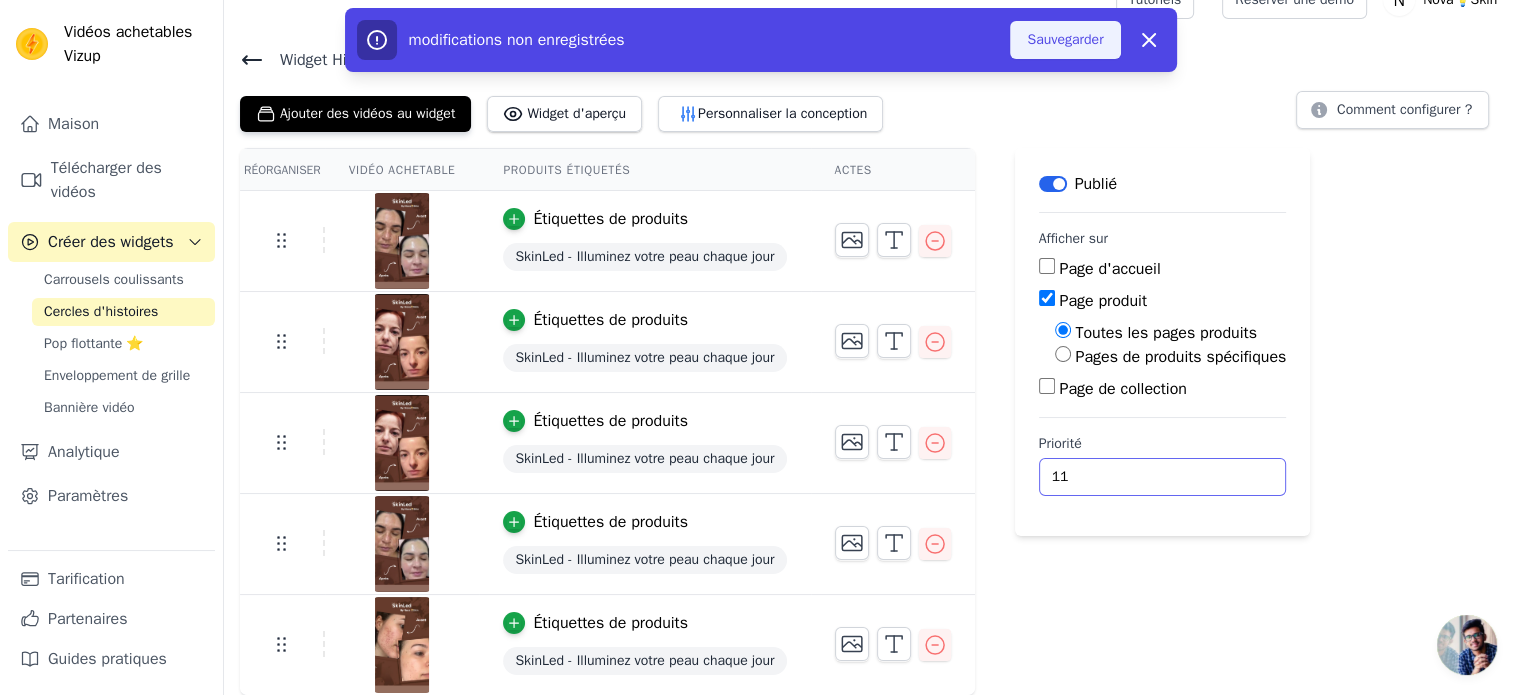 type on "11" 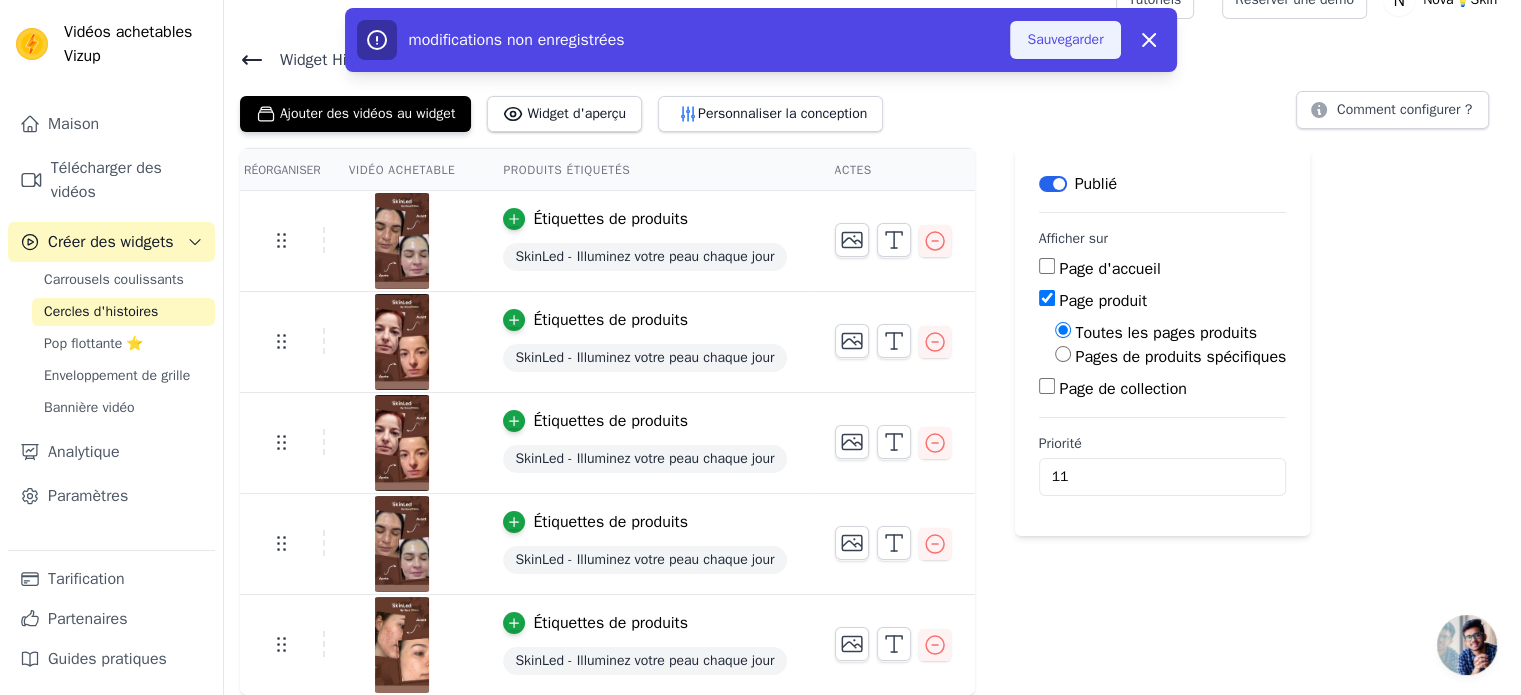 click on "Sauvegarder" at bounding box center [1065, 39] 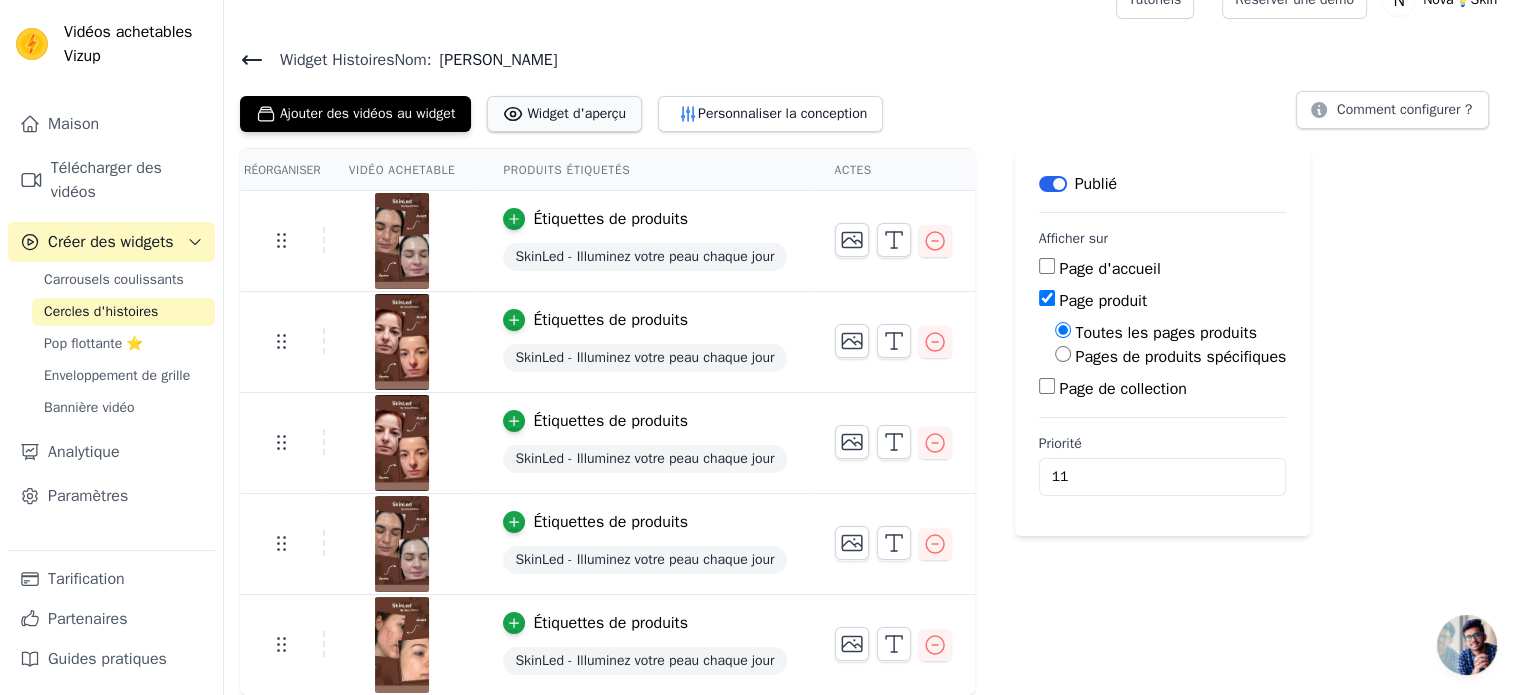click on "Widget d'aperçu" at bounding box center (576, 113) 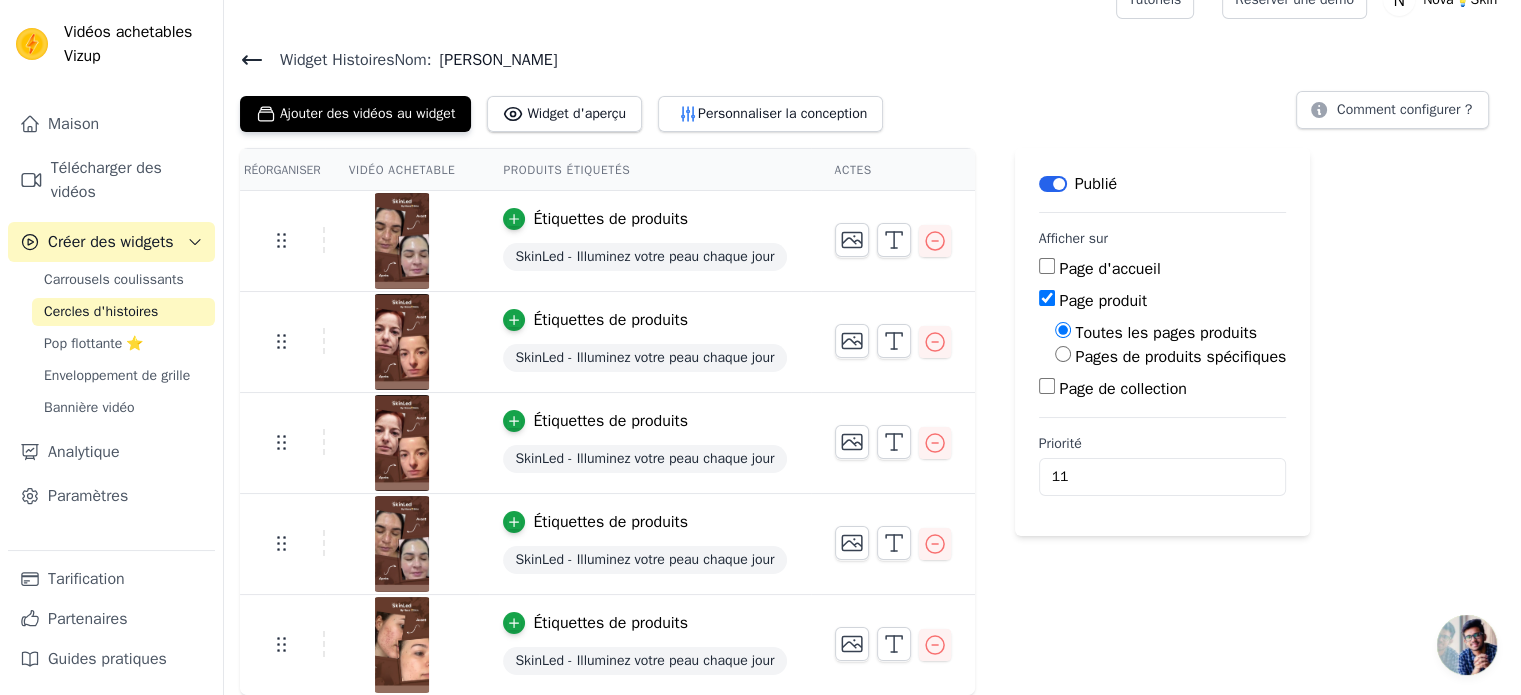 scroll, scrollTop: 32, scrollLeft: 0, axis: vertical 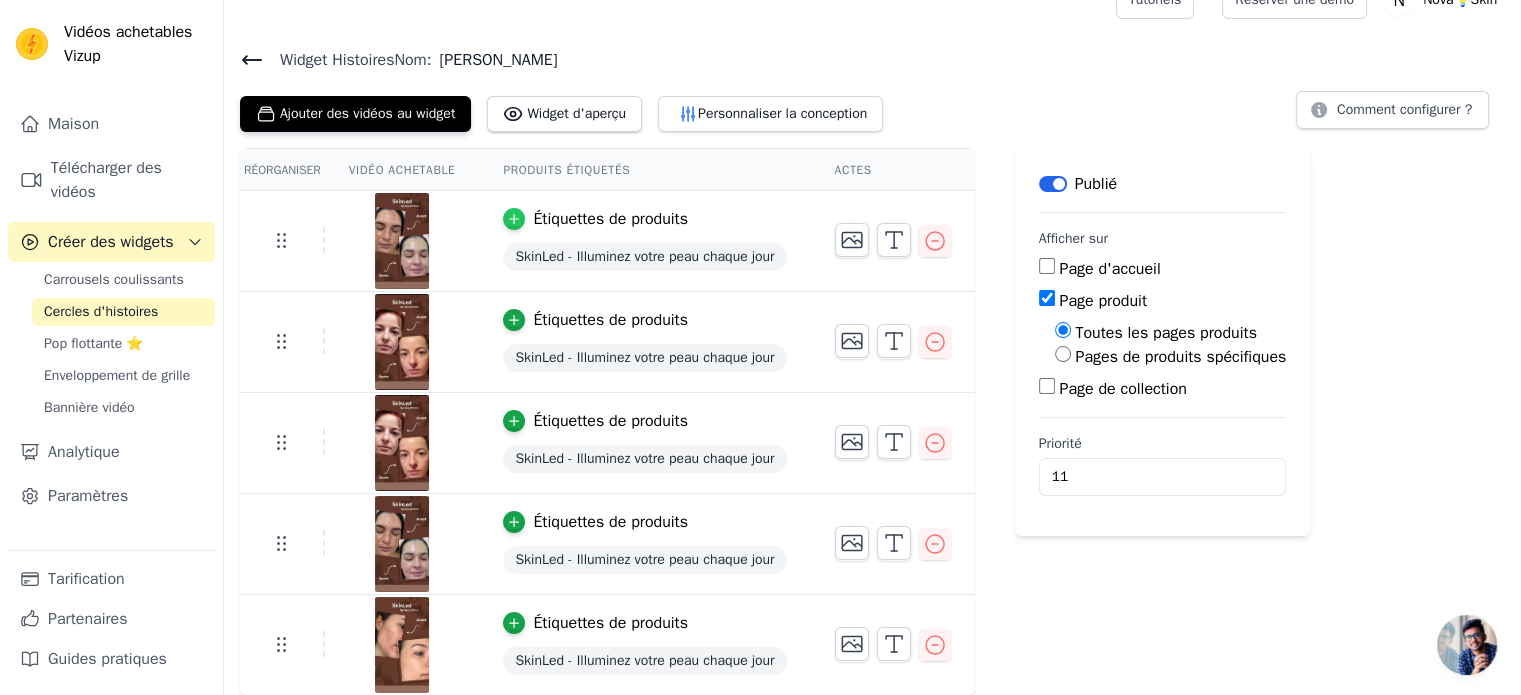 click 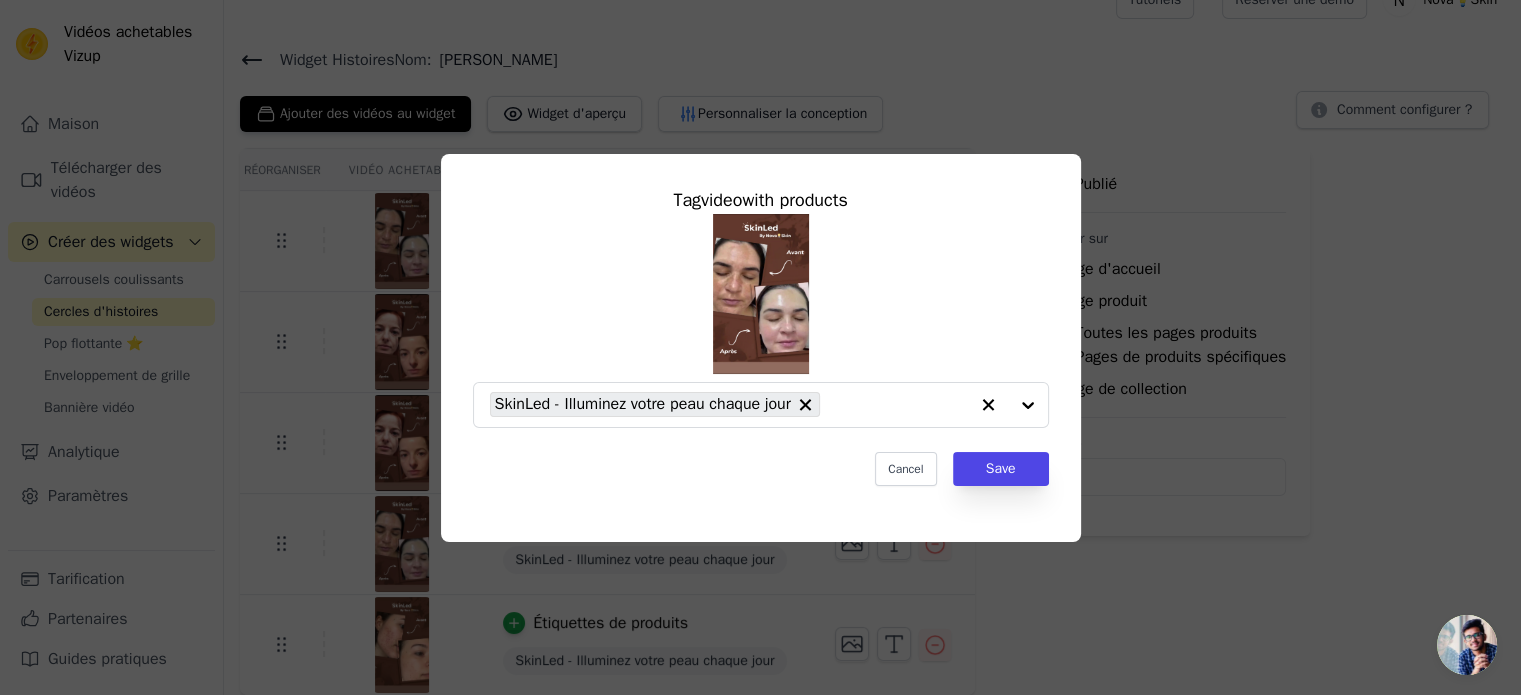scroll, scrollTop: 0, scrollLeft: 0, axis: both 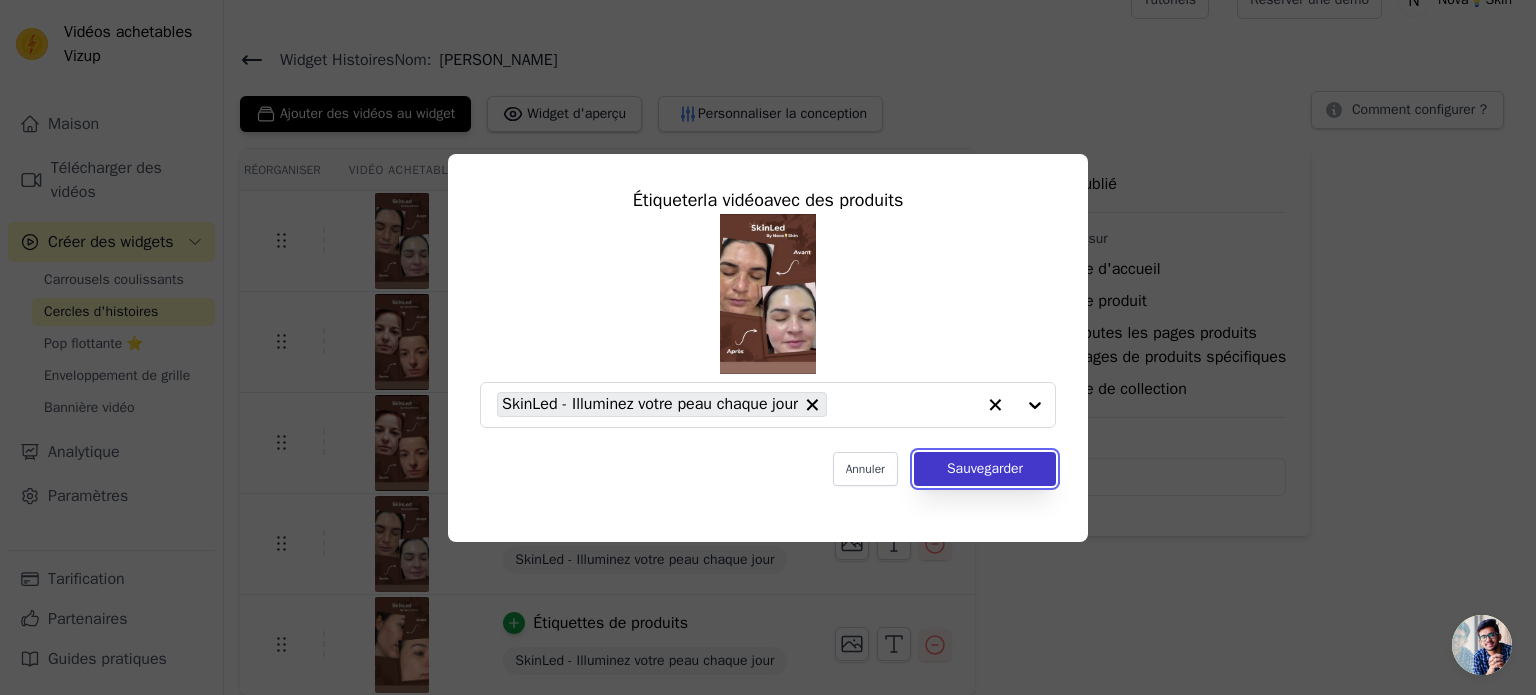 click on "Sauvegarder" at bounding box center [985, 469] 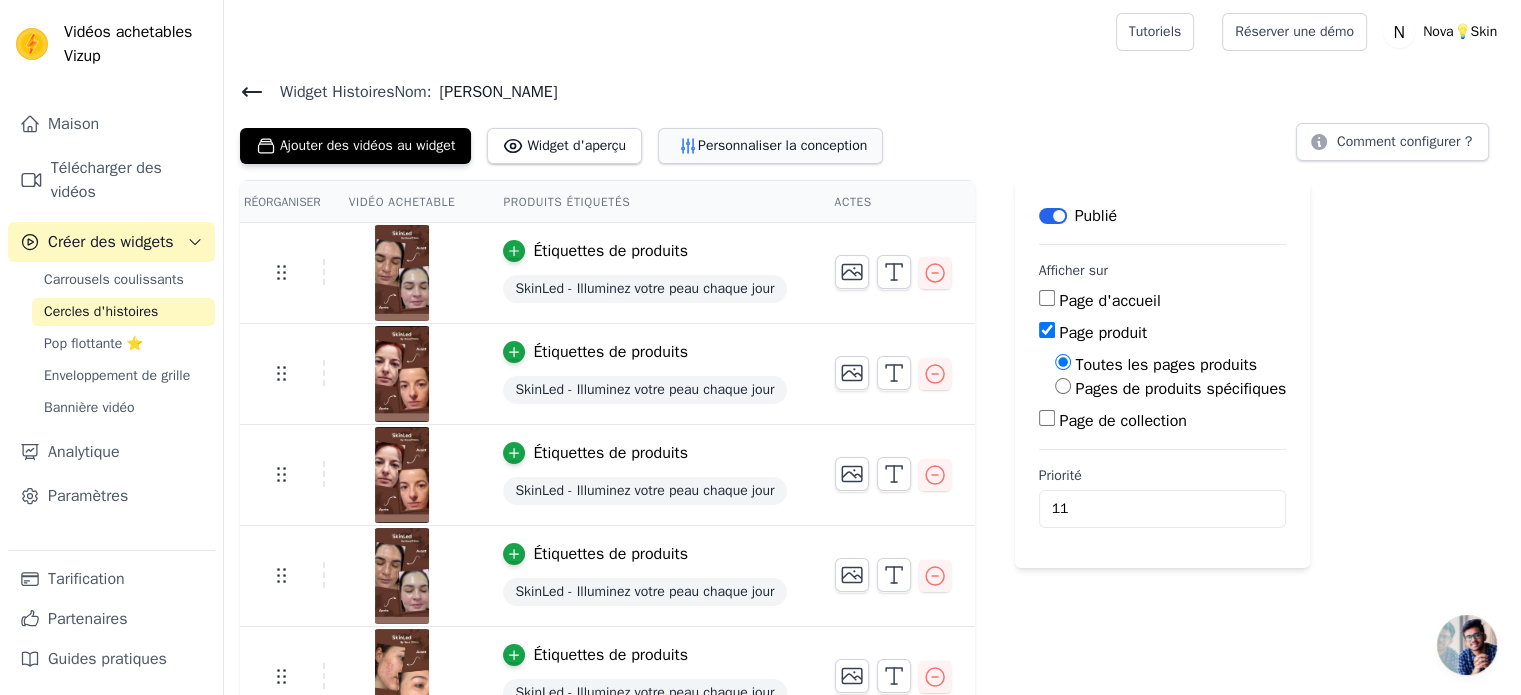click on "Personnaliser la conception" at bounding box center (782, 146) 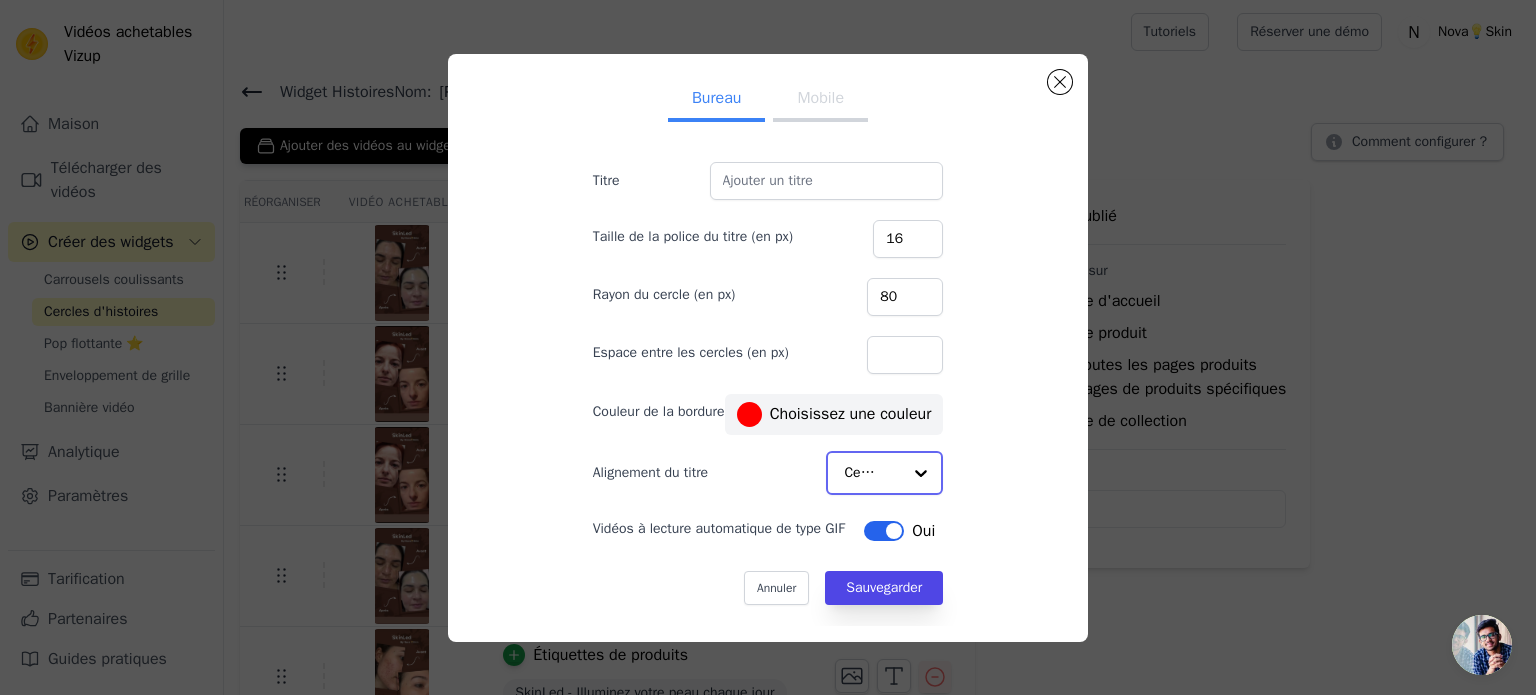 click at bounding box center (921, 473) 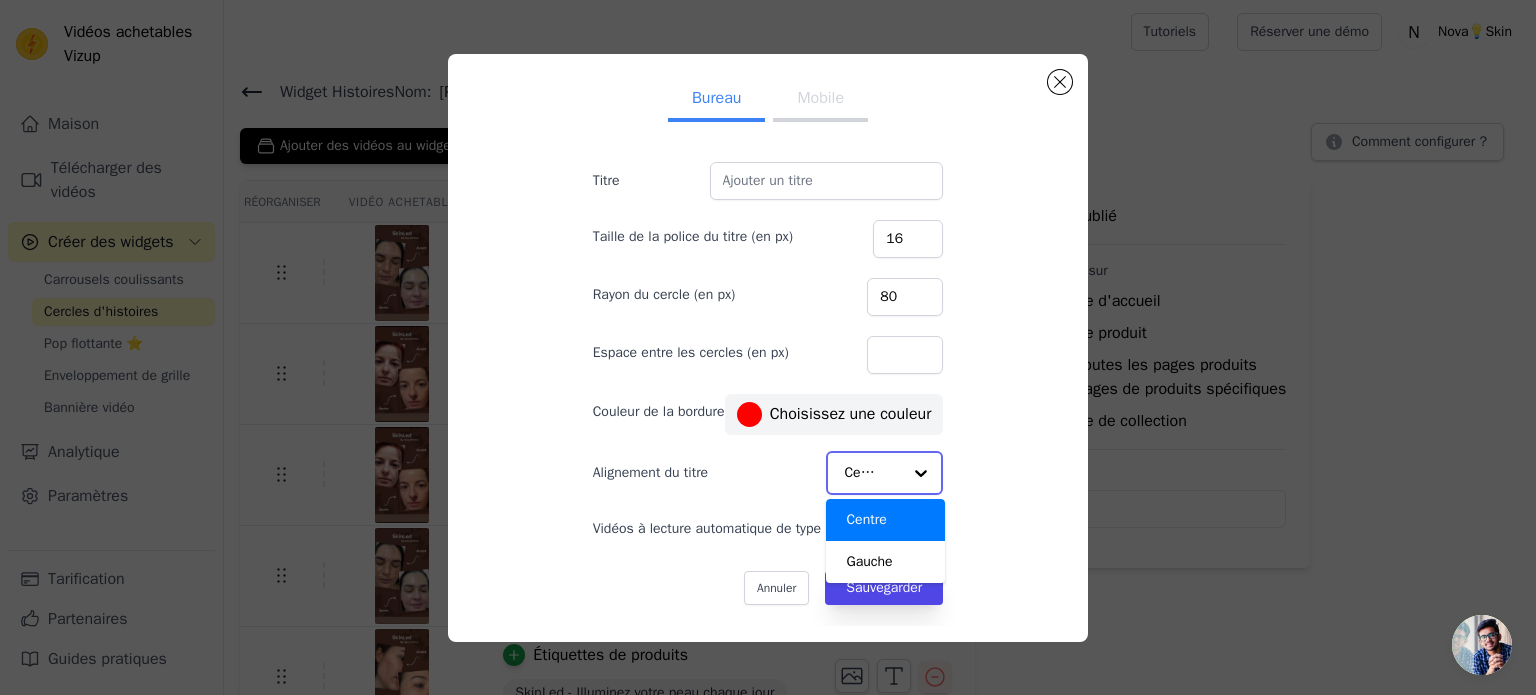 click at bounding box center (921, 473) 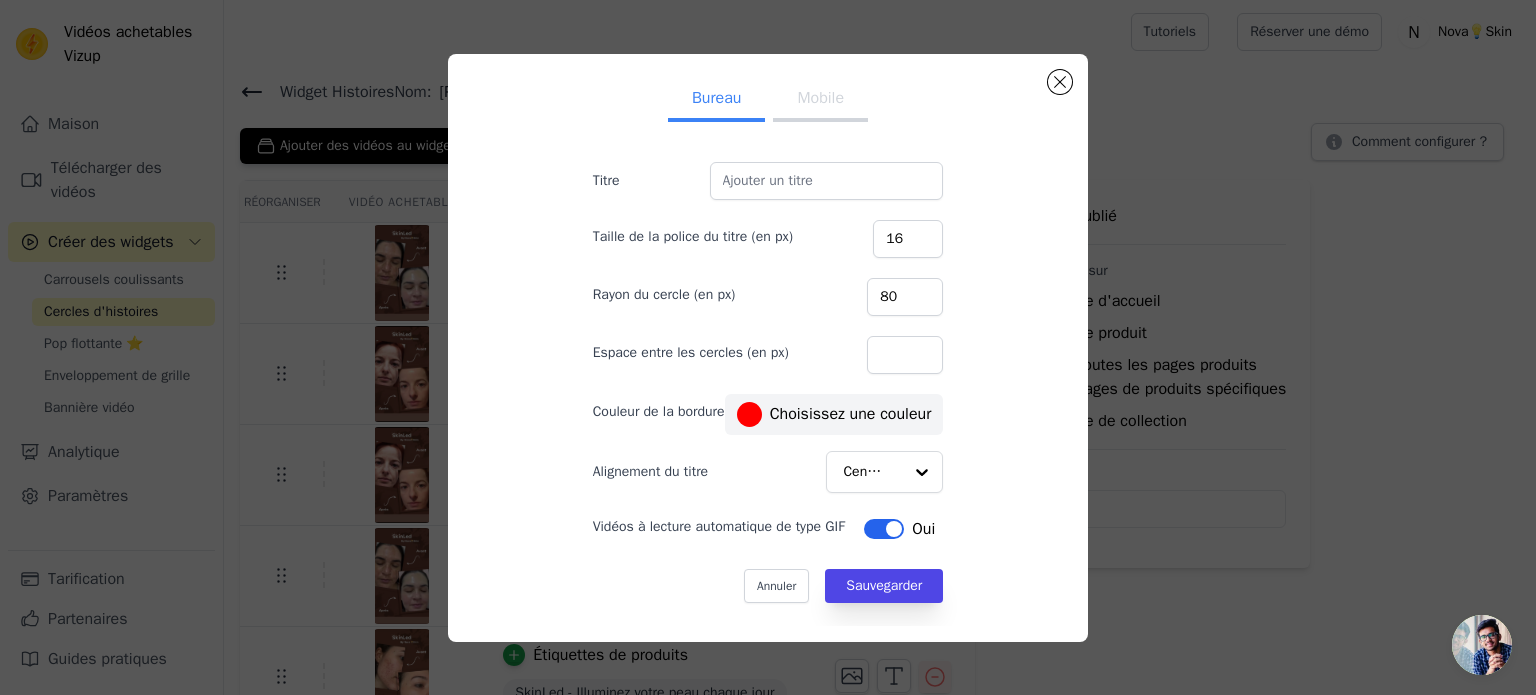 click on "Bureau Mobile   Titre     Taille de la police du titre (en px)   16   Rayon du cercle (en px)   80   Espace entre les cercles (en px)     Couleur de la bordure   #ff0000       Choisissez une couleur     Alignement du titre         Centre               Vidéos à lecture automatique de type GIF   Étiquette     Oui   Annuler     Sauvegarder                               #ff0000   1   hexagone   passer au    RVB" at bounding box center (768, 348) 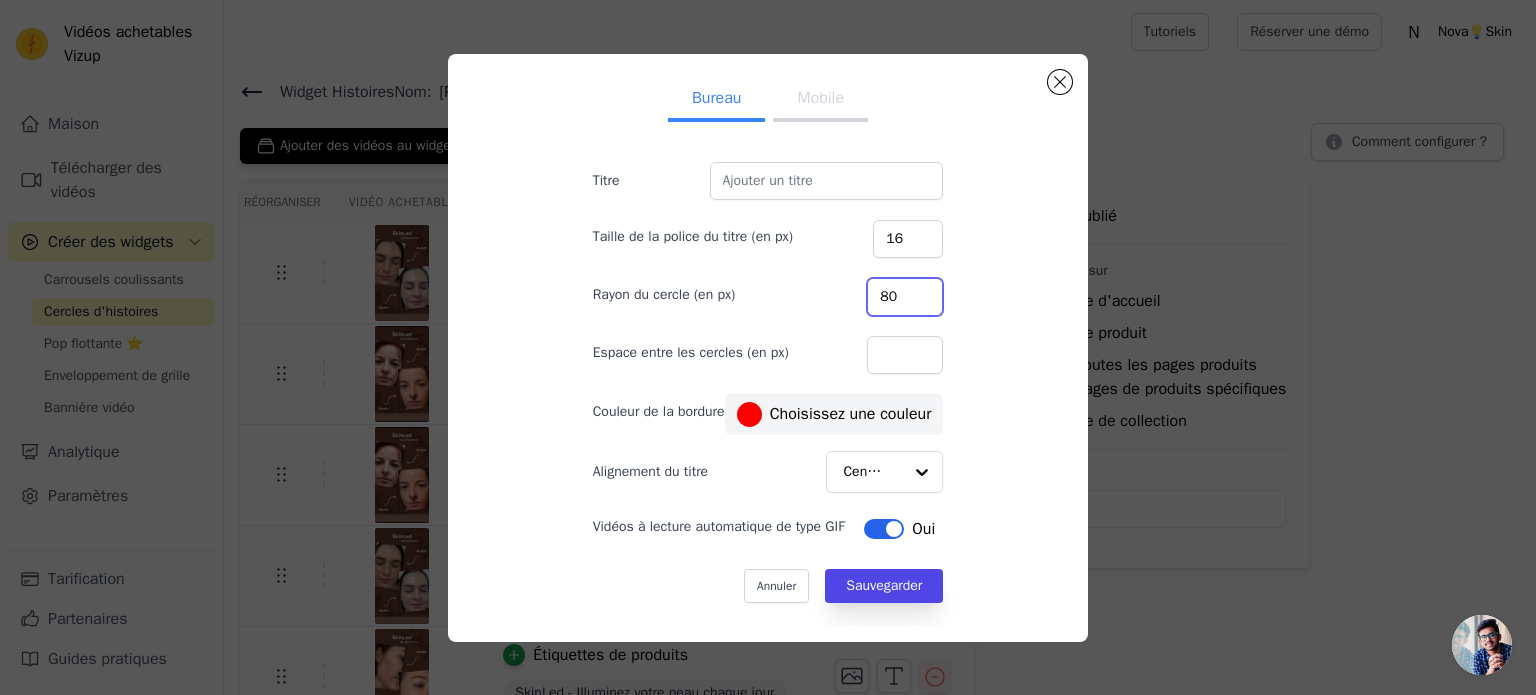 drag, startPoint x: 876, startPoint y: 303, endPoint x: 806, endPoint y: 303, distance: 70 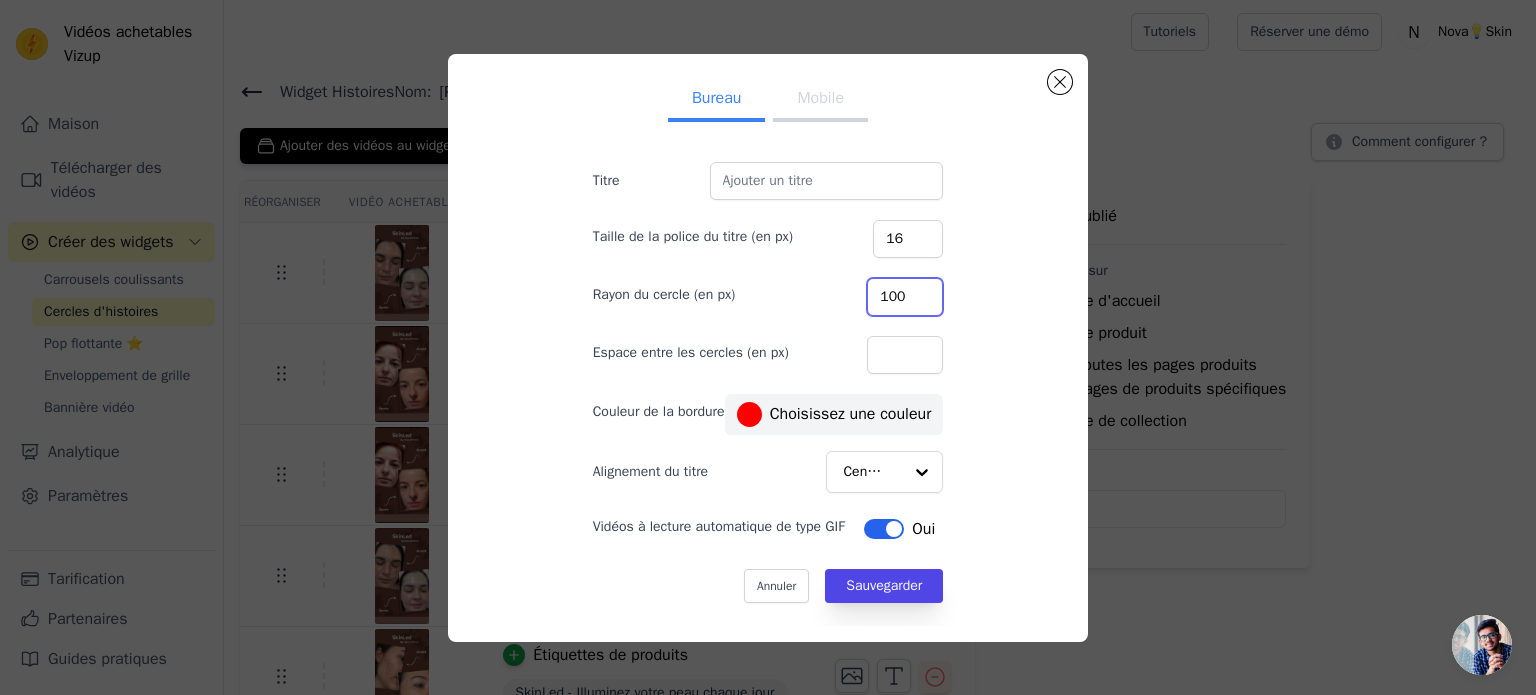 click on "100" at bounding box center [905, 297] 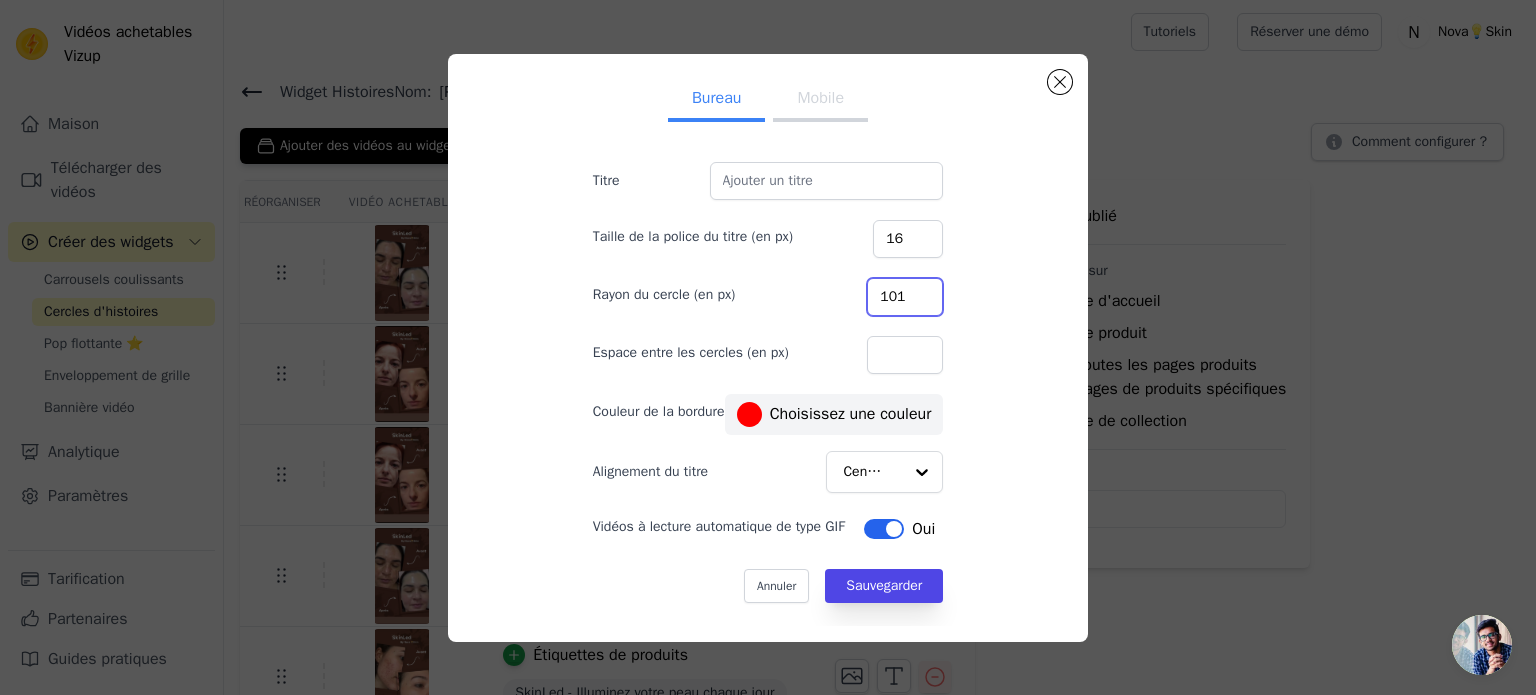 click on "101" at bounding box center [905, 297] 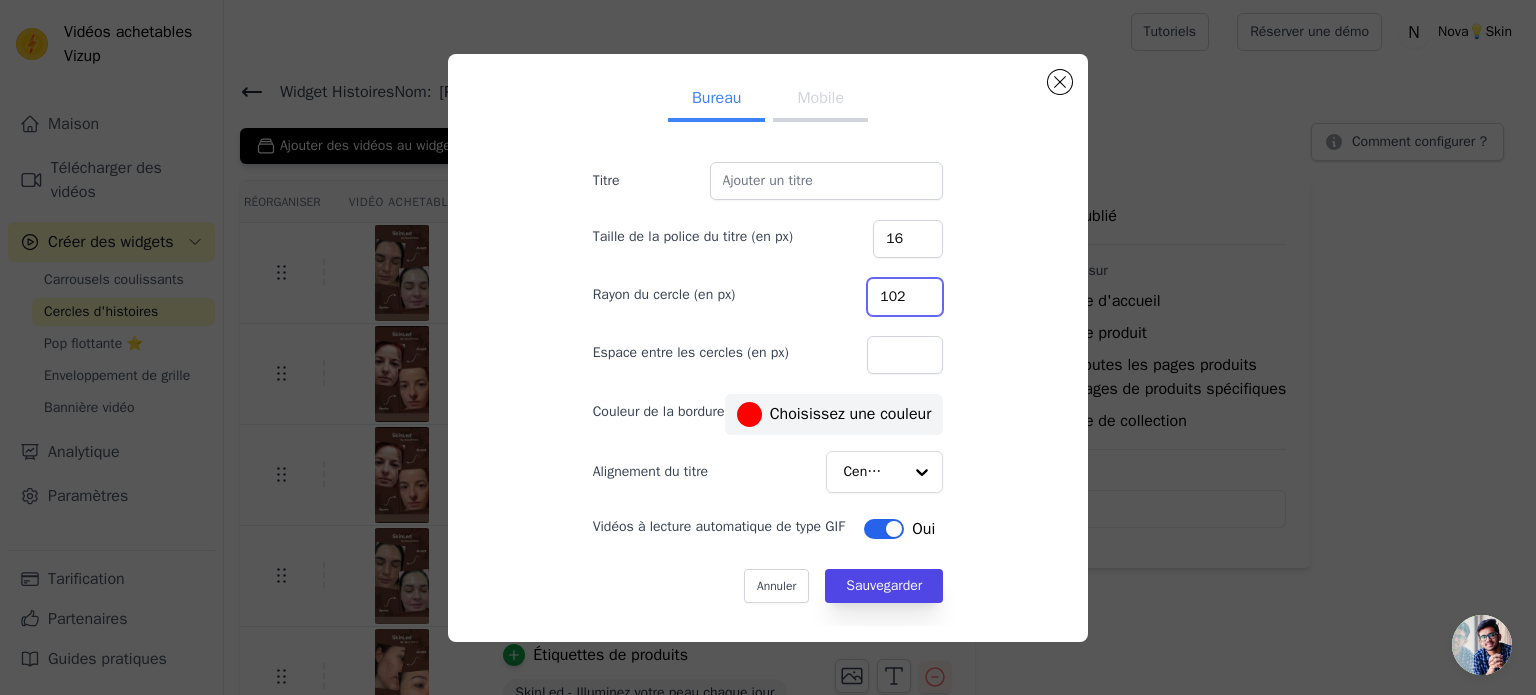 click on "102" at bounding box center (905, 297) 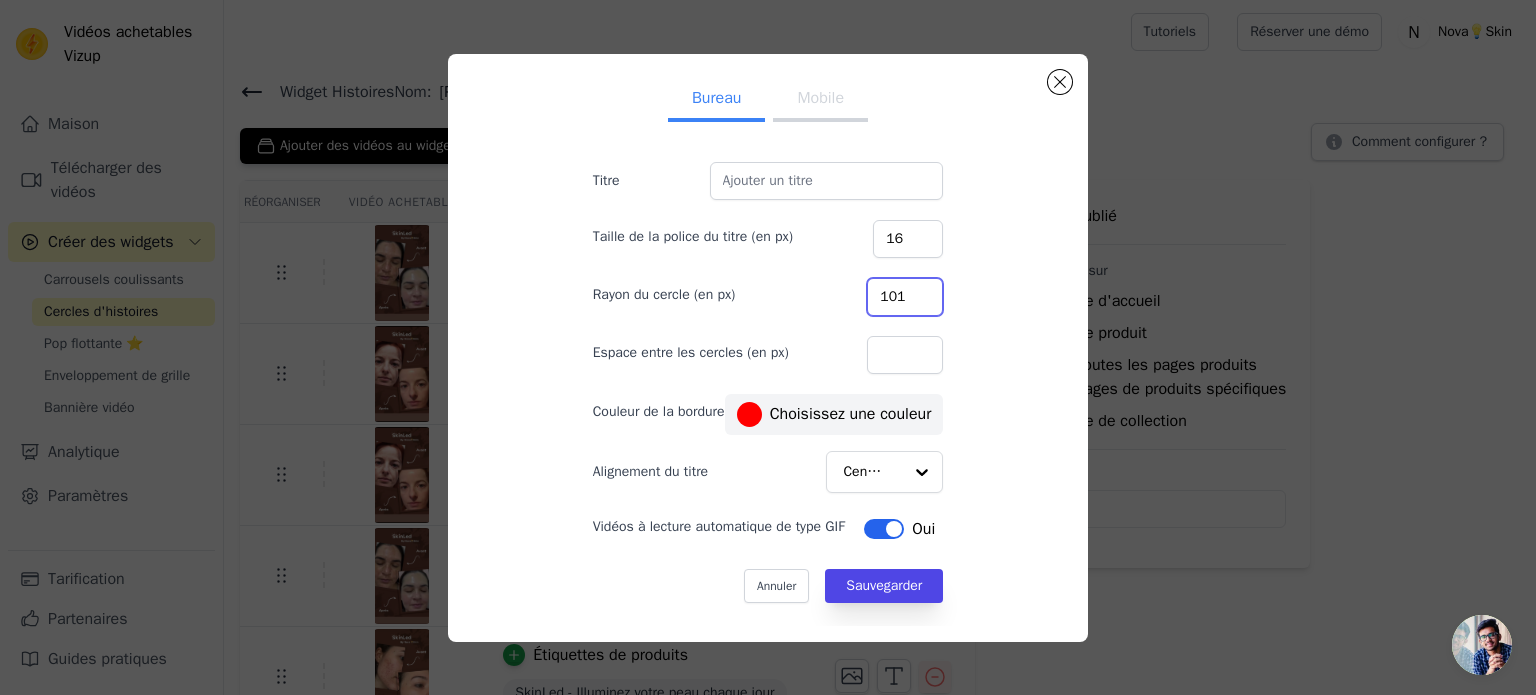 click on "101" at bounding box center [905, 297] 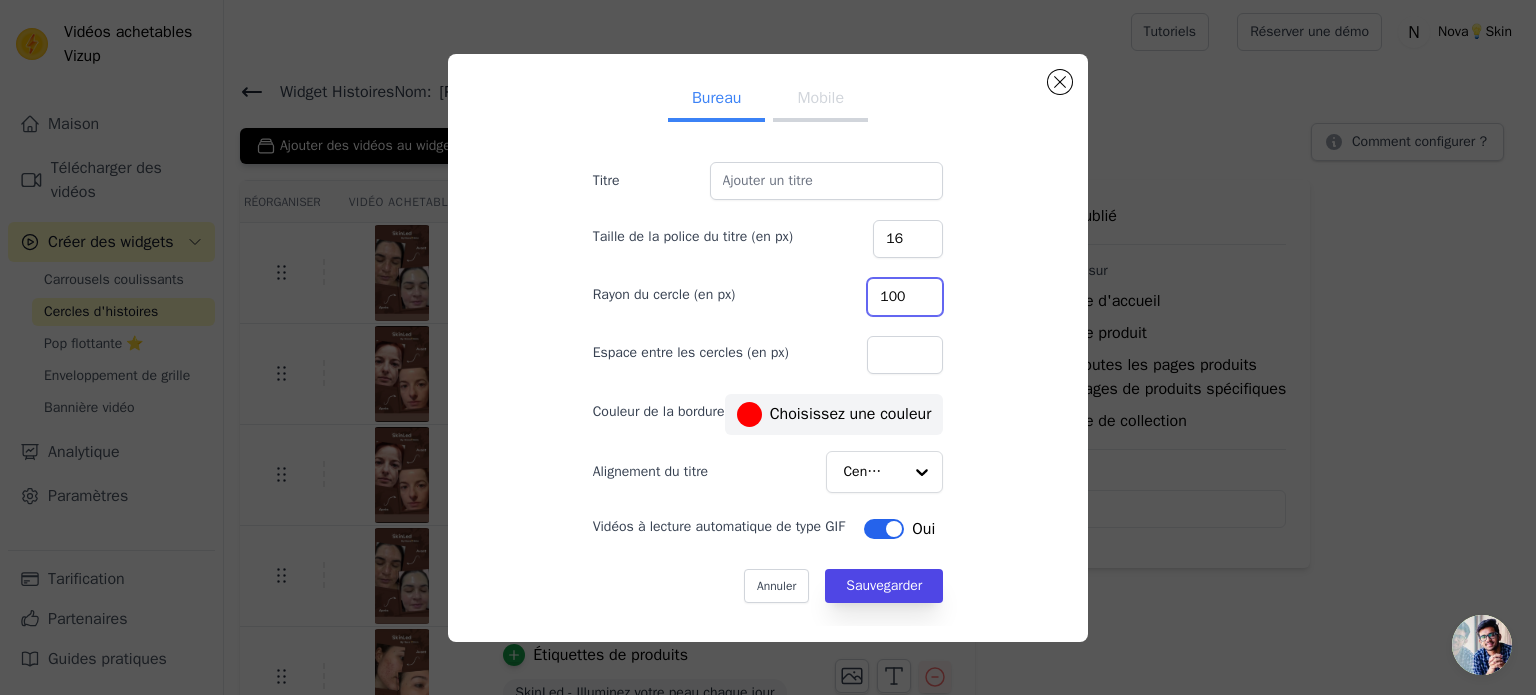 type on "100" 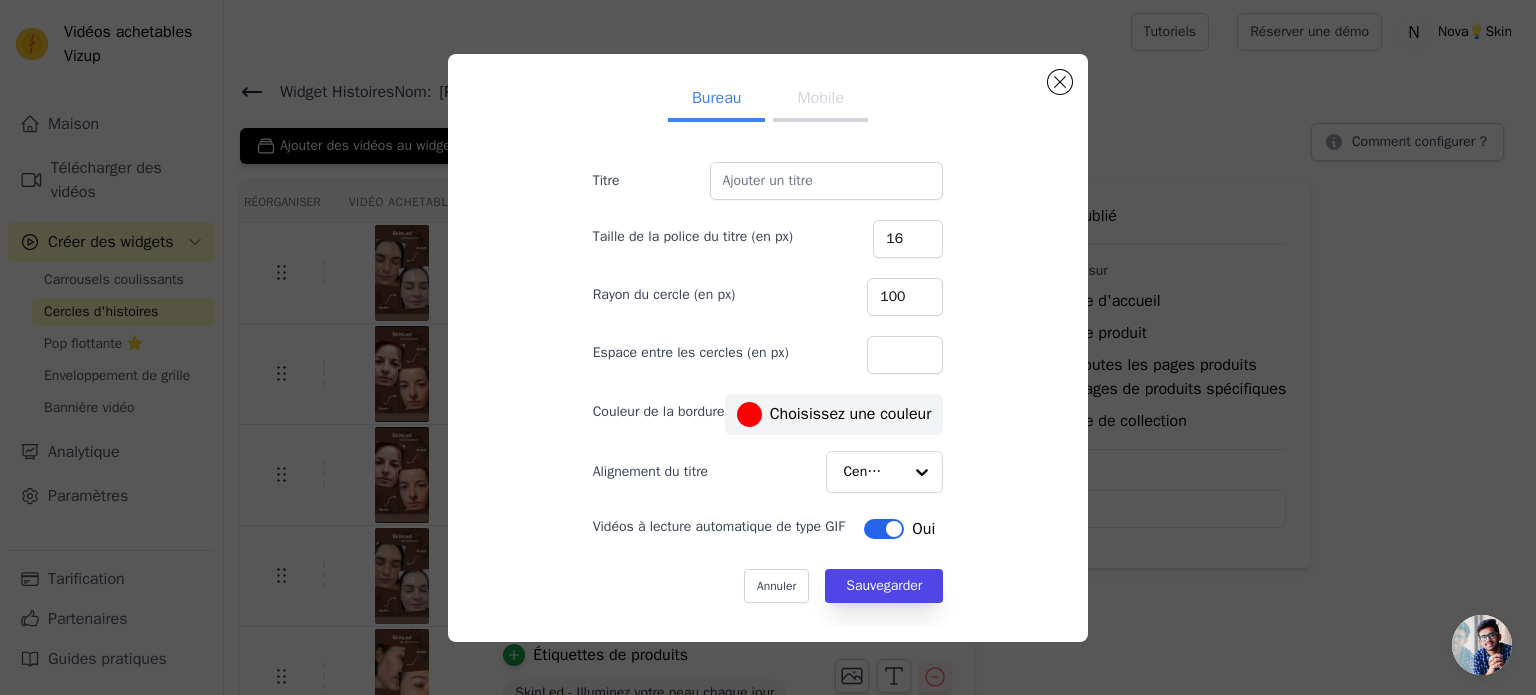 click on "Titre     Taille de la police du titre (en px)   16   Rayon du cercle (en px)   100   Espace entre les cercles (en px)     Couleur de la bordure   #ff0000       Choisissez une couleur     Alignement du titre         Centre               Vidéos à lecture automatique de type GIF   Étiquette     Oui   Annuler     Sauvegarder" at bounding box center [768, 382] 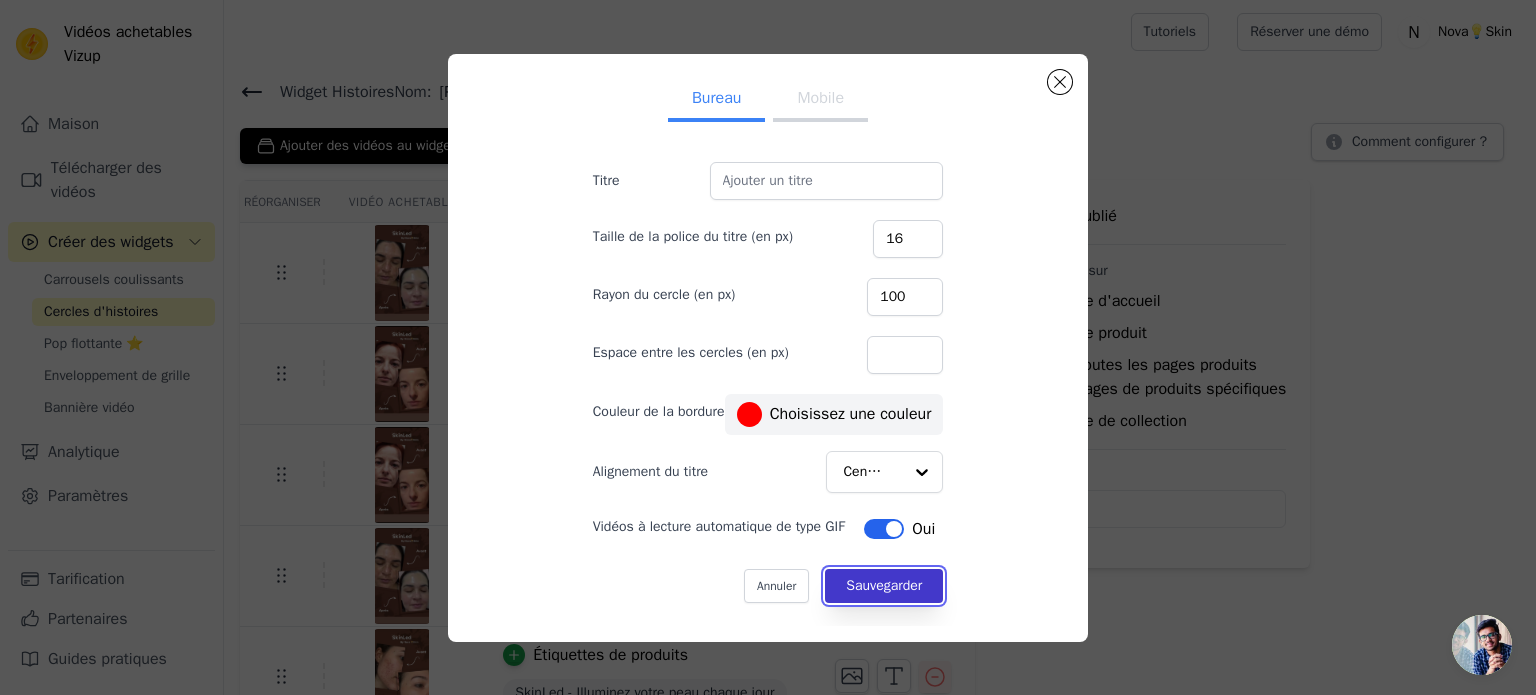 click on "Sauvegarder" at bounding box center (884, 585) 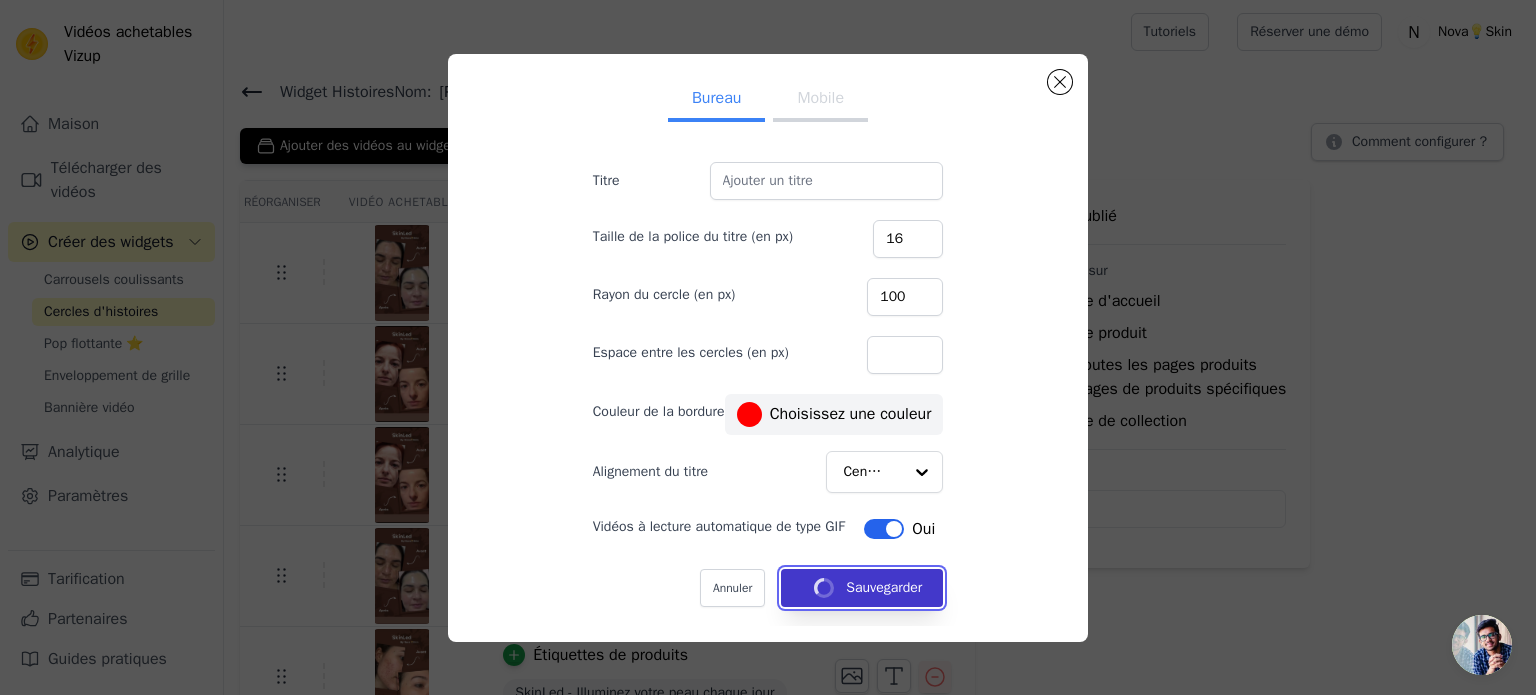 type 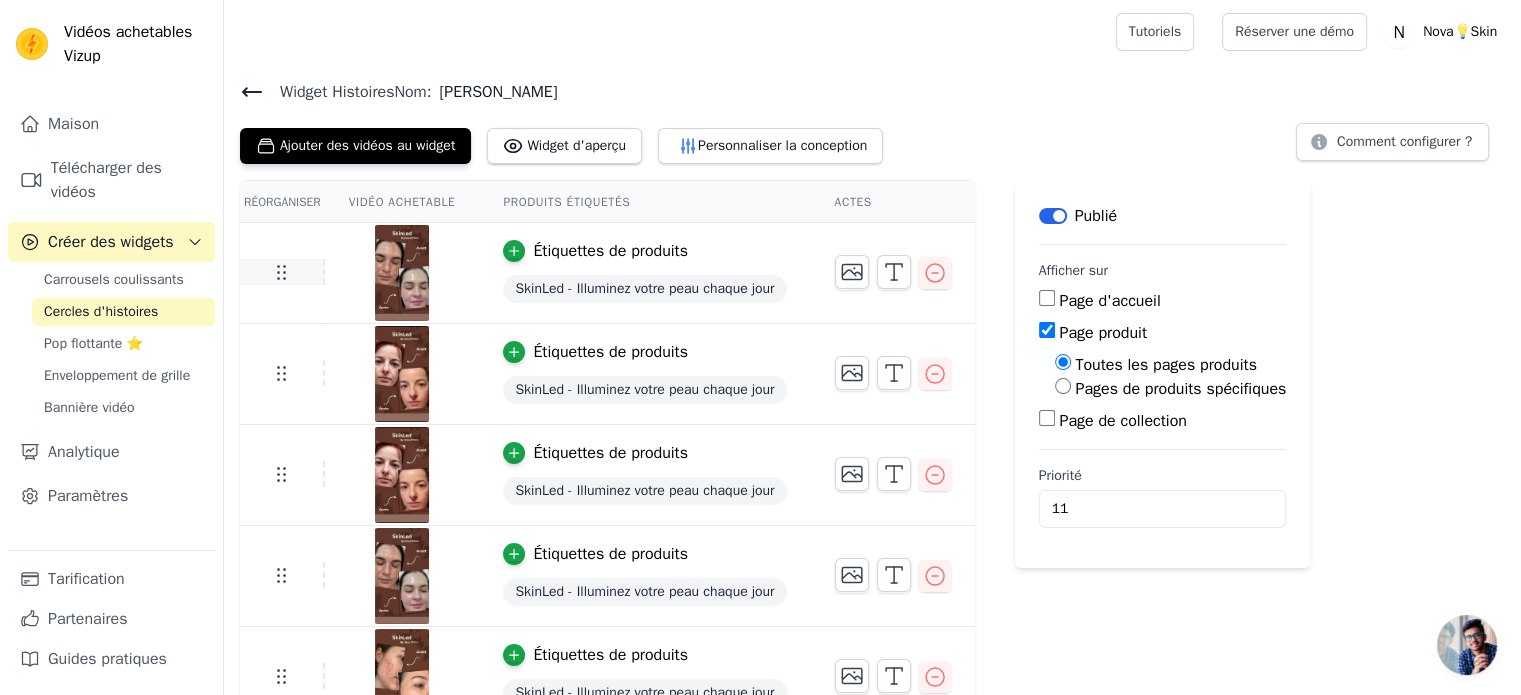 click at bounding box center (282, 272) 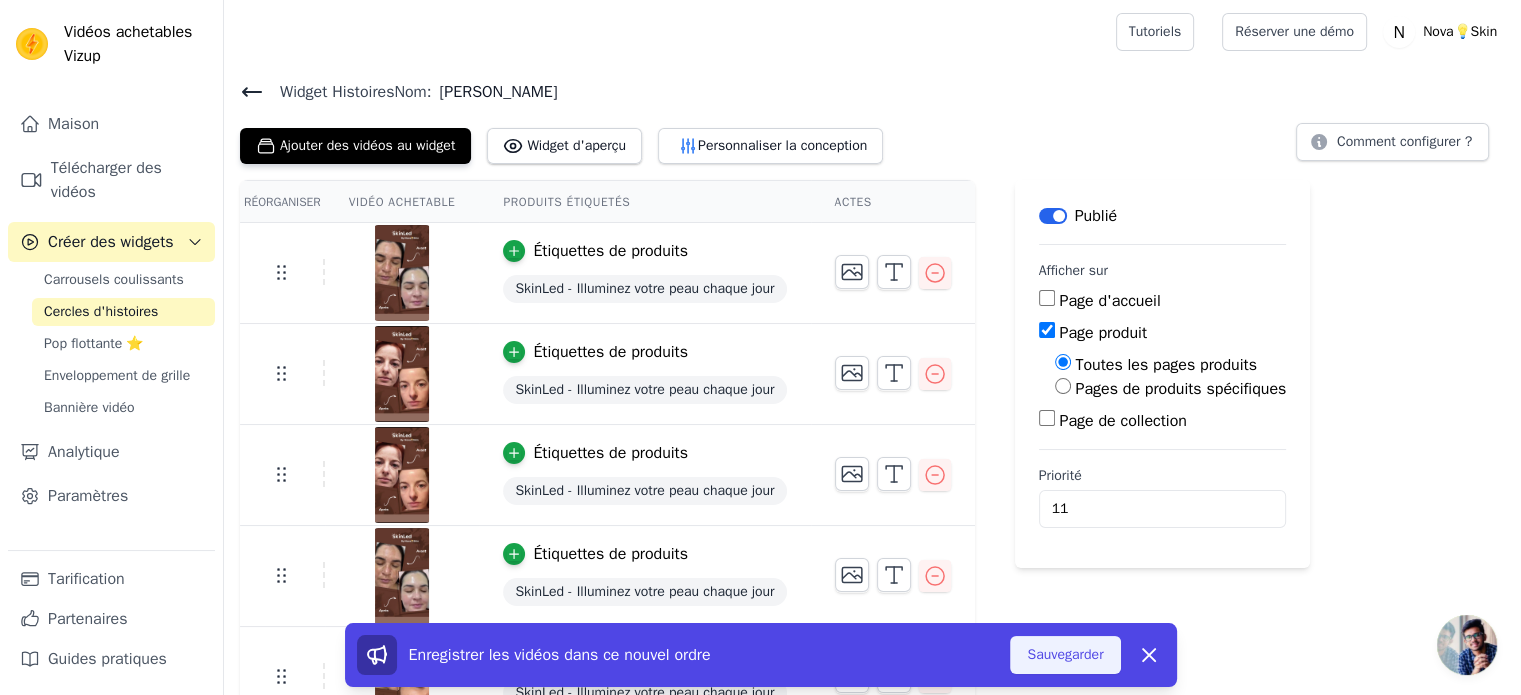 click on "Sauvegarder" at bounding box center (1065, 654) 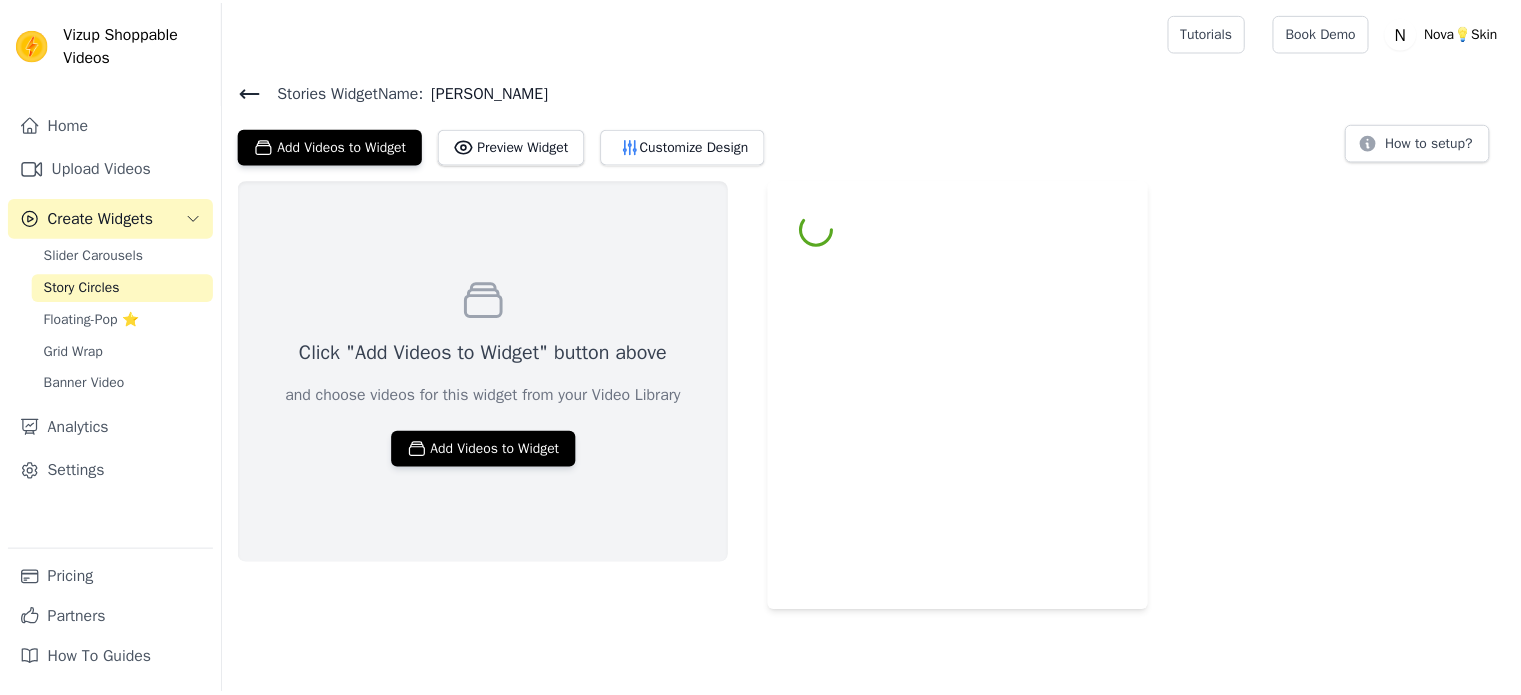 scroll, scrollTop: 0, scrollLeft: 0, axis: both 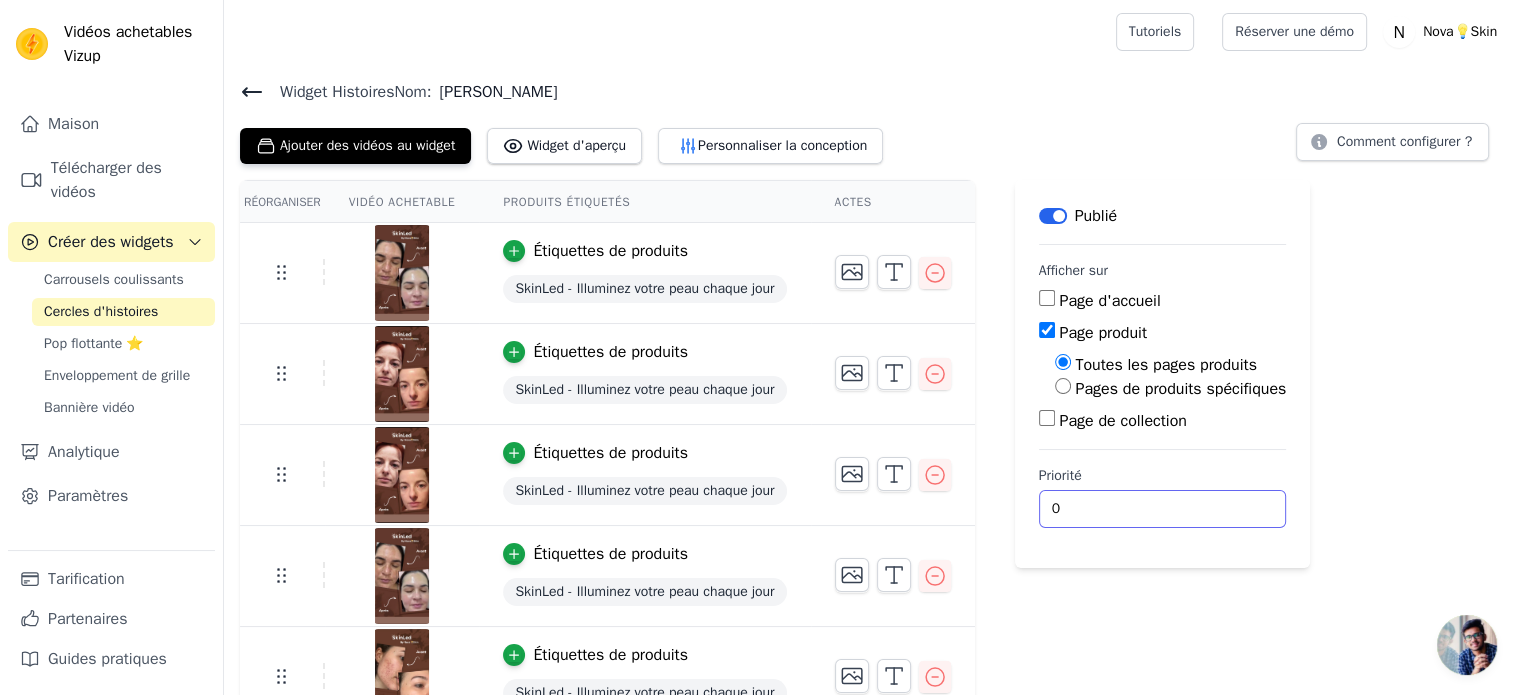 click on "0" at bounding box center [1163, 509] 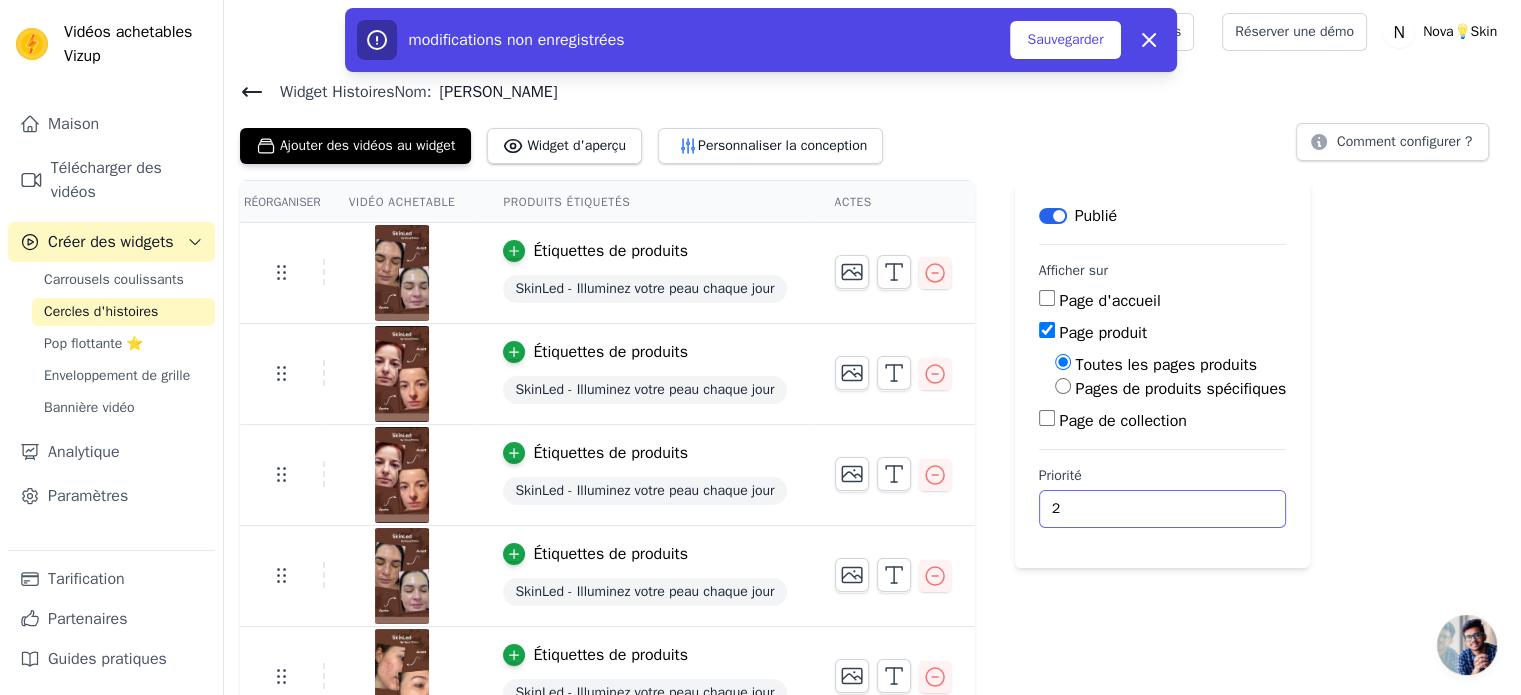 click on "2" at bounding box center [1163, 509] 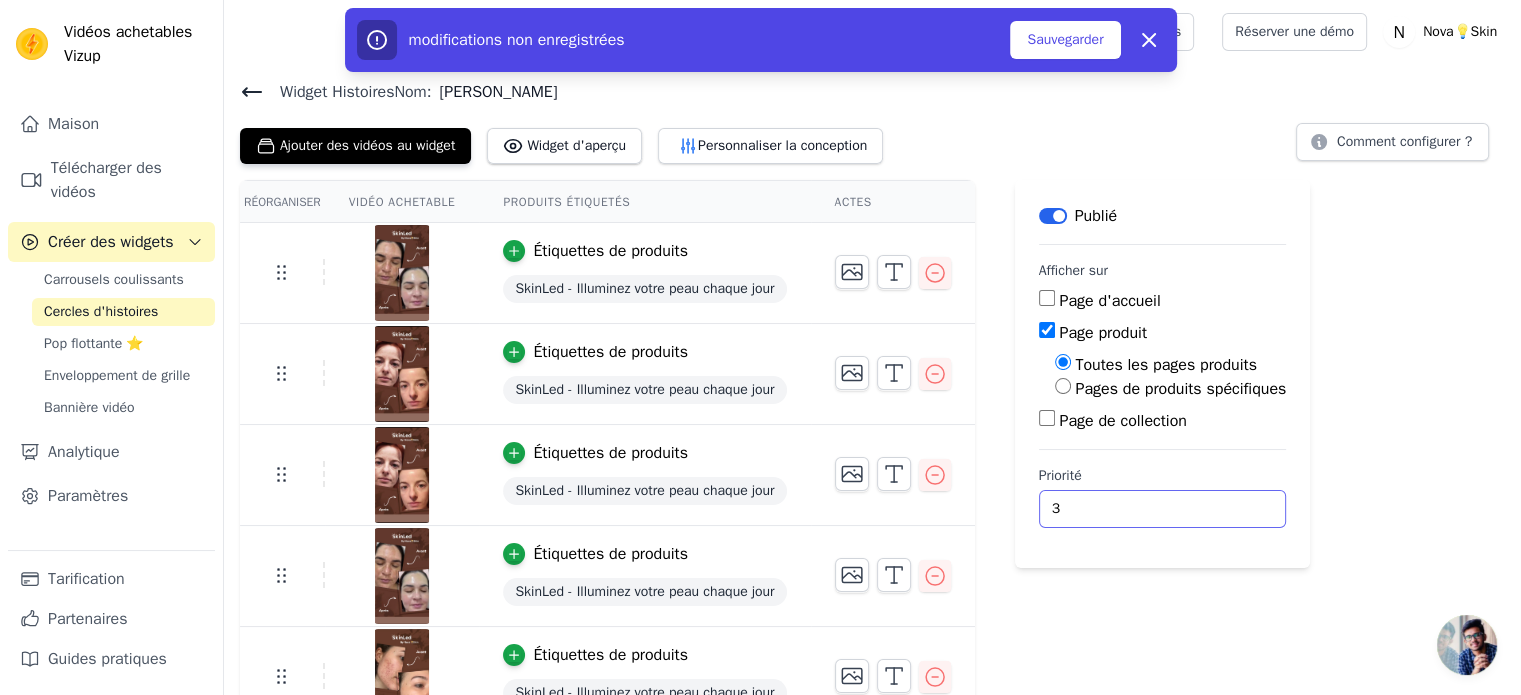 click on "3" at bounding box center (1163, 509) 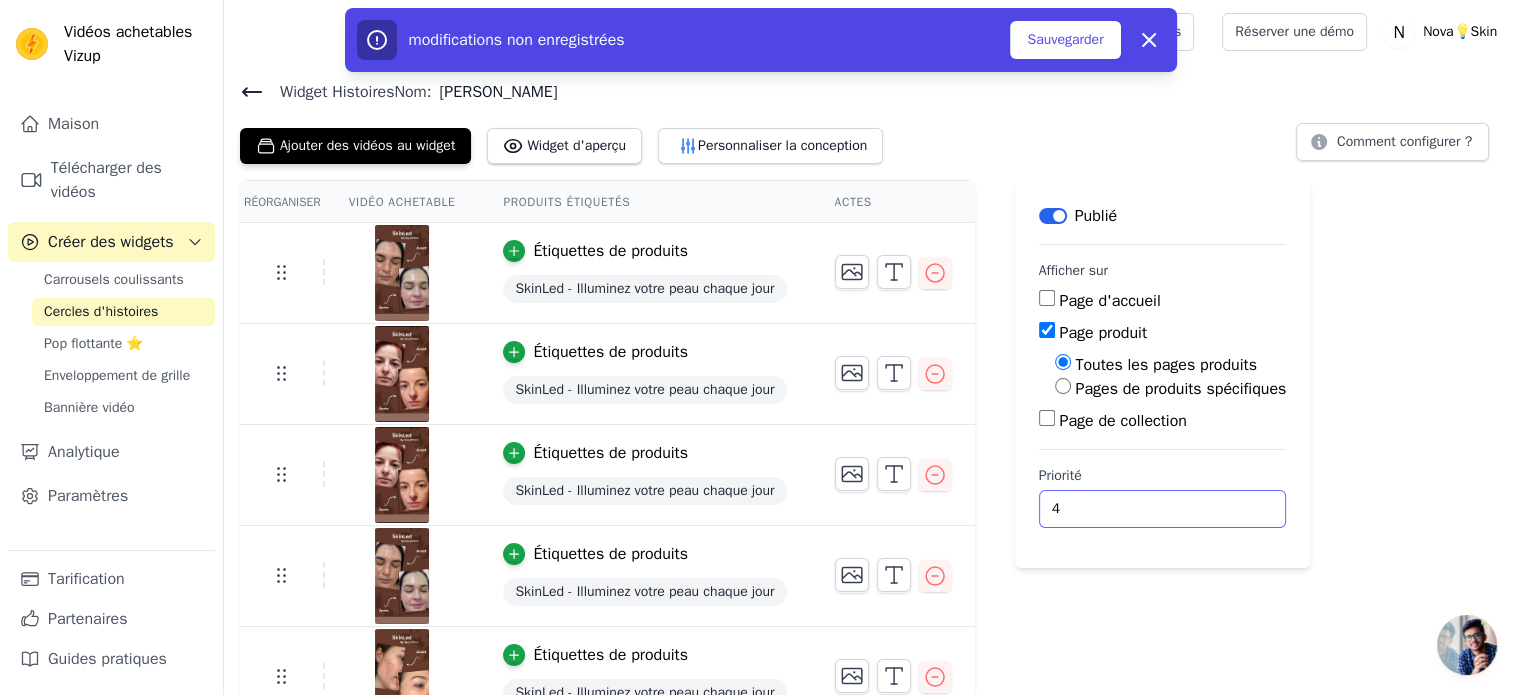 click on "4" at bounding box center (1163, 509) 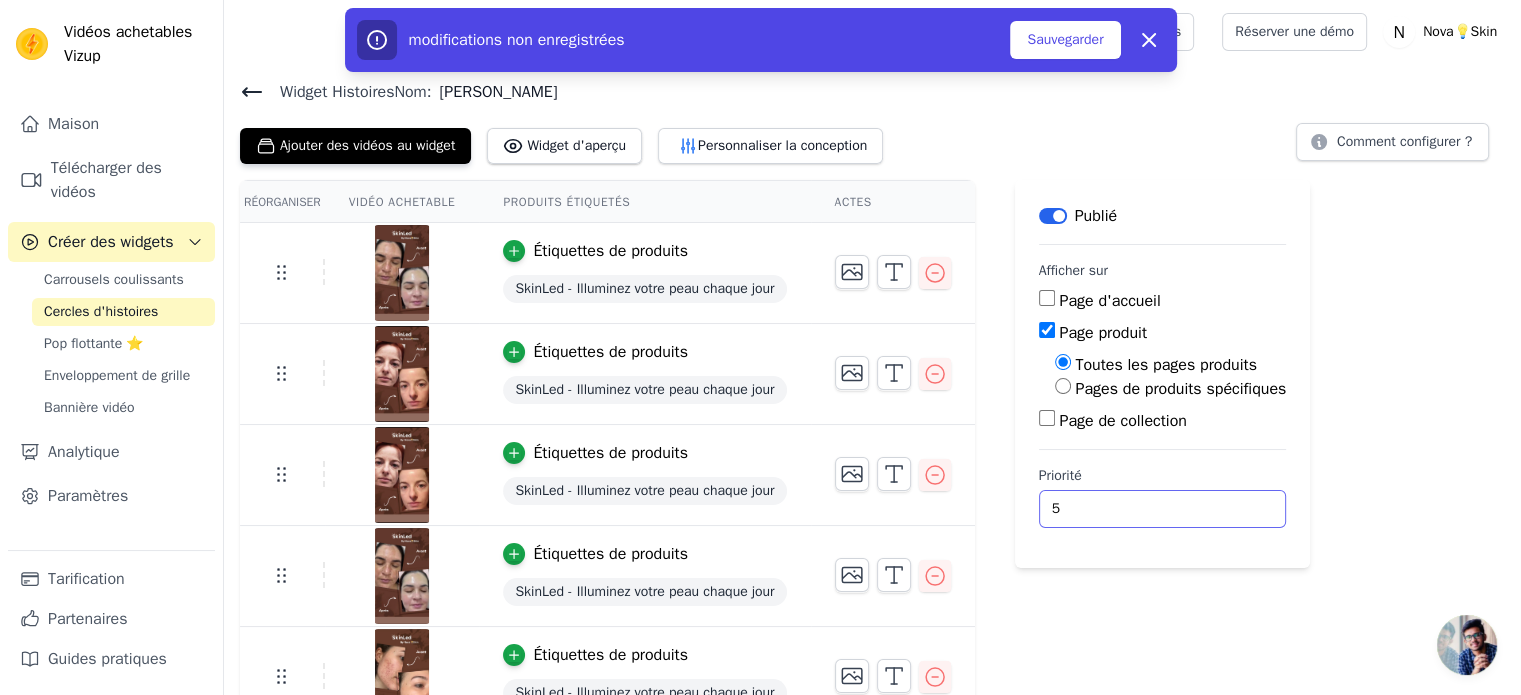 click on "5" at bounding box center [1163, 509] 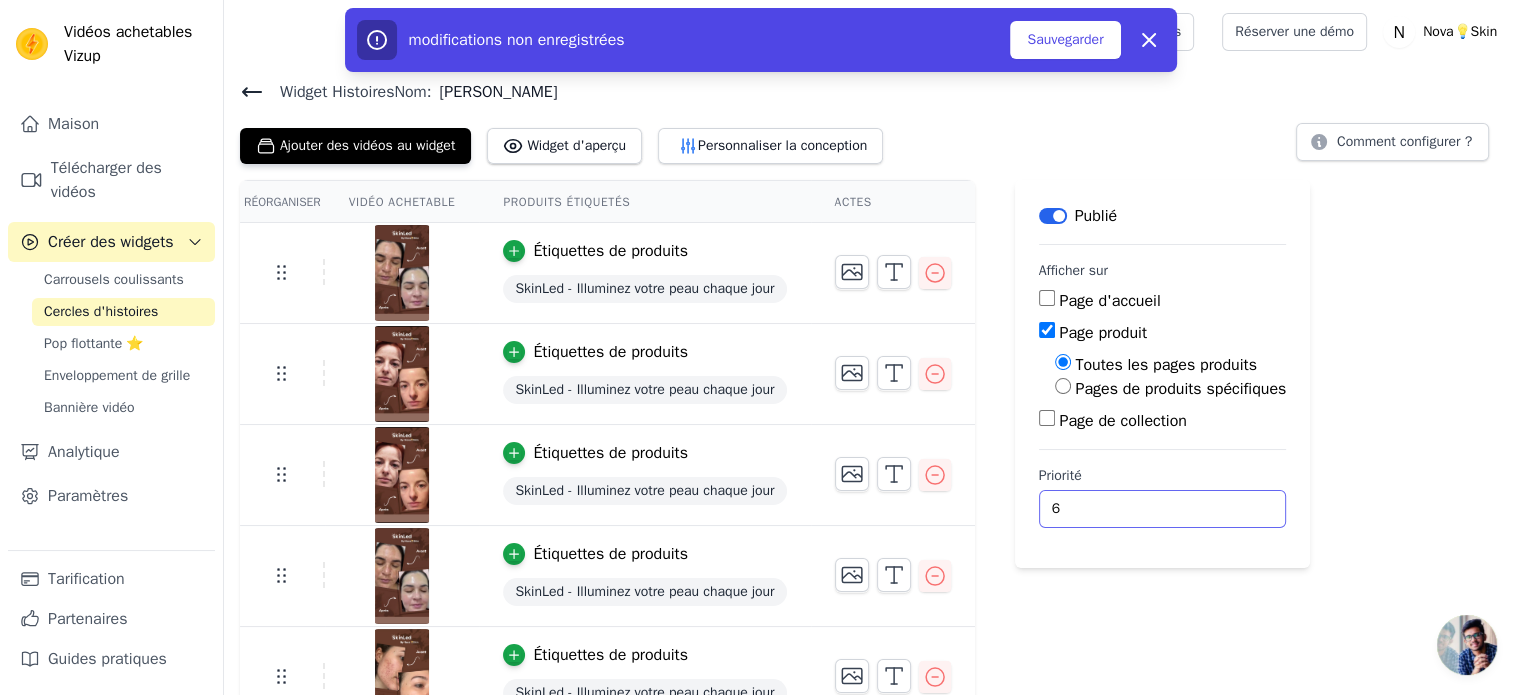 click on "6" at bounding box center (1163, 509) 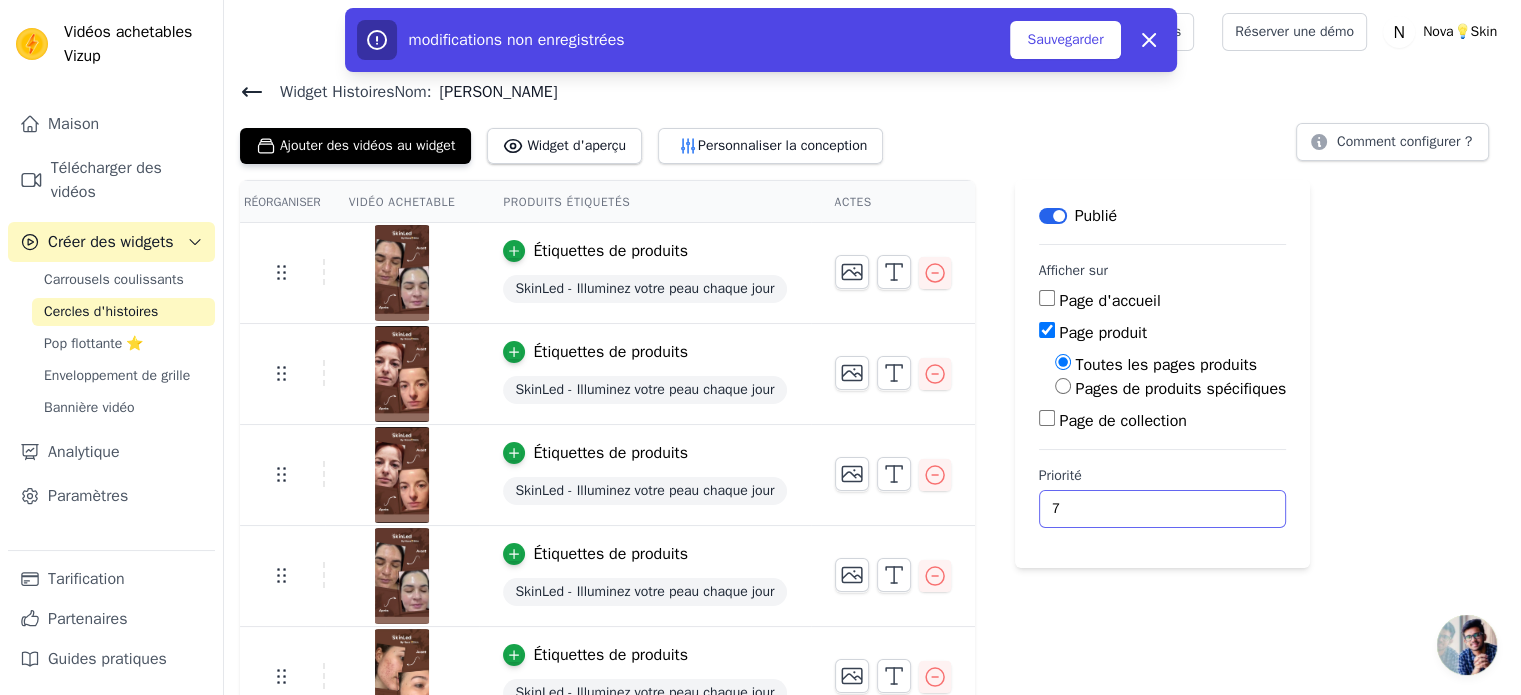 click on "7" at bounding box center [1163, 509] 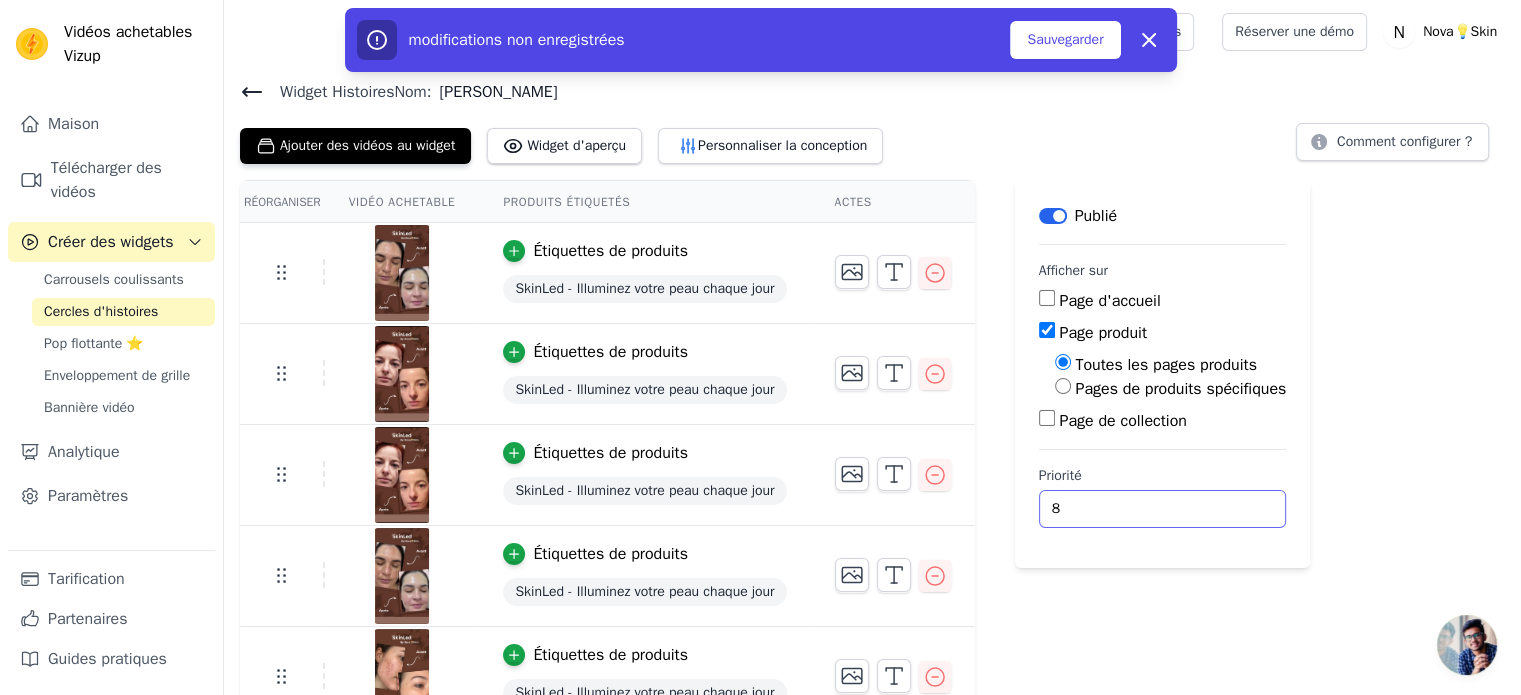 click on "8" at bounding box center [1163, 509] 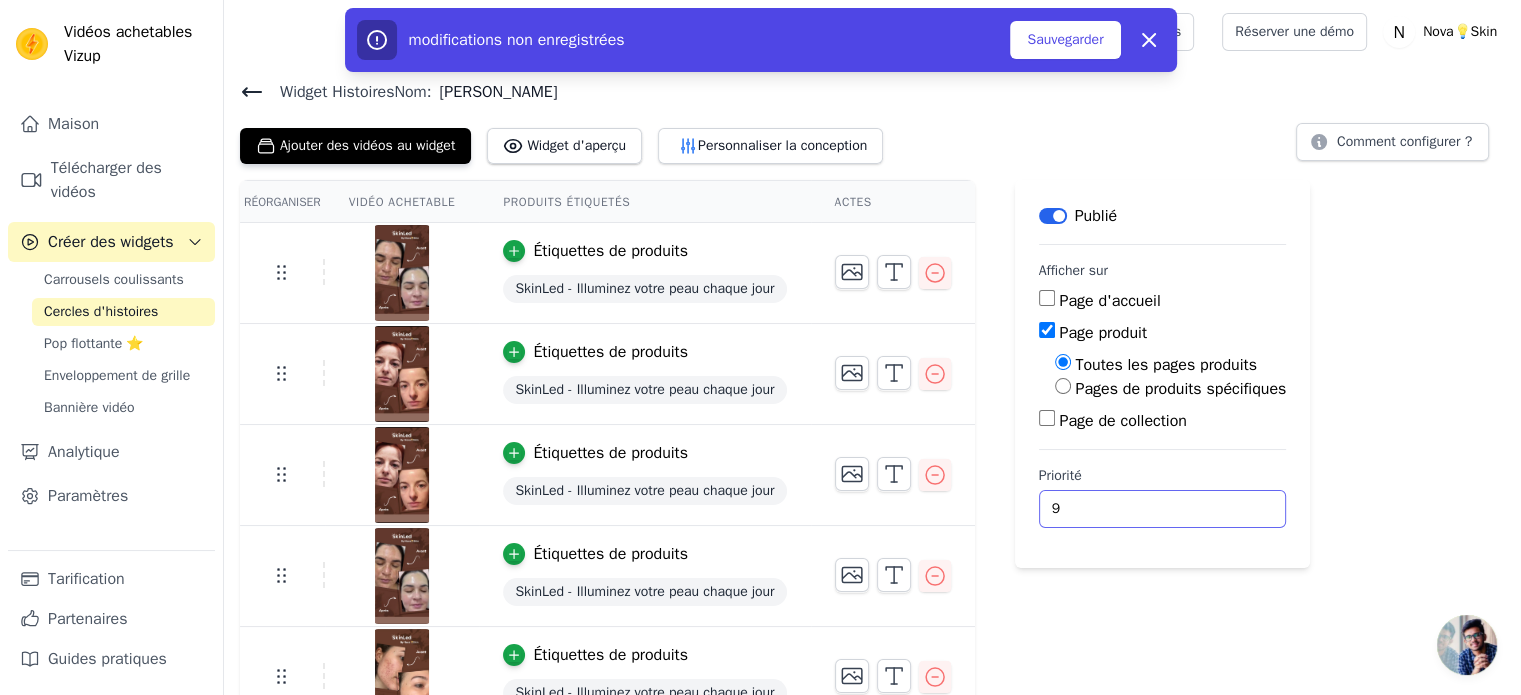 click on "9" at bounding box center [1163, 509] 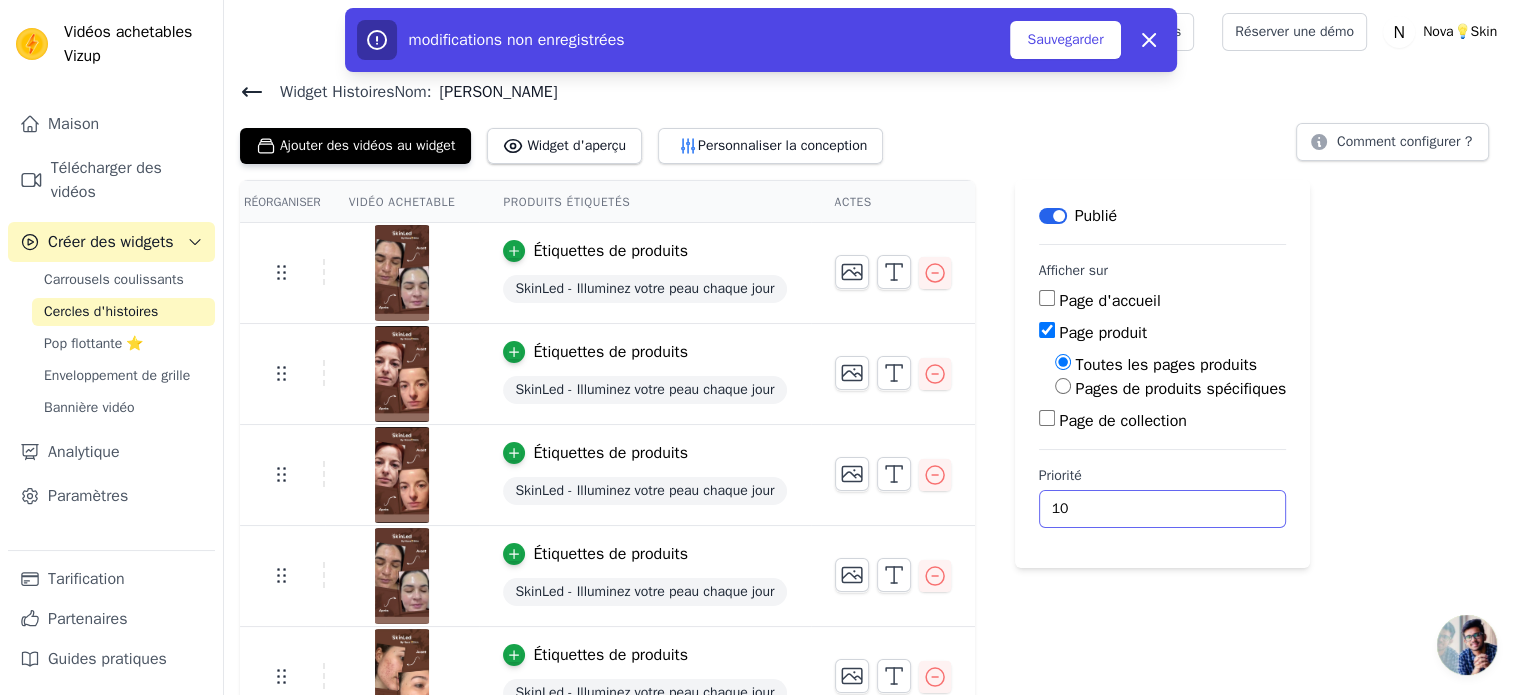click on "10" at bounding box center [1163, 509] 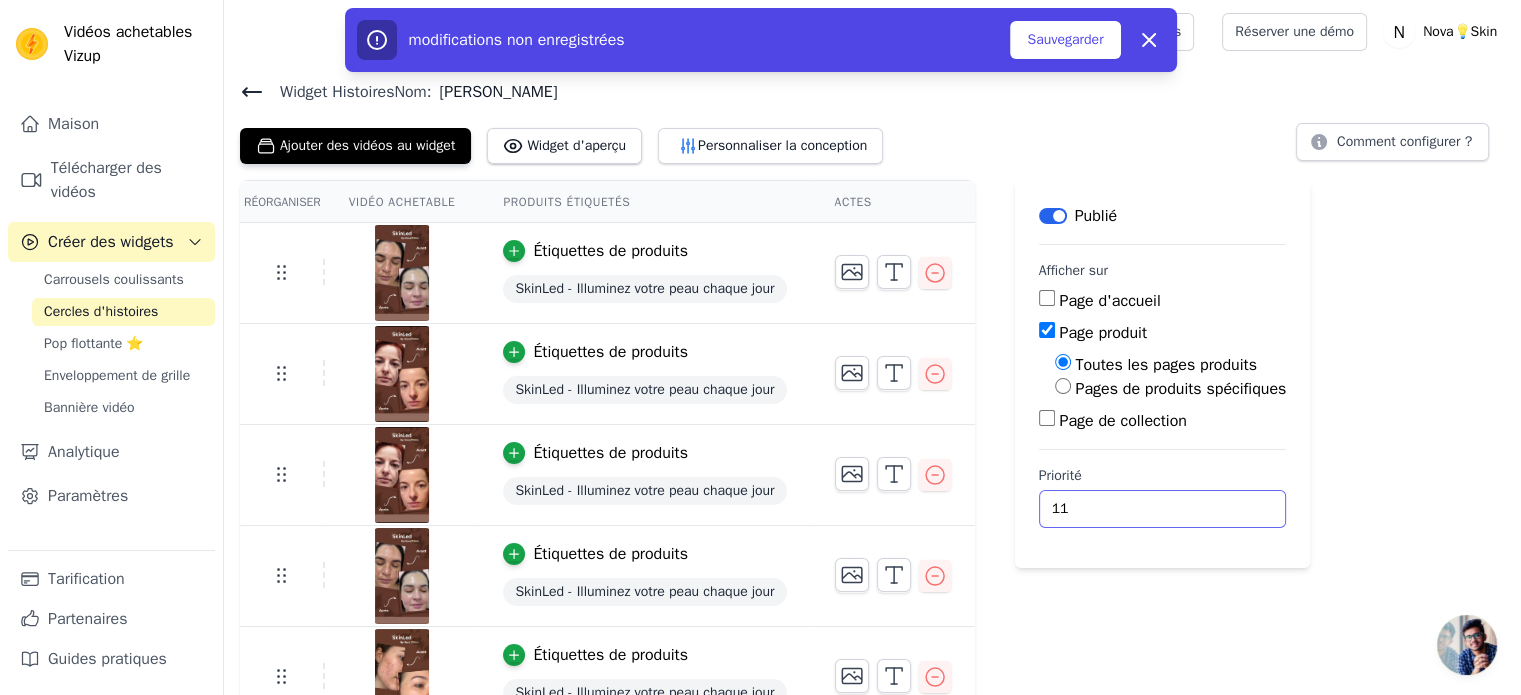 click on "11" at bounding box center [1163, 509] 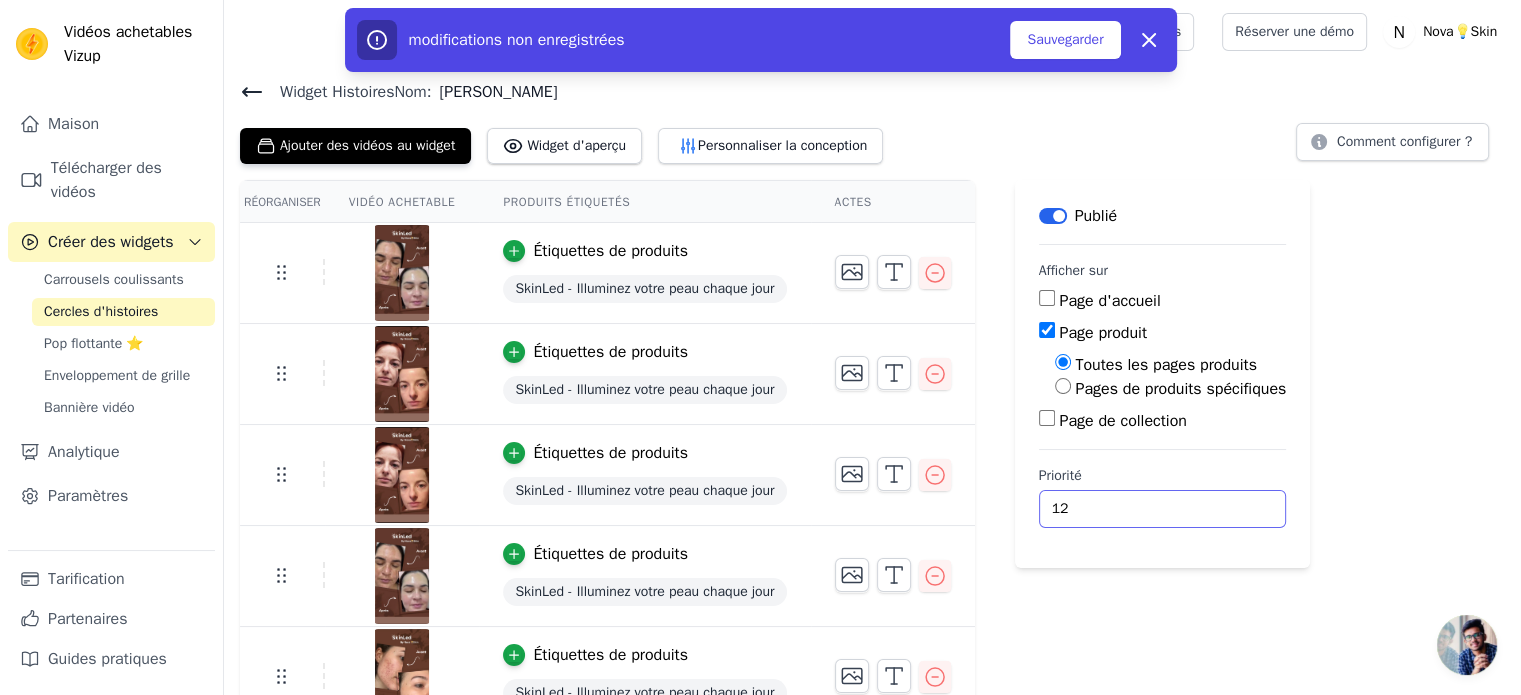 click on "12" at bounding box center [1163, 509] 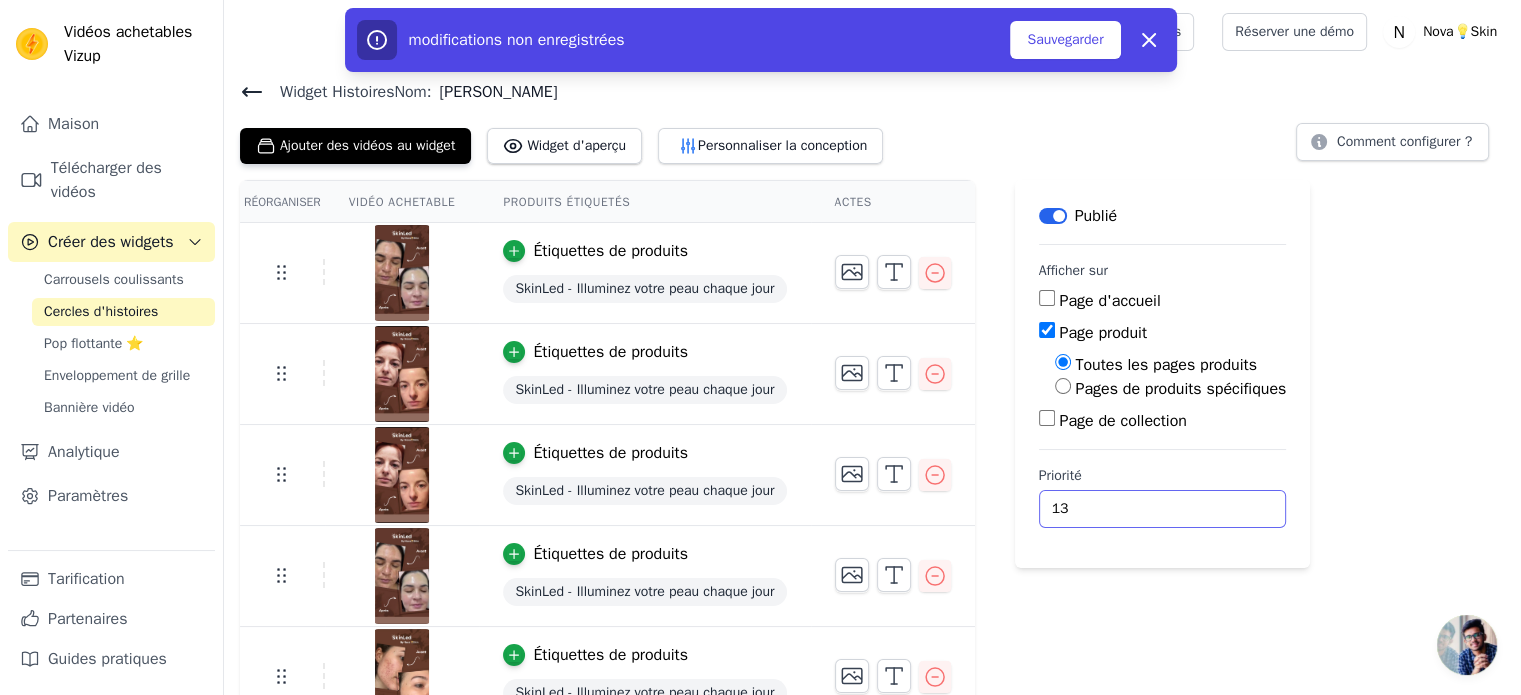 click on "13" at bounding box center (1163, 509) 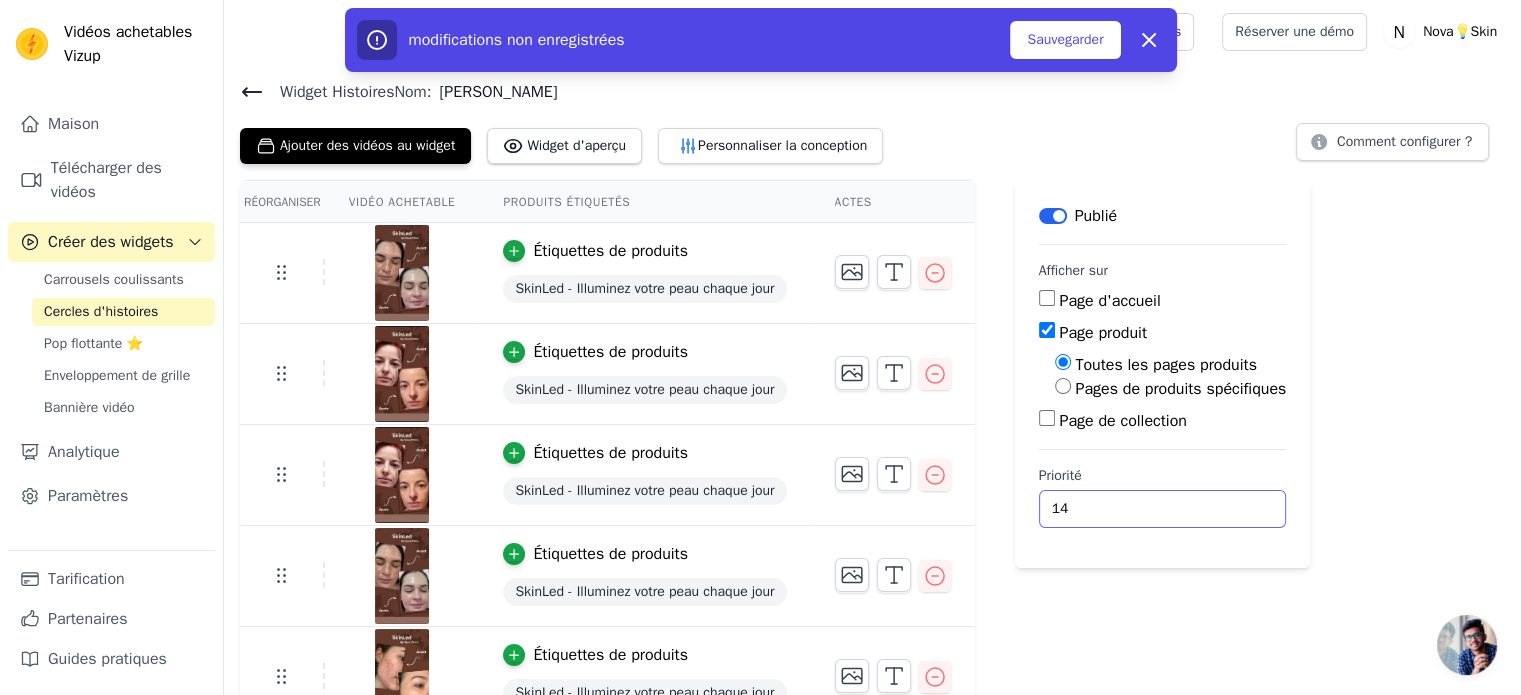 click on "14" at bounding box center (1163, 509) 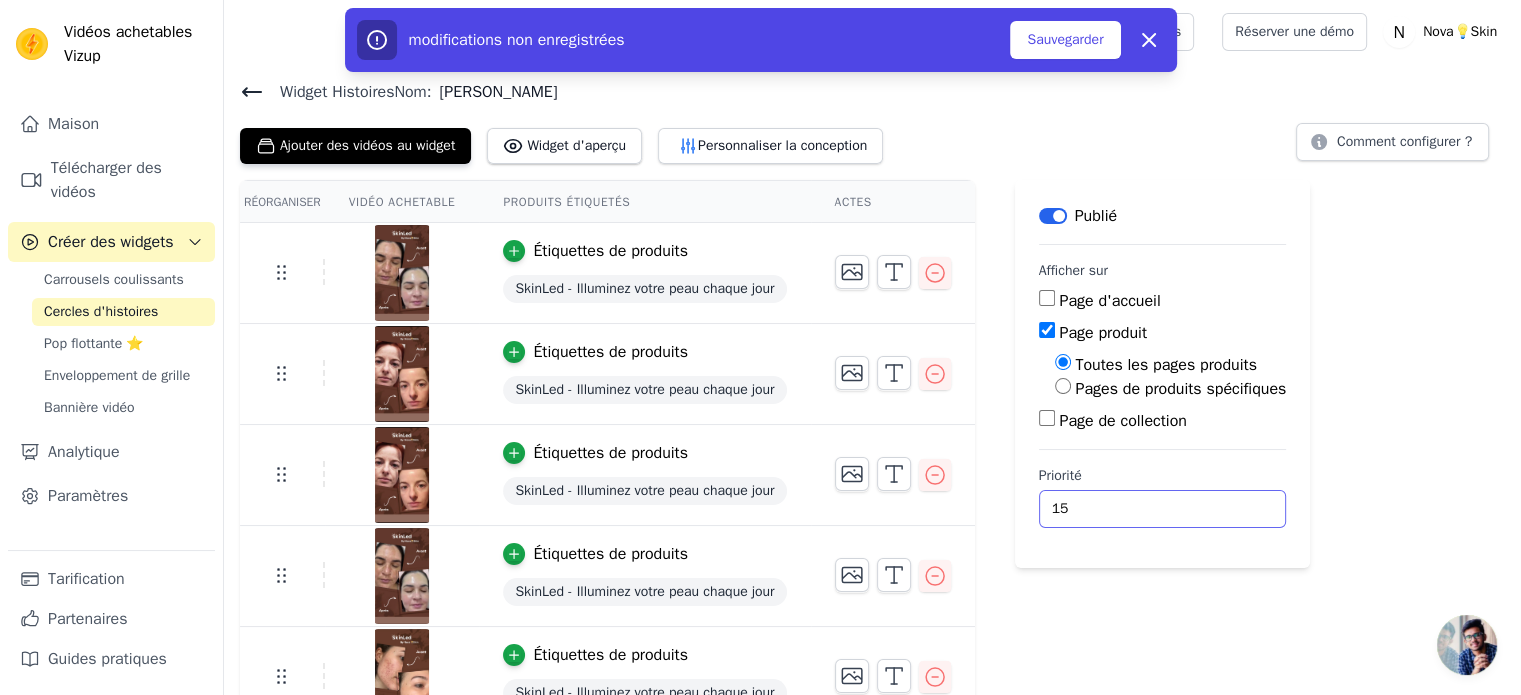 click on "15" at bounding box center [1163, 509] 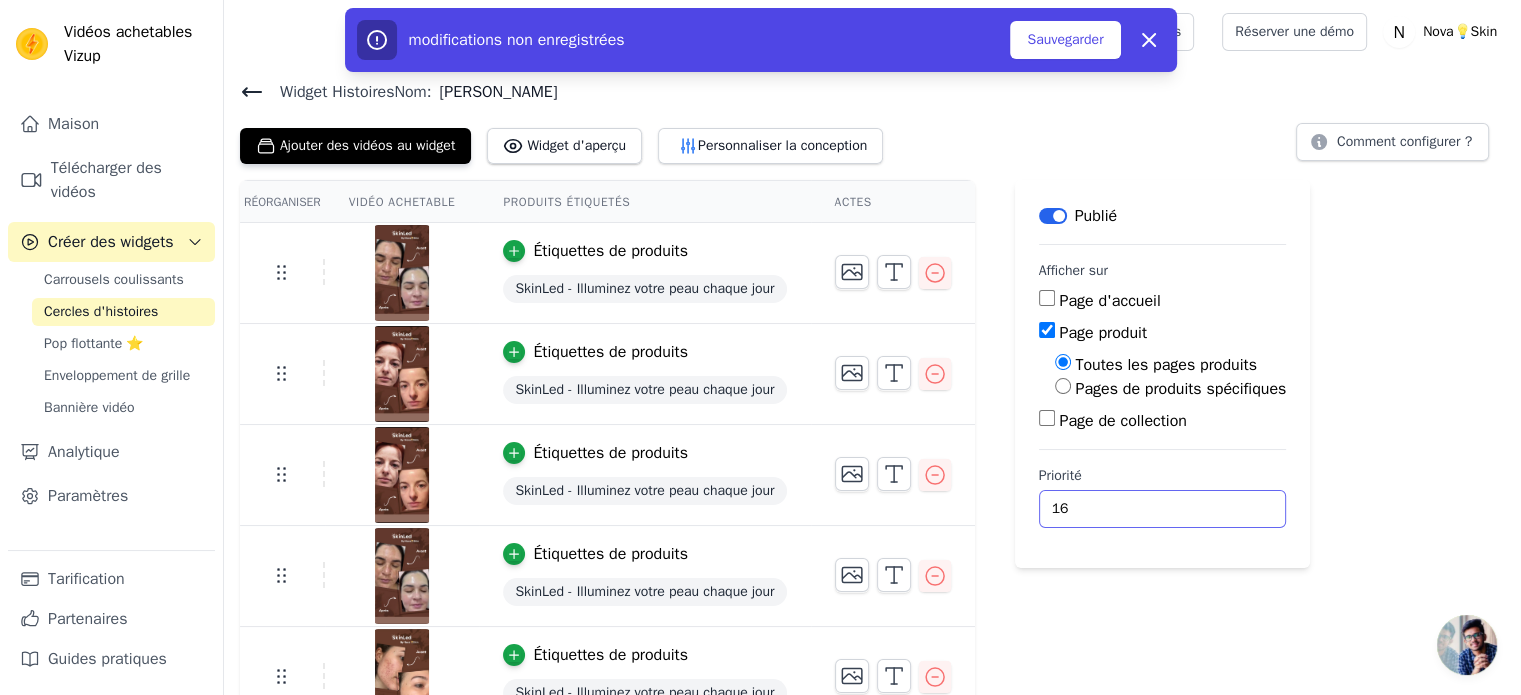 click on "16" at bounding box center [1163, 509] 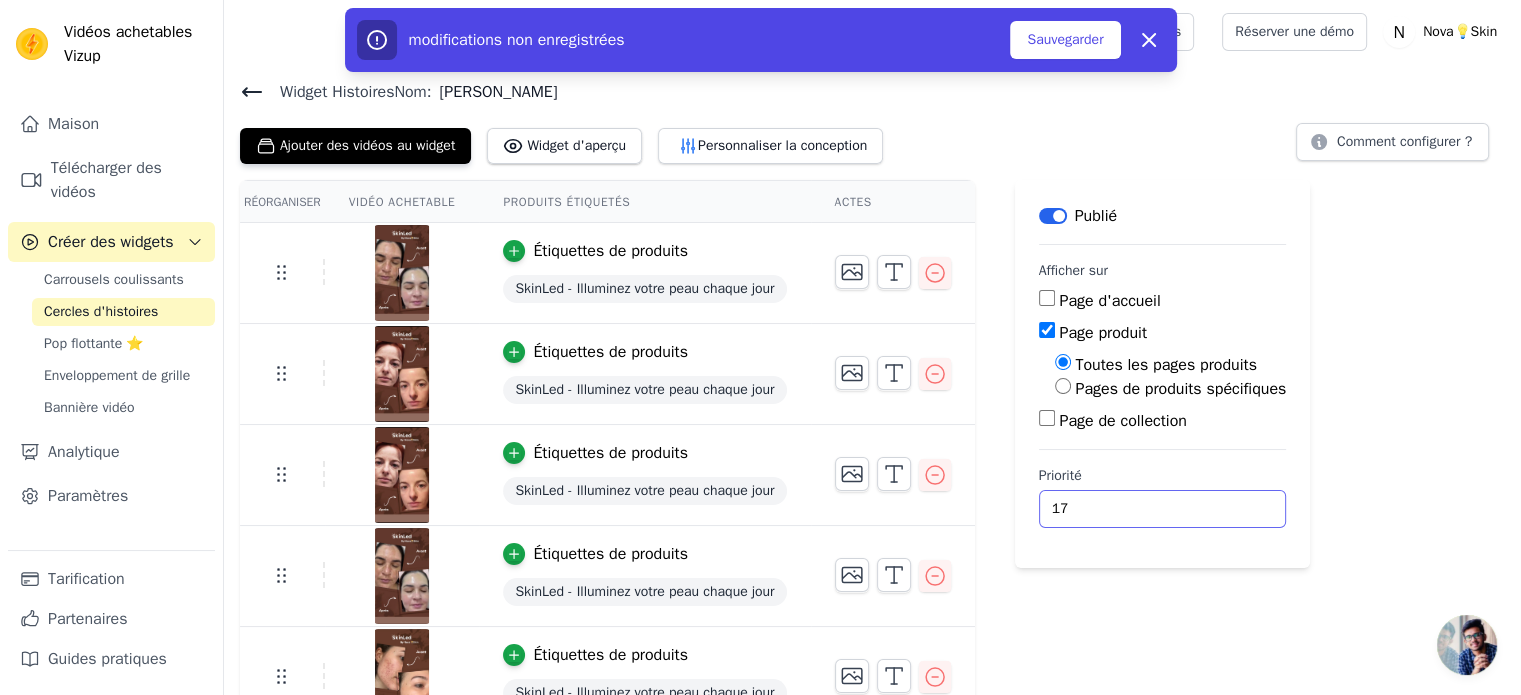 type on "17" 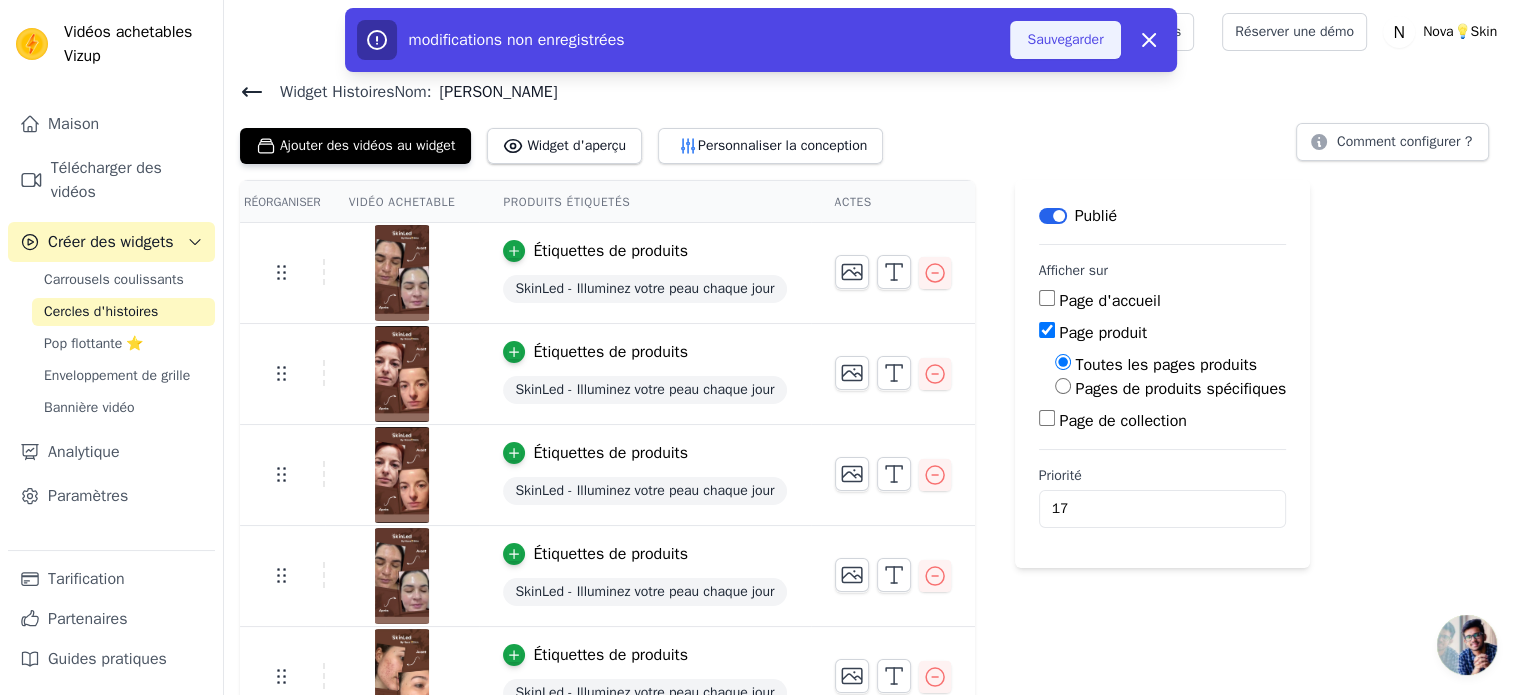 click on "Sauvegarder" at bounding box center (1065, 39) 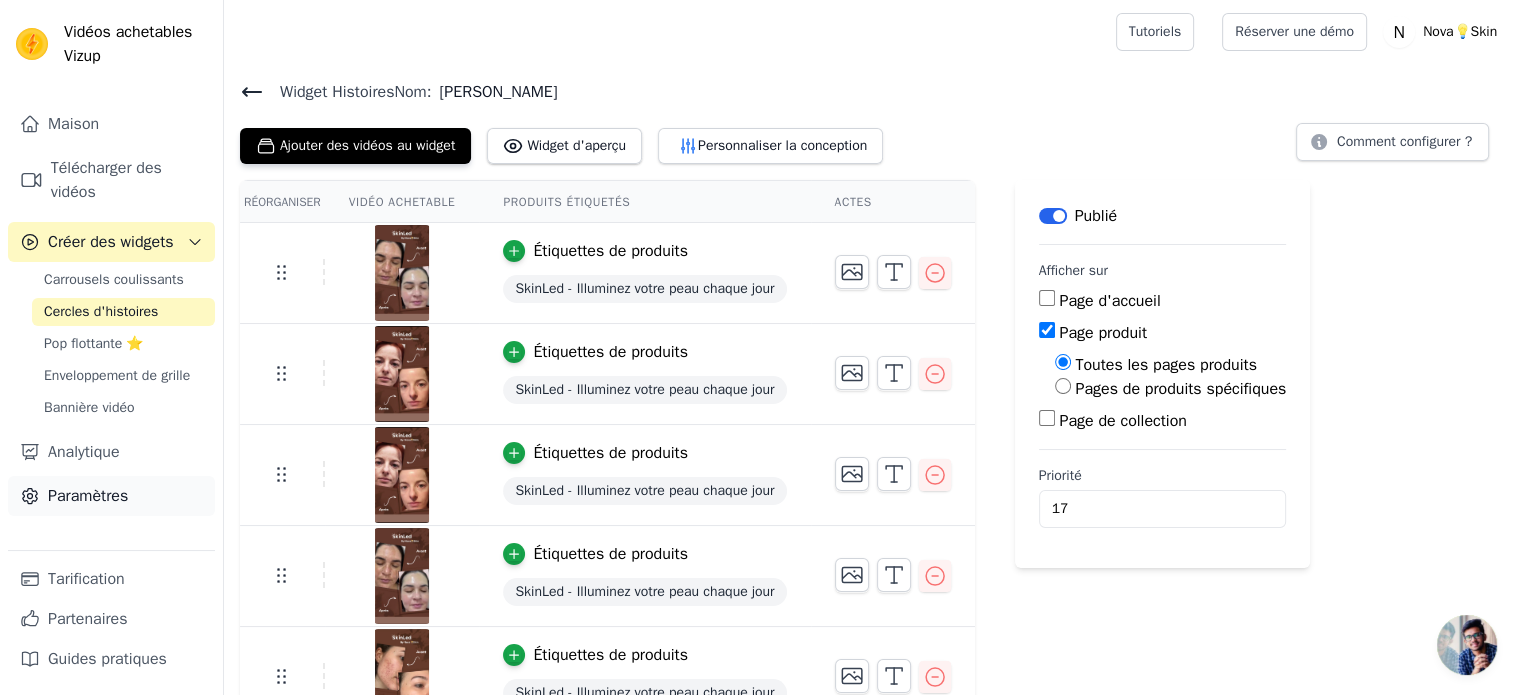 click on "Paramètres" at bounding box center (111, 496) 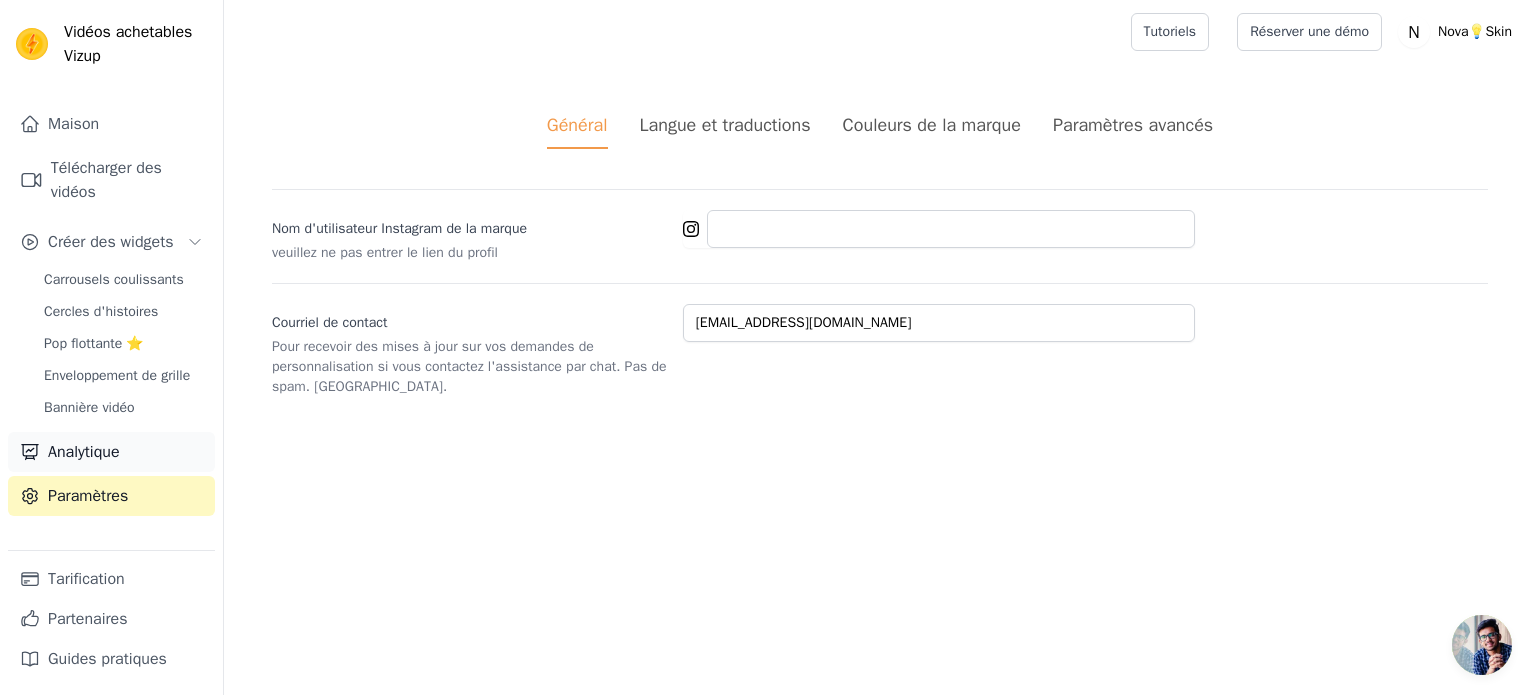 click on "Analytique" at bounding box center (84, 452) 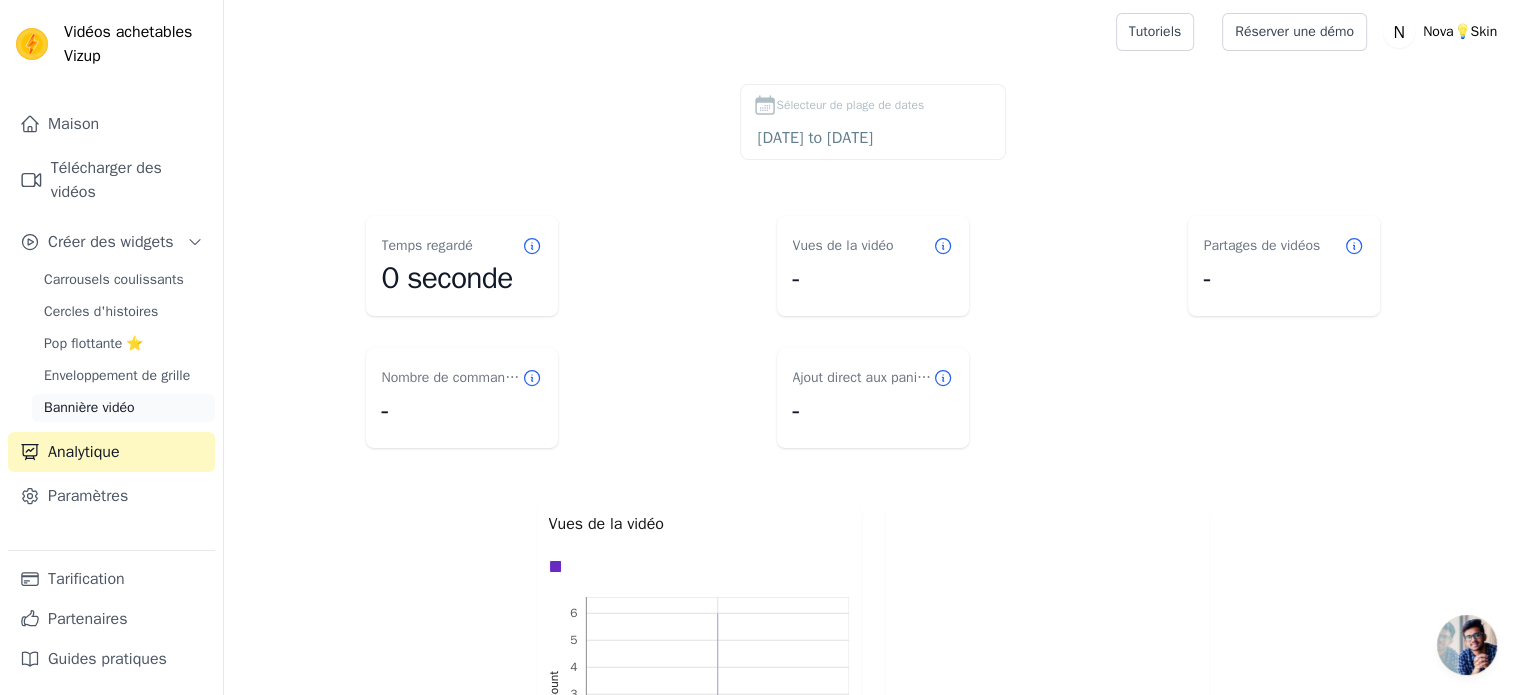 click on "Bannière vidéo" at bounding box center [123, 408] 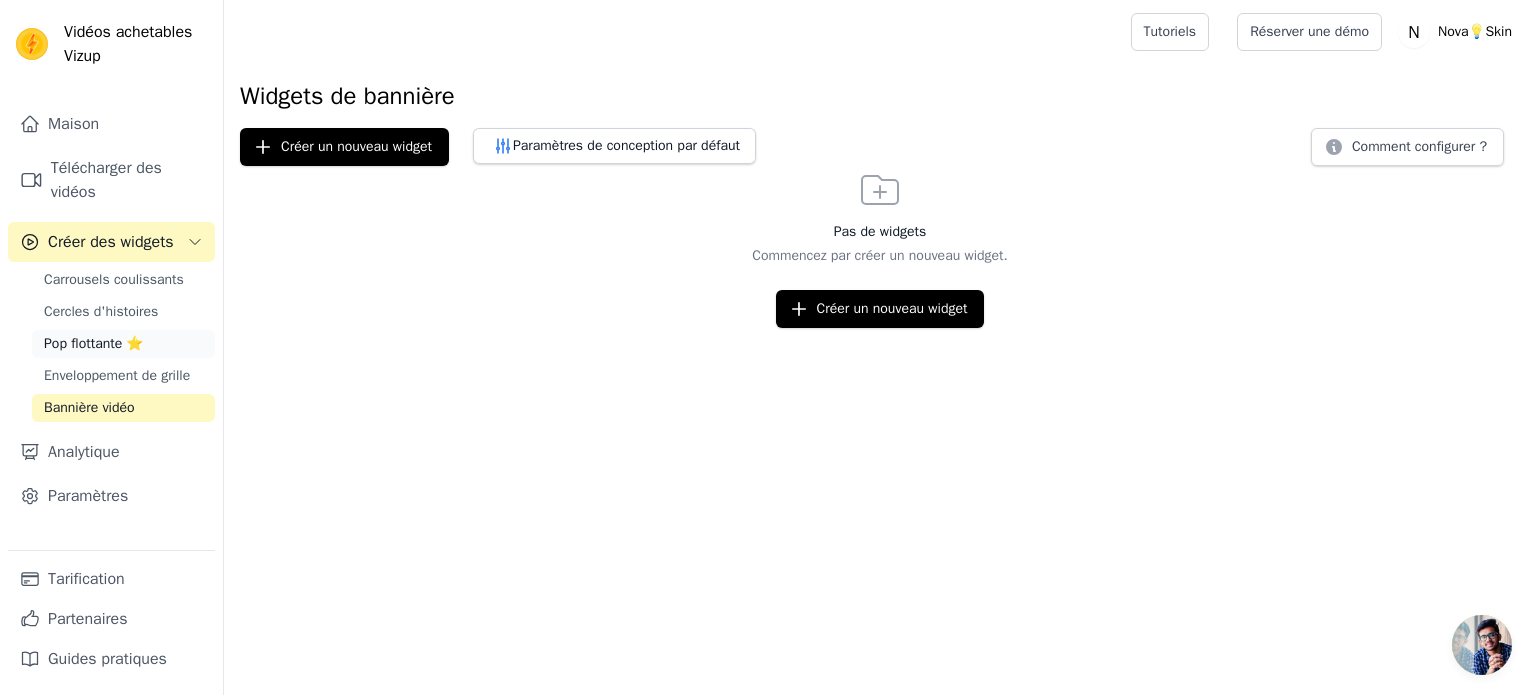 click on "Pop flottante ⭐" at bounding box center (123, 344) 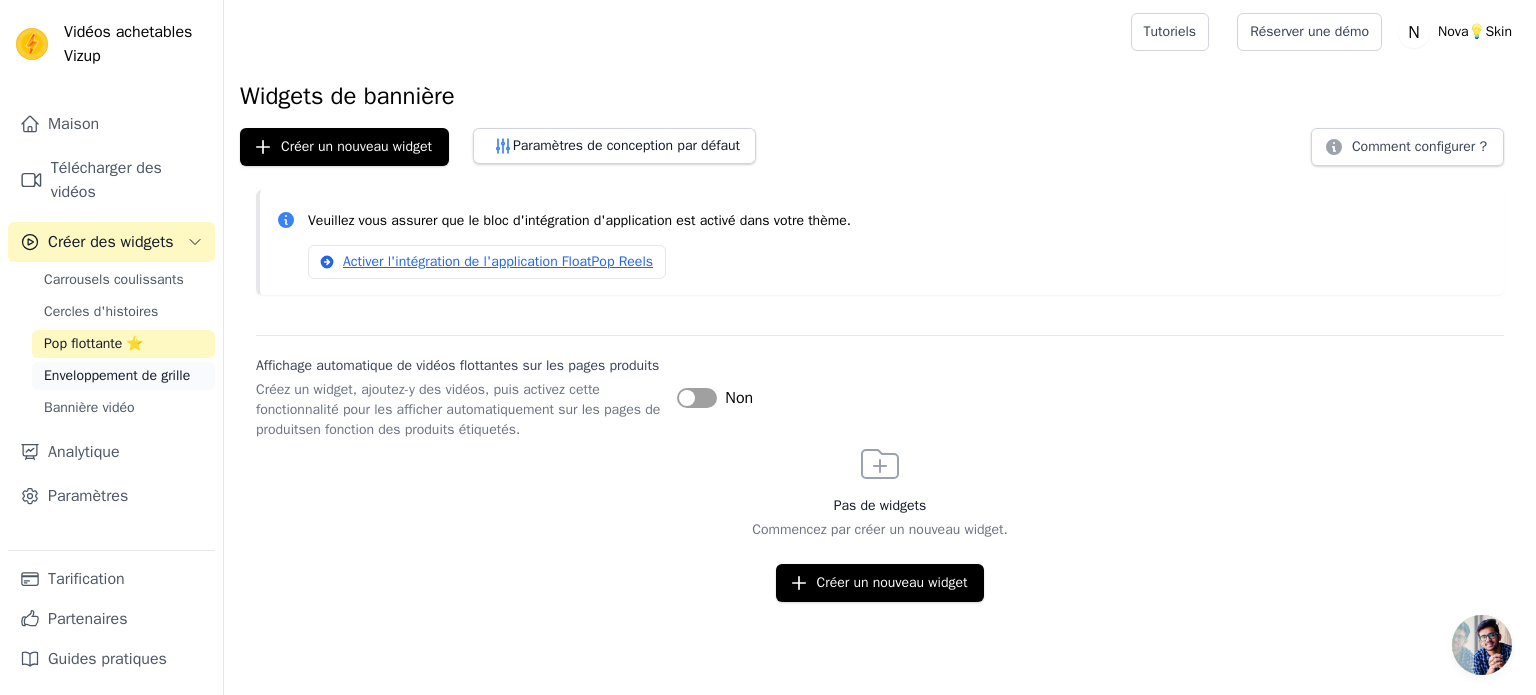 click on "Enveloppement de grille" at bounding box center [117, 375] 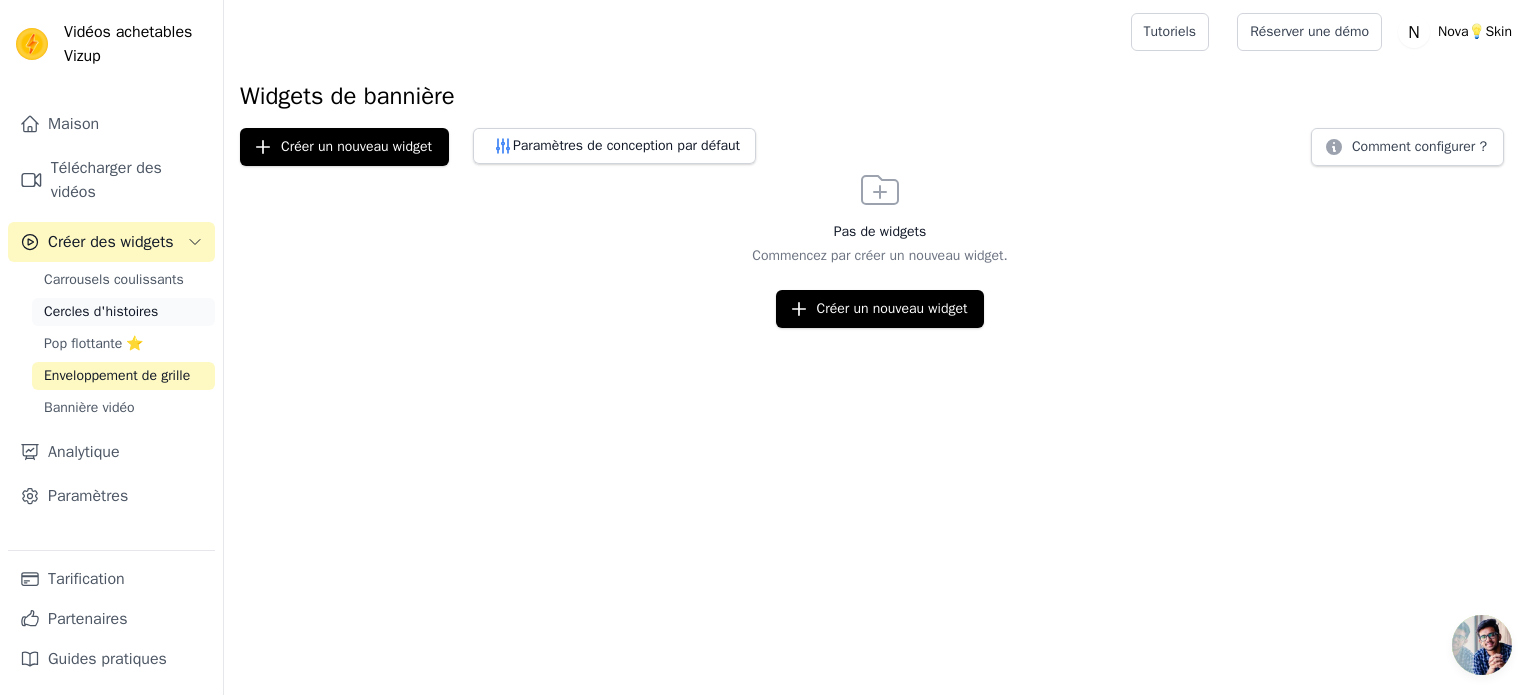 click on "Cercles d'histoires" at bounding box center [101, 311] 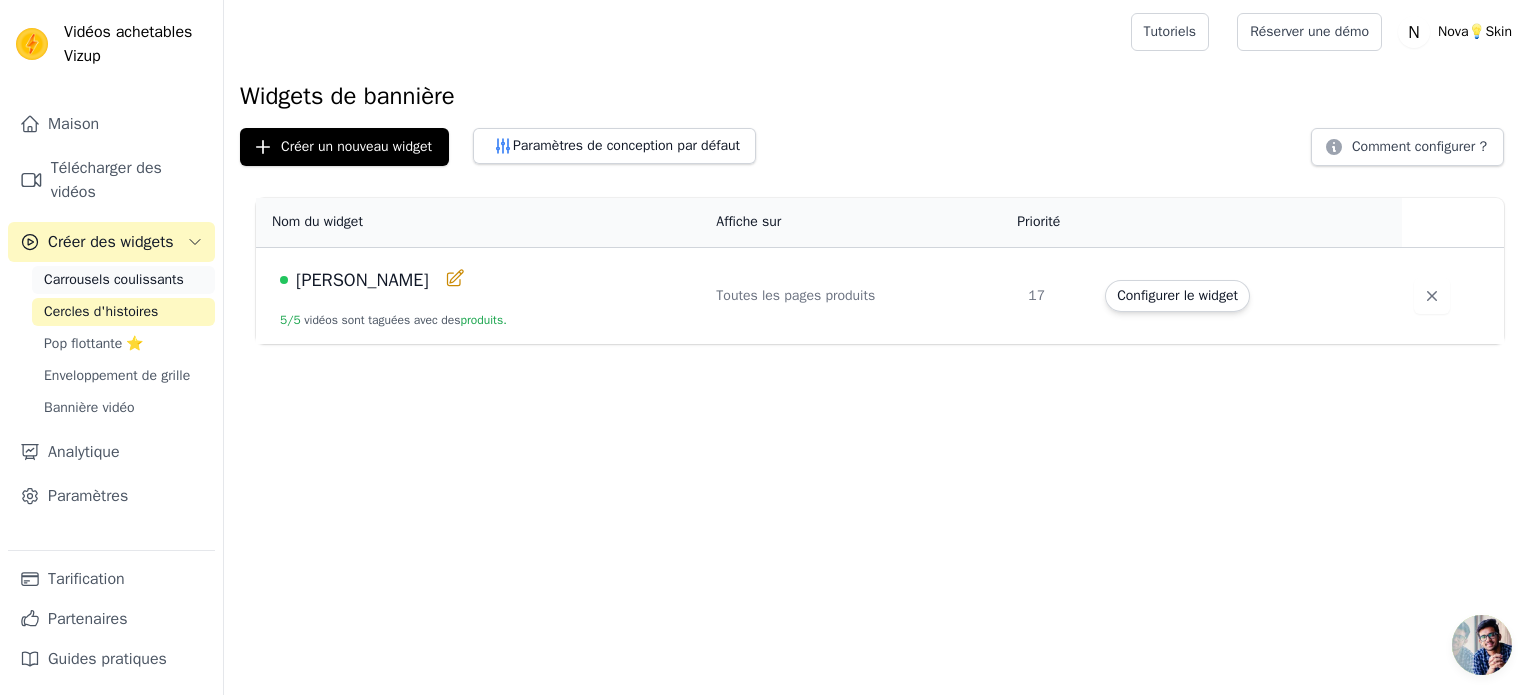 click on "Carrousels coulissants" at bounding box center [114, 279] 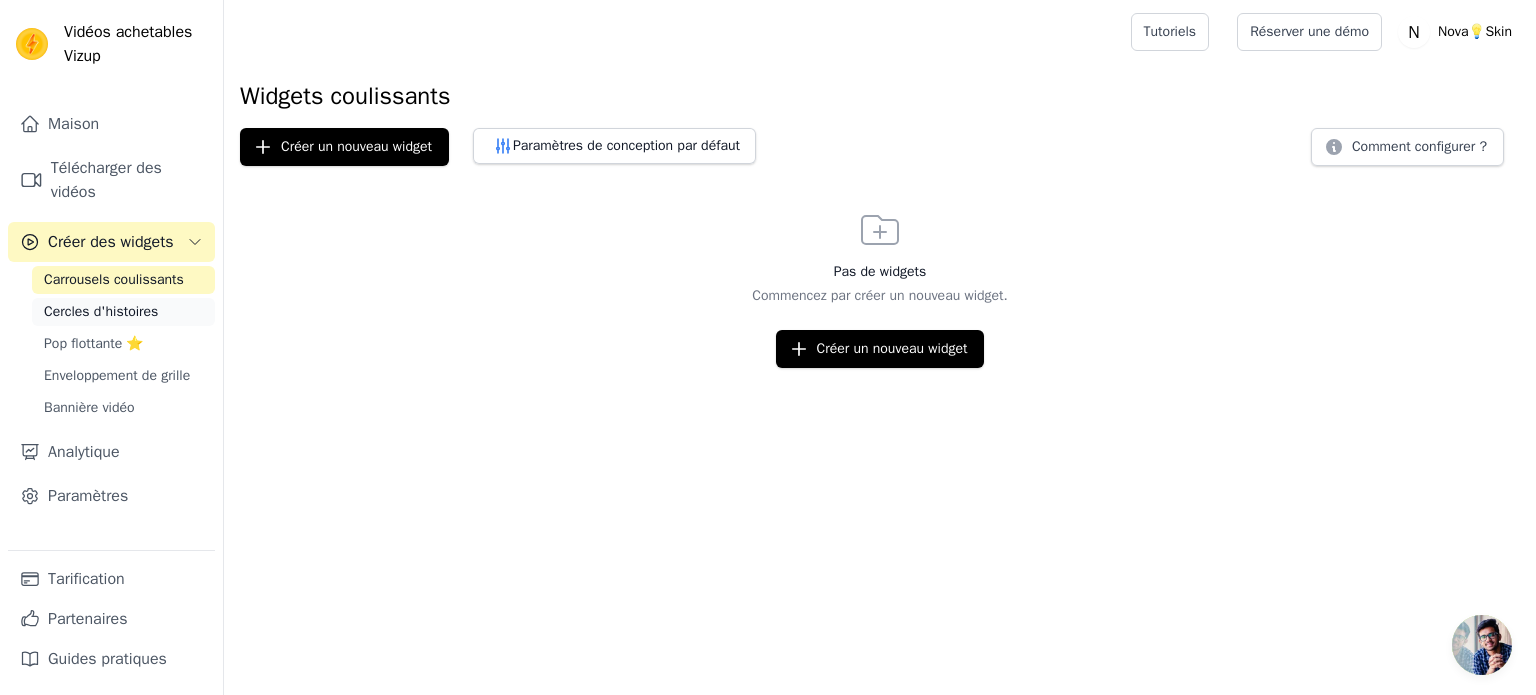 click on "Cercles d'histoires" at bounding box center [101, 311] 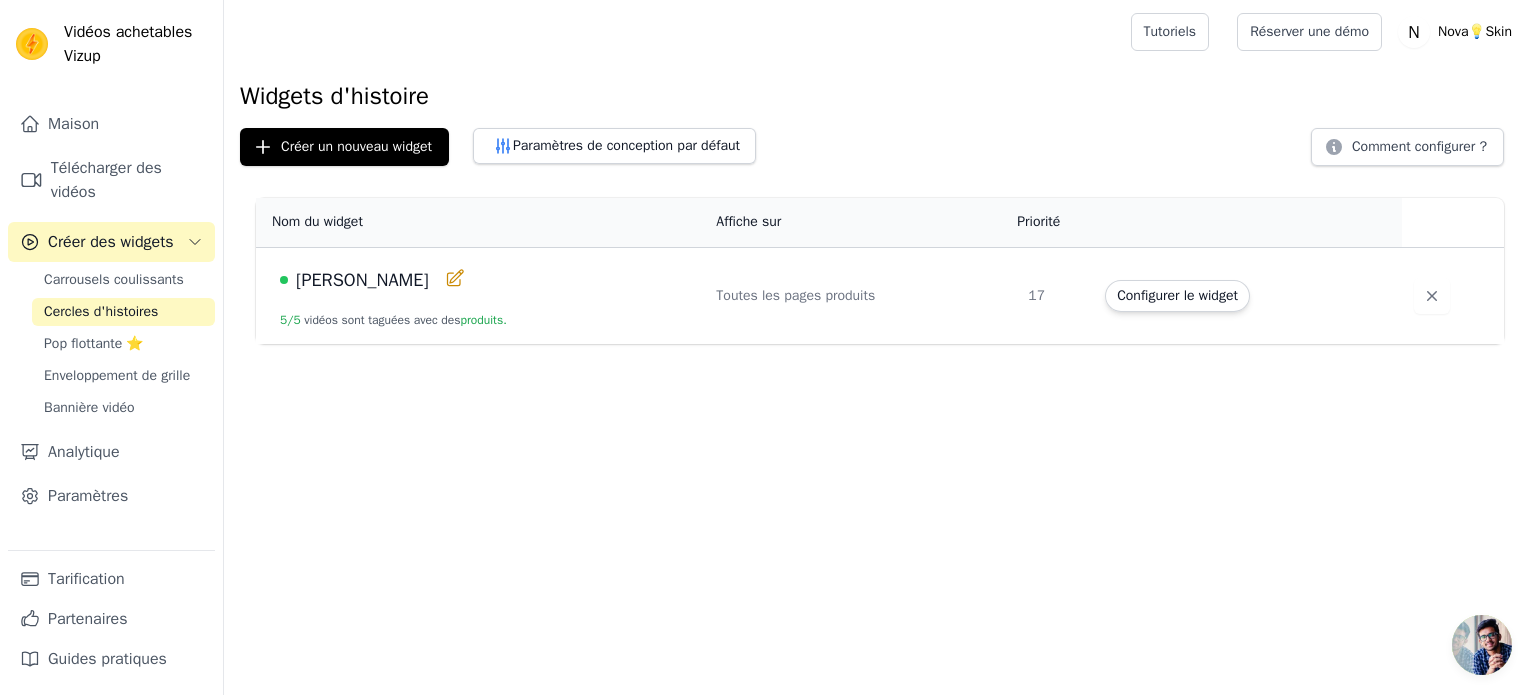click 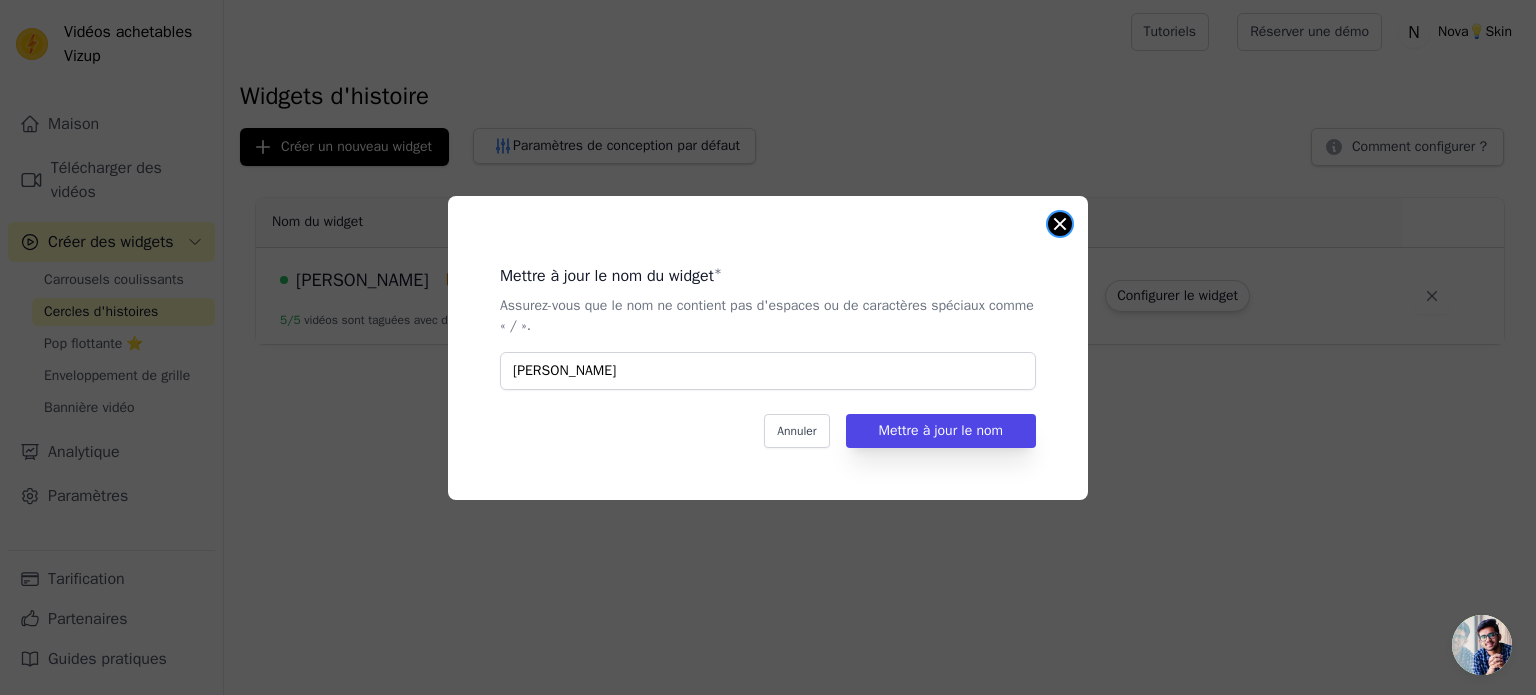 click at bounding box center [1060, 224] 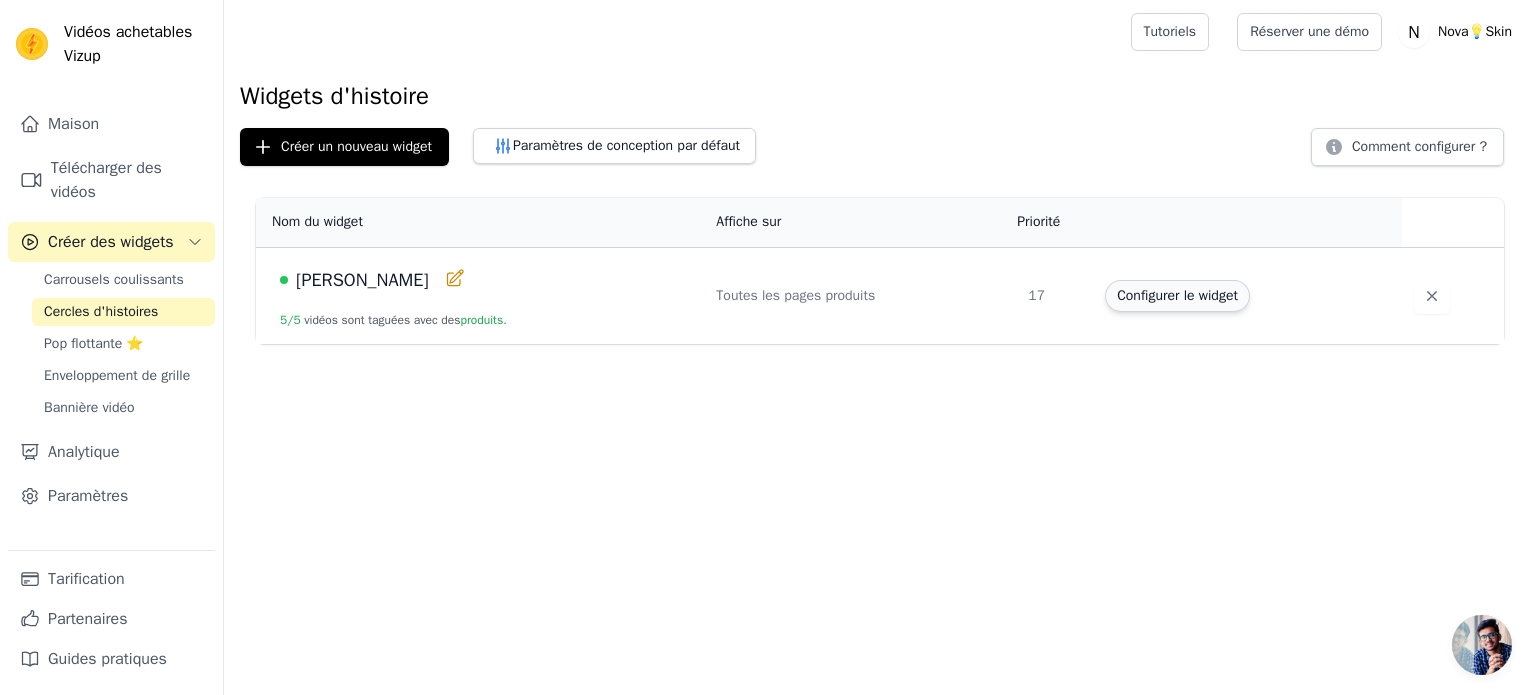 click on "Configurer le widget" at bounding box center [1177, 295] 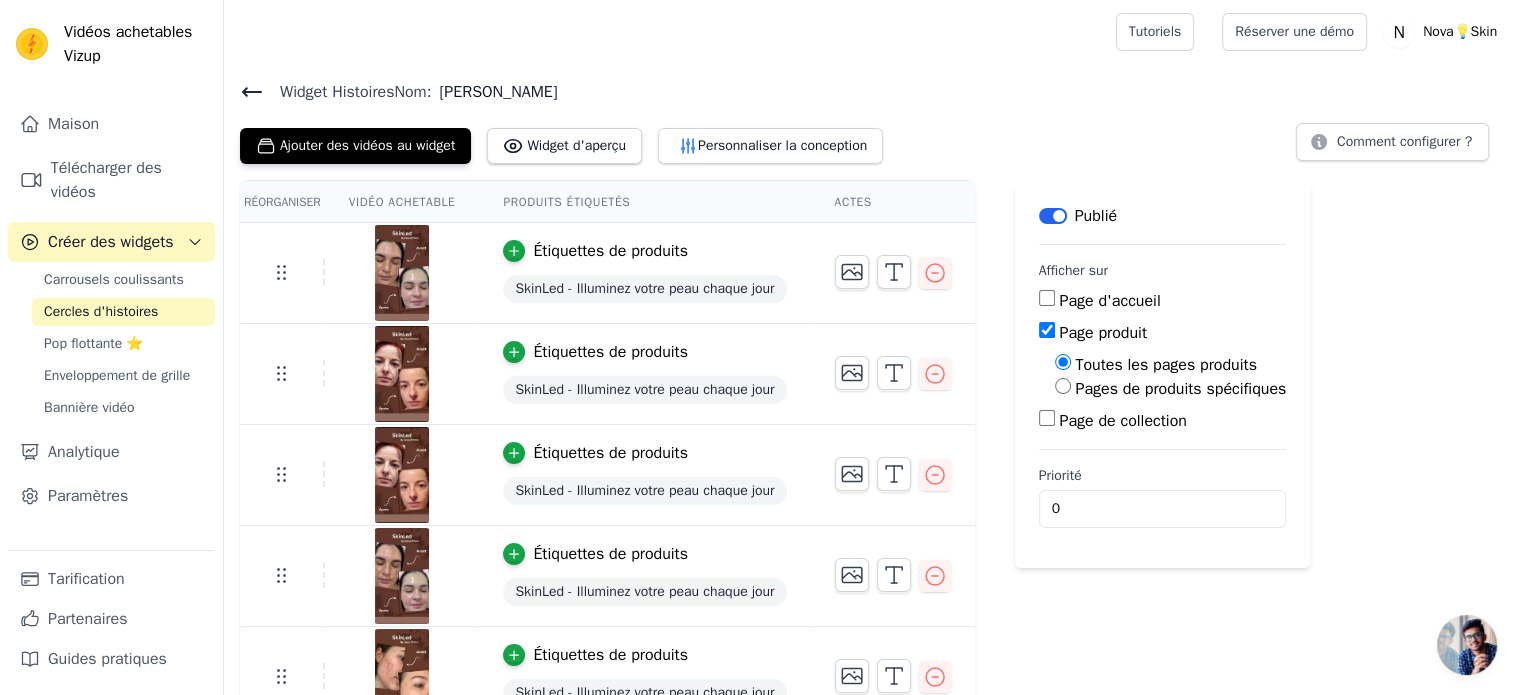 click on "Pages de produits spécifiques" at bounding box center [1063, 386] 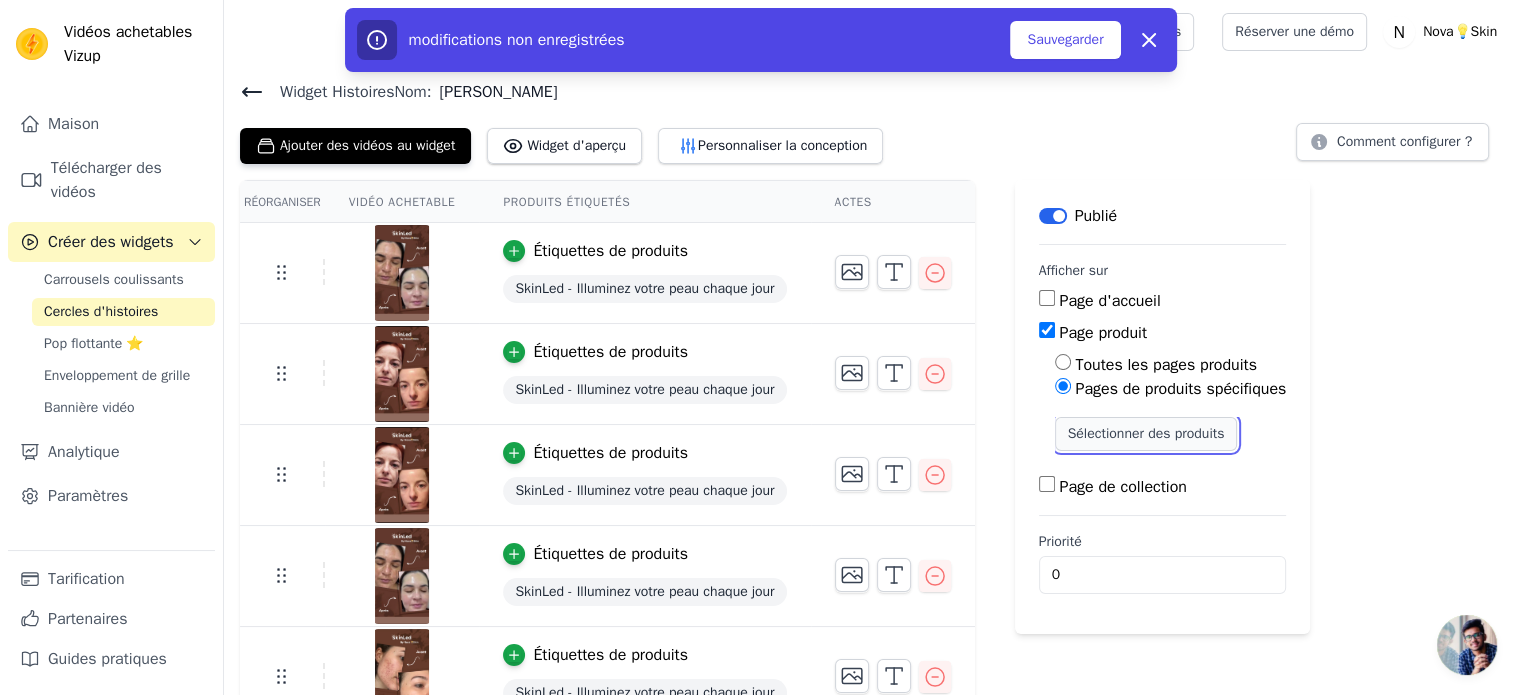 click on "Sélectionner des produits" at bounding box center (1146, 433) 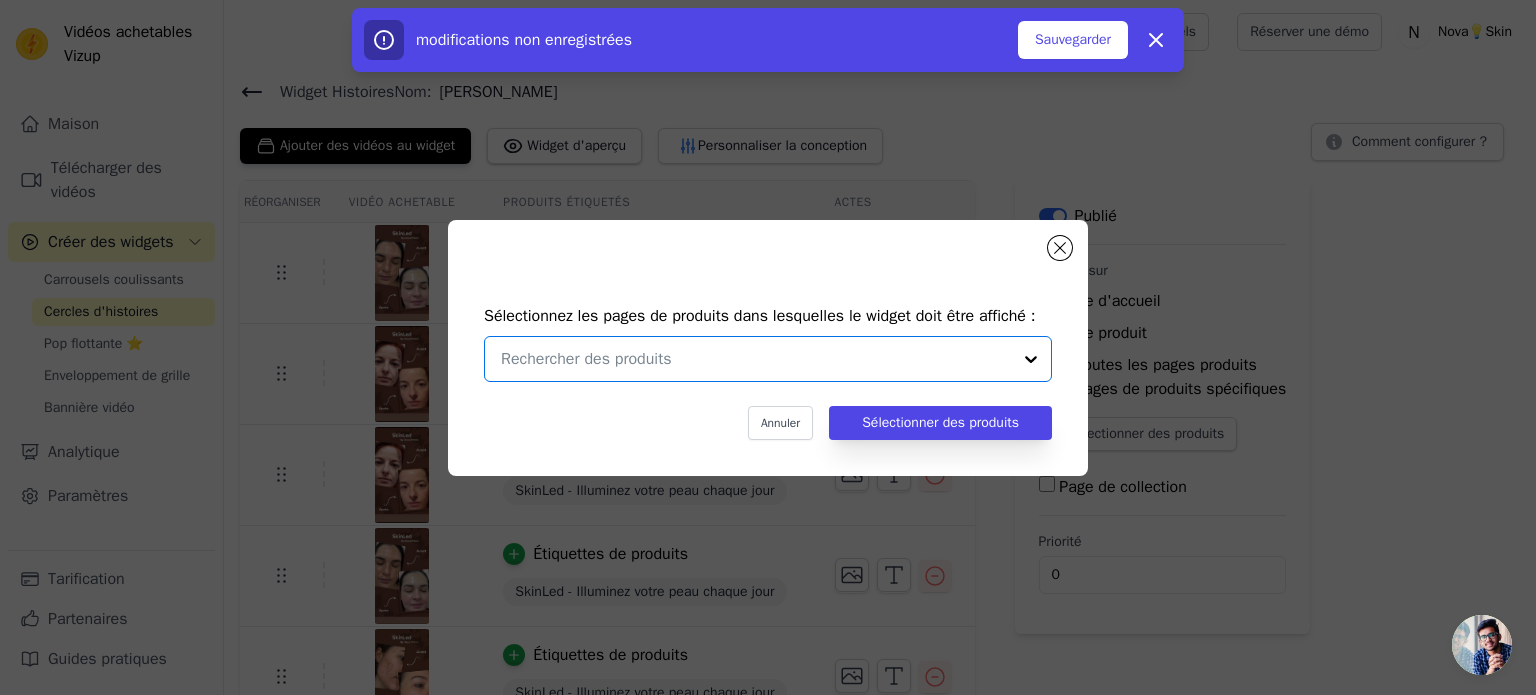 click at bounding box center (756, 359) 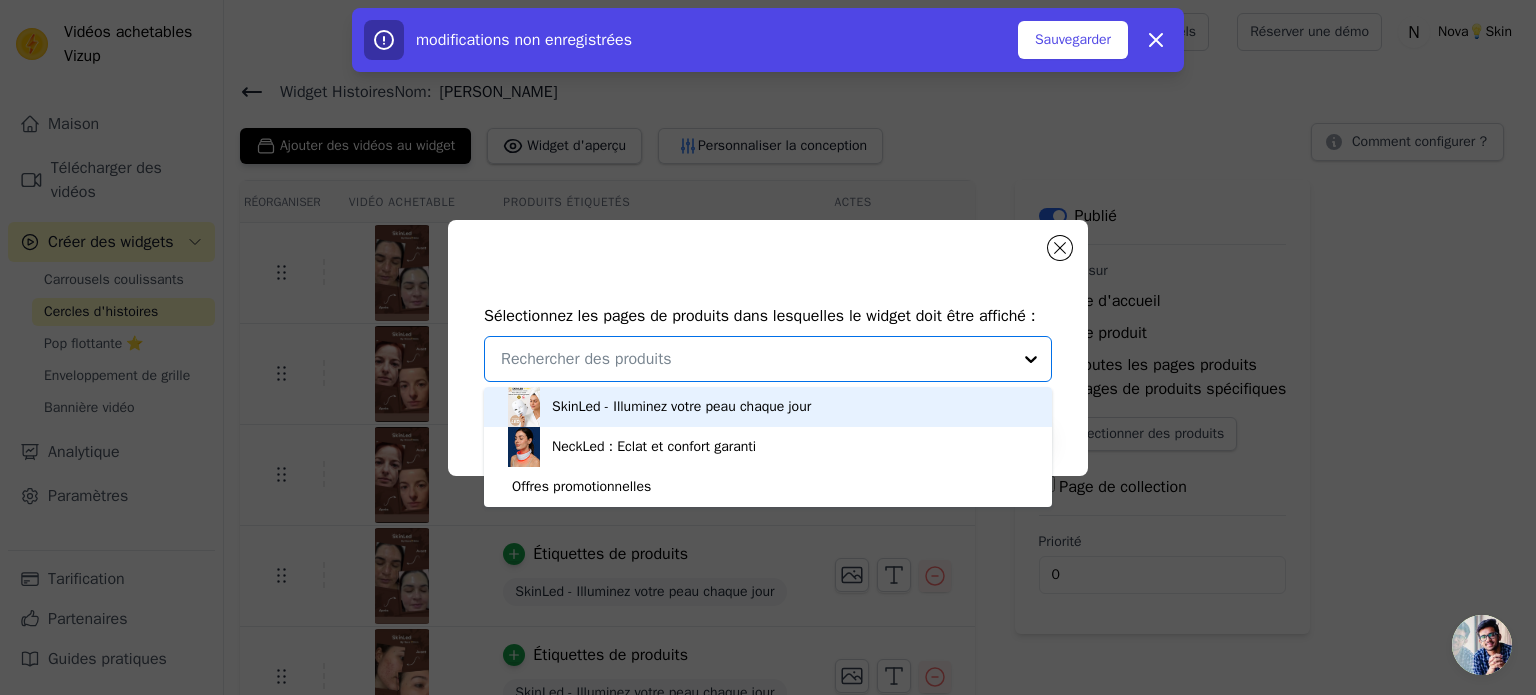 click on "SkinLed - Illuminez votre peau chaque jour" at bounding box center [768, 407] 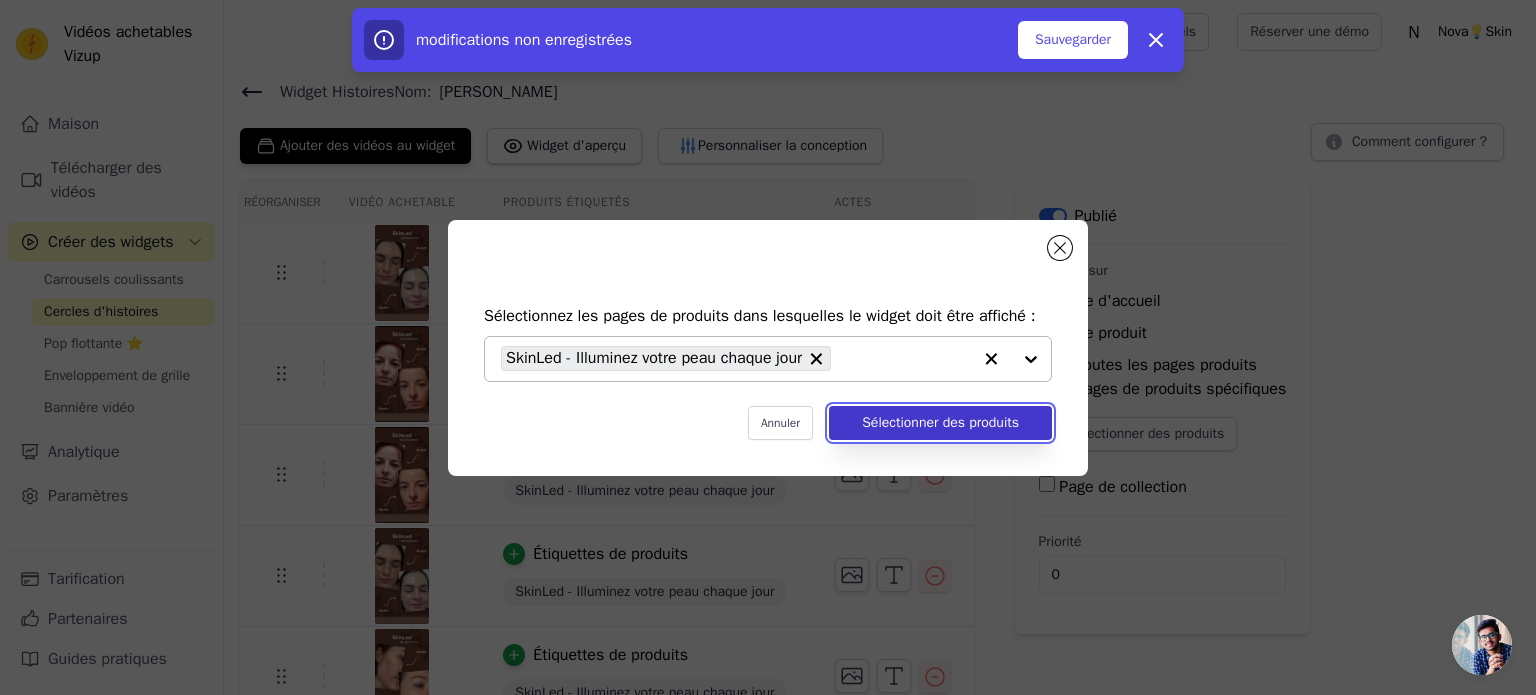 click on "Sélectionner des produits" at bounding box center [940, 422] 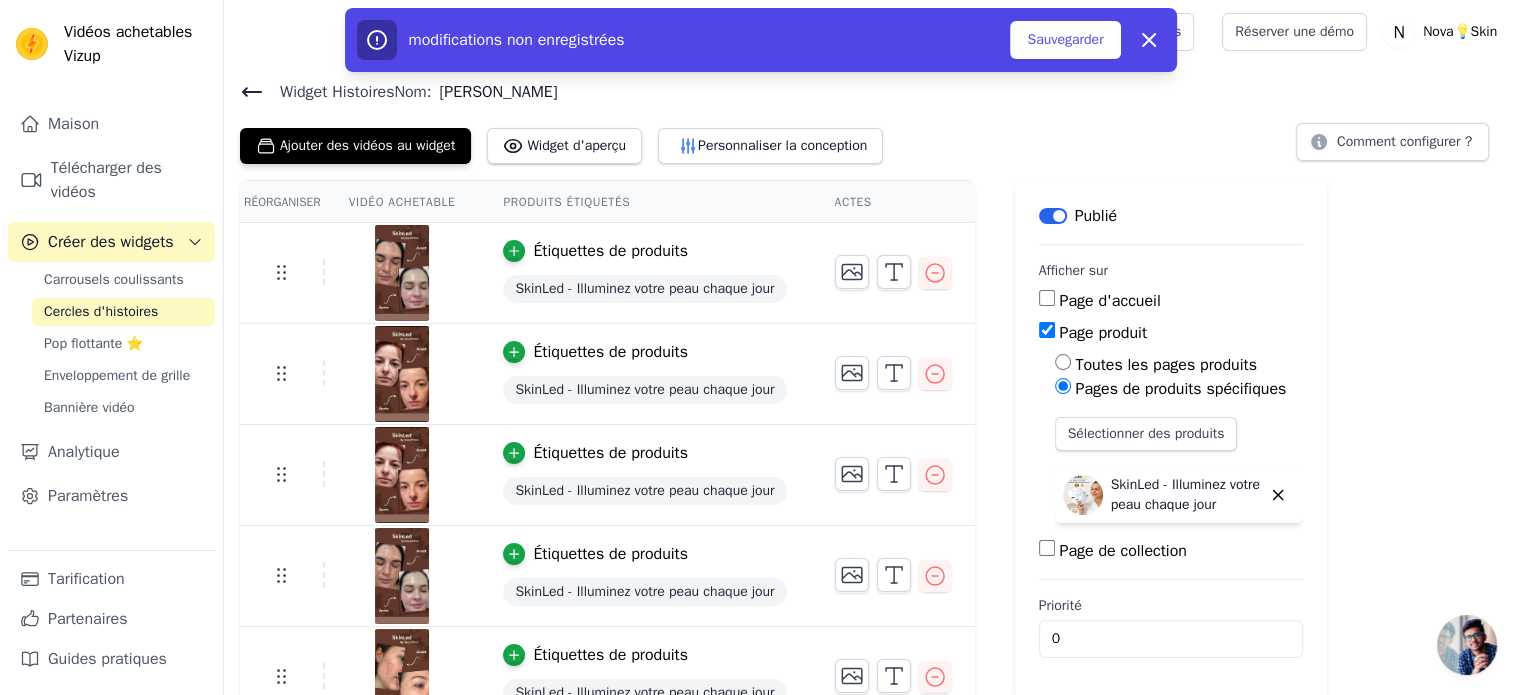 scroll, scrollTop: 32, scrollLeft: 0, axis: vertical 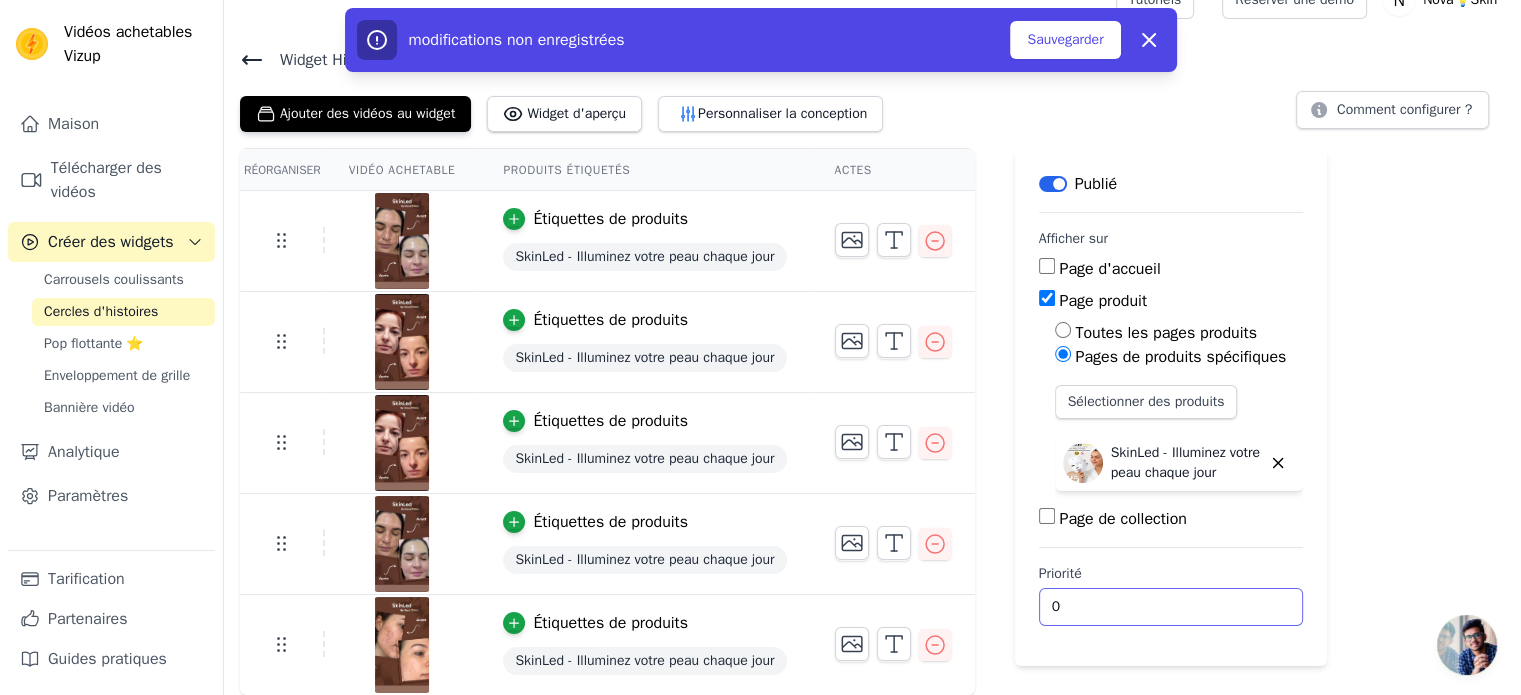 click on "0" at bounding box center [1171, 607] 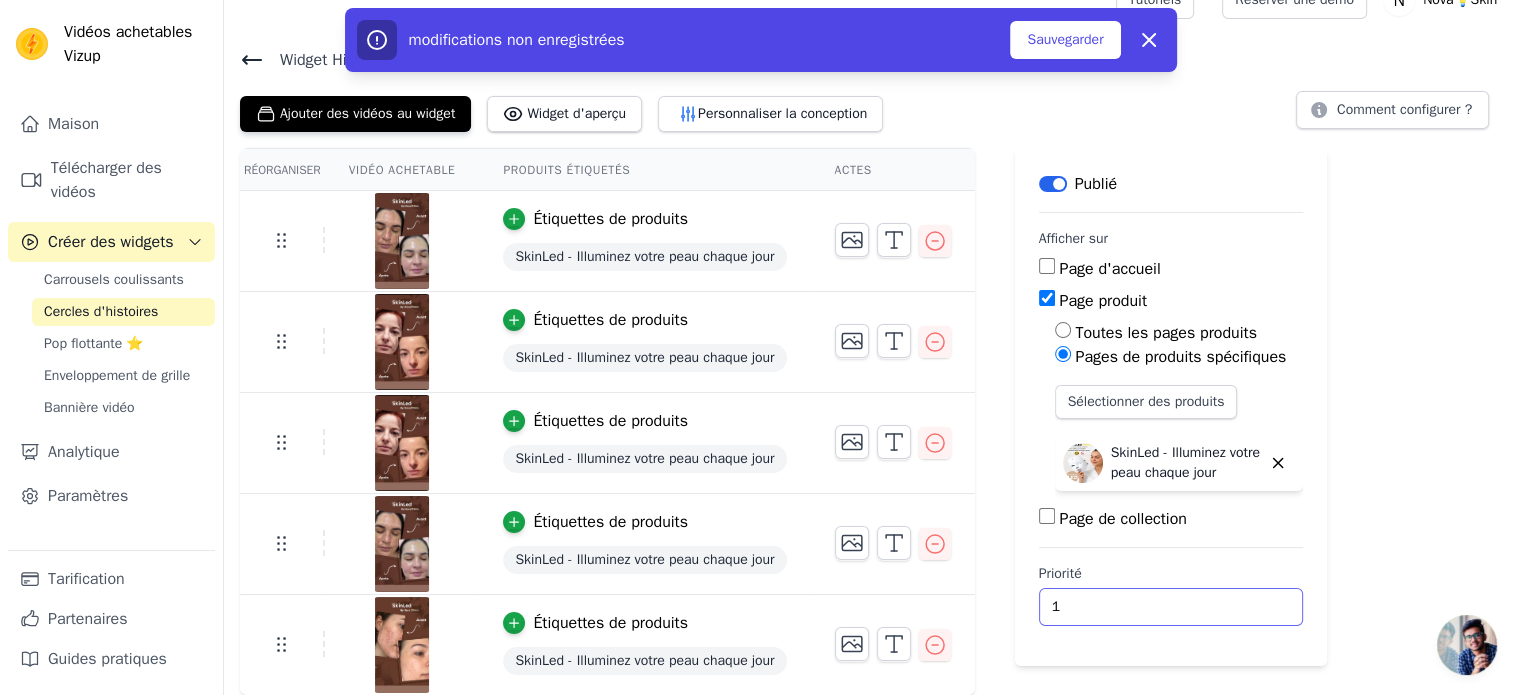 click on "1" at bounding box center [1171, 607] 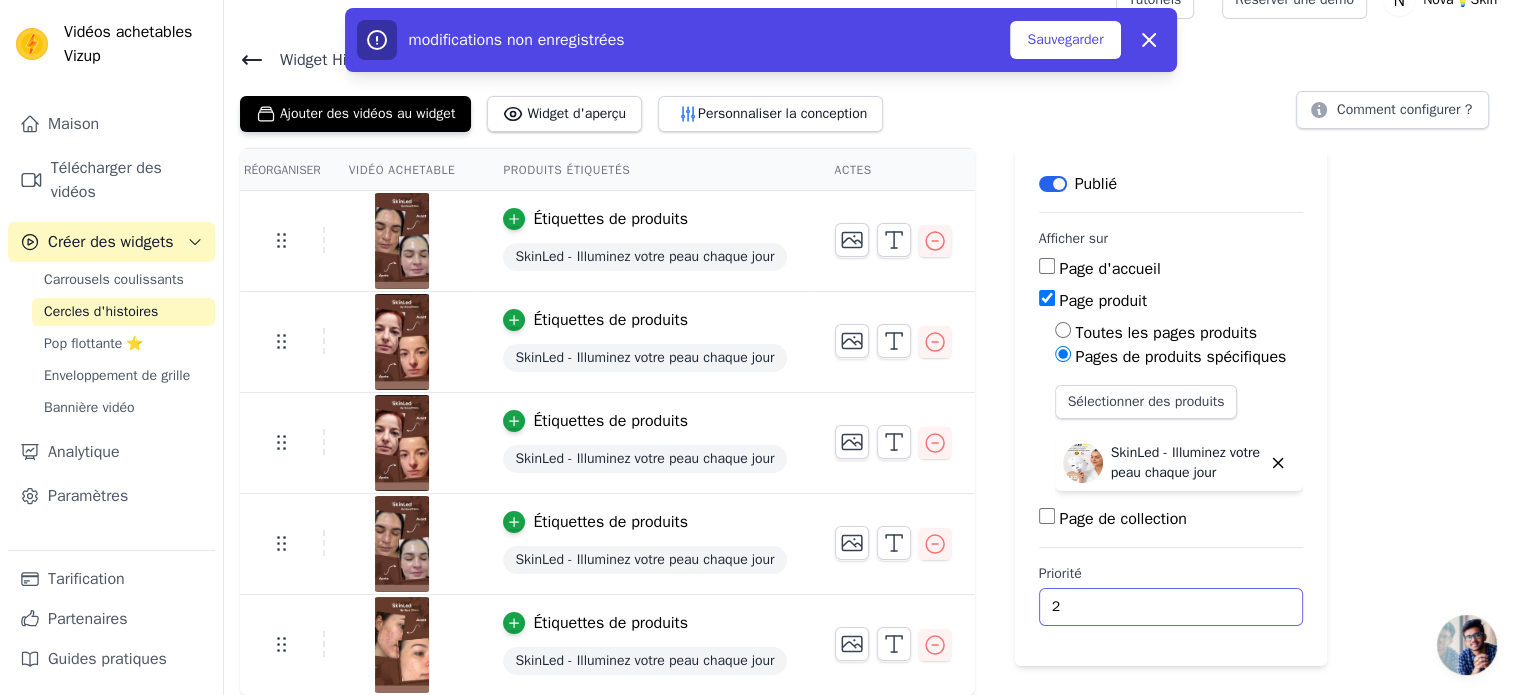 click on "2" at bounding box center [1171, 607] 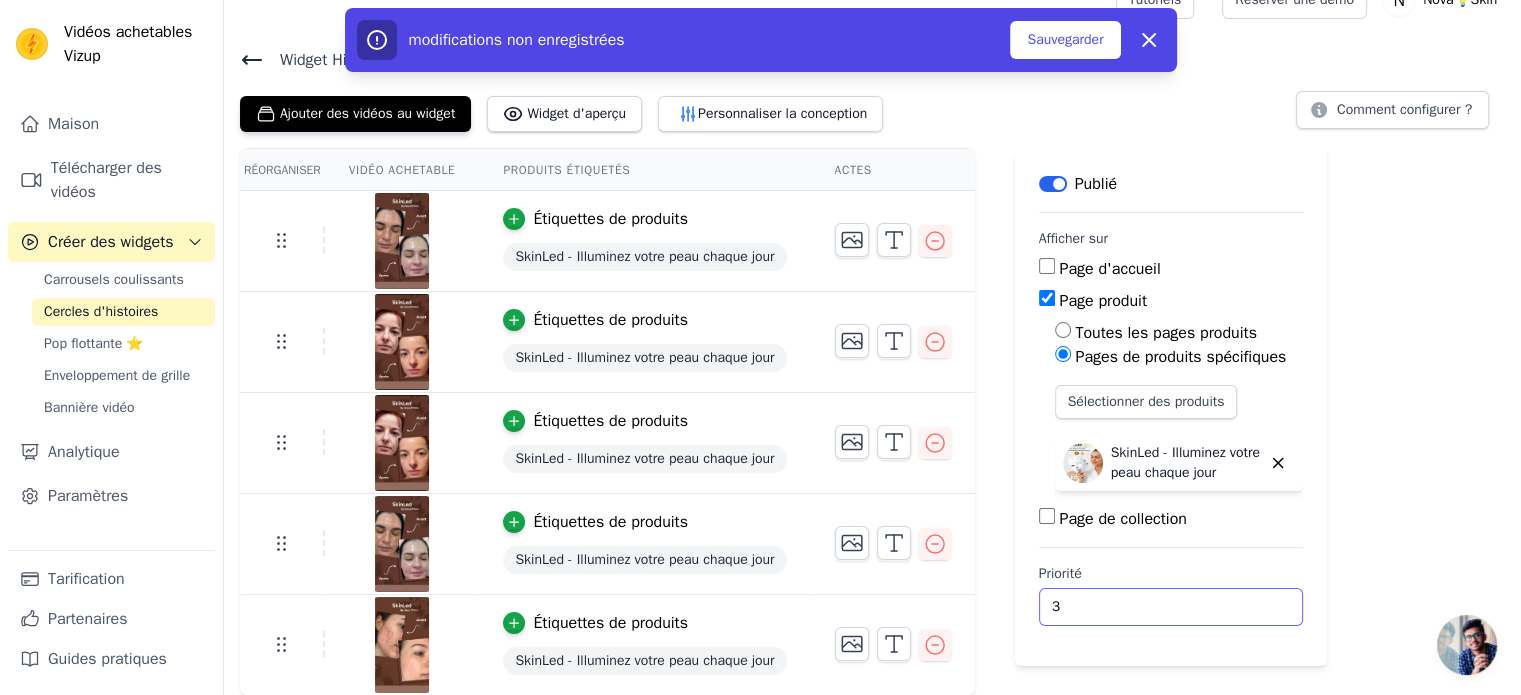 click on "3" at bounding box center [1171, 607] 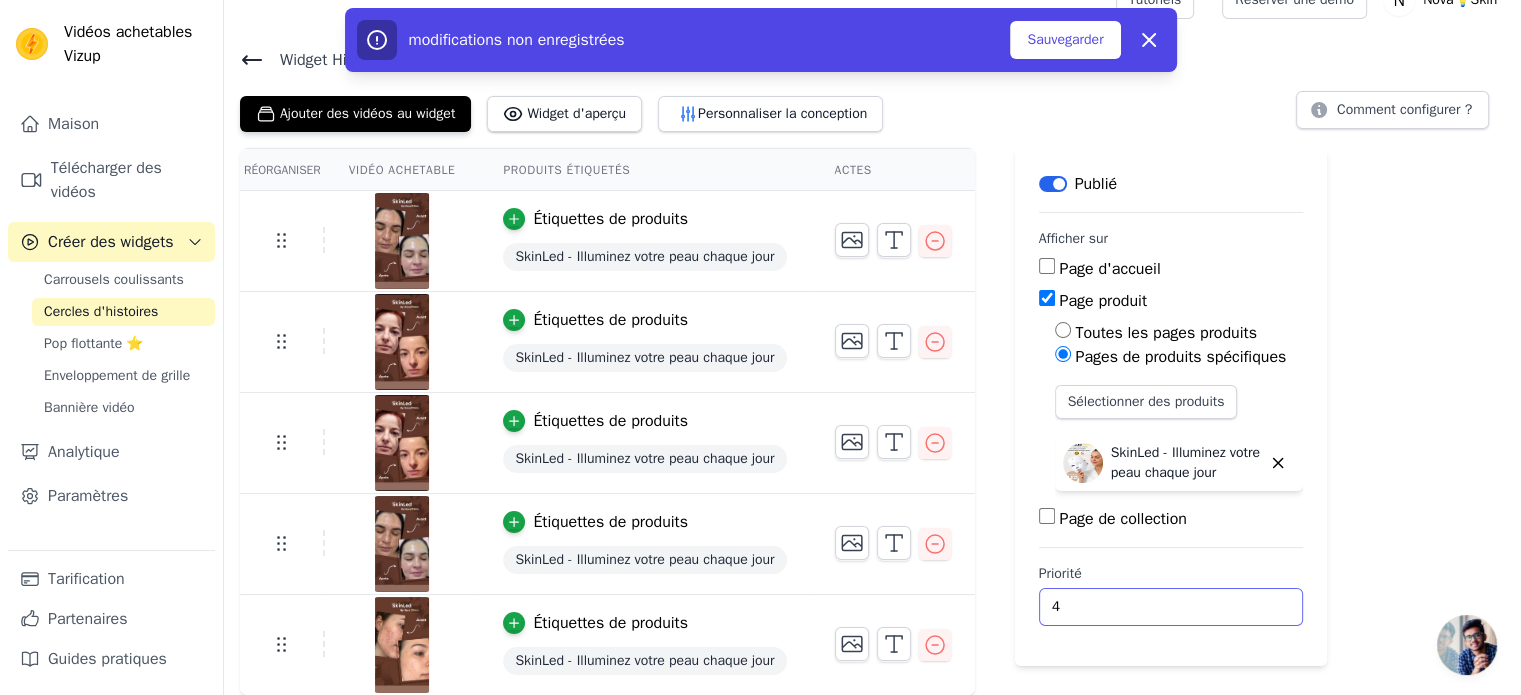 click on "4" at bounding box center (1171, 607) 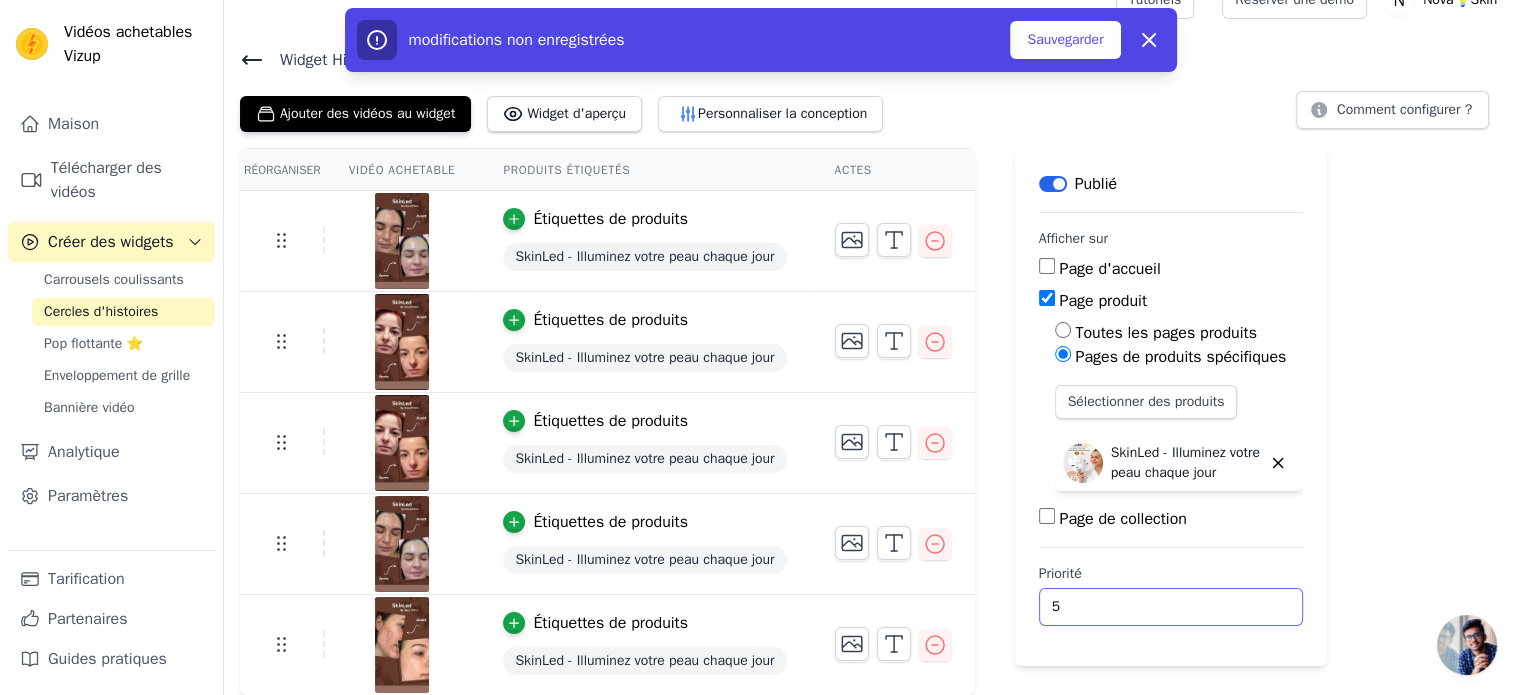click on "5" at bounding box center (1171, 607) 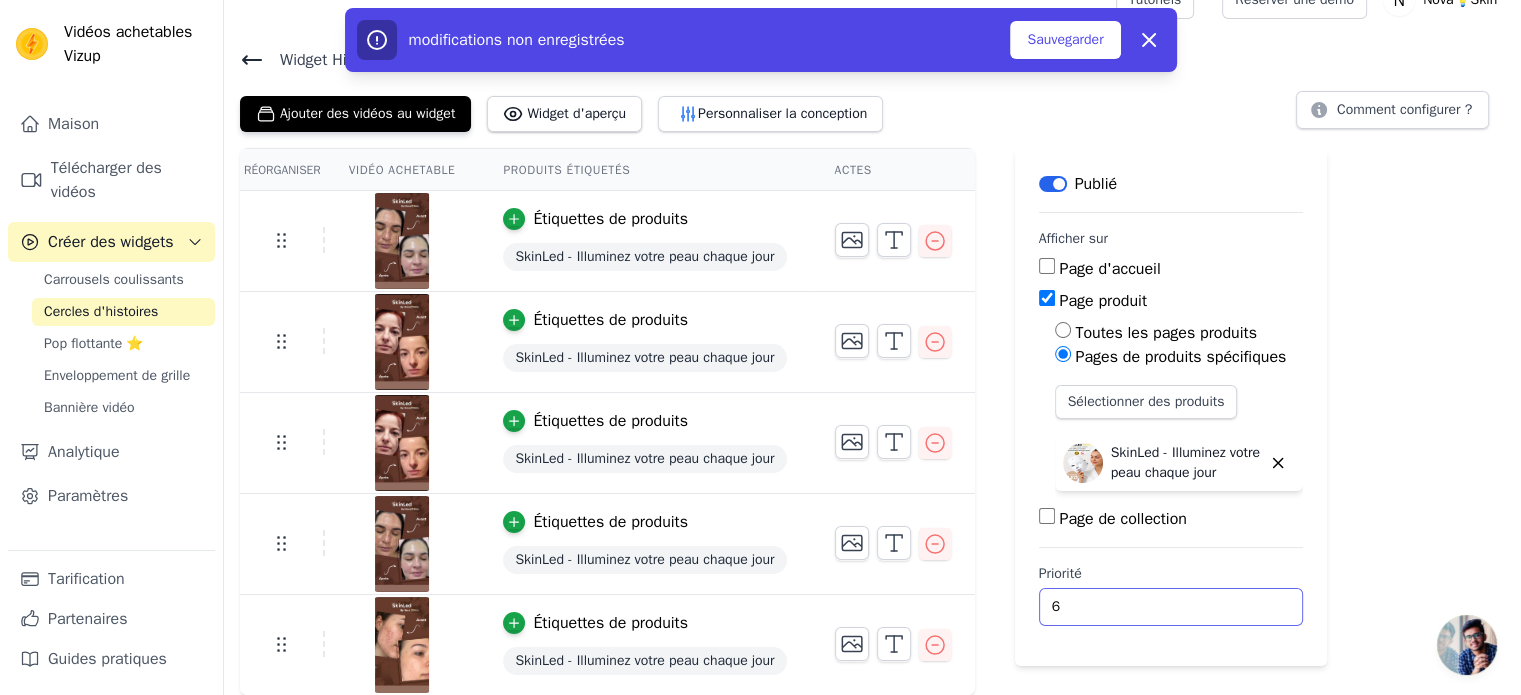 click on "6" at bounding box center [1171, 607] 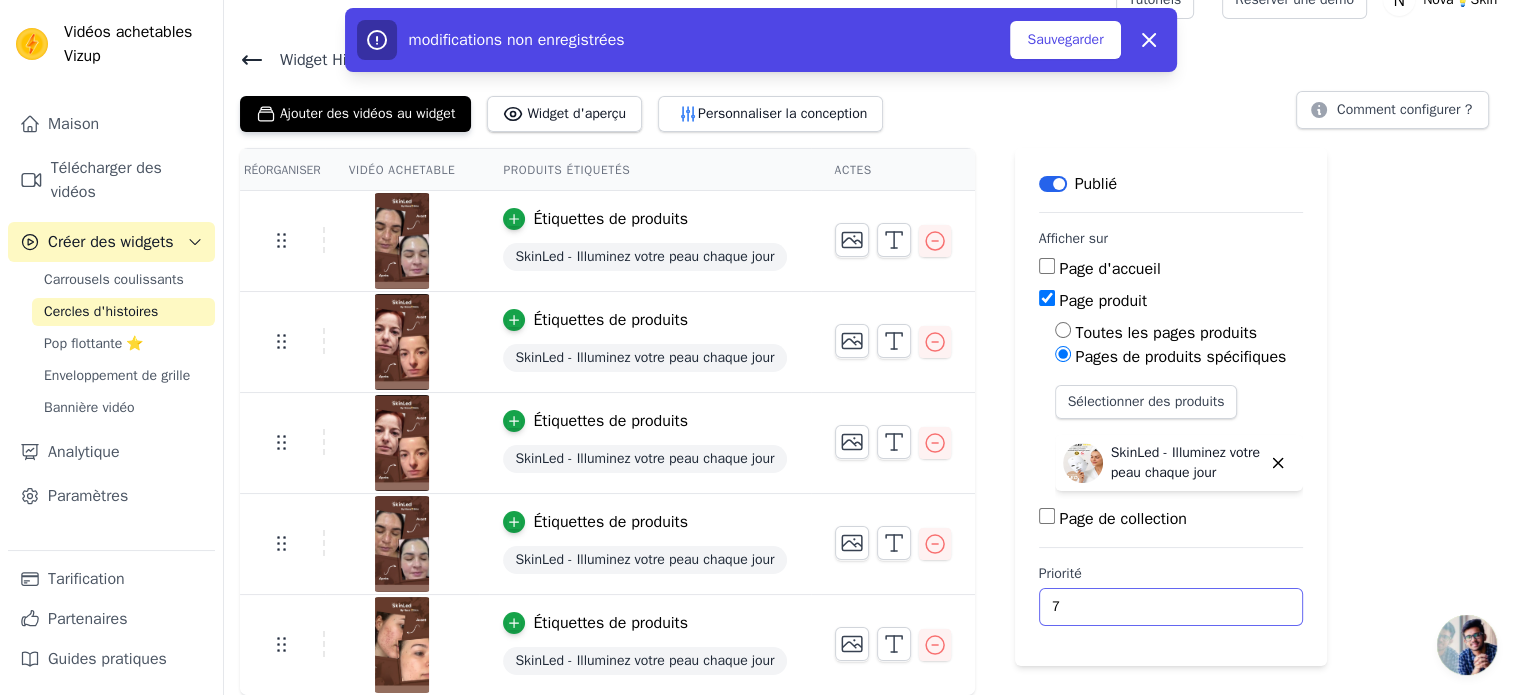 click on "7" at bounding box center (1171, 607) 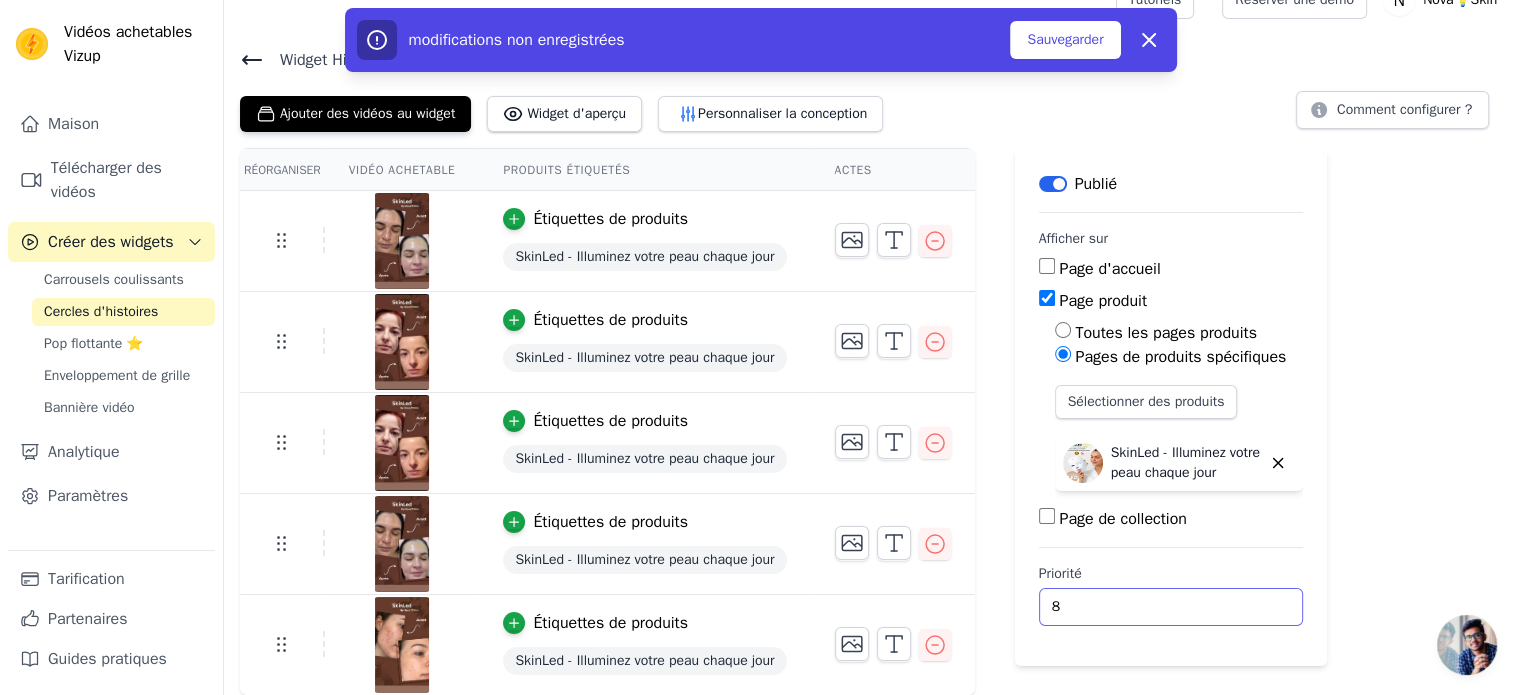 click on "8" at bounding box center (1171, 607) 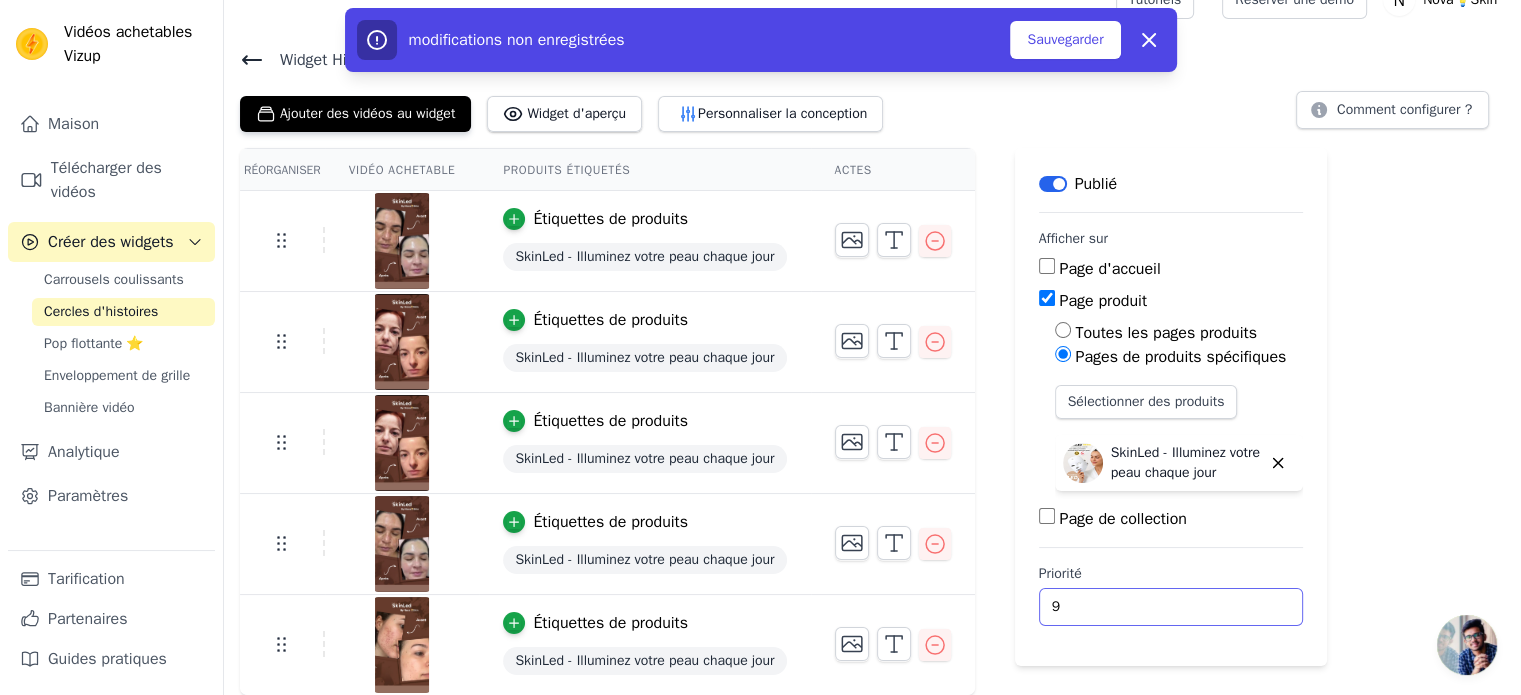 click on "9" at bounding box center (1171, 607) 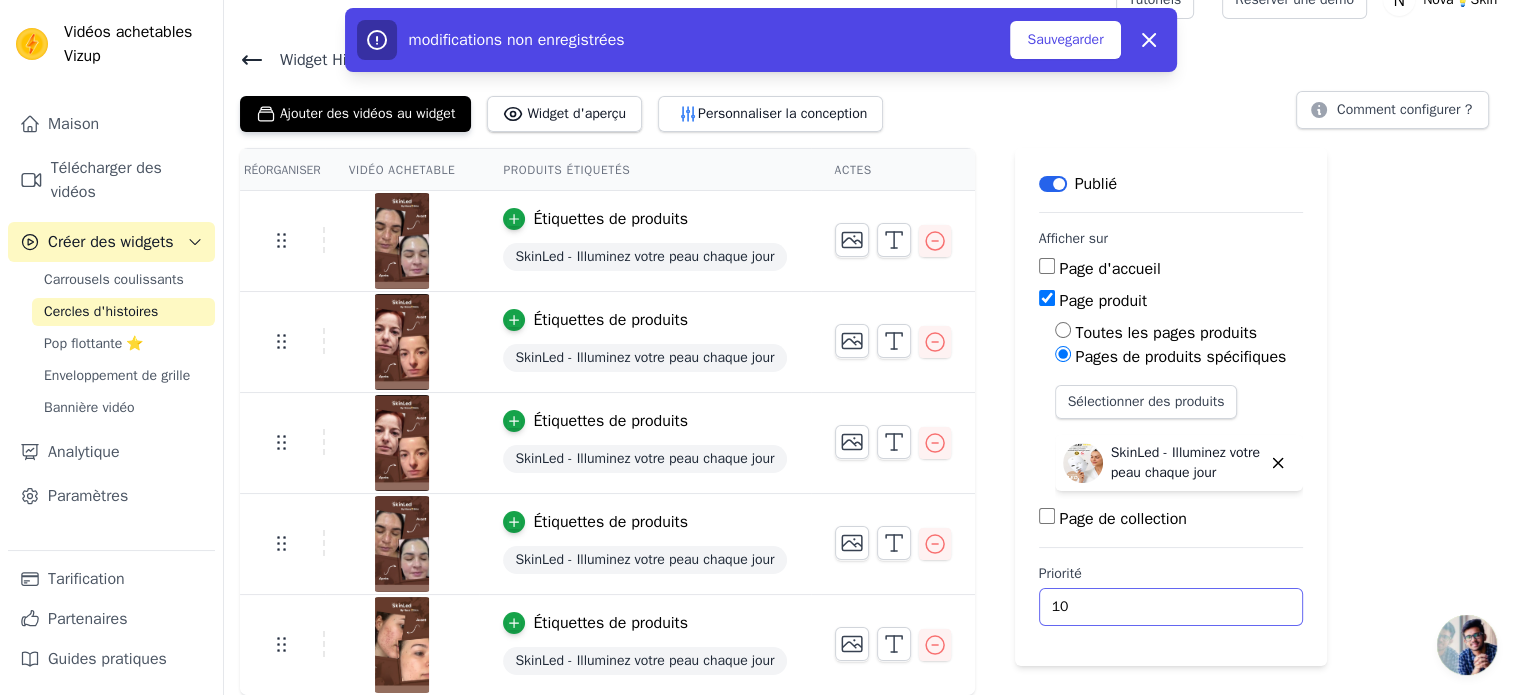 click on "10" at bounding box center (1171, 607) 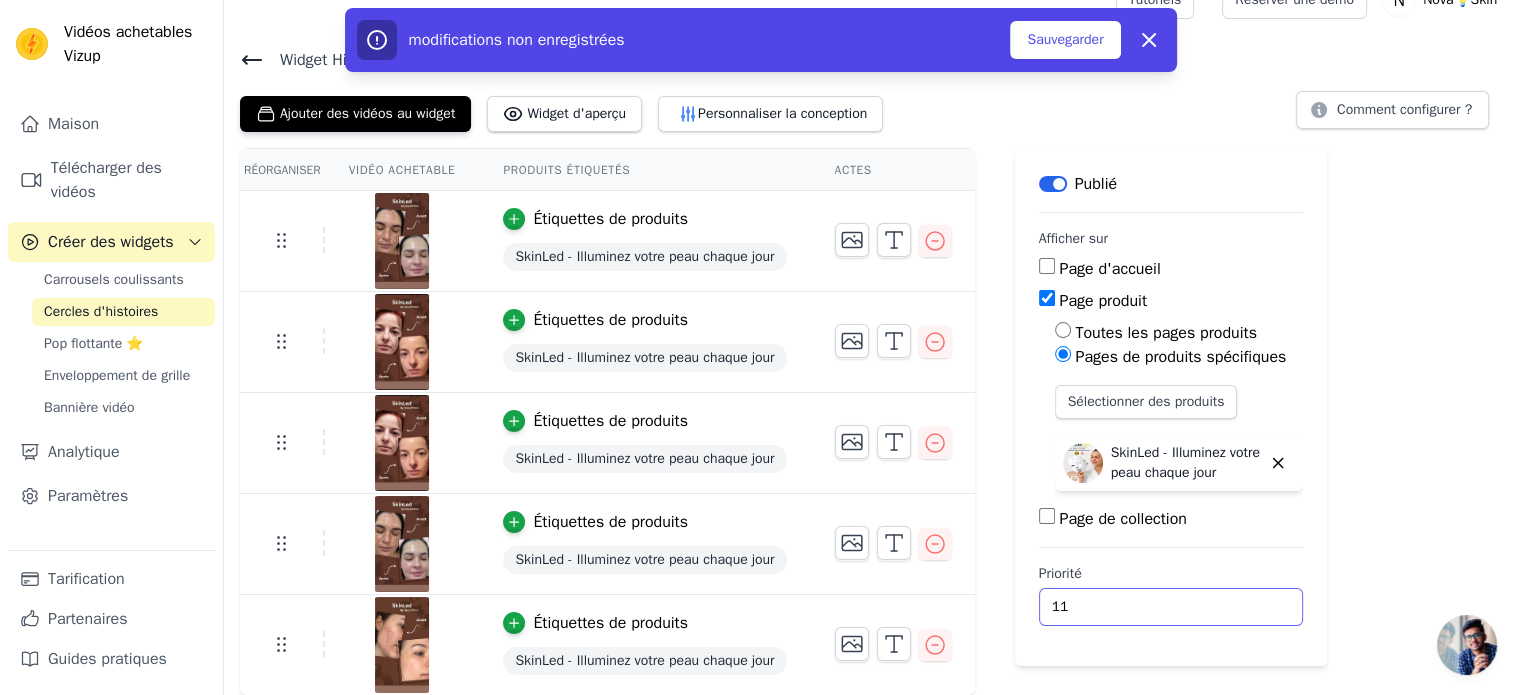 type on "11" 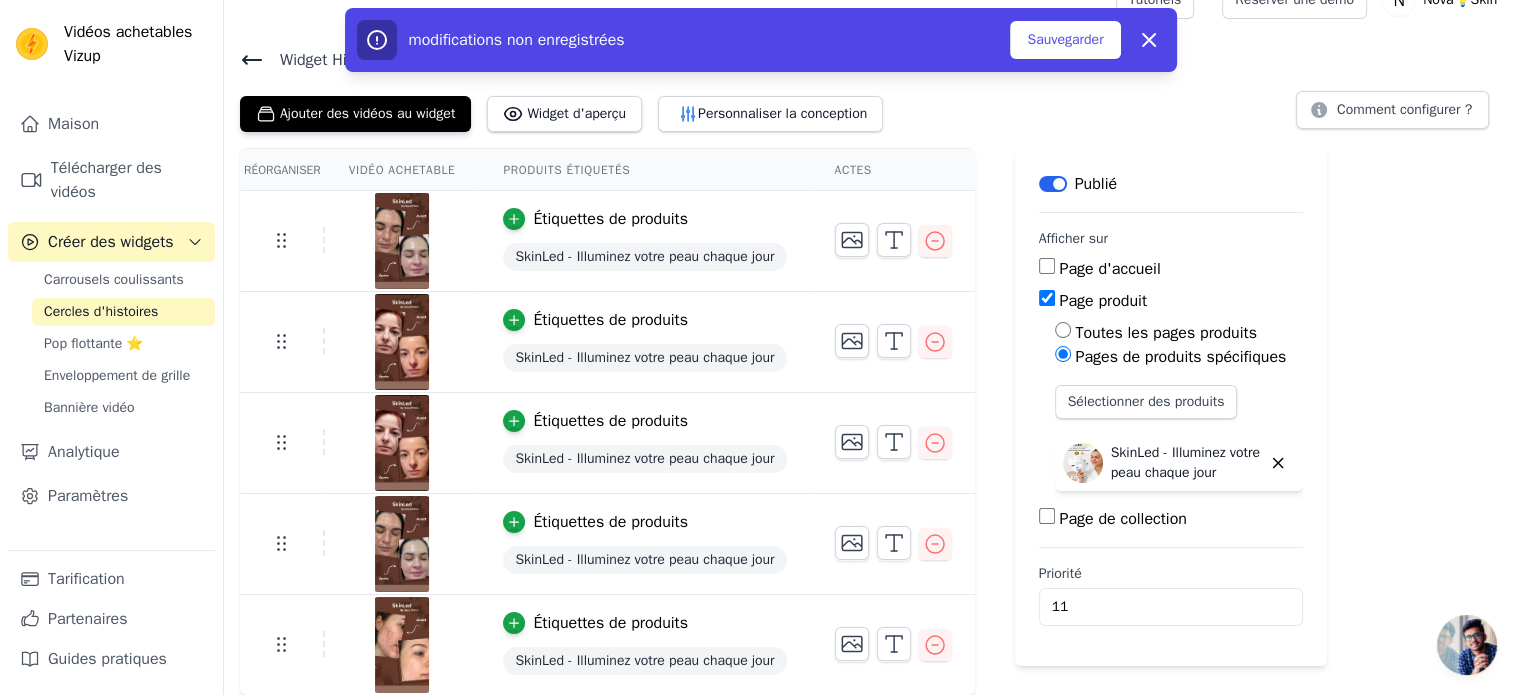 click on "modifications non enregistrées   Sauvegarder   Rejeter" at bounding box center [761, 40] 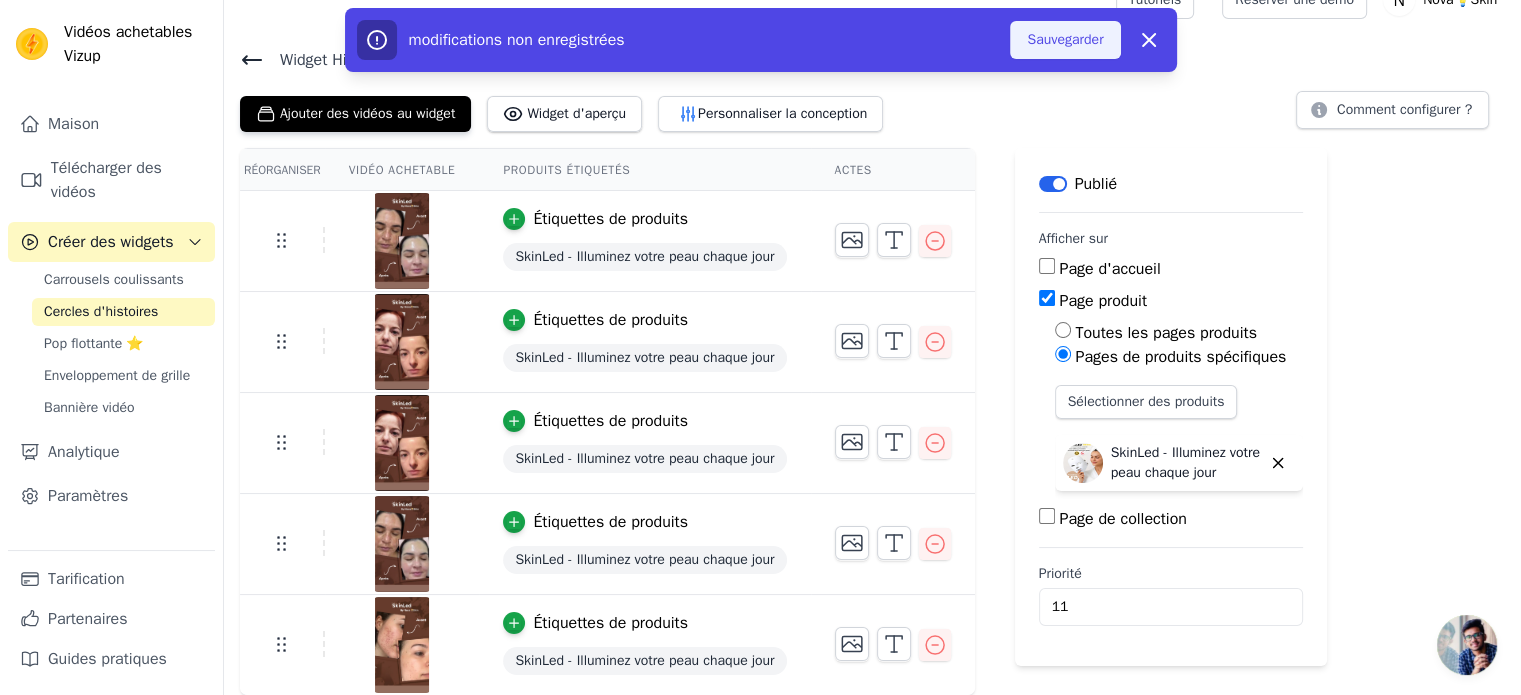click on "Sauvegarder" at bounding box center (1065, 39) 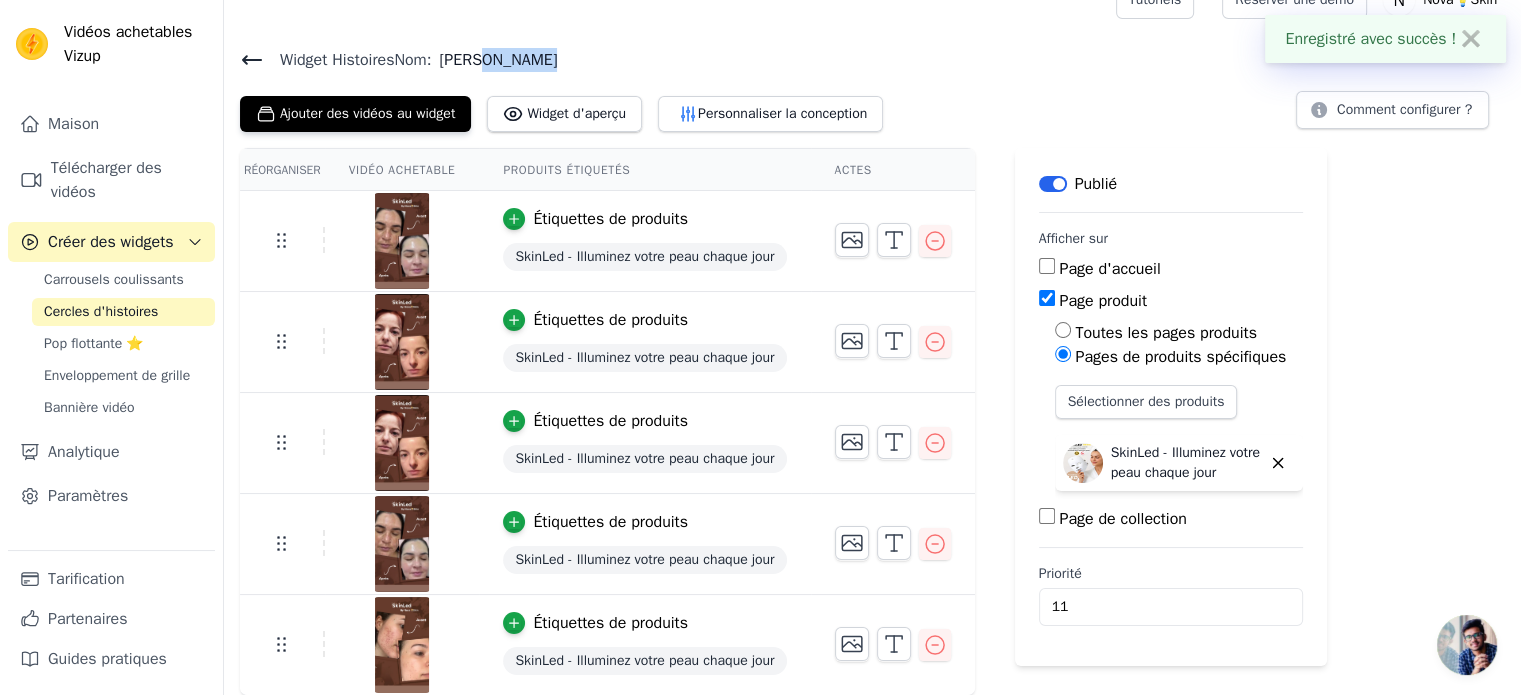 click on "Widget Histoires Nom:   Steve
Ajouter des vidéos au widget
Widget d'aperçu       Personnaliser la conception
Comment configurer ?         Réorganiser   Vidéo achetable   Produits étiquetés   Actes             Étiquettes de produits   SkinLed - Illuminez votre peau chaque jour                         Étiquettes de produits   SkinLed - Illuminez votre peau chaque jour                         Étiquettes de produits   SkinLed - Illuminez votre peau chaque jour                         Étiquettes de produits   SkinLed - Illuminez votre peau chaque jour                         Étiquettes de produits   SkinLed - Illuminez votre peau chaque jour                   Enregistrer les vidéos dans ce nouvel ordre   Sauvegarder   Rejeter     Étiquette     Publié     Afficher sur     Page d'accueil     Page produit     Toutes les pages produits     Pages de produits spécifiques     Sélectionner des produits       SkinLed - Illuminez votre peau chaque jour         Page de collection" at bounding box center (872, 364) 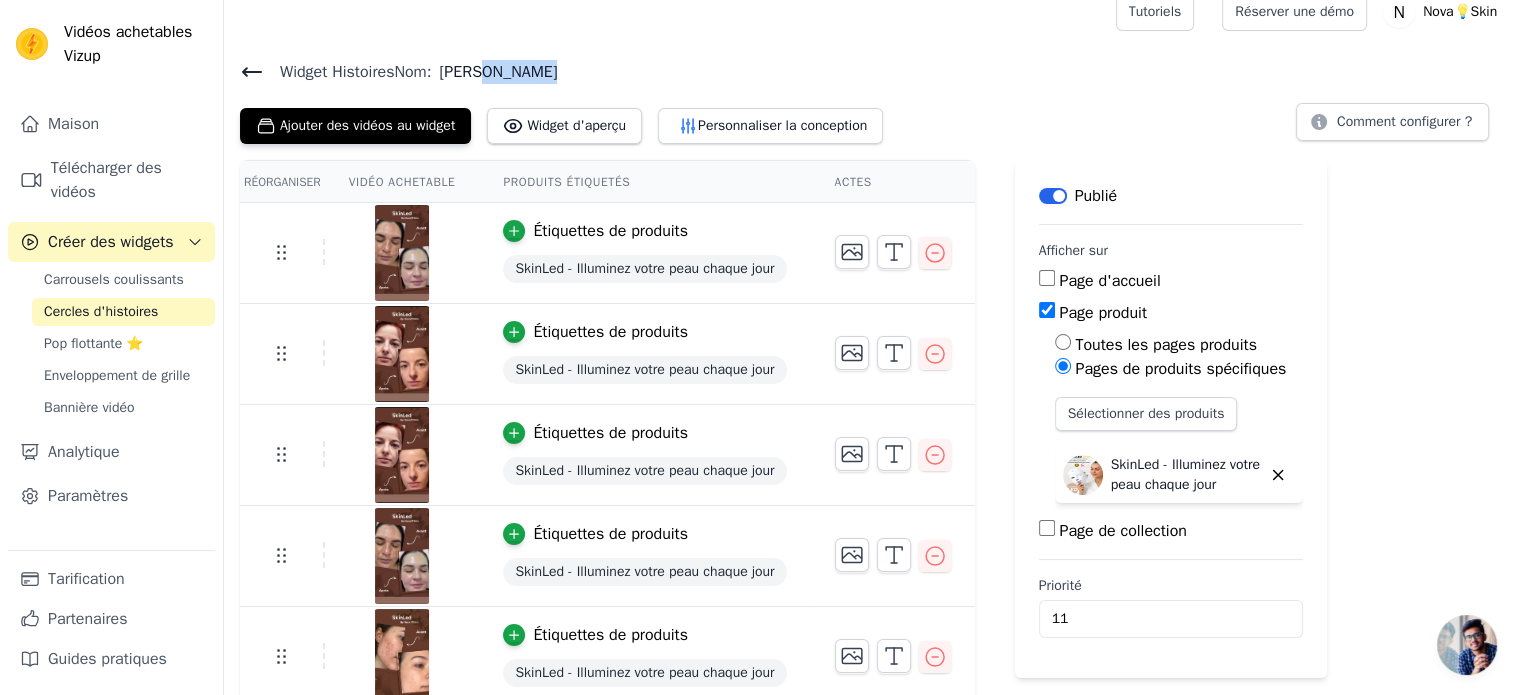 scroll, scrollTop: 32, scrollLeft: 0, axis: vertical 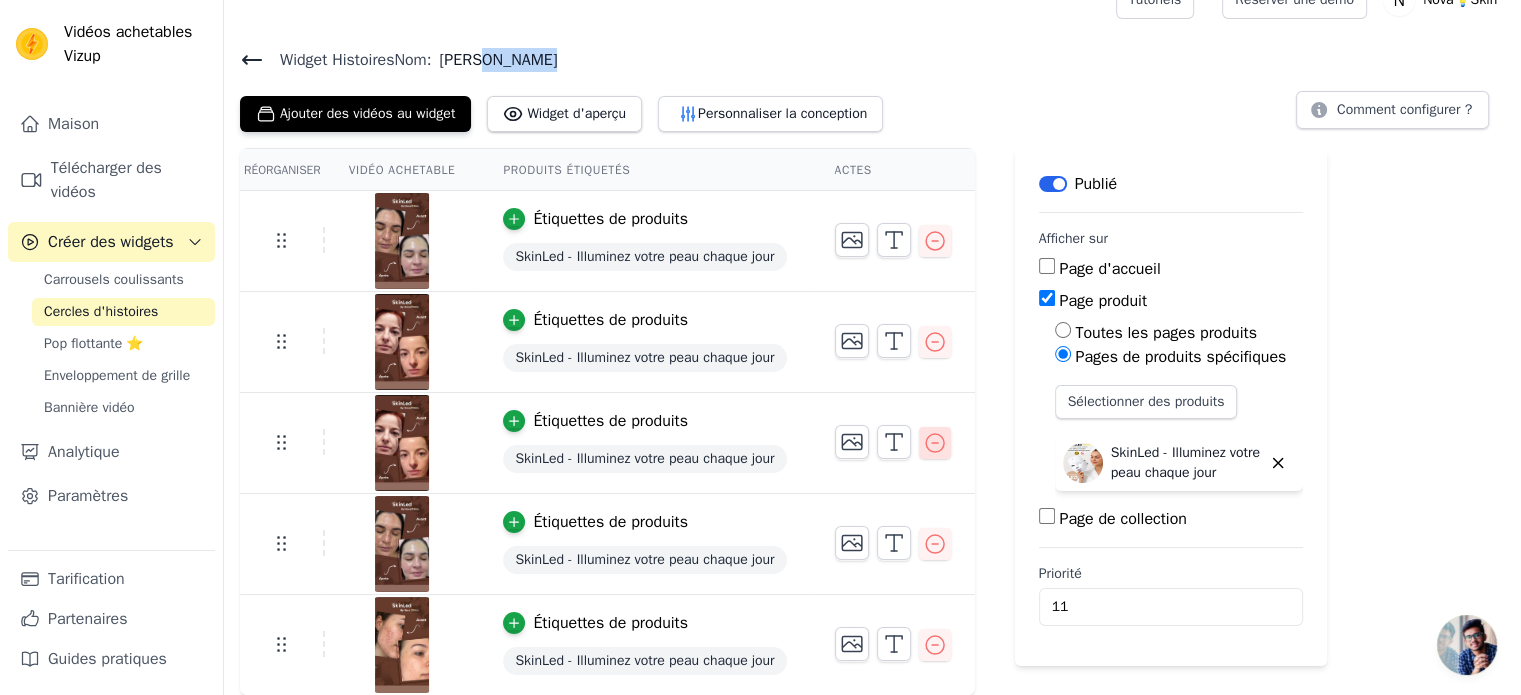 click 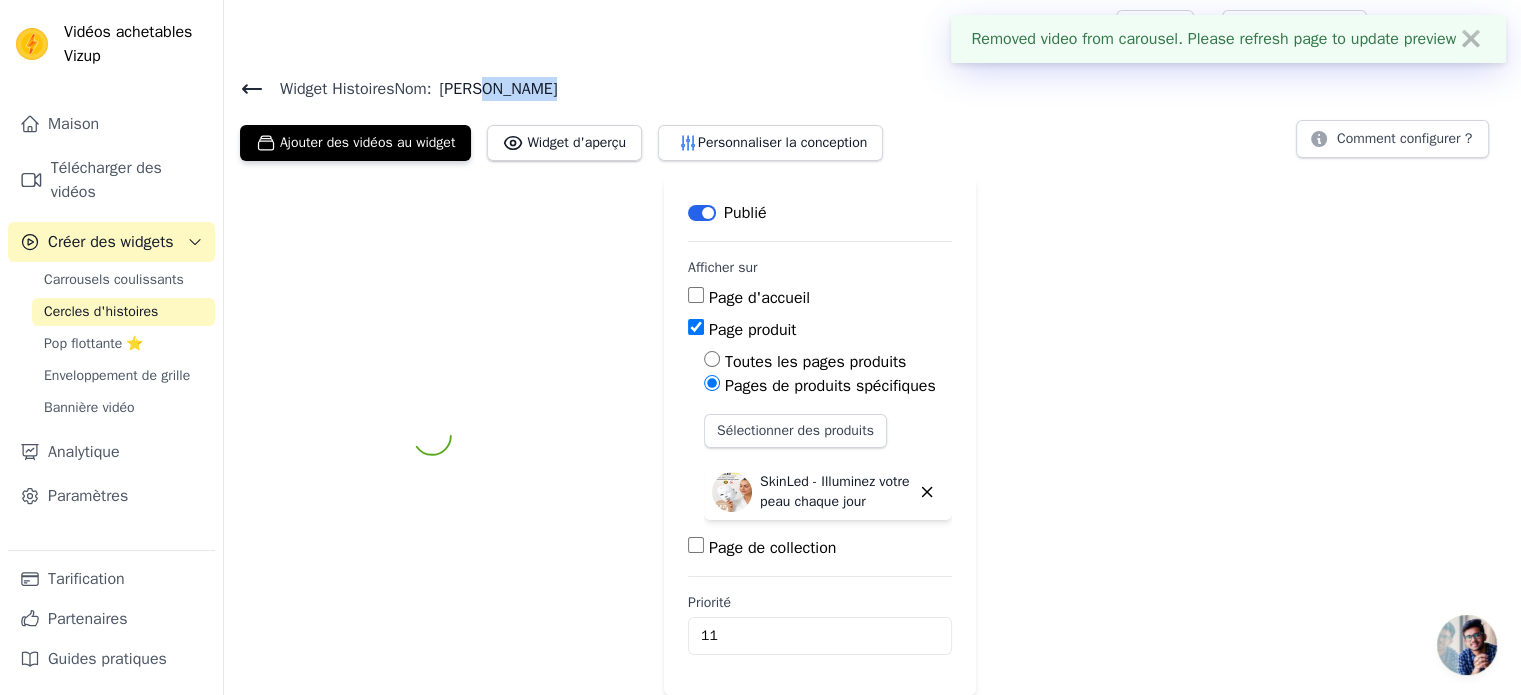 scroll, scrollTop: 1, scrollLeft: 0, axis: vertical 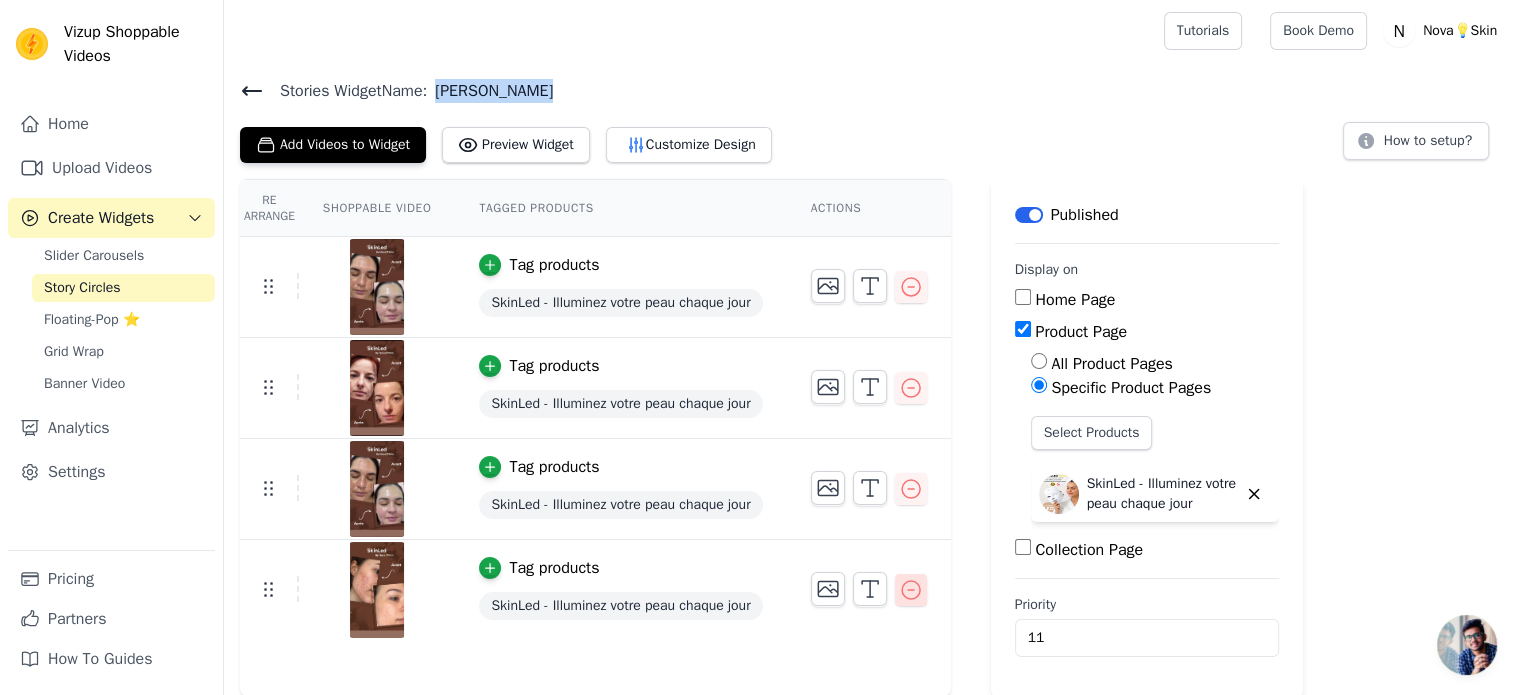 click 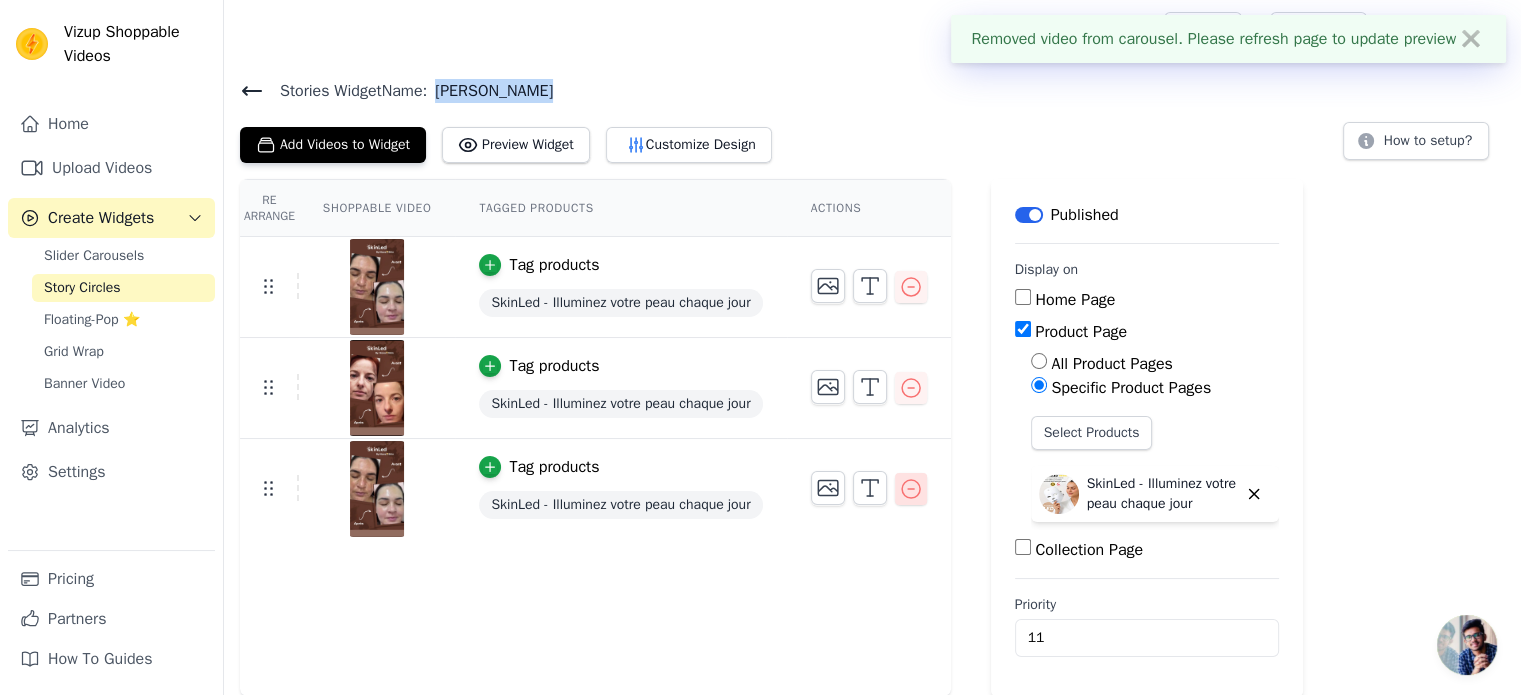 click 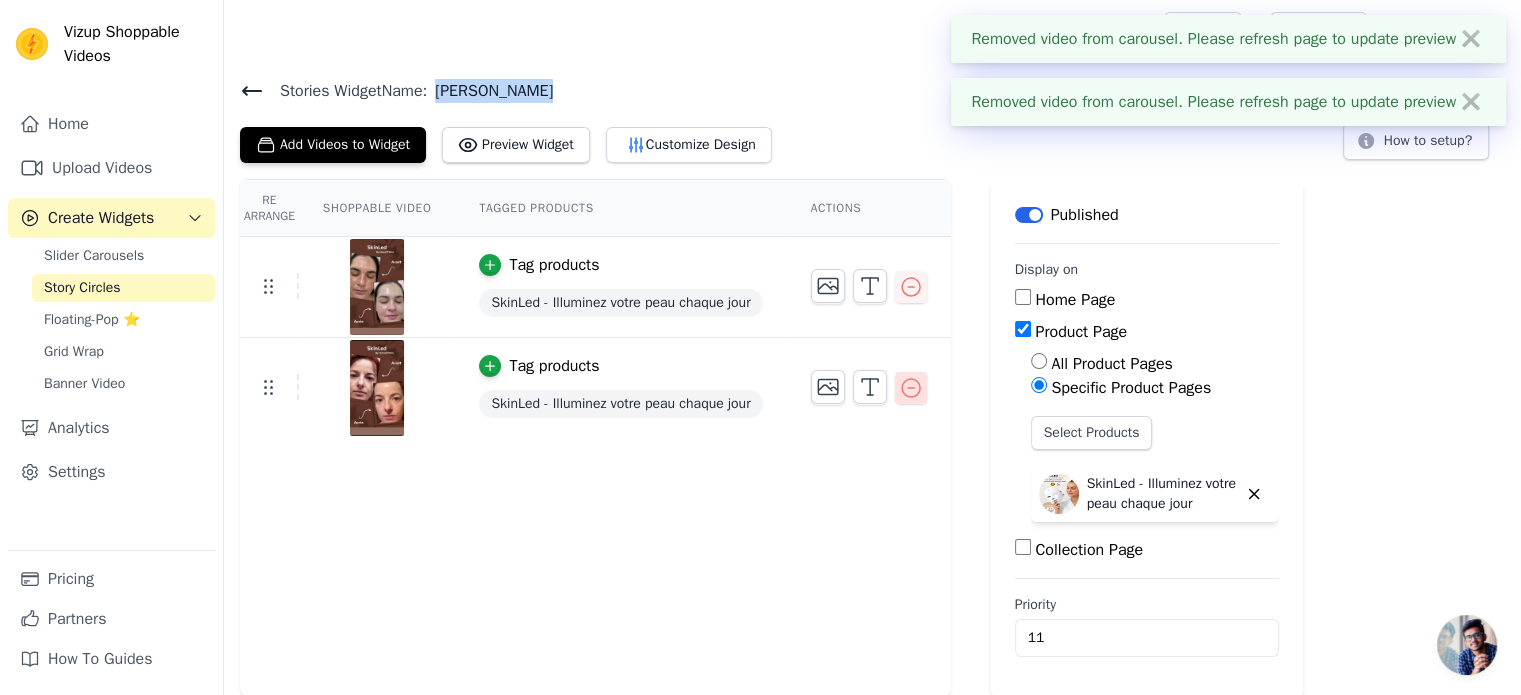 click 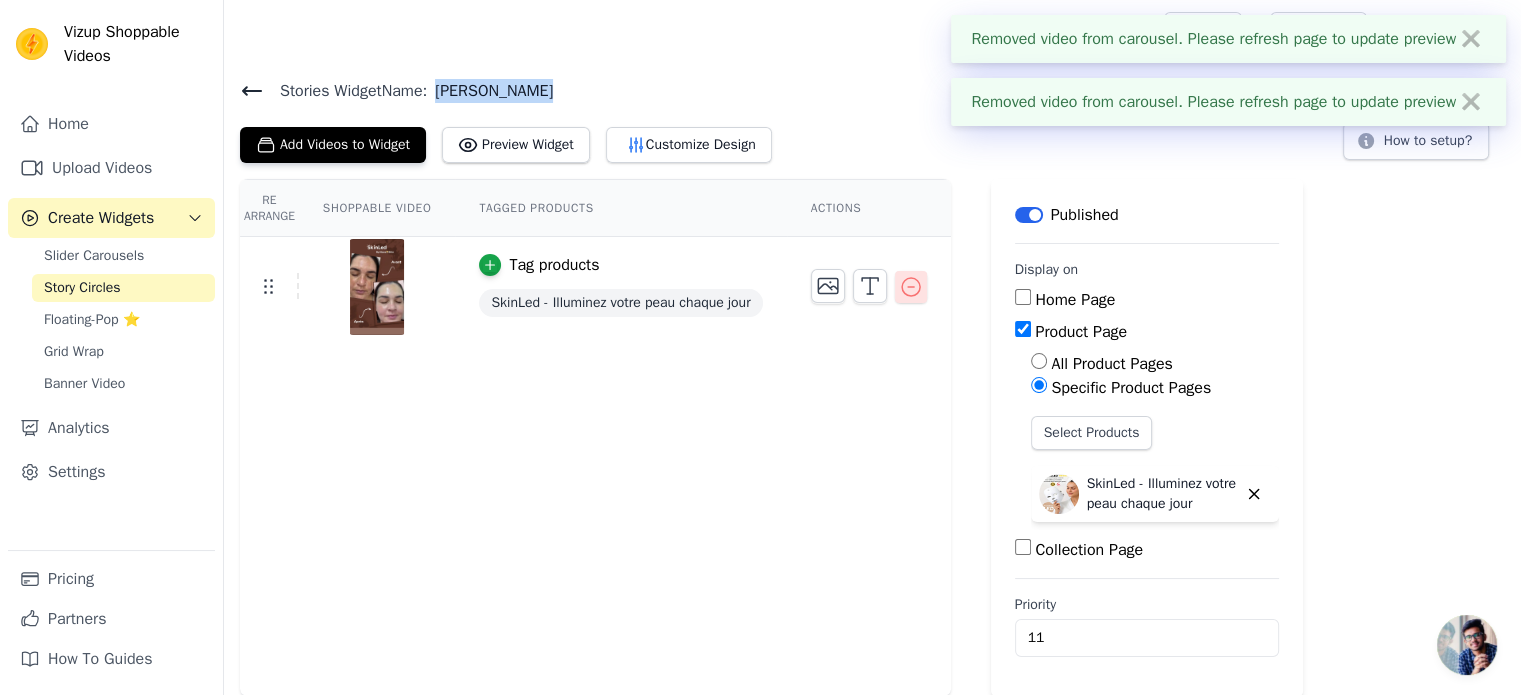 click 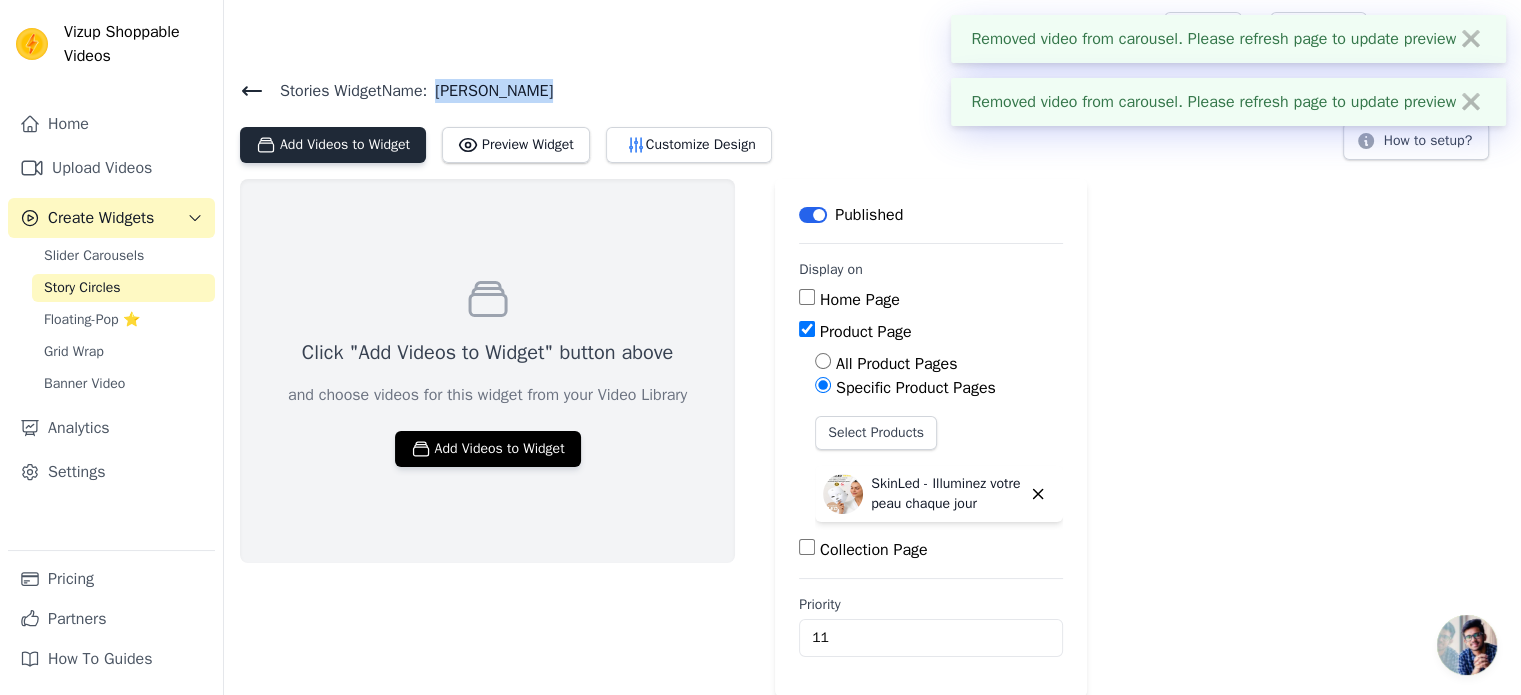 click on "Add Videos to Widget" at bounding box center [333, 145] 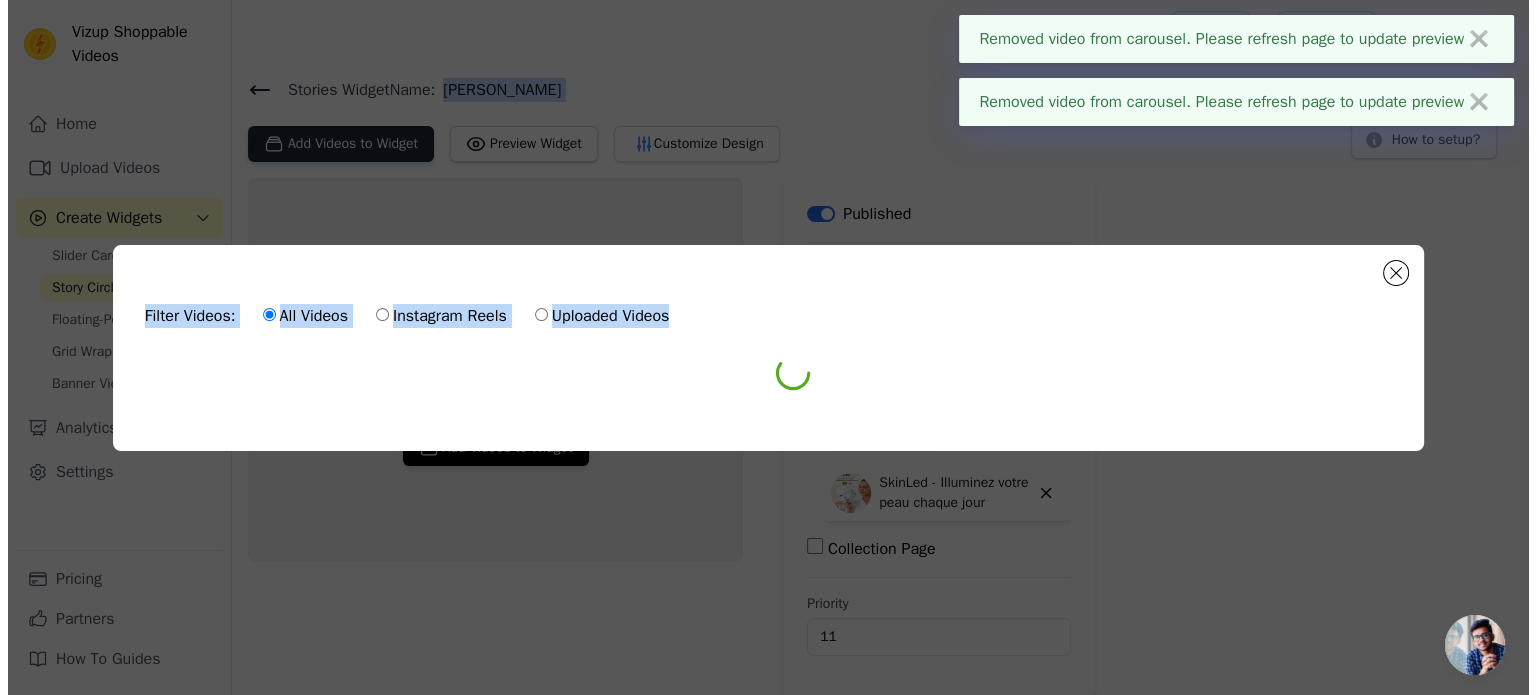 scroll, scrollTop: 0, scrollLeft: 0, axis: both 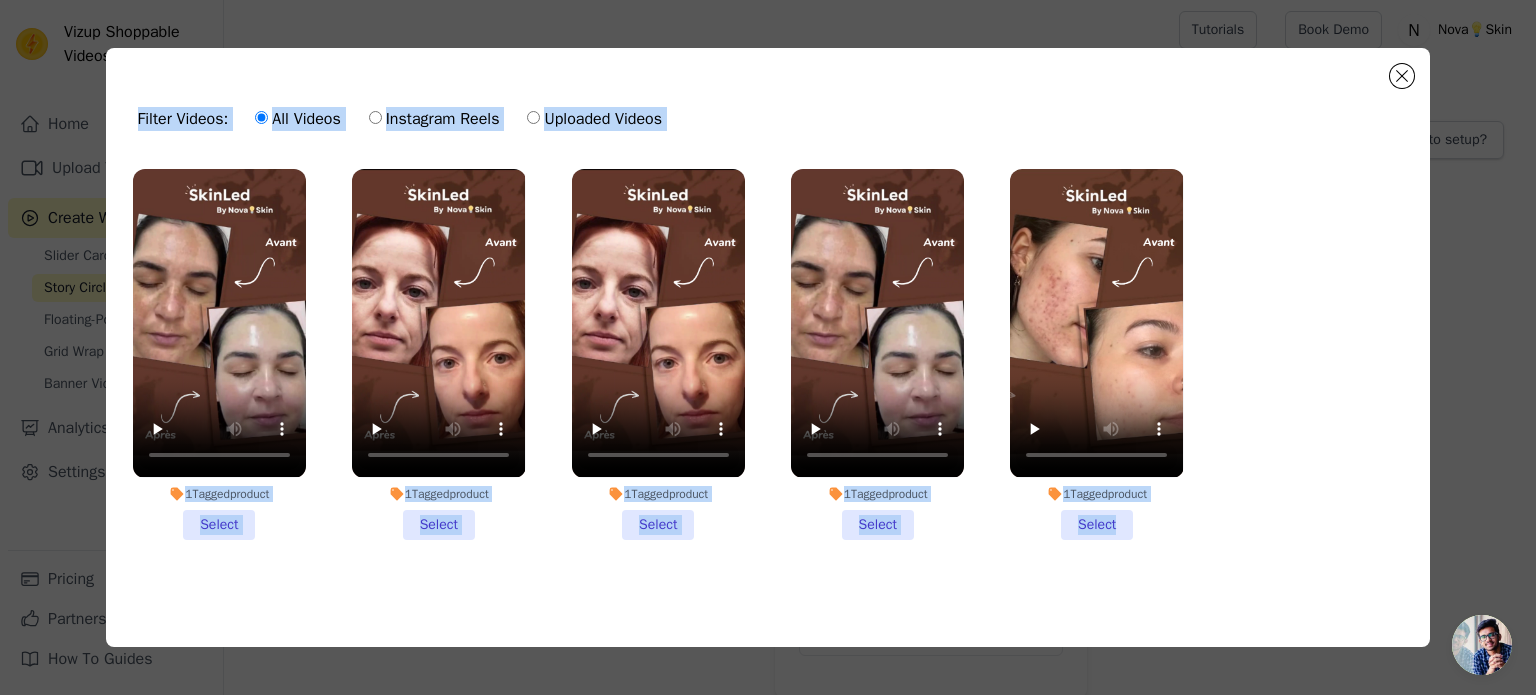 click on "1  Tagged  product     Select" at bounding box center [219, 354] 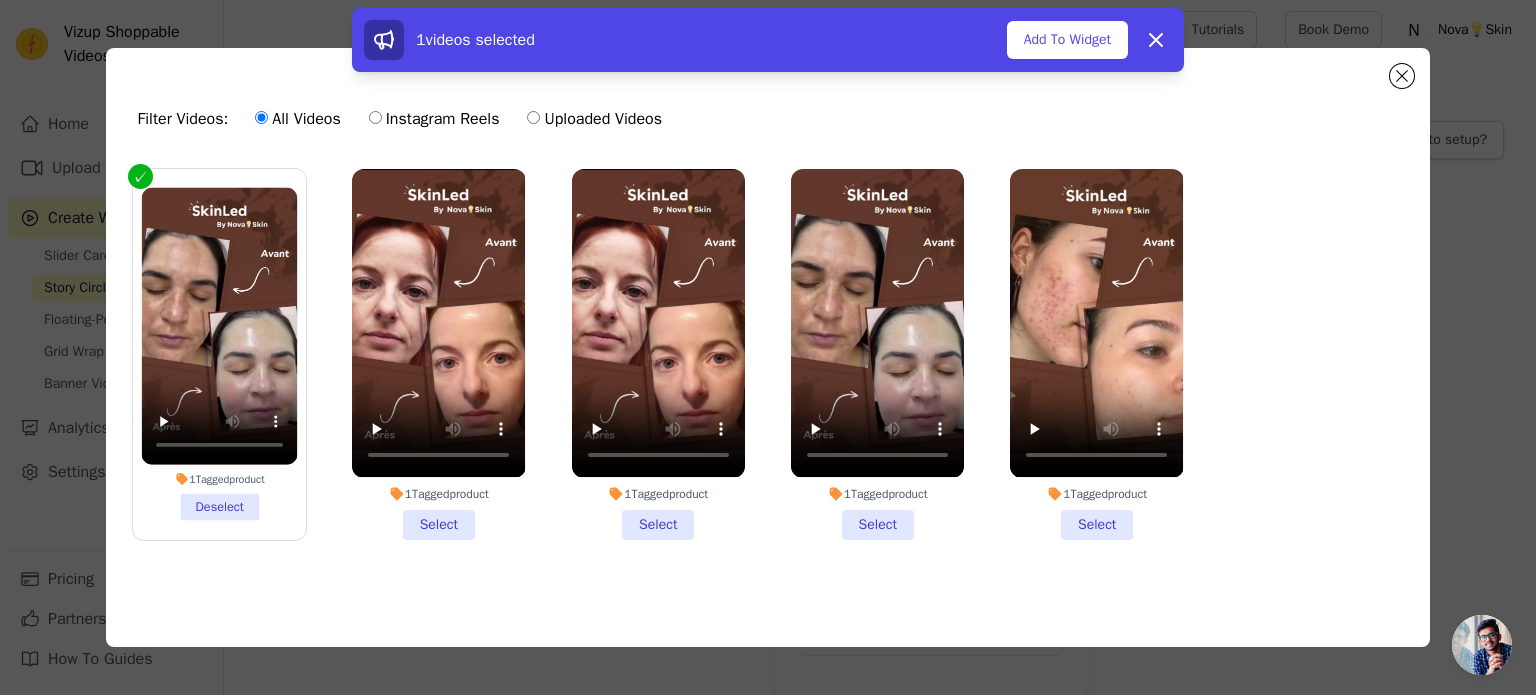 click on "1  Tagged  product     Select" at bounding box center [1096, 354] 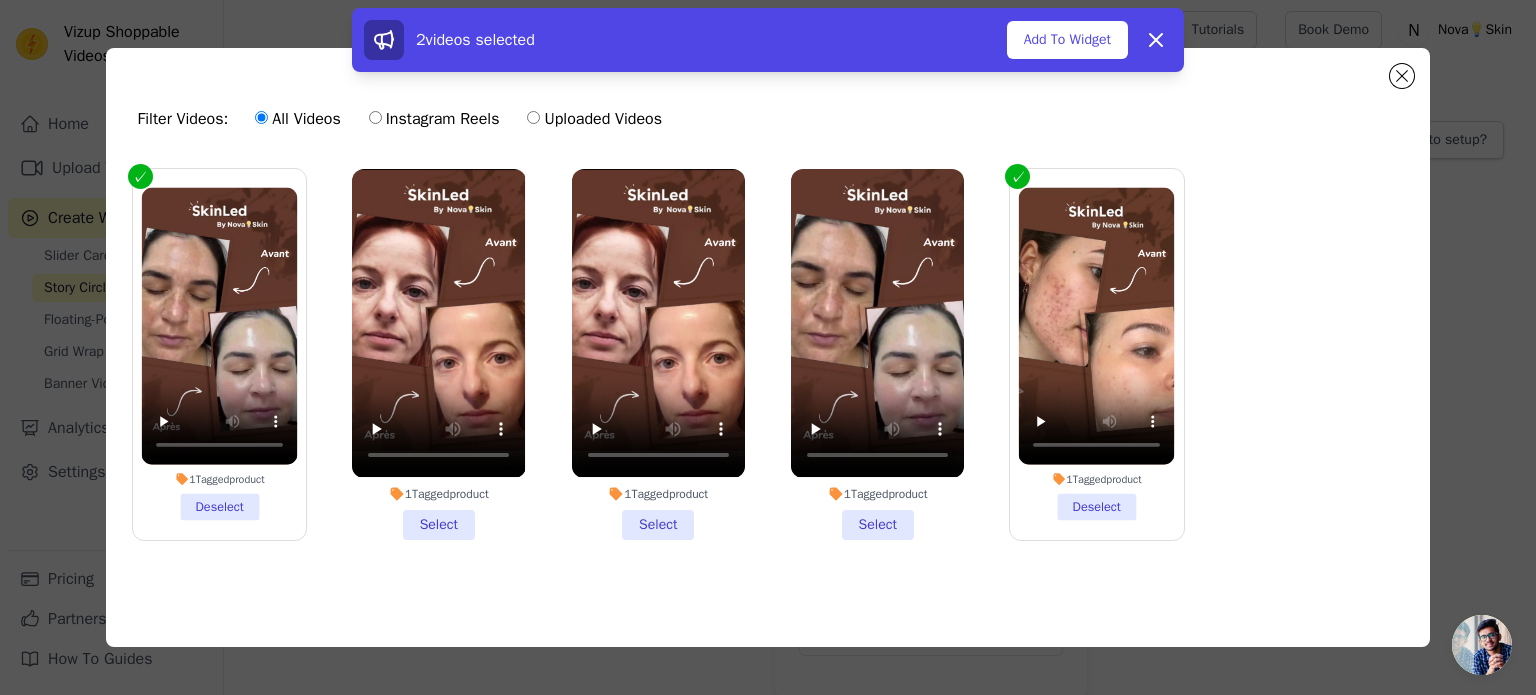 click on "1  Tagged  product     Select" at bounding box center [877, 354] 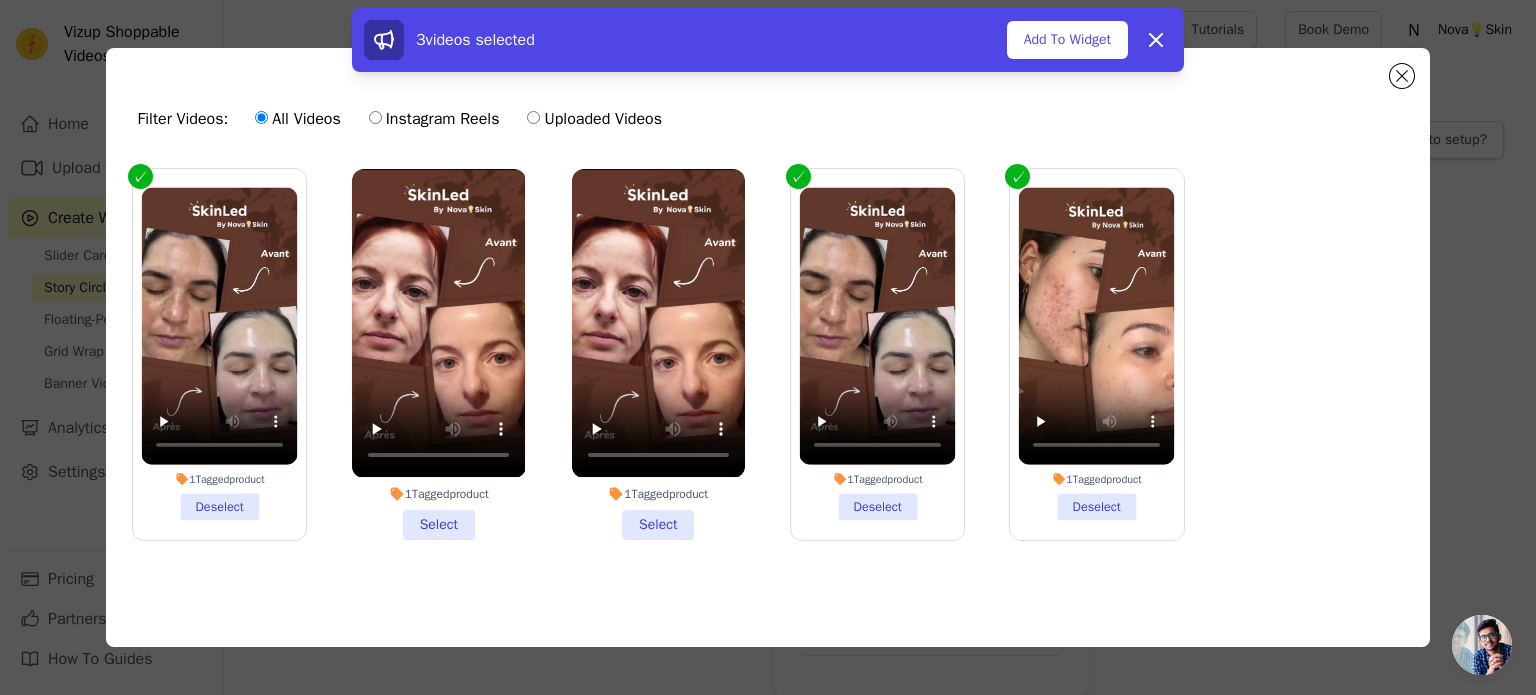 click on "1  Tagged  product     Select" at bounding box center [658, 354] 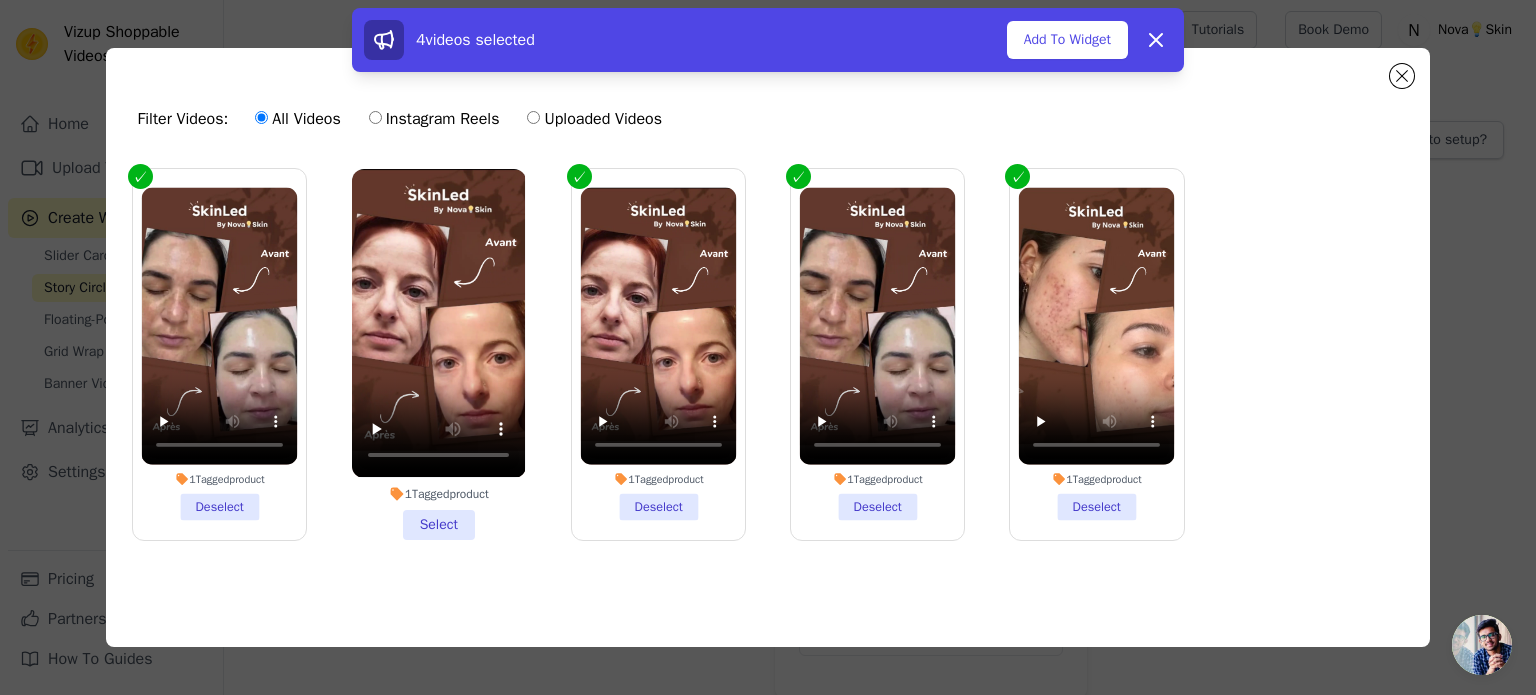 click on "1  Tagged  product     Deselect" at bounding box center [878, 354] 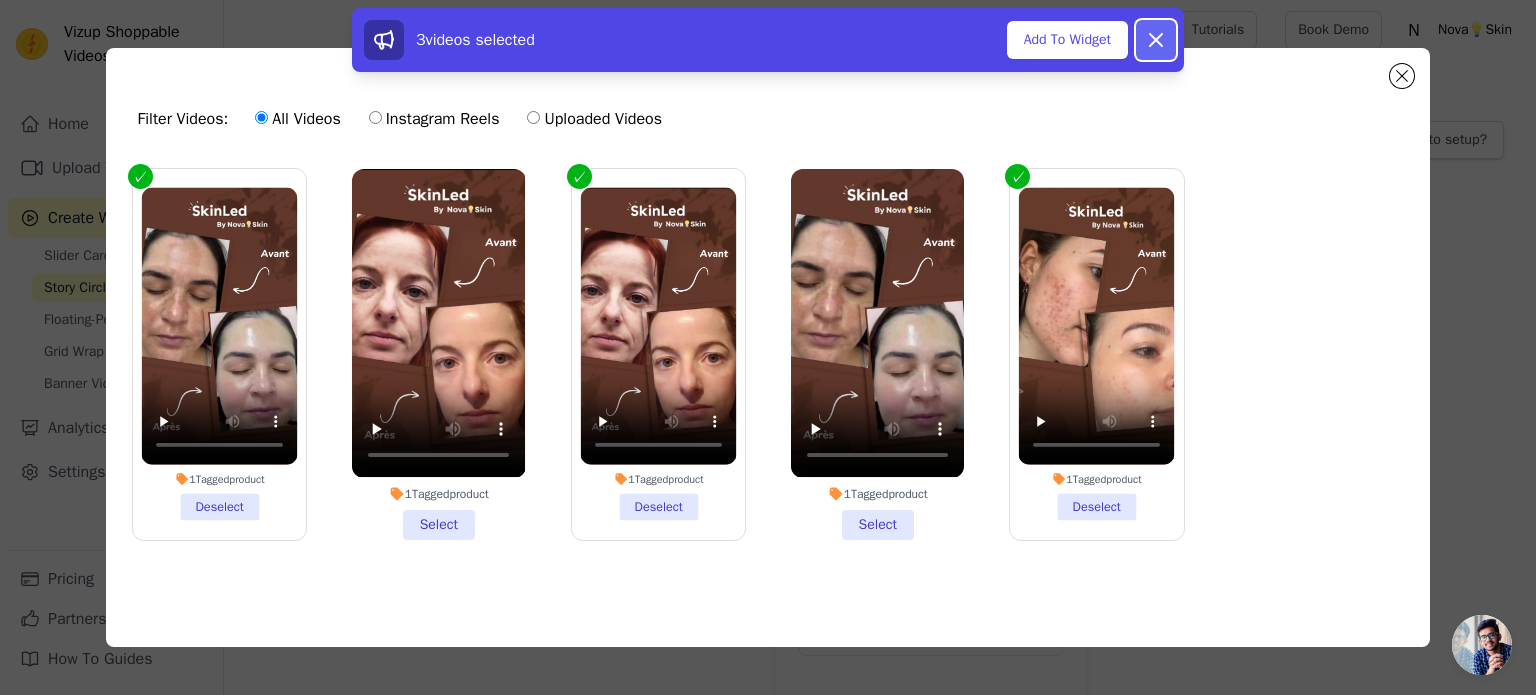 click 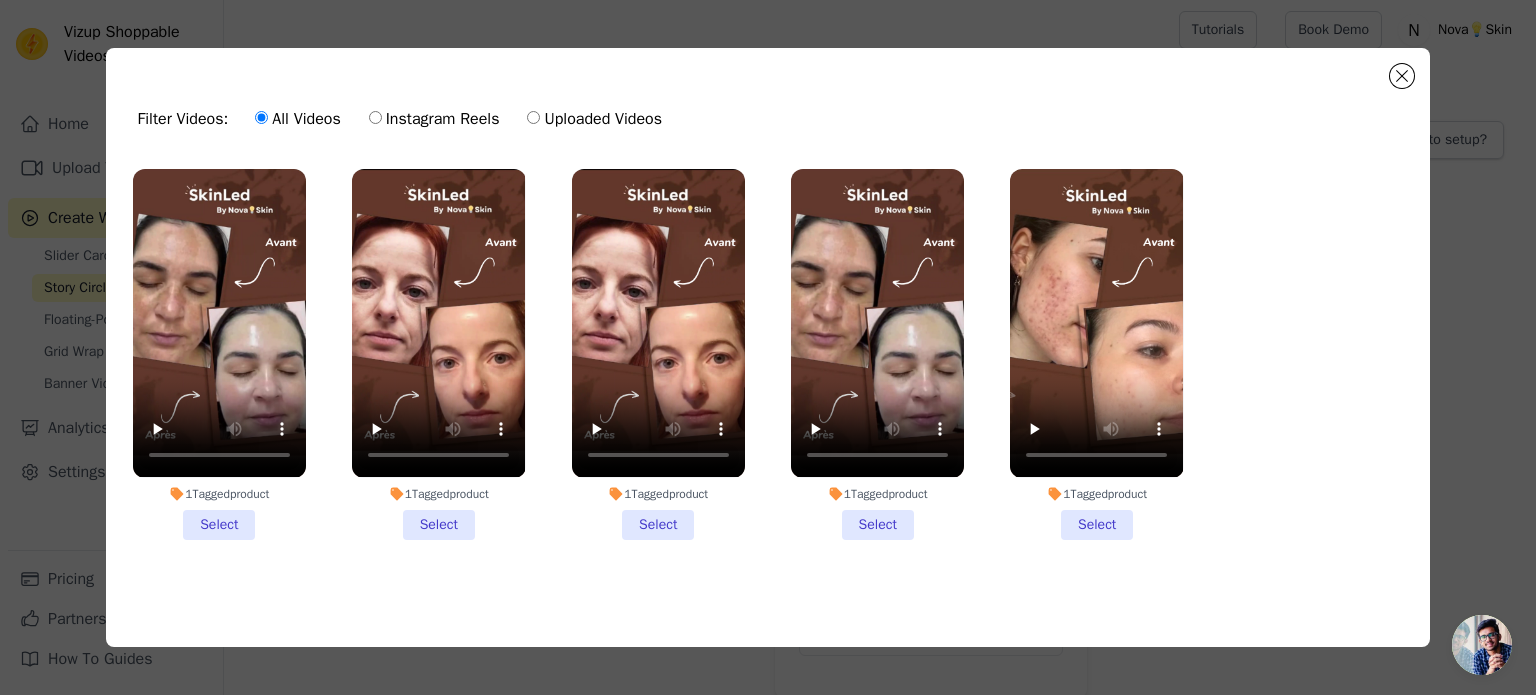click on "1  Tagged  product     Select" at bounding box center (219, 354) 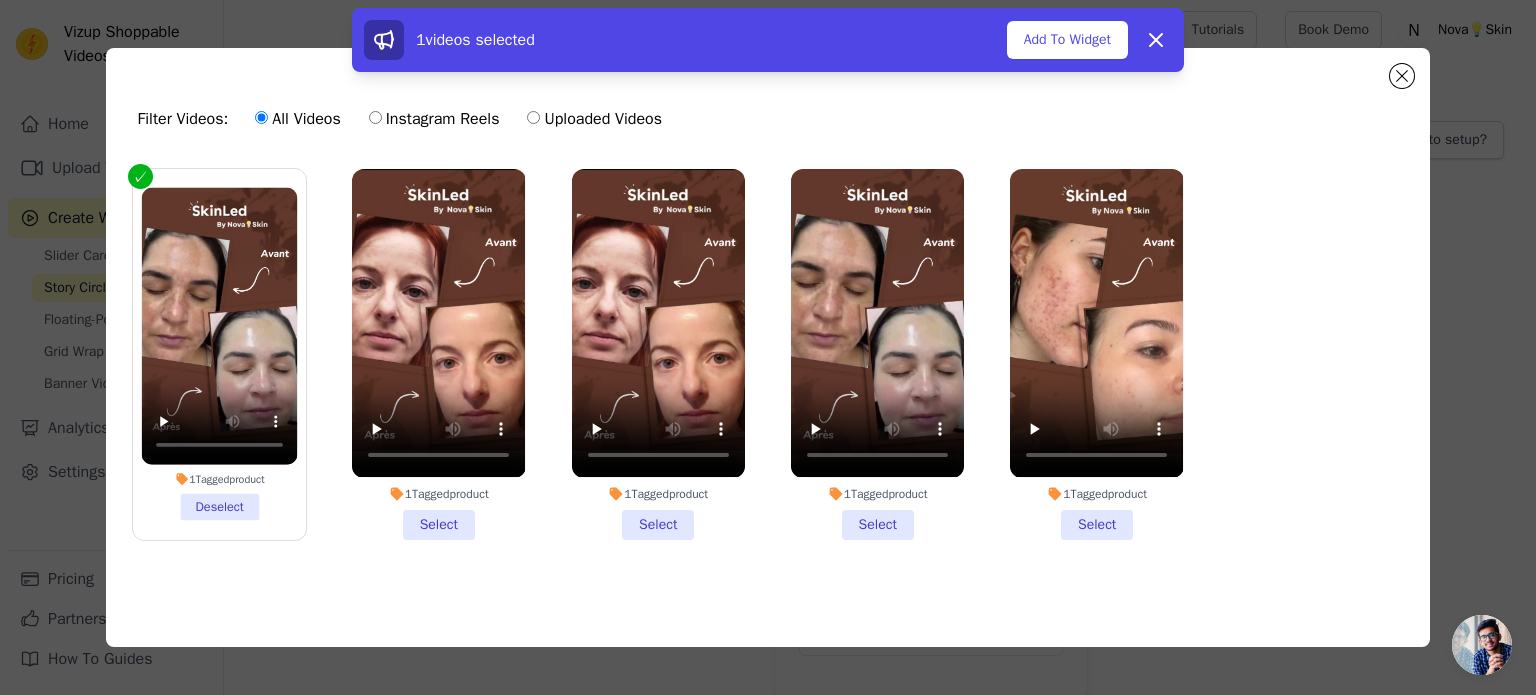 click on "1  Tagged  product     Select" at bounding box center (658, 354) 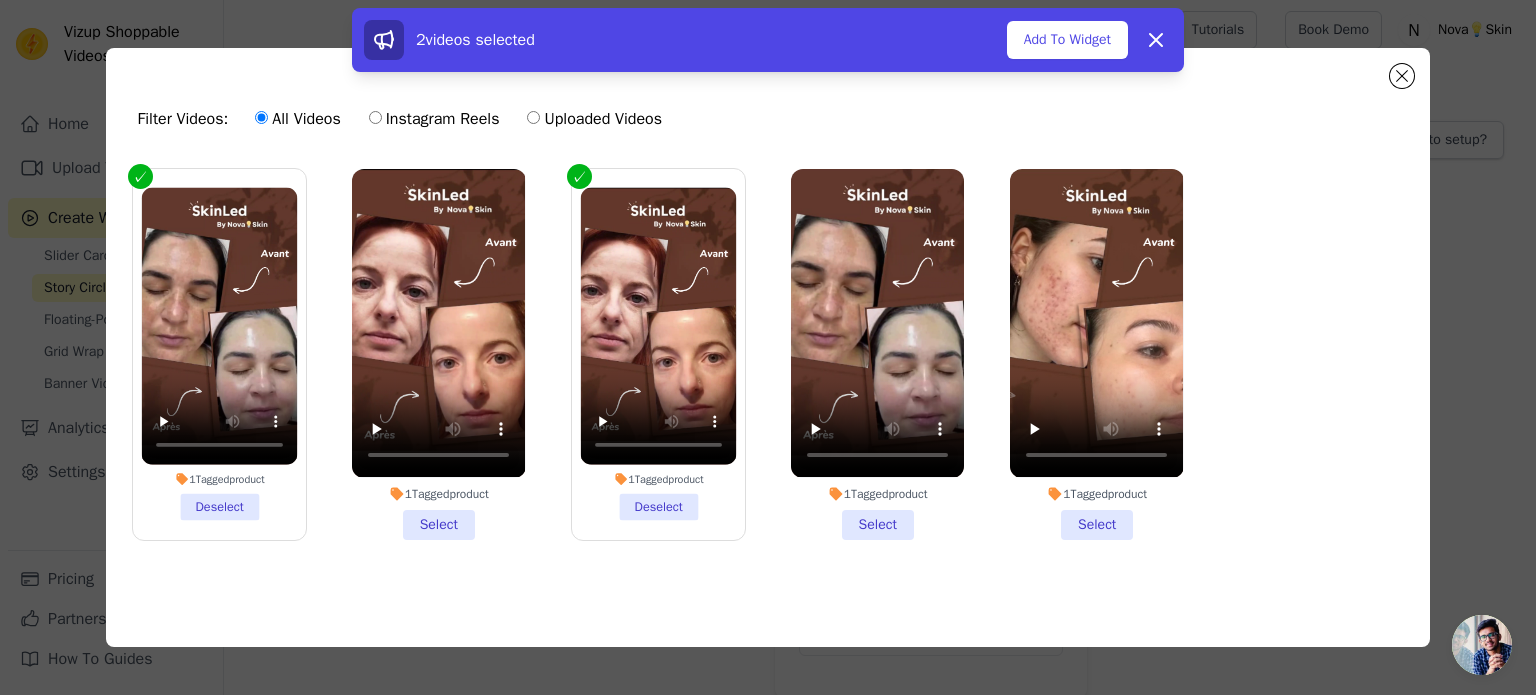 click on "1  Tagged  product     Select" at bounding box center (1096, 354) 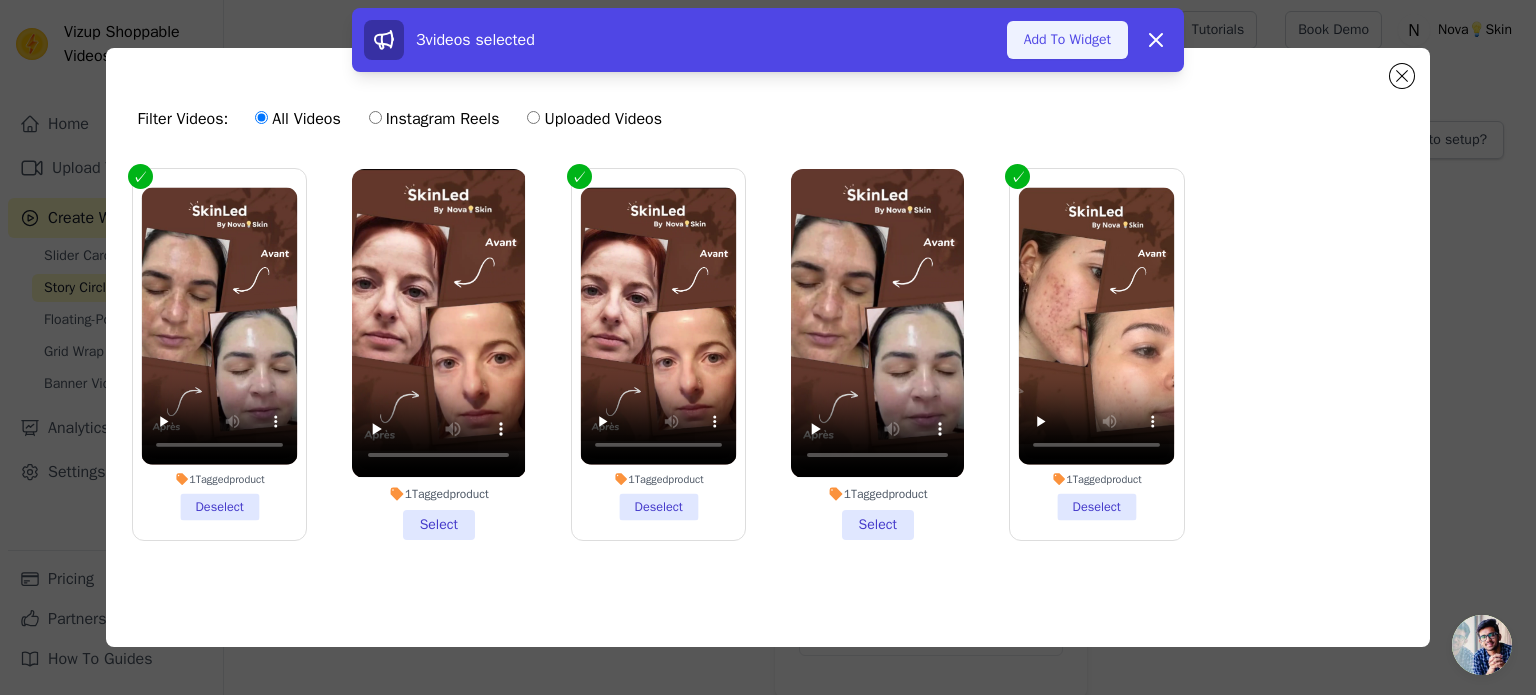 click on "Add To Widget" at bounding box center [1067, 40] 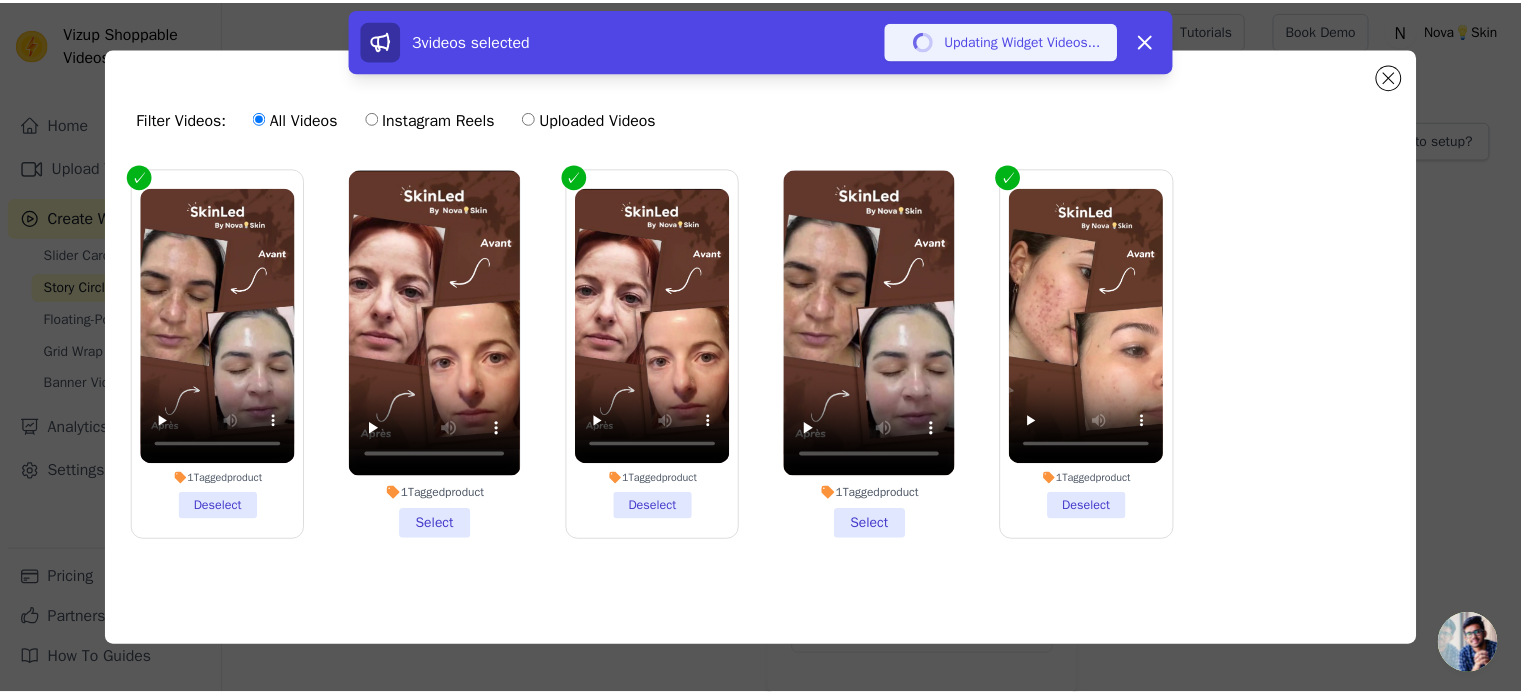 scroll, scrollTop: 1, scrollLeft: 0, axis: vertical 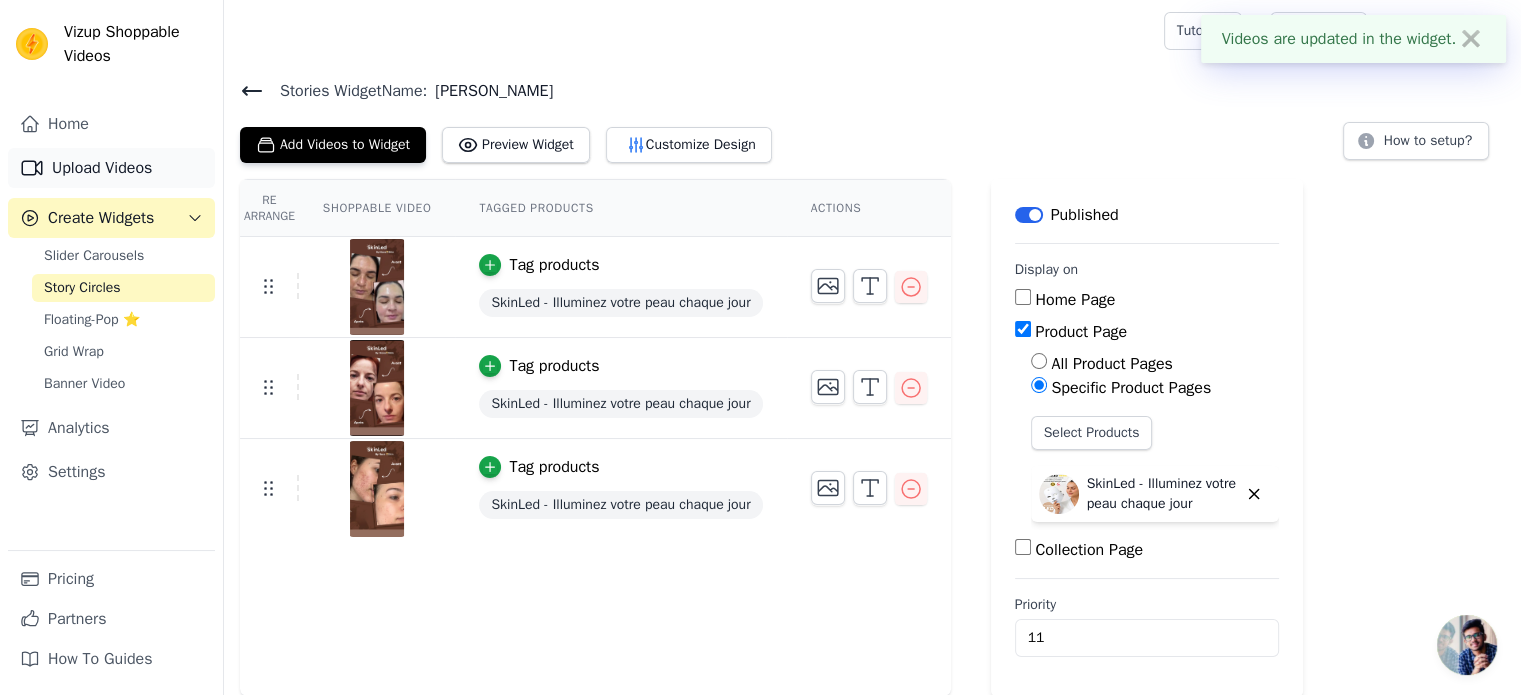 click on "Upload Videos" at bounding box center [111, 168] 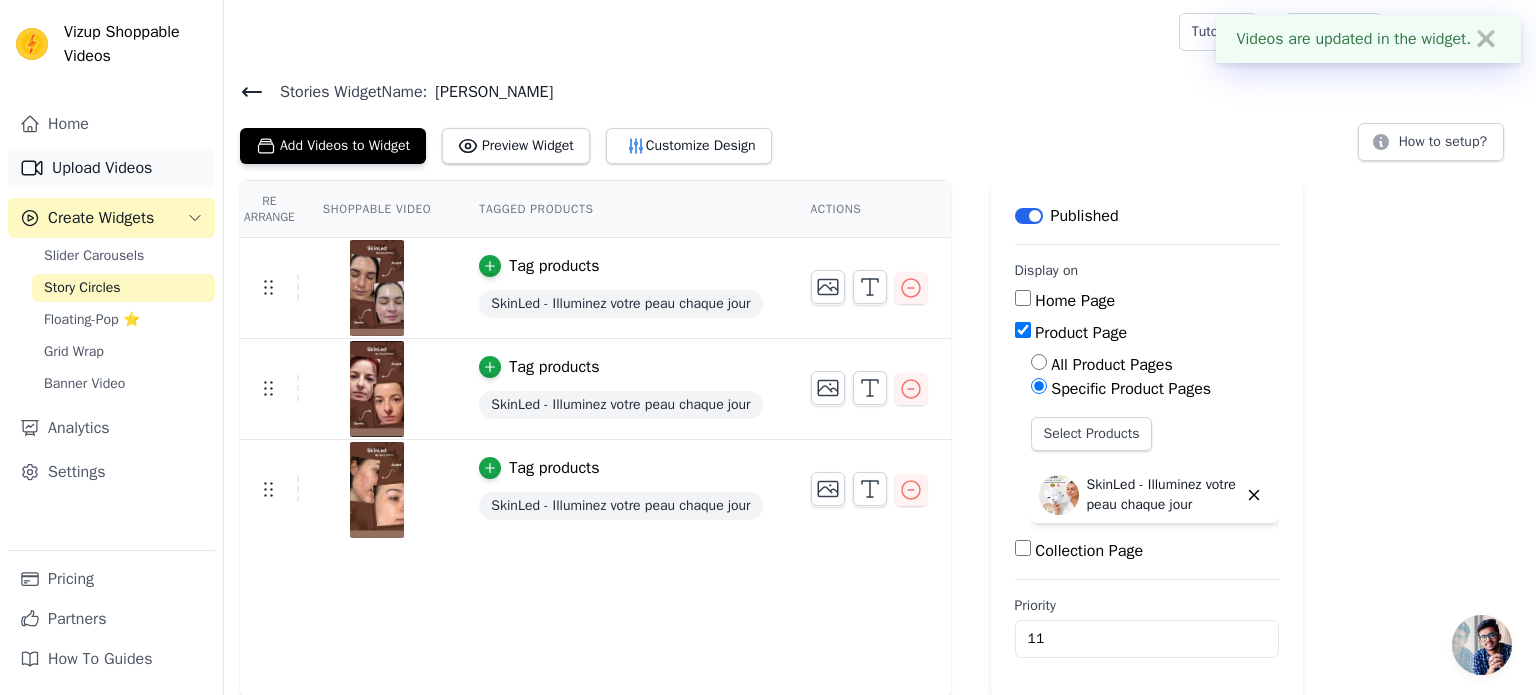 click on "Upload Videos" at bounding box center [111, 168] 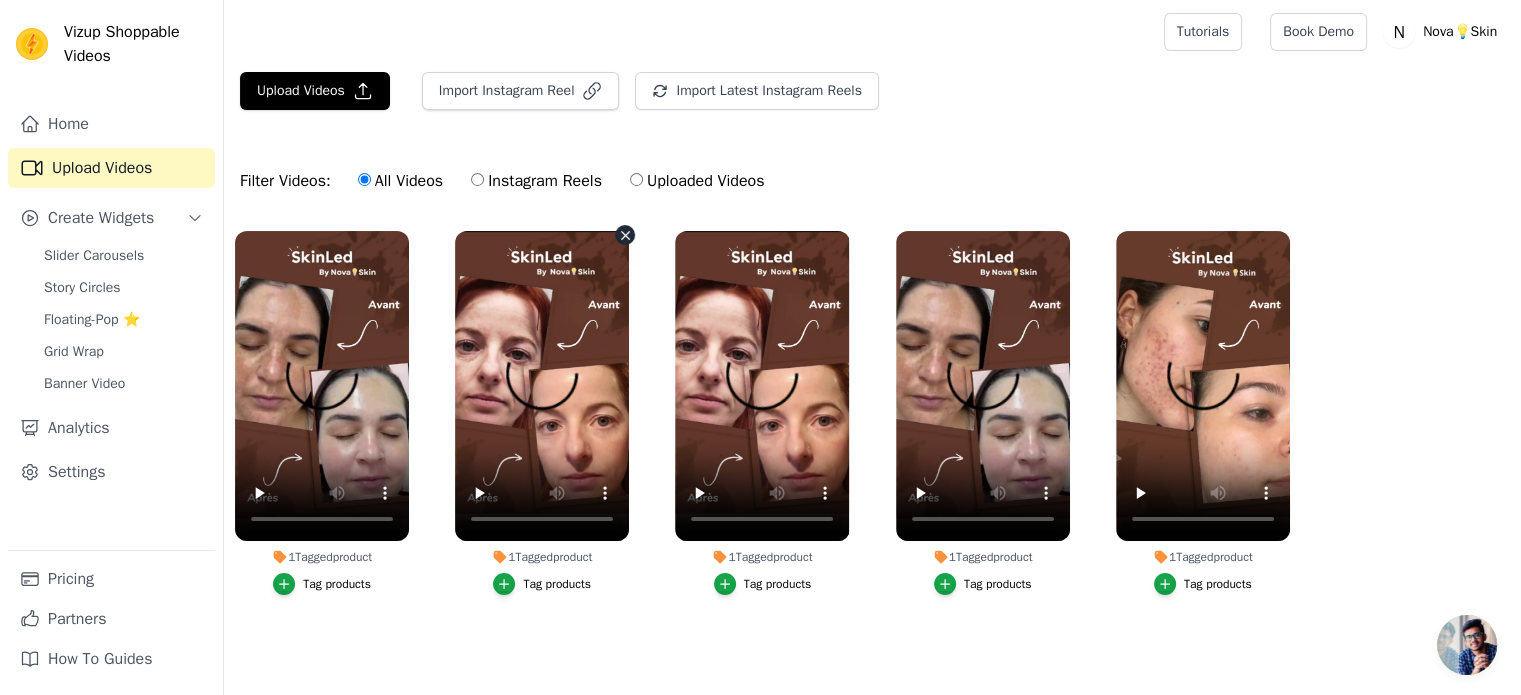 scroll, scrollTop: 0, scrollLeft: 0, axis: both 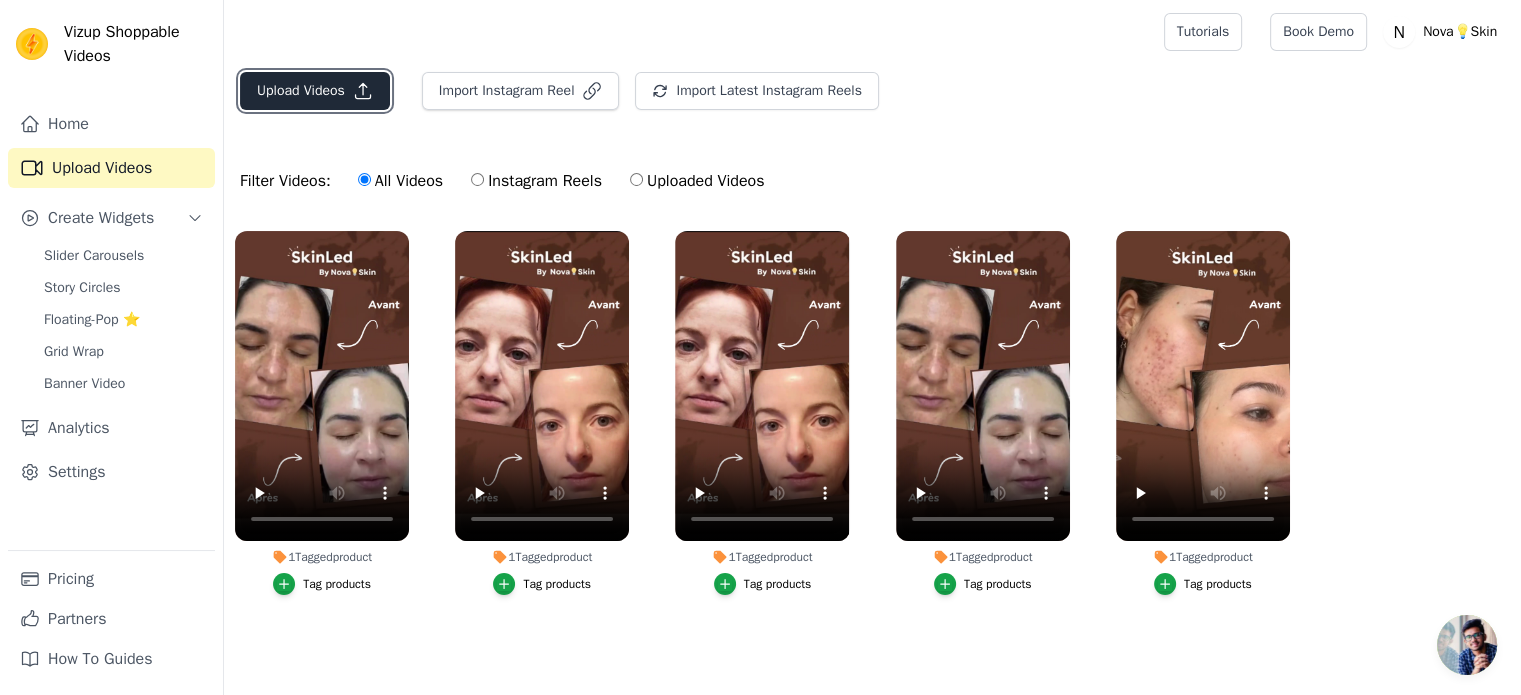 click on "Upload Videos" at bounding box center [315, 91] 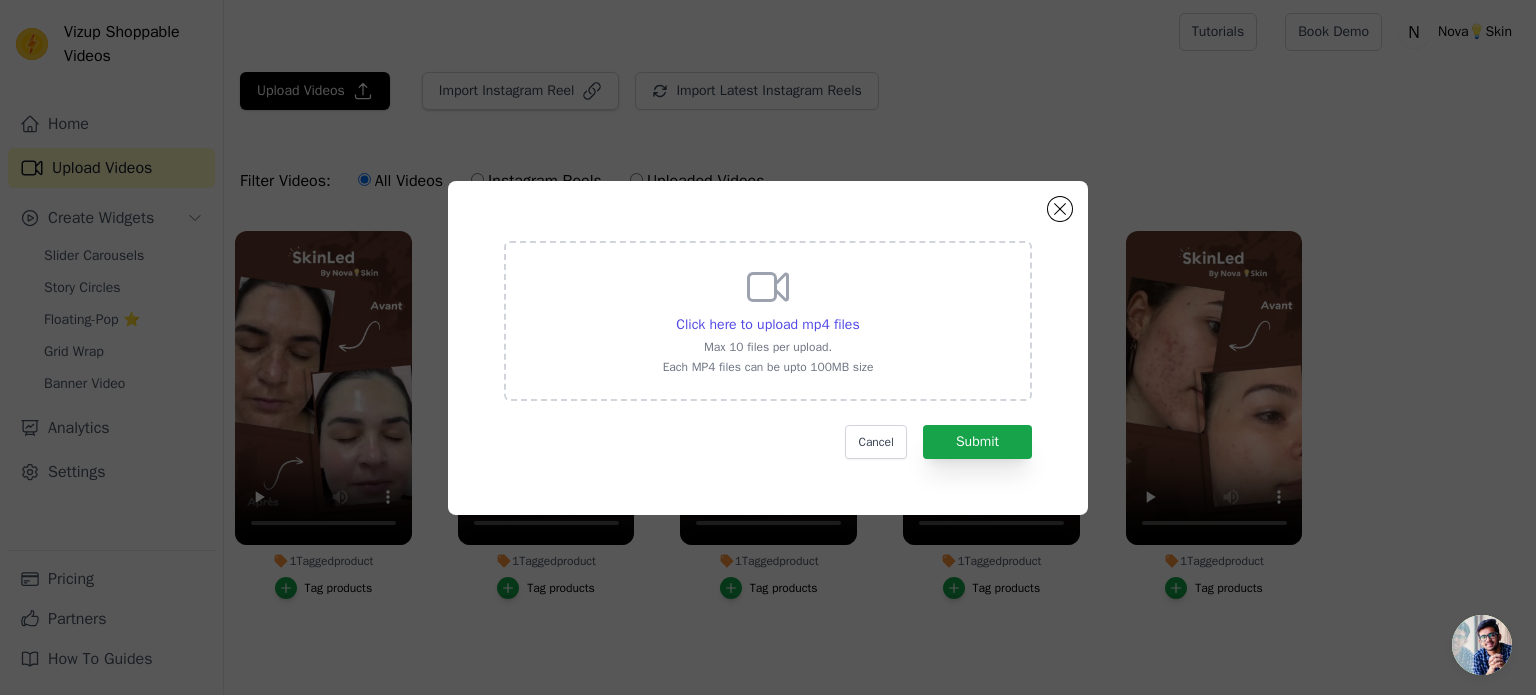 click on "Max 10 files per upload." at bounding box center (768, 347) 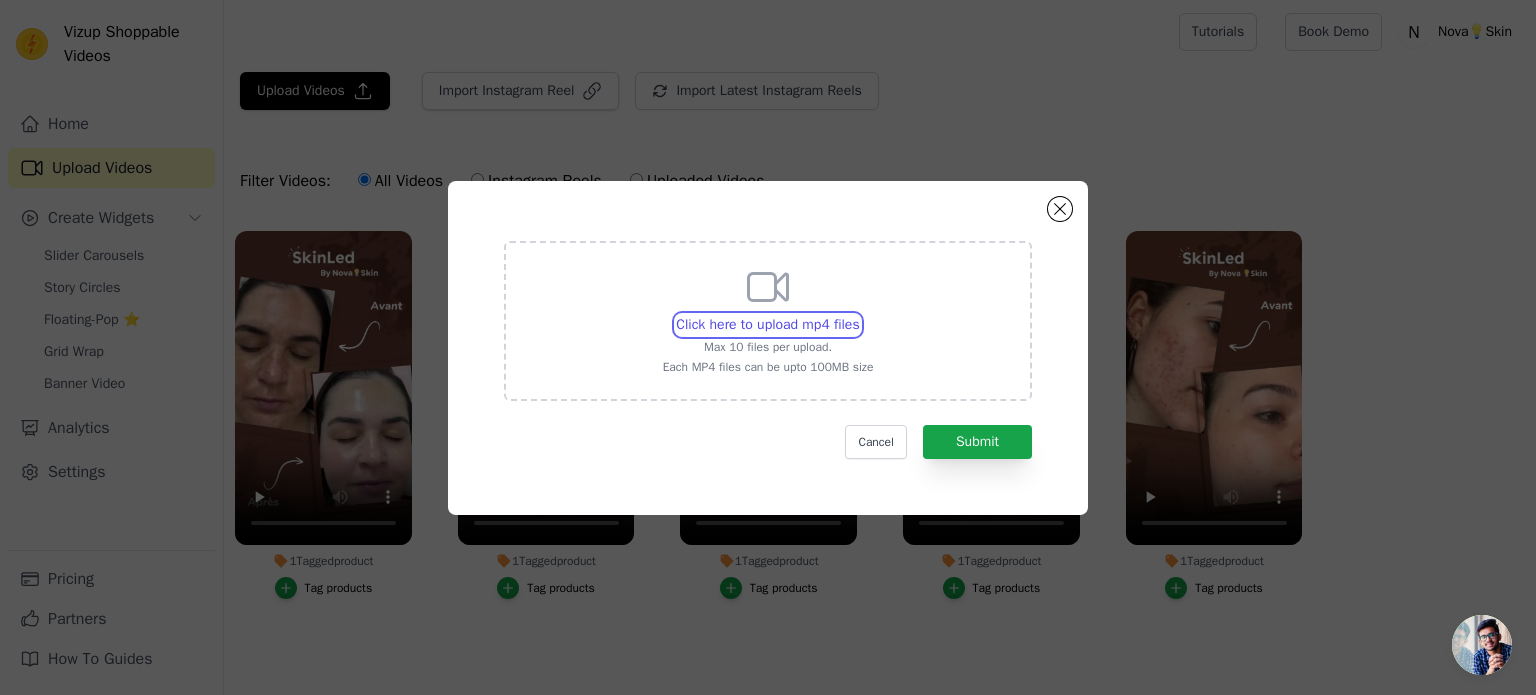 type on "C:\fakepath\0714 - Trim.mp4" 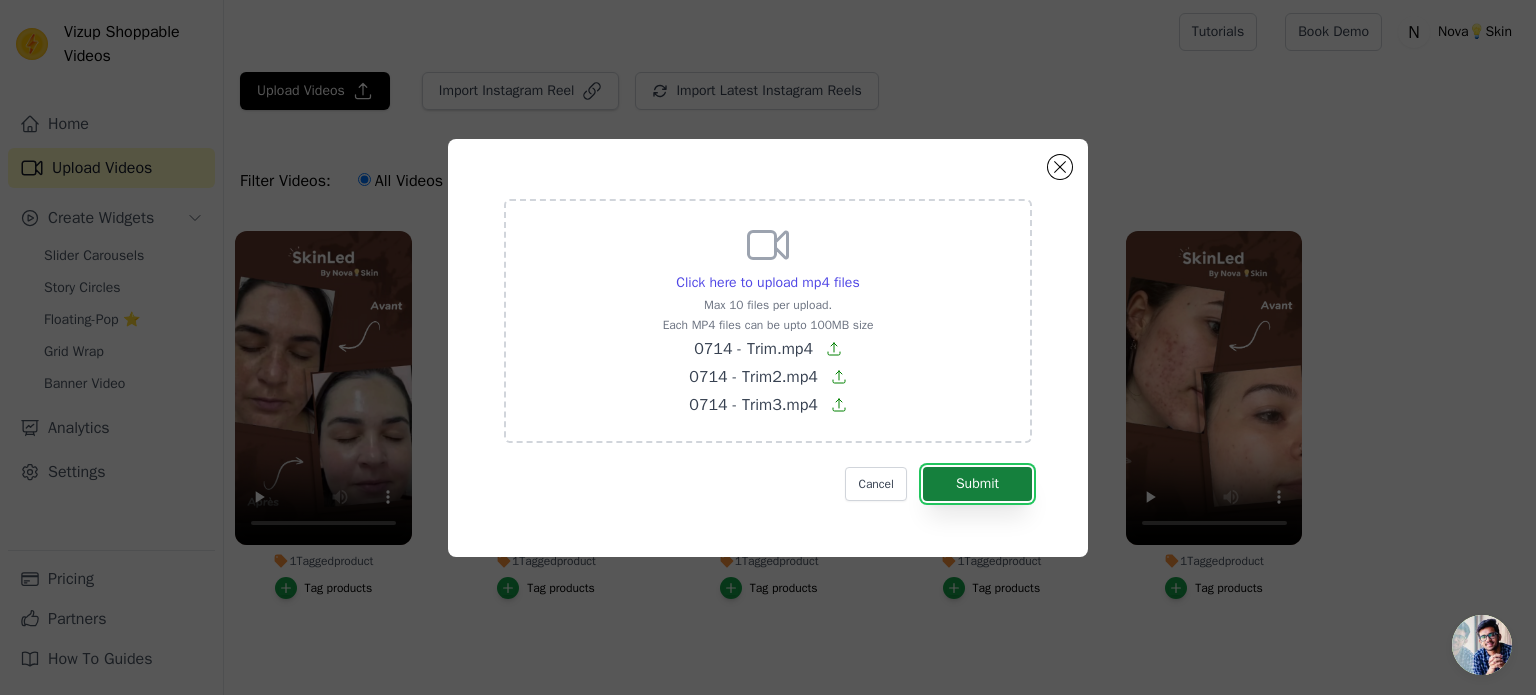 click on "Submit" at bounding box center [977, 484] 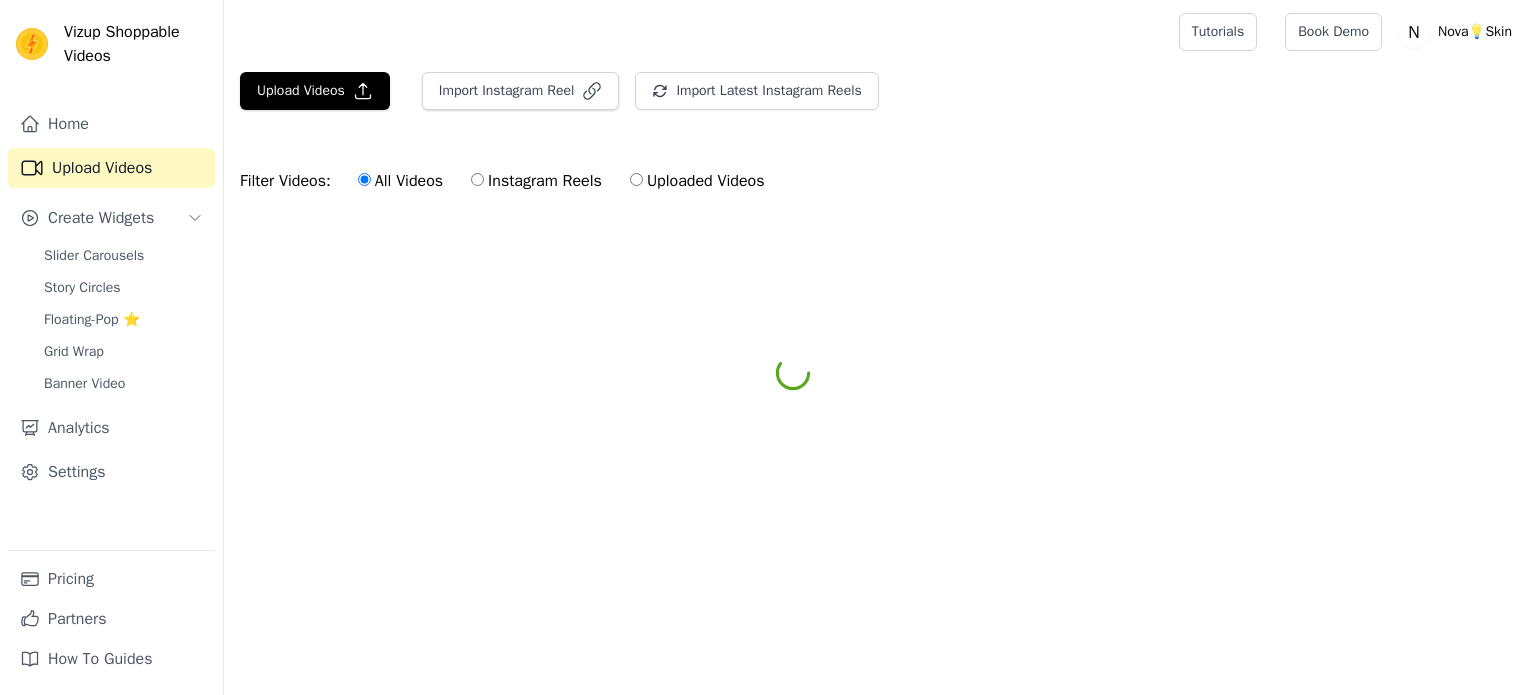 scroll, scrollTop: 0, scrollLeft: 0, axis: both 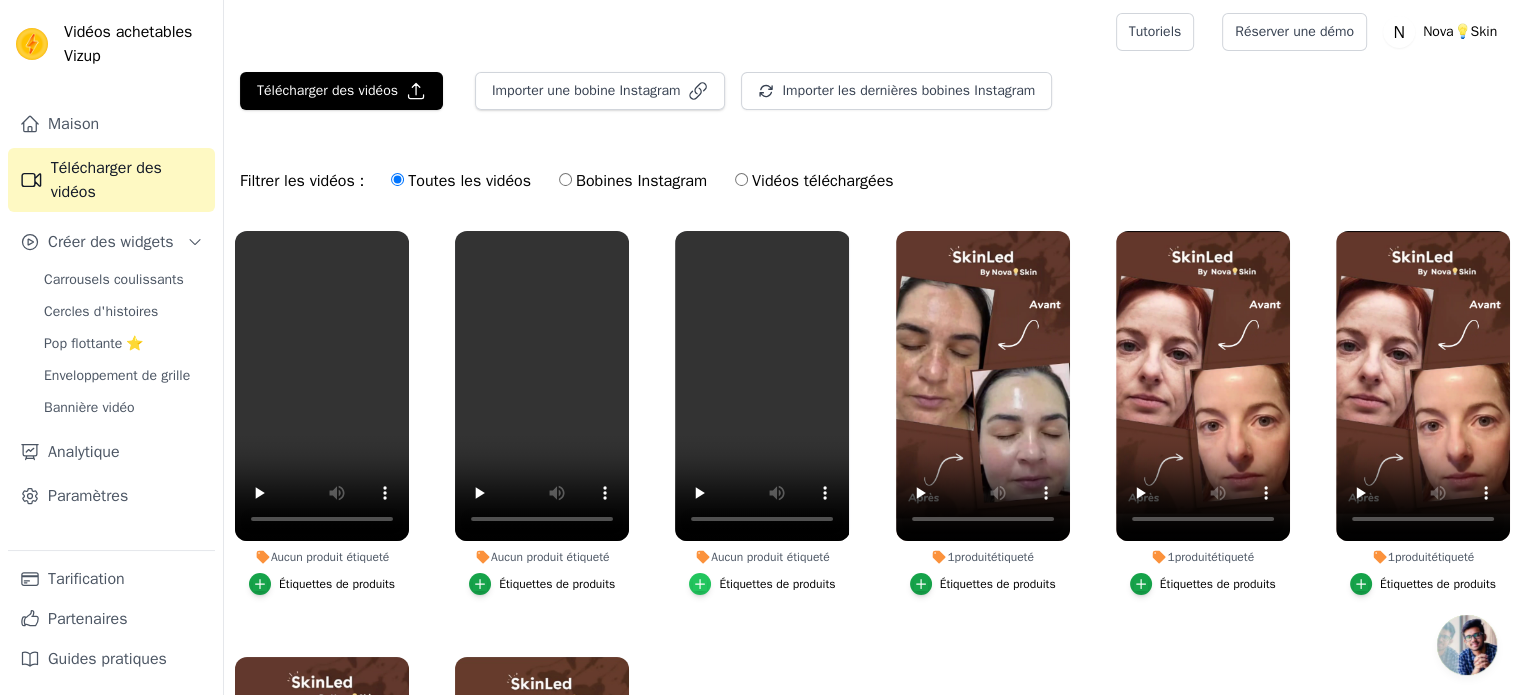 click 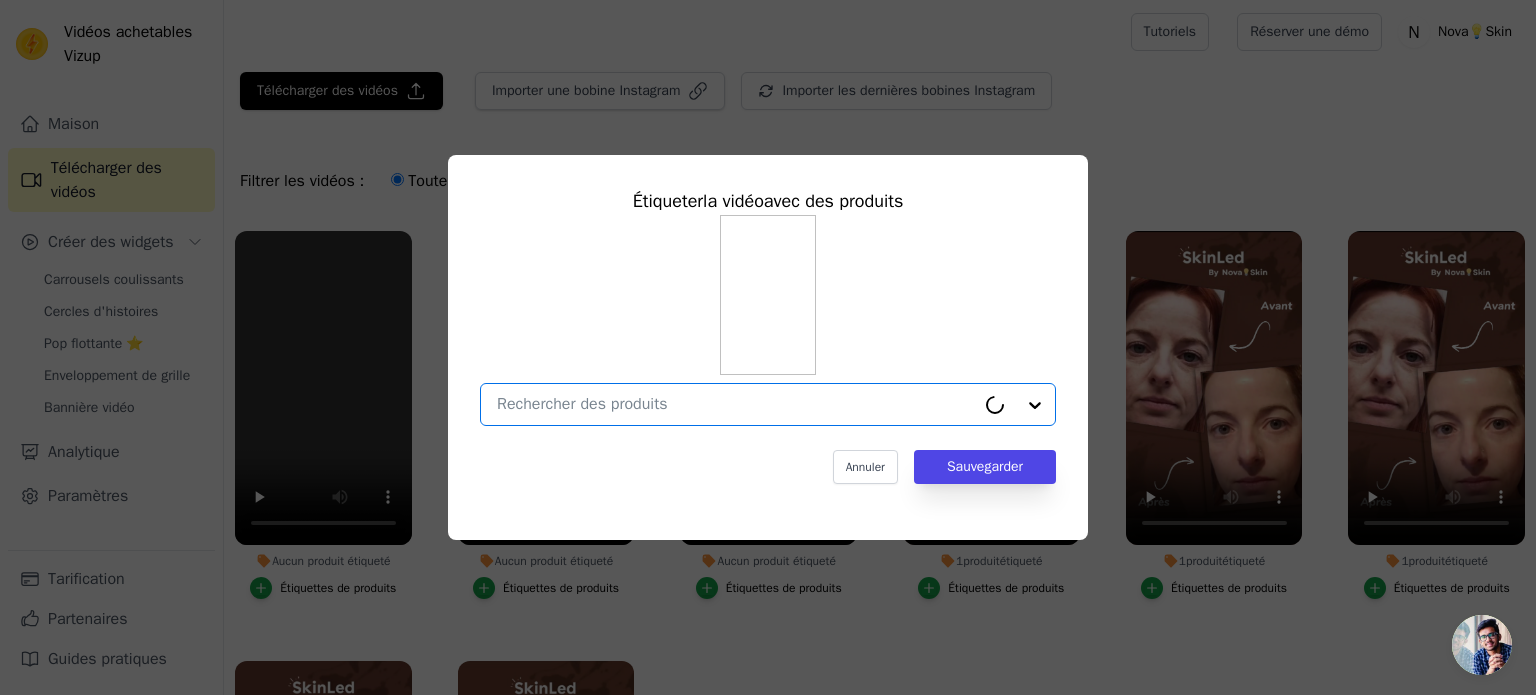 click on "Aucun produit étiqueté     Étiqueter  la vidéo  avec des produits       Option undefined, selected.                     Annuler   Sauvegarder     Étiquettes de produits" at bounding box center [736, 404] 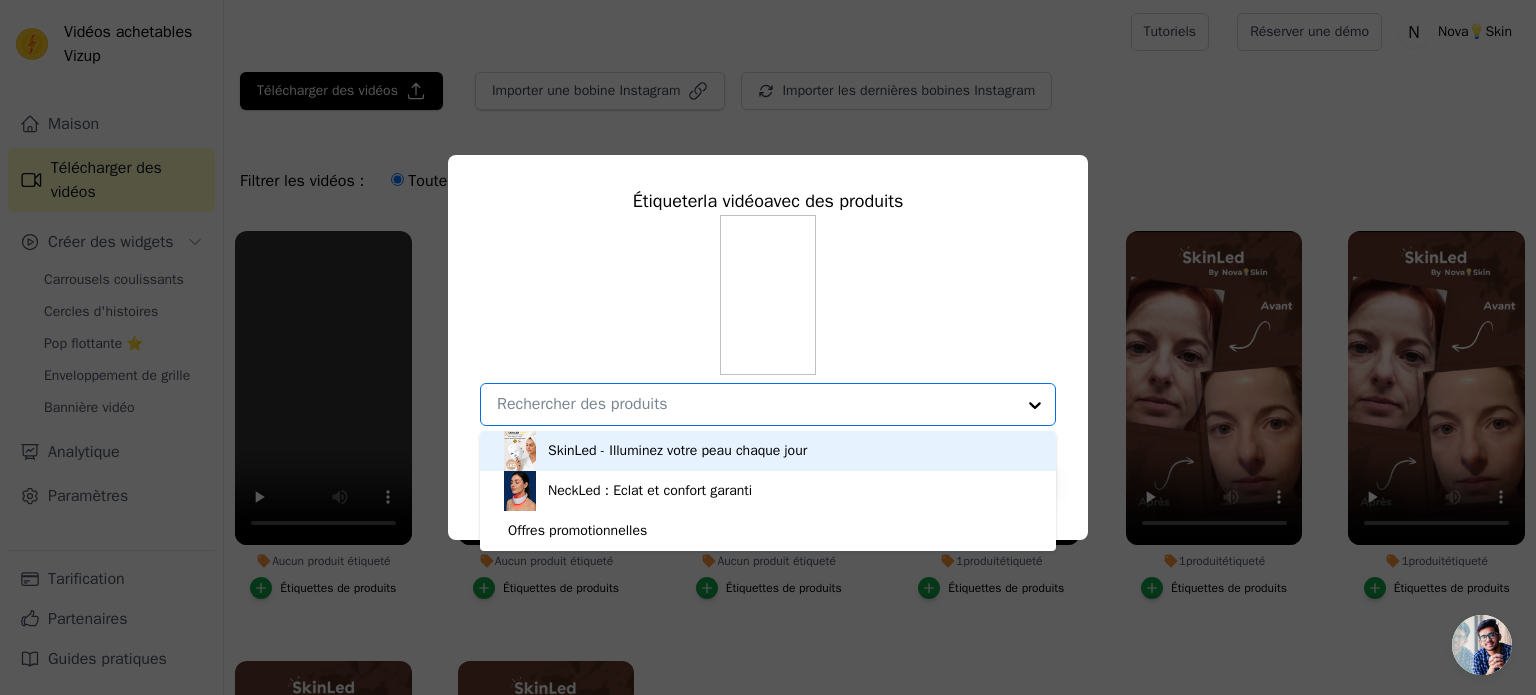 click on "SkinLed - Illuminez votre peau chaque jour" at bounding box center (677, 450) 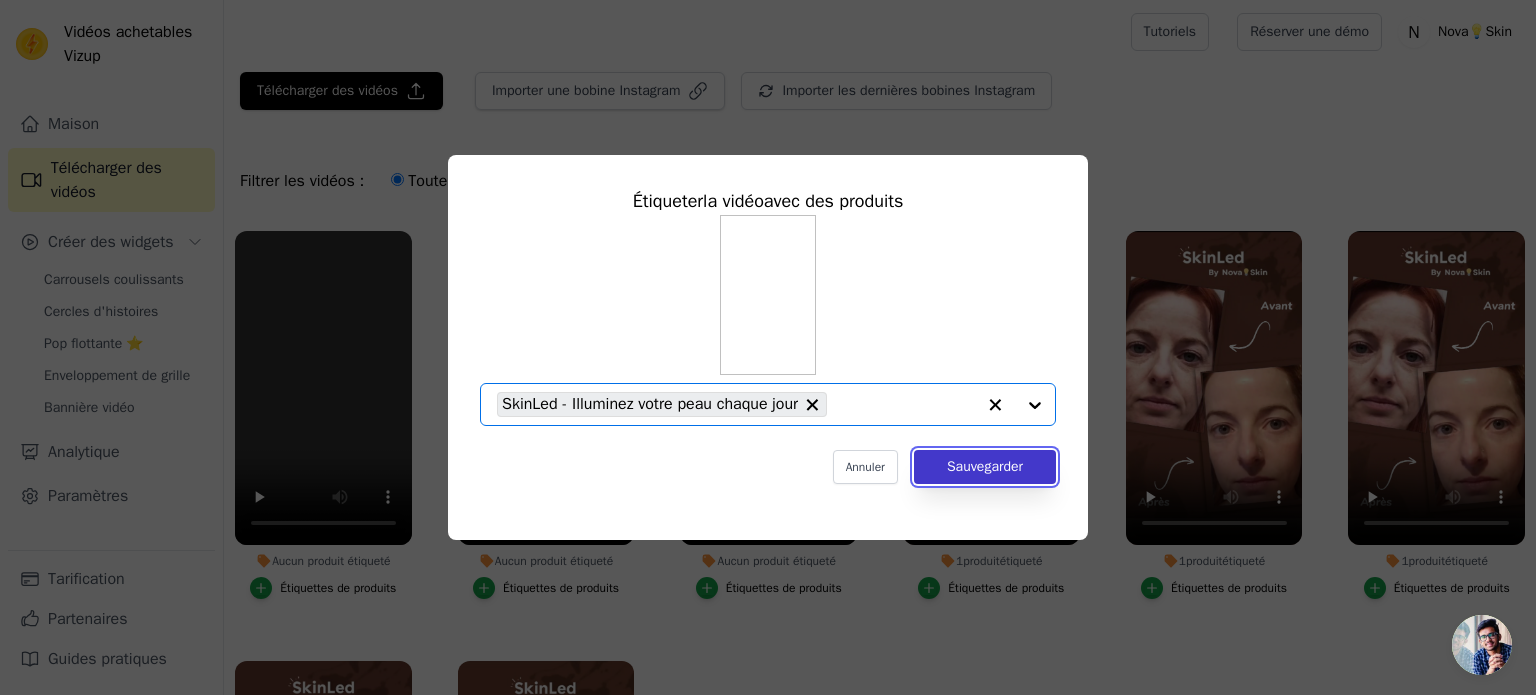 click on "Sauvegarder" at bounding box center (985, 466) 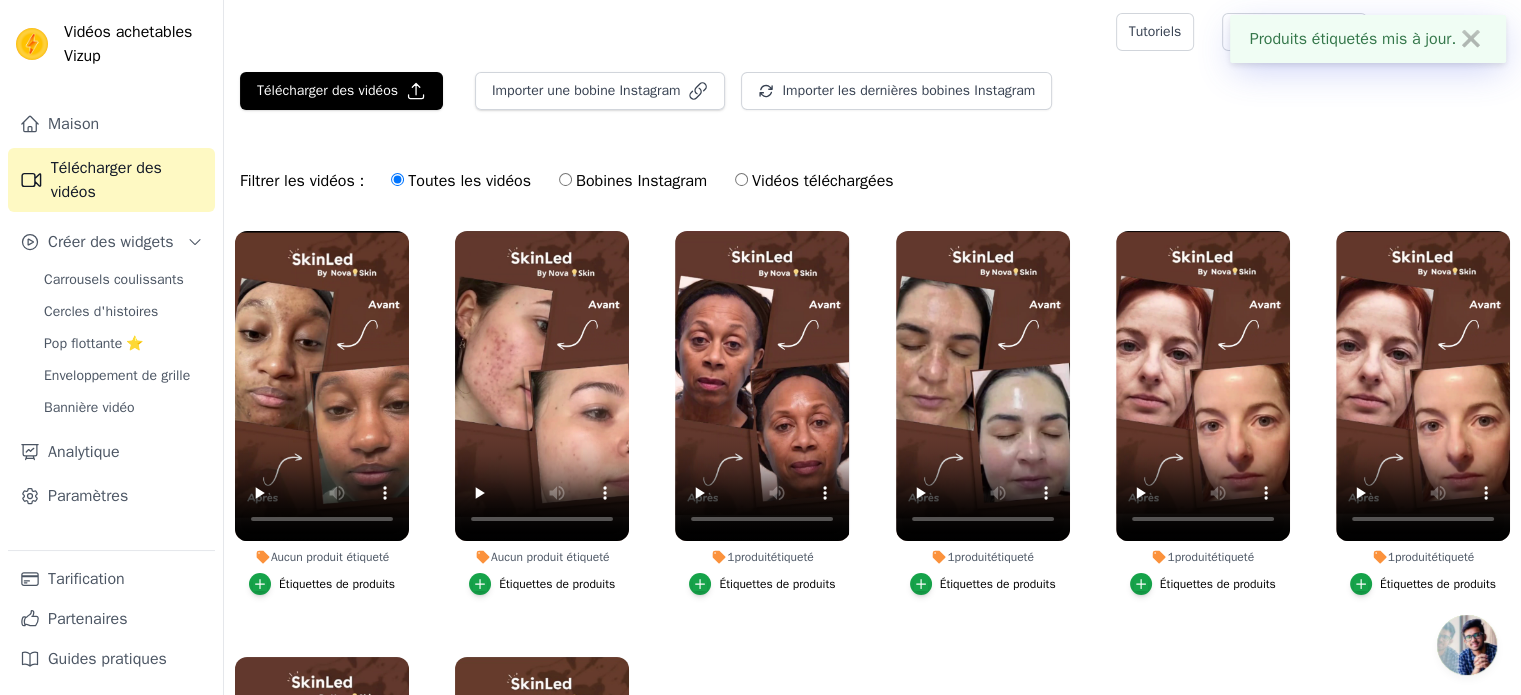 click on "Étiquettes de produits" at bounding box center (557, 584) 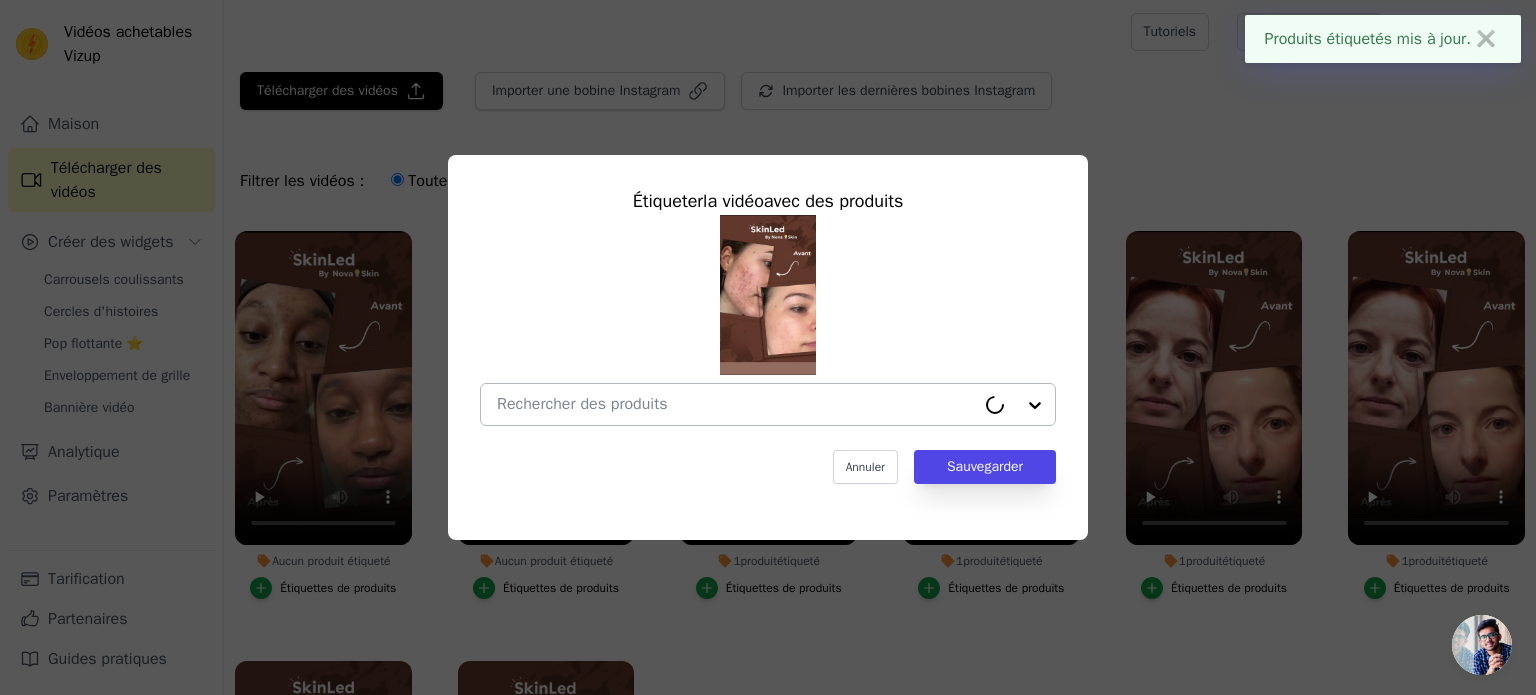 click on "Aucun produit étiqueté     Étiqueter  la vidéo  avec des produits                         Annuler   Sauvegarder     Étiquettes de produits" at bounding box center (736, 404) 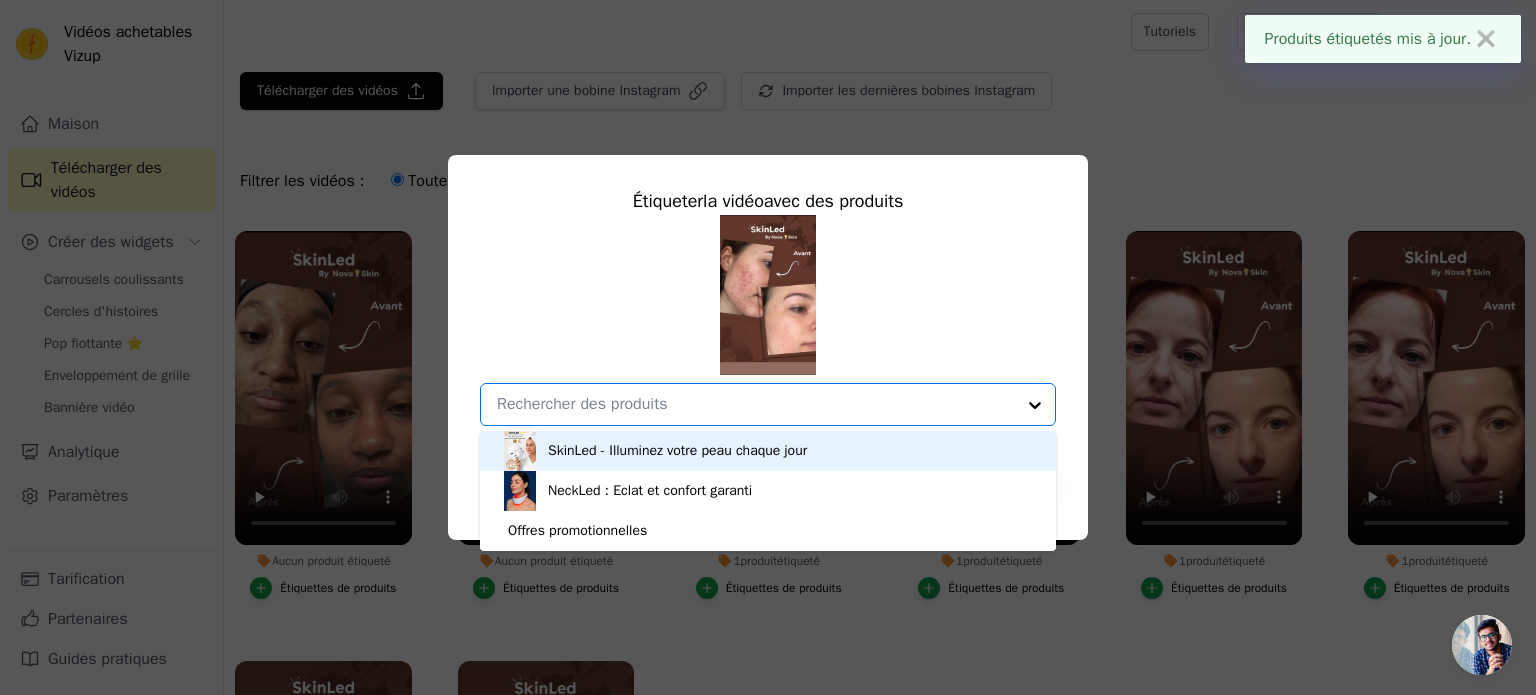 click on "SkinLed - Illuminez votre peau chaque jour" at bounding box center [768, 451] 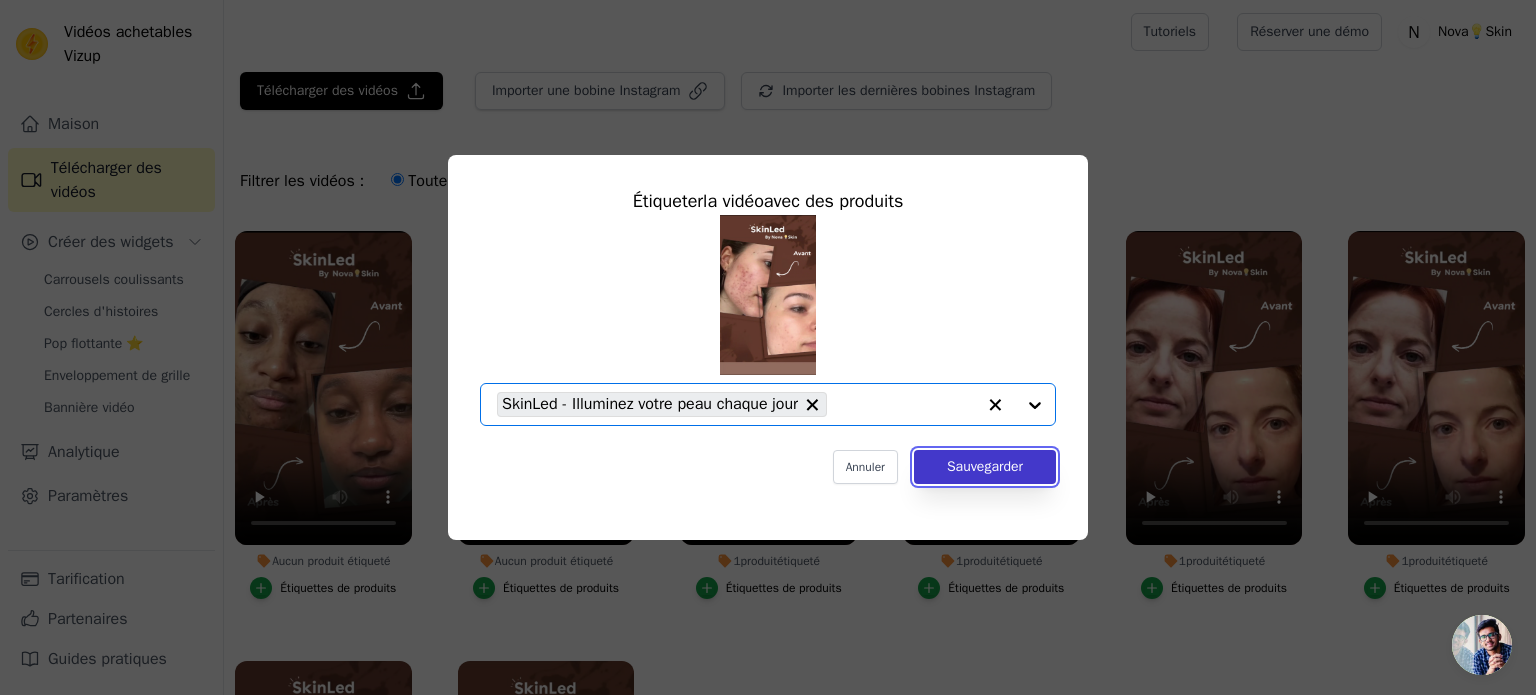 click on "Sauvegarder" at bounding box center [985, 466] 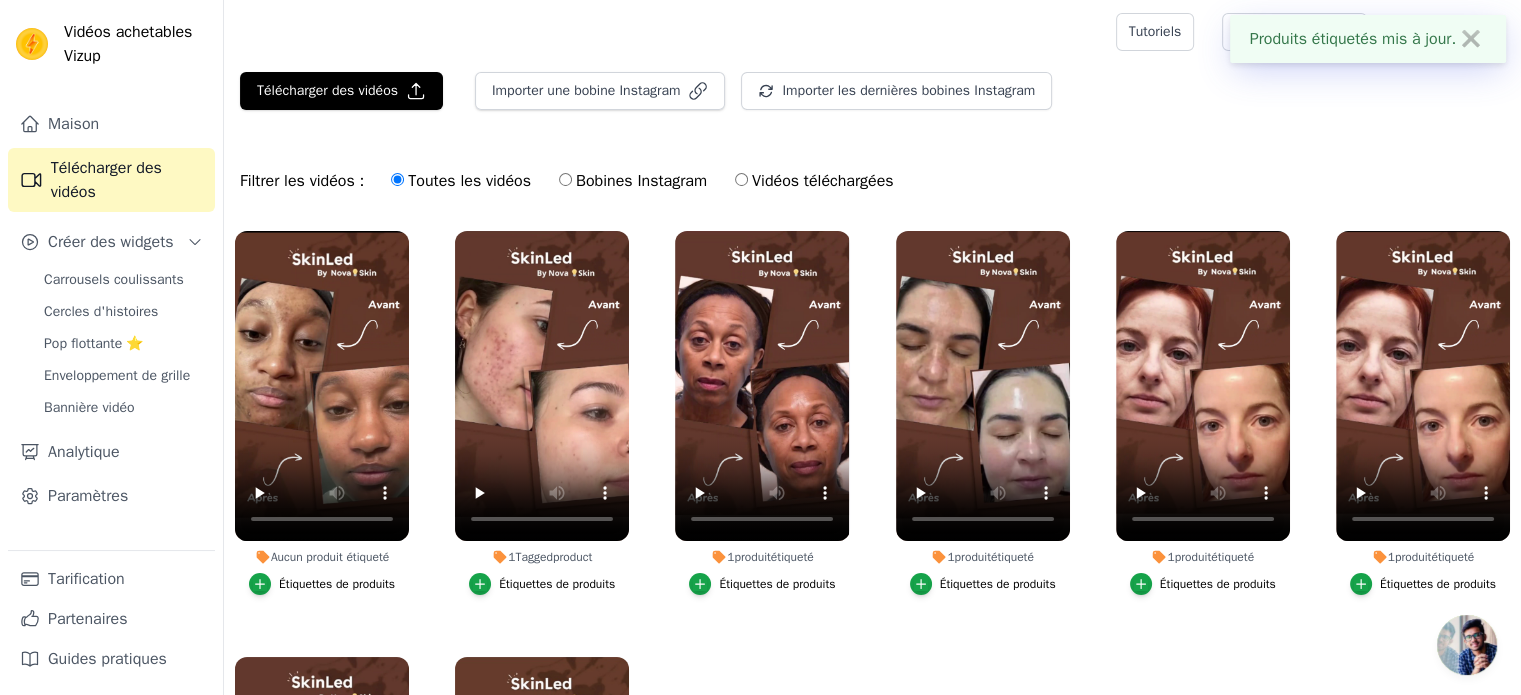 click on "Étiquettes de produits" at bounding box center (337, 584) 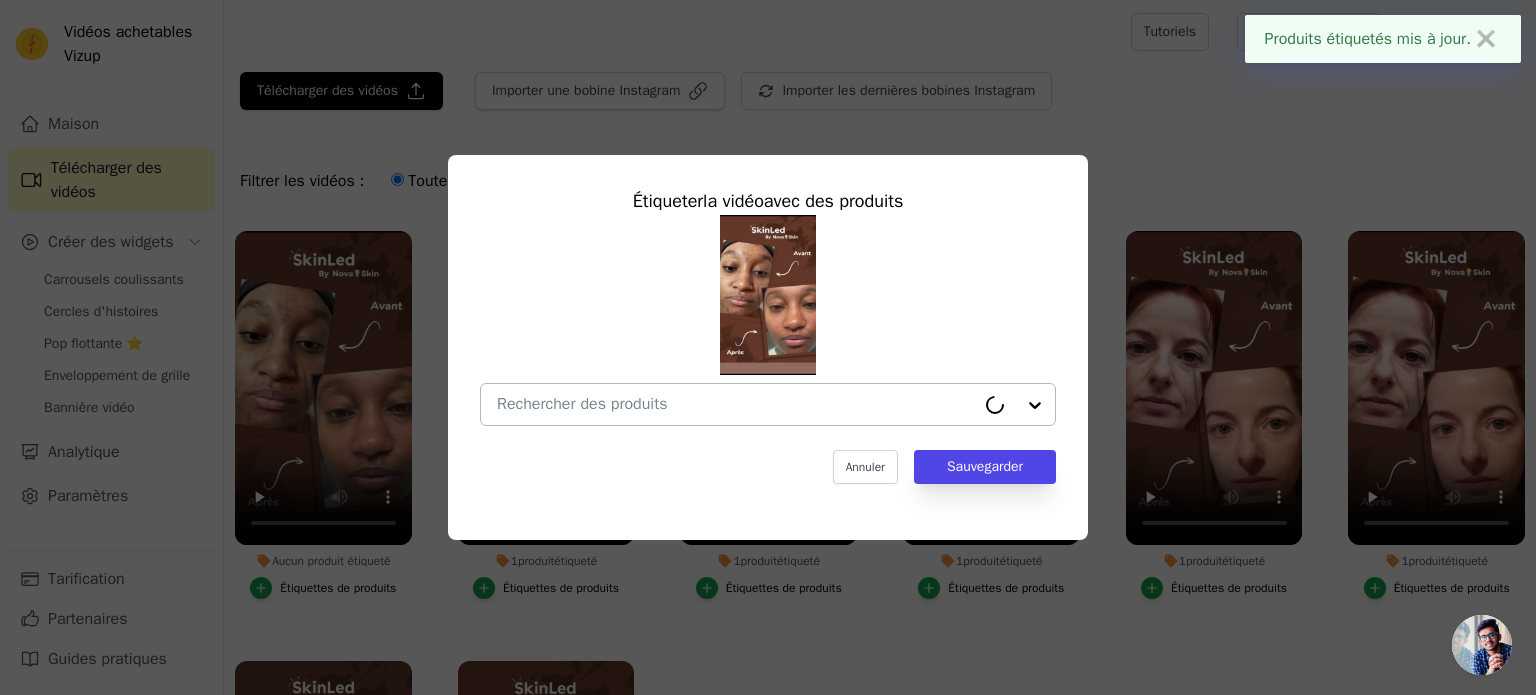 click at bounding box center (736, 404) 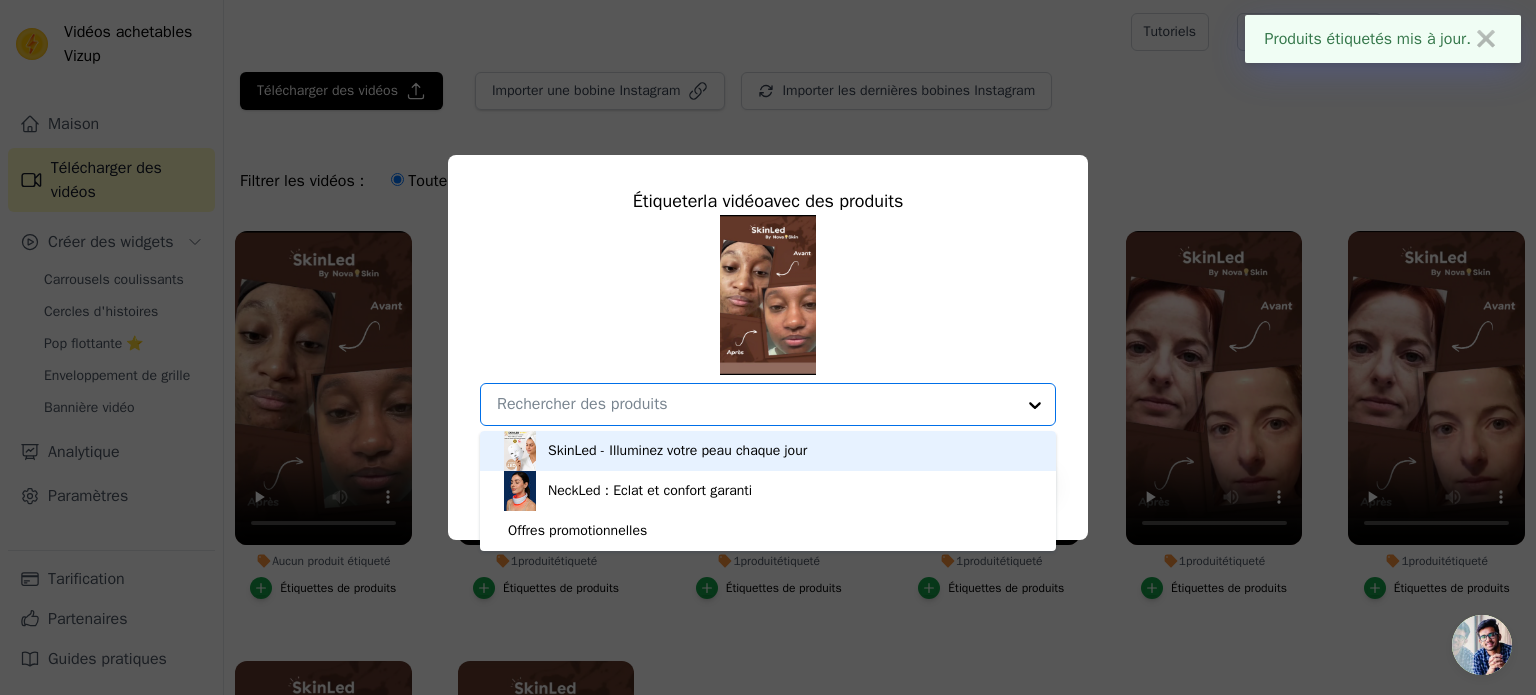 click on "SkinLed - Illuminez votre peau chaque jour" at bounding box center [677, 450] 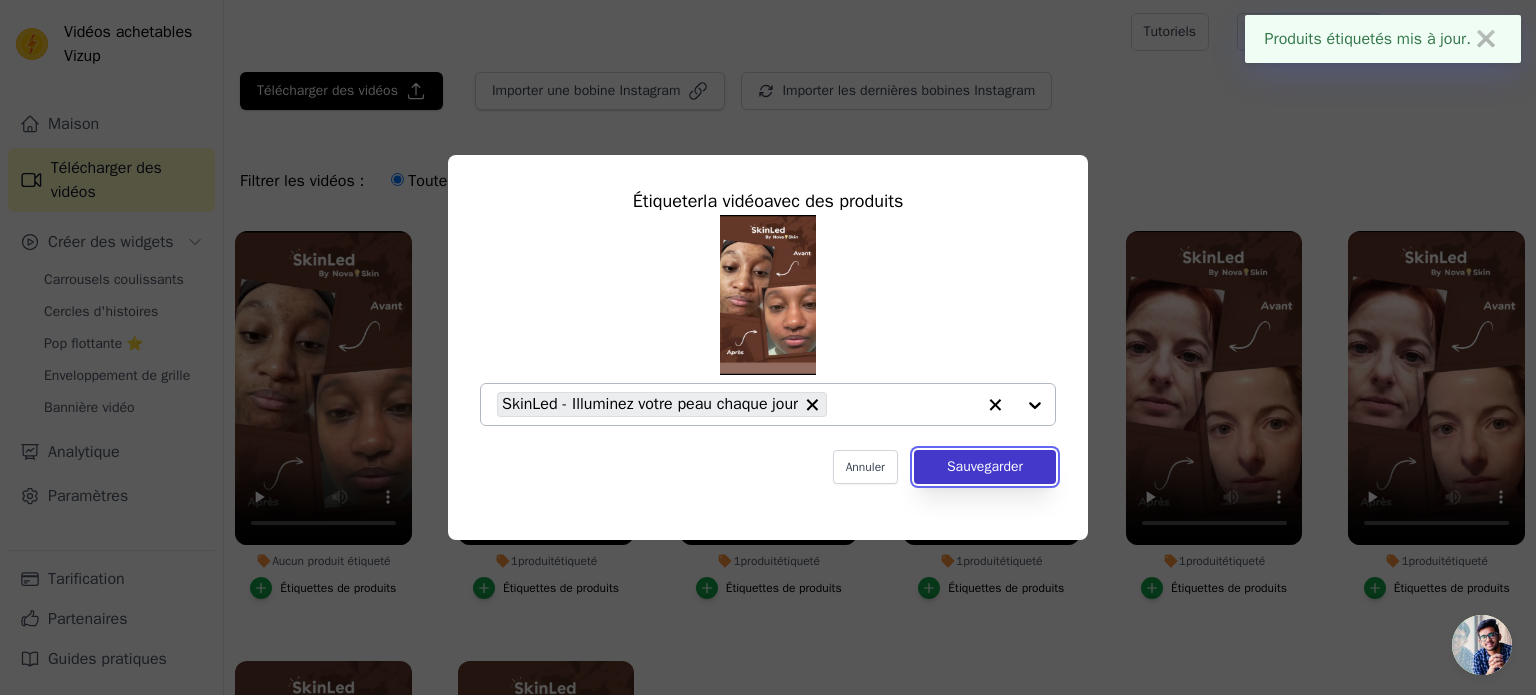 click on "Sauvegarder" at bounding box center [985, 466] 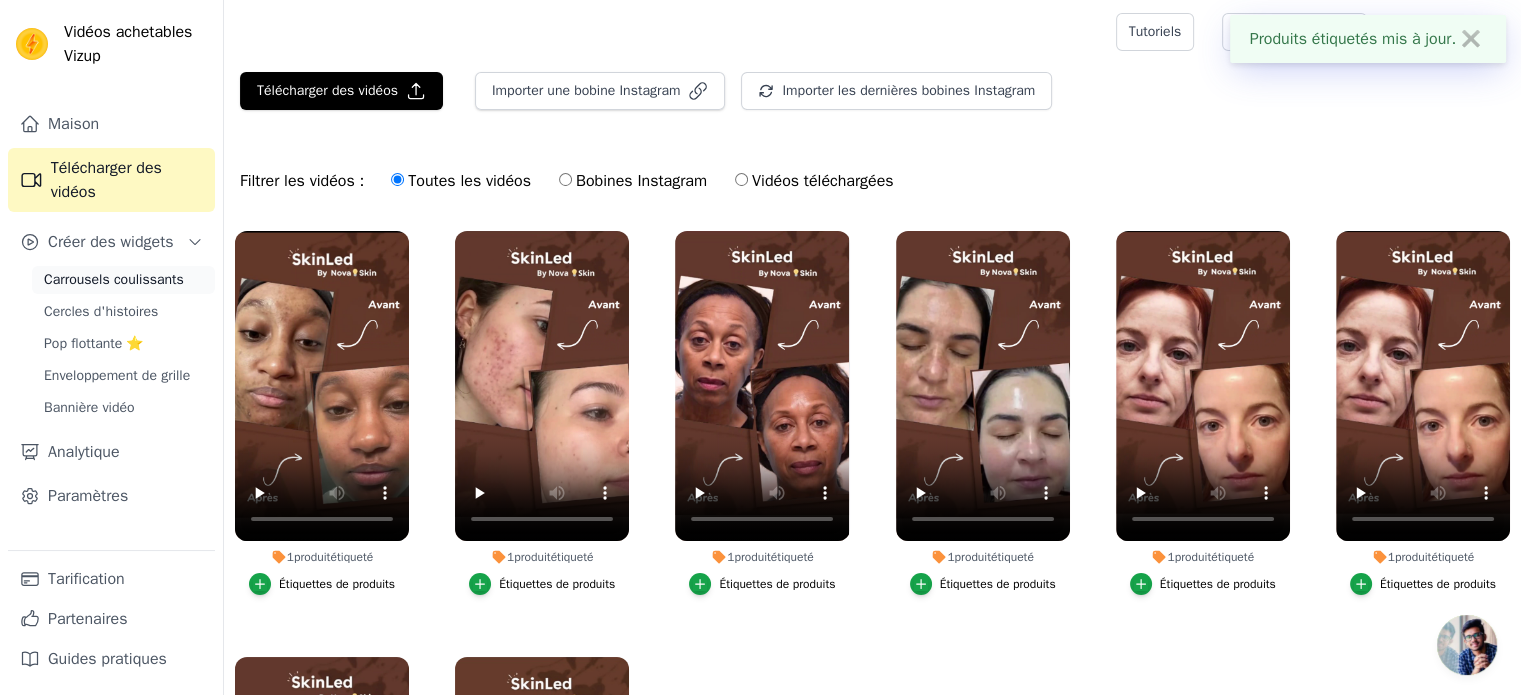 click on "Carrousels coulissants" at bounding box center (114, 279) 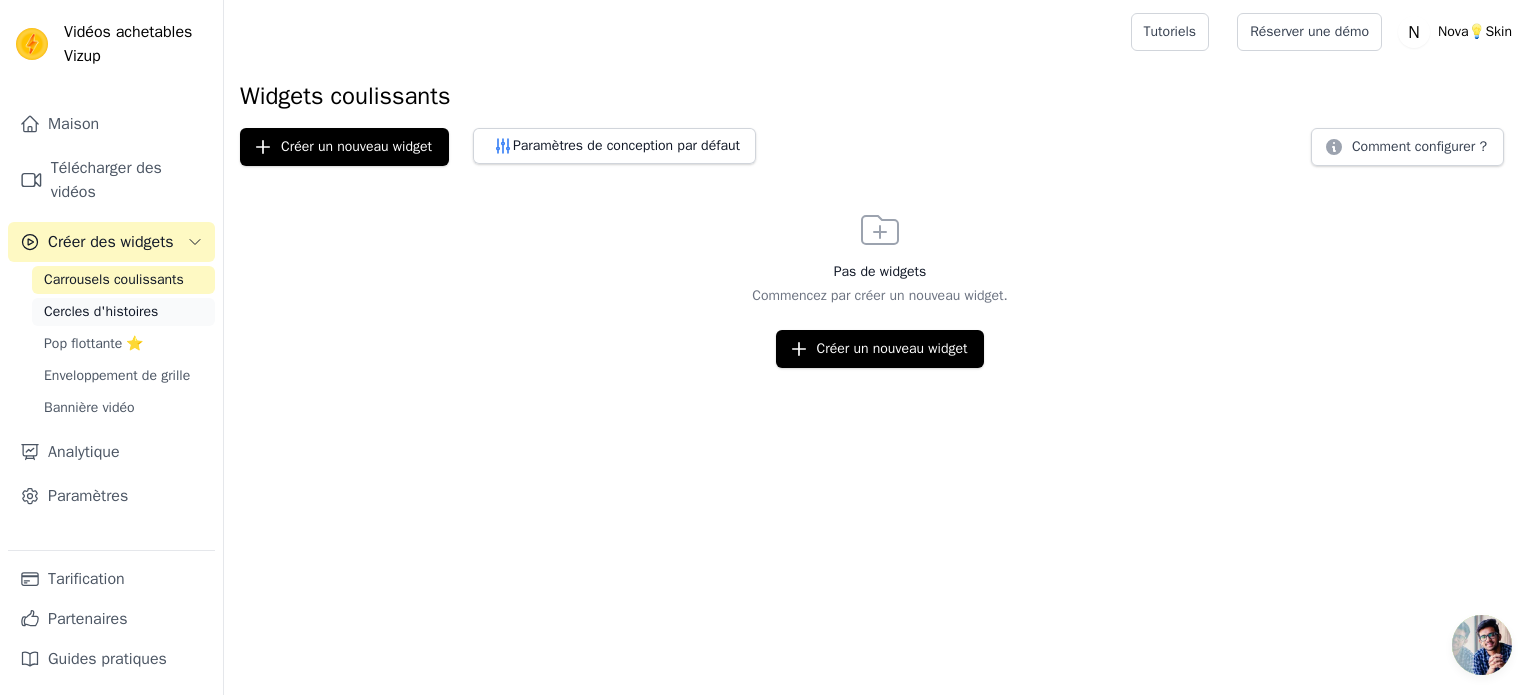 click on "Cercles d'histoires" at bounding box center (123, 312) 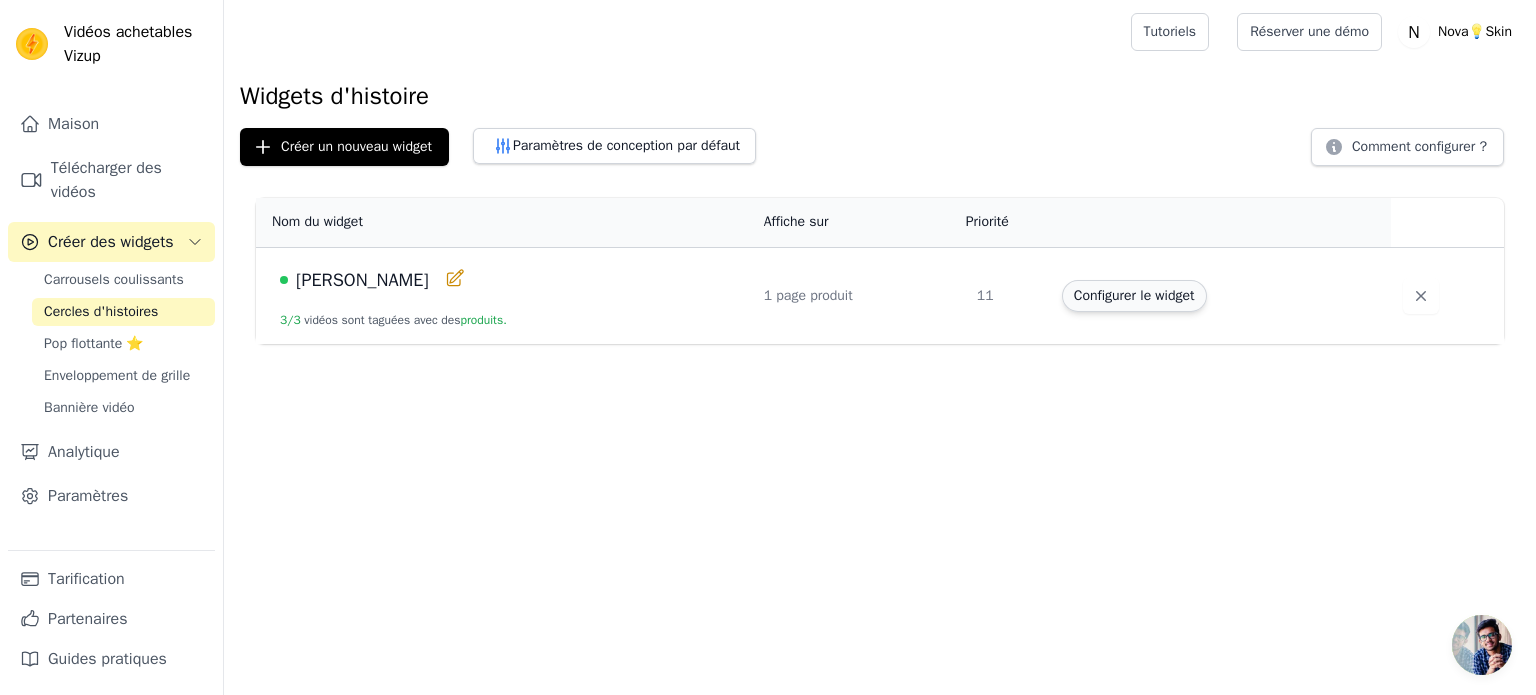 click on "Configurer le widget" at bounding box center (1134, 295) 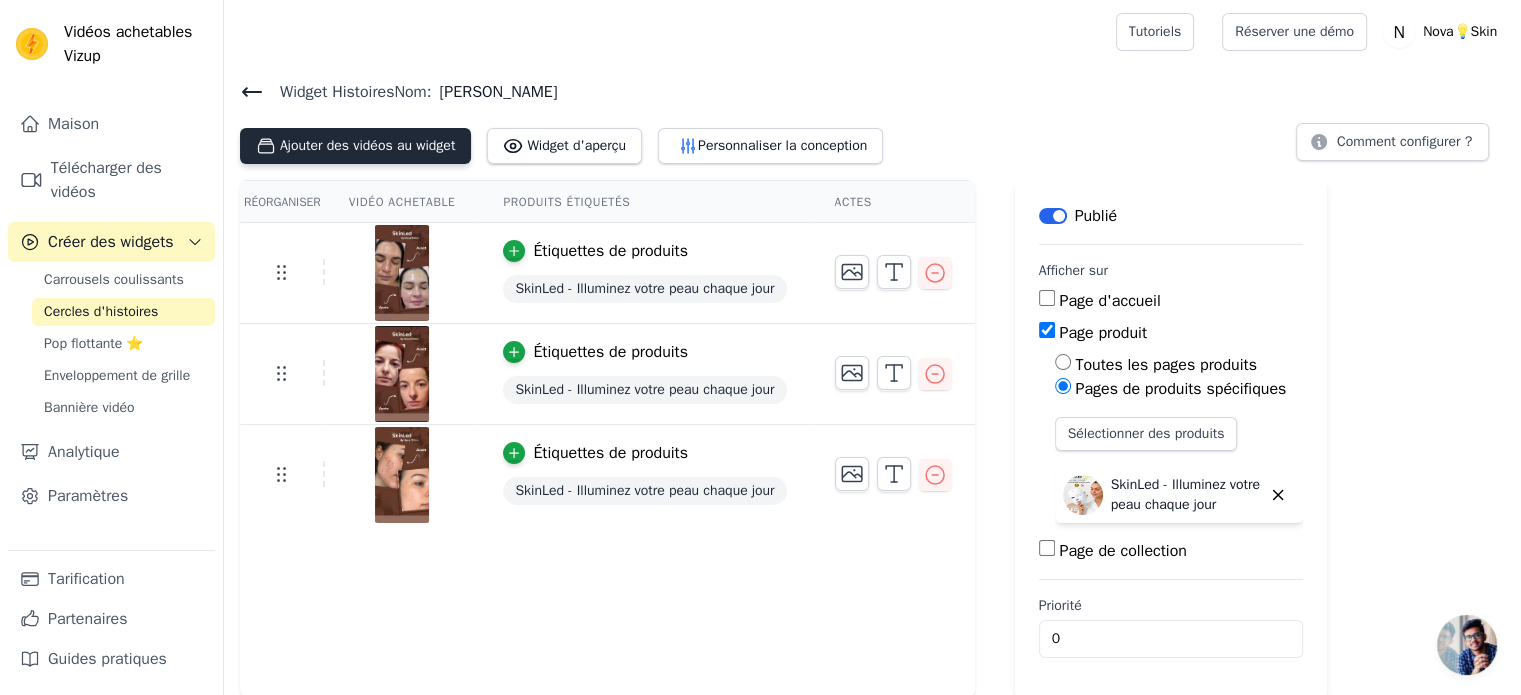 click on "Ajouter des vidéos au widget" at bounding box center [367, 145] 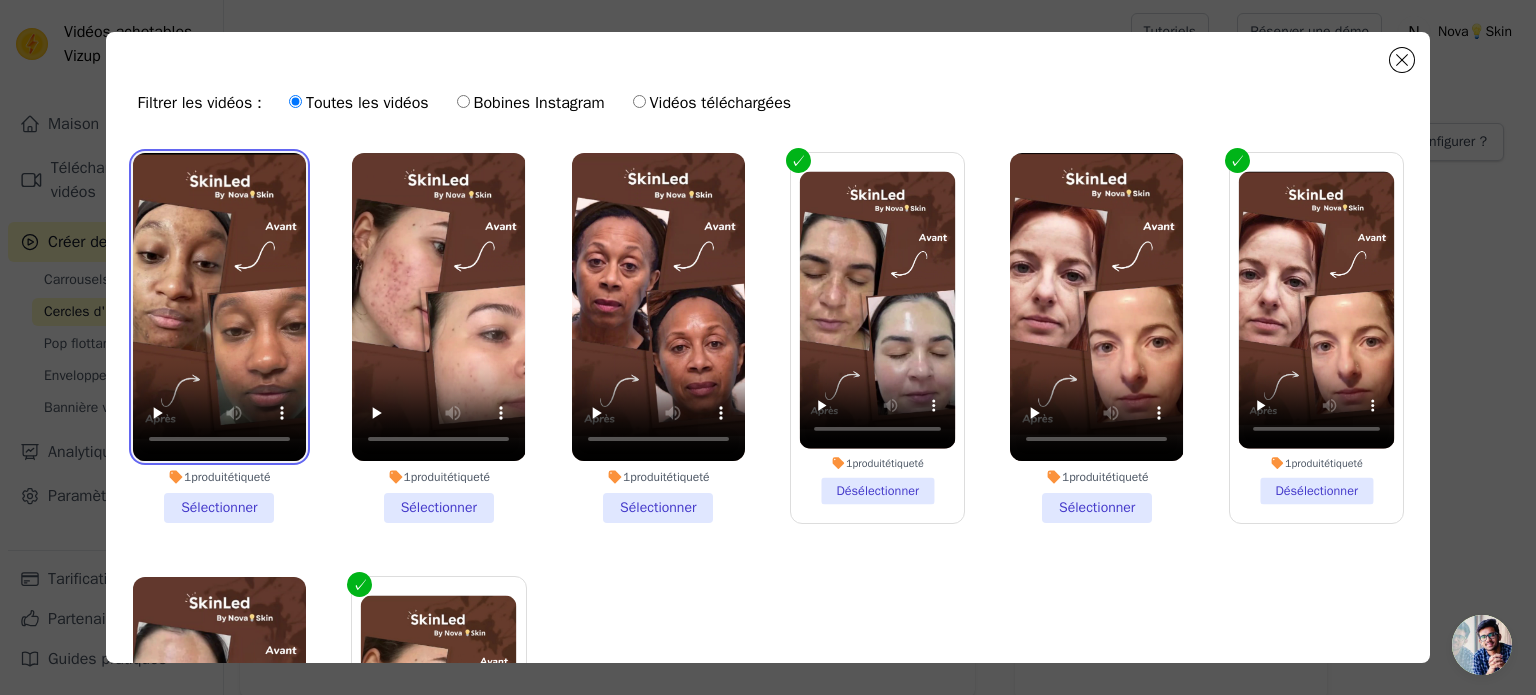 click at bounding box center (219, 307) 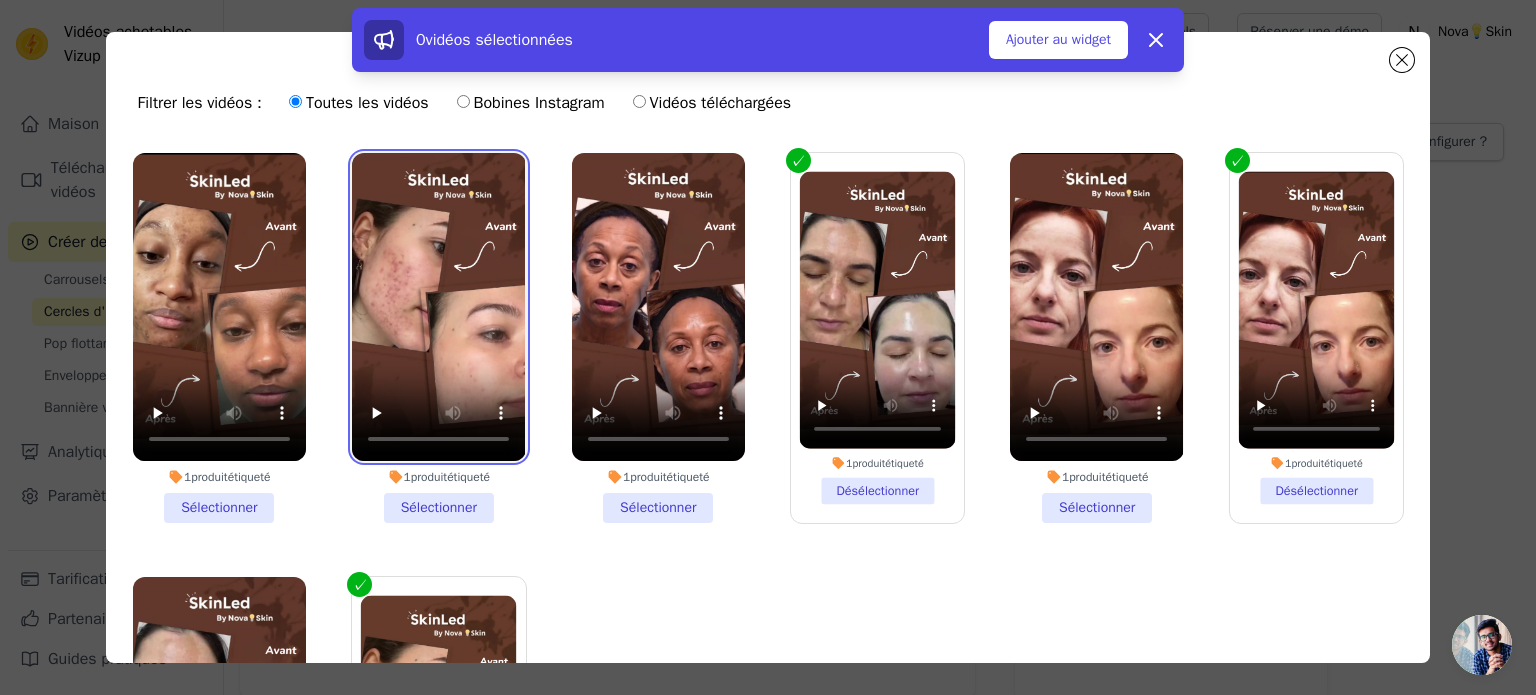 click at bounding box center [438, 307] 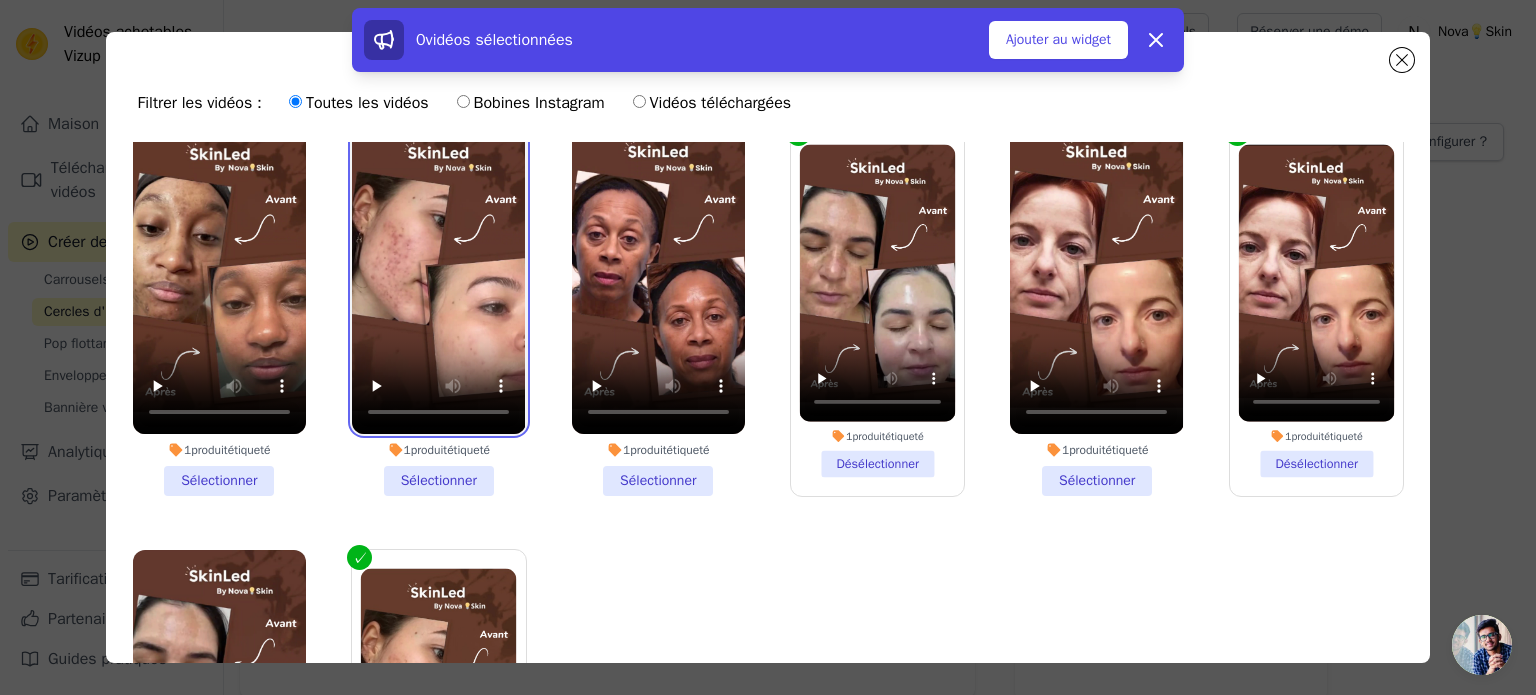 scroll, scrollTop: 22, scrollLeft: 0, axis: vertical 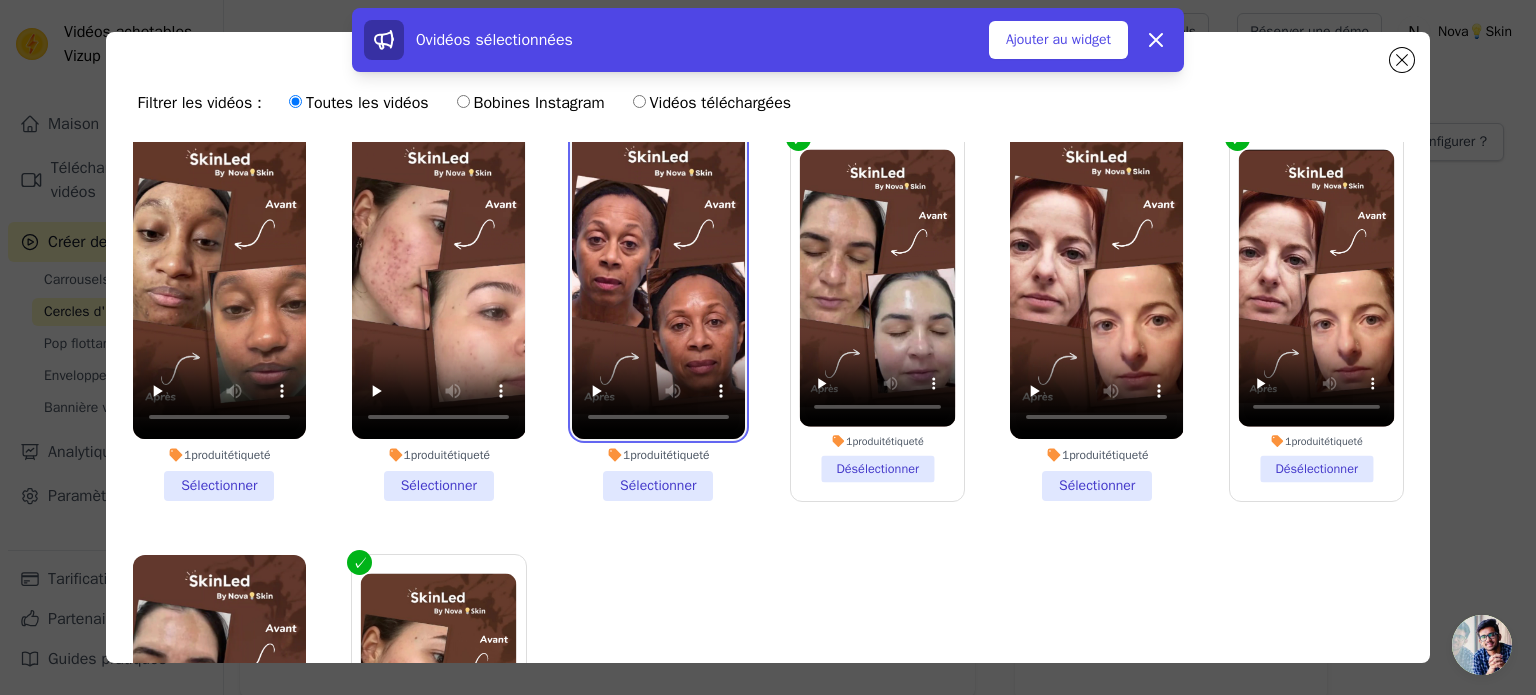 click at bounding box center [658, 285] 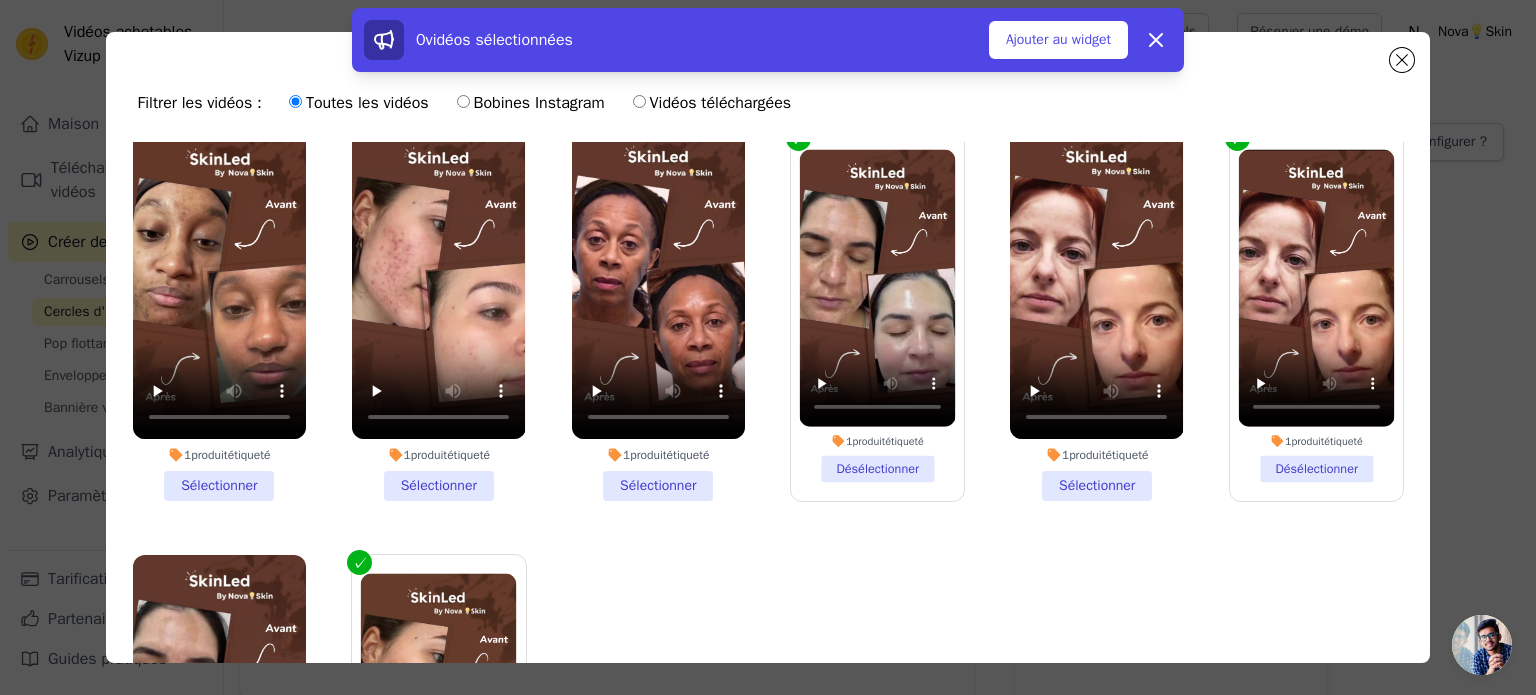 click on "1  produit  étiqueté     Sélectionner" at bounding box center (219, 316) 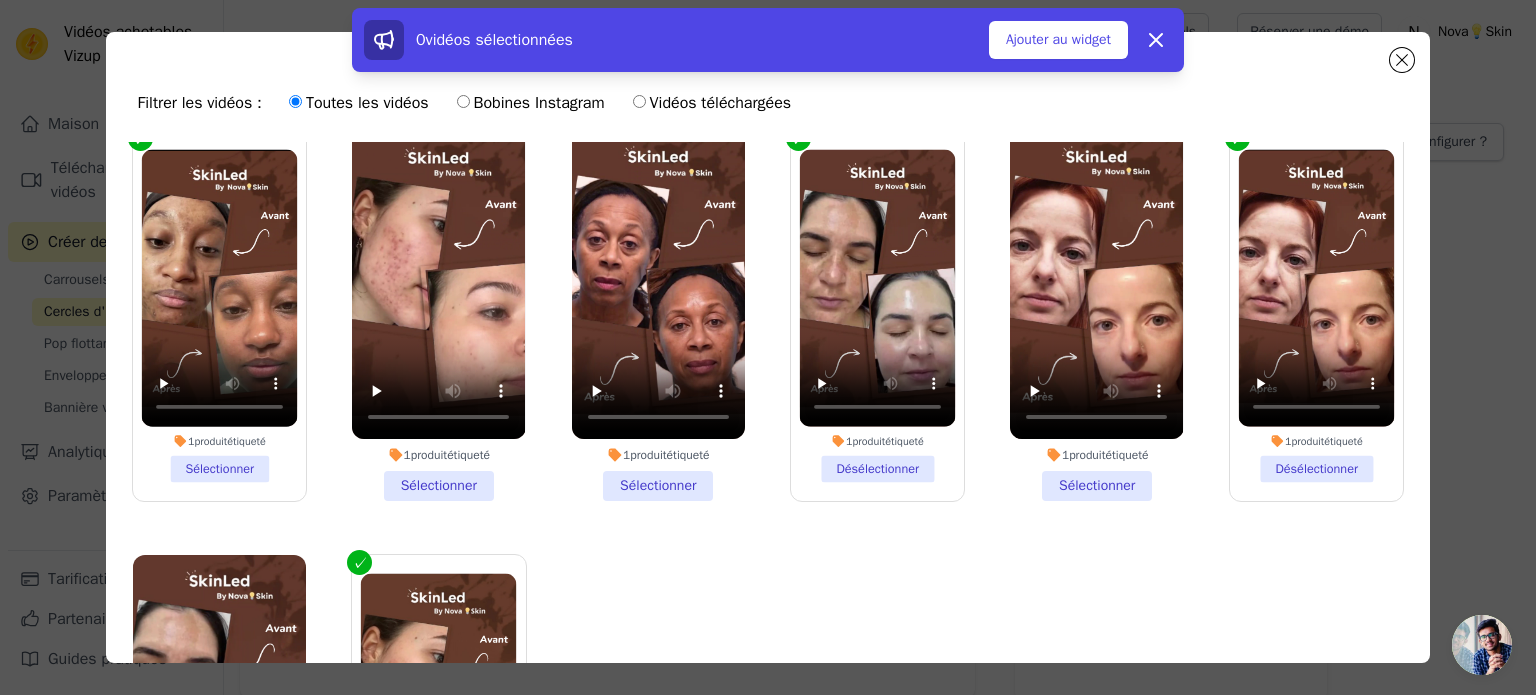 click on "1  produit  étiqueté     Sélectionner" at bounding box center (658, 316) 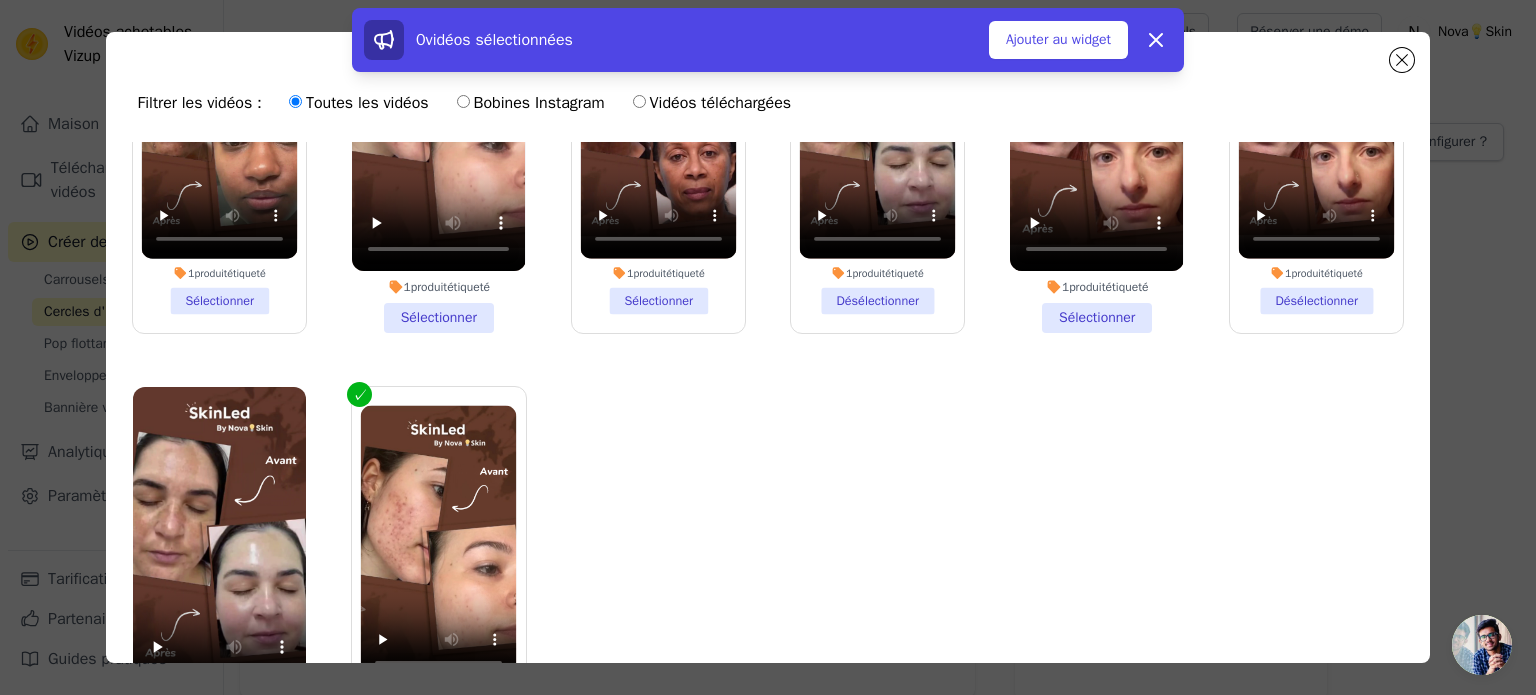 scroll, scrollTop: 212, scrollLeft: 0, axis: vertical 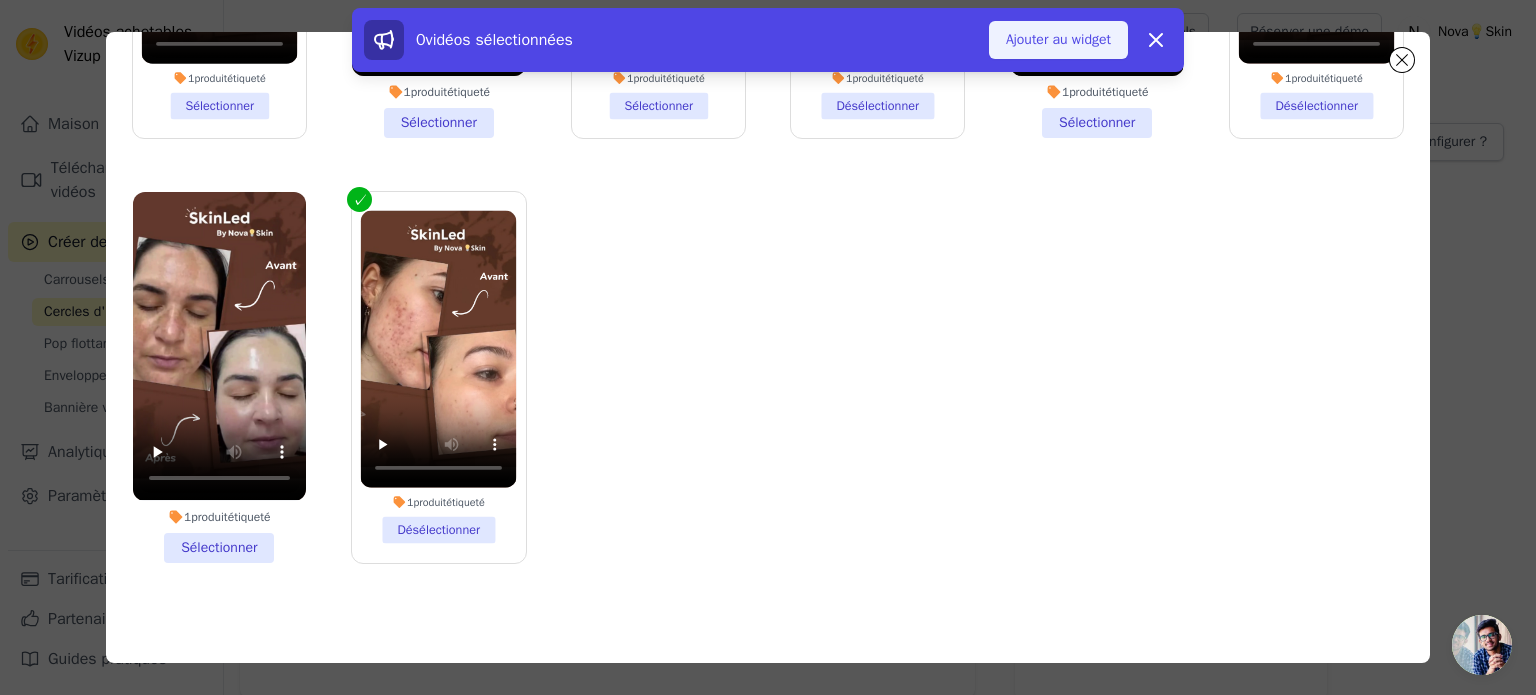 click on "Ajouter au widget" at bounding box center [1058, 39] 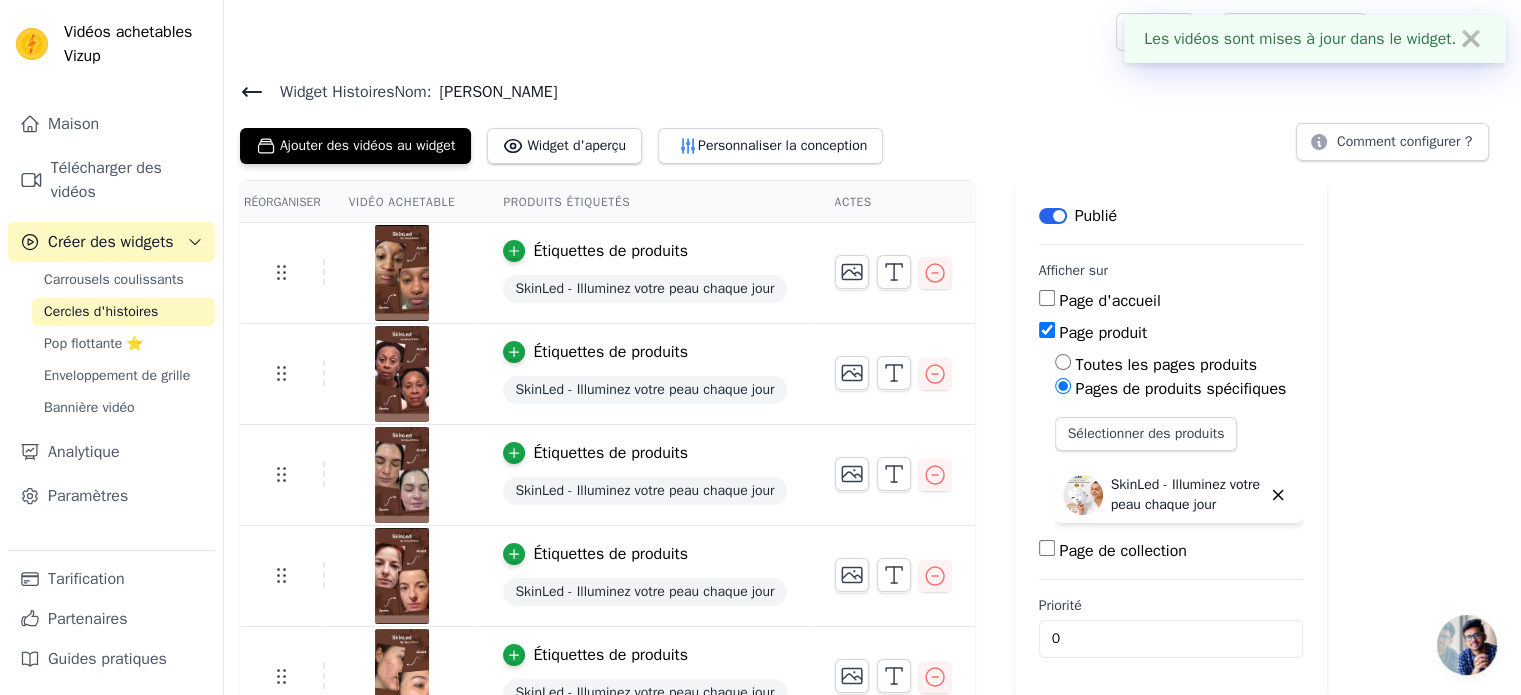 scroll, scrollTop: 32, scrollLeft: 0, axis: vertical 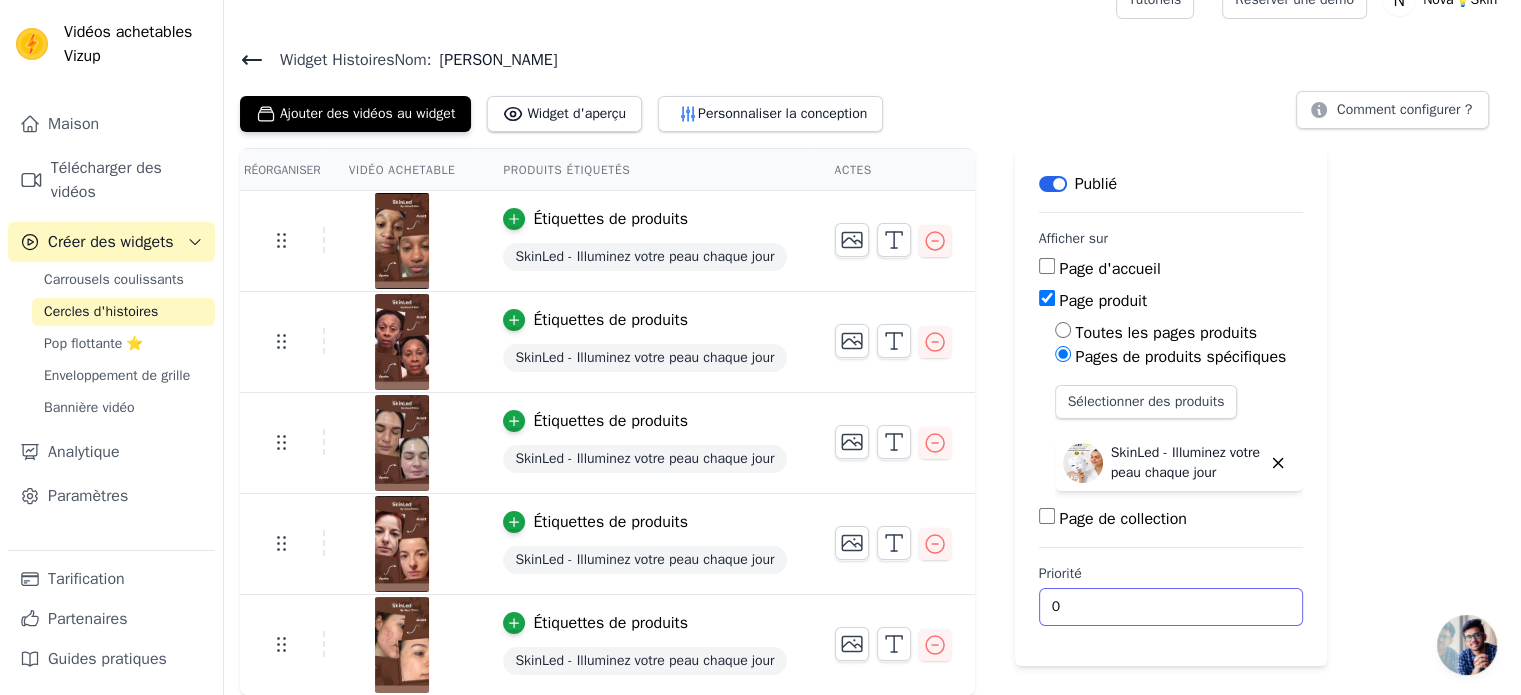 click on "0" at bounding box center [1171, 607] 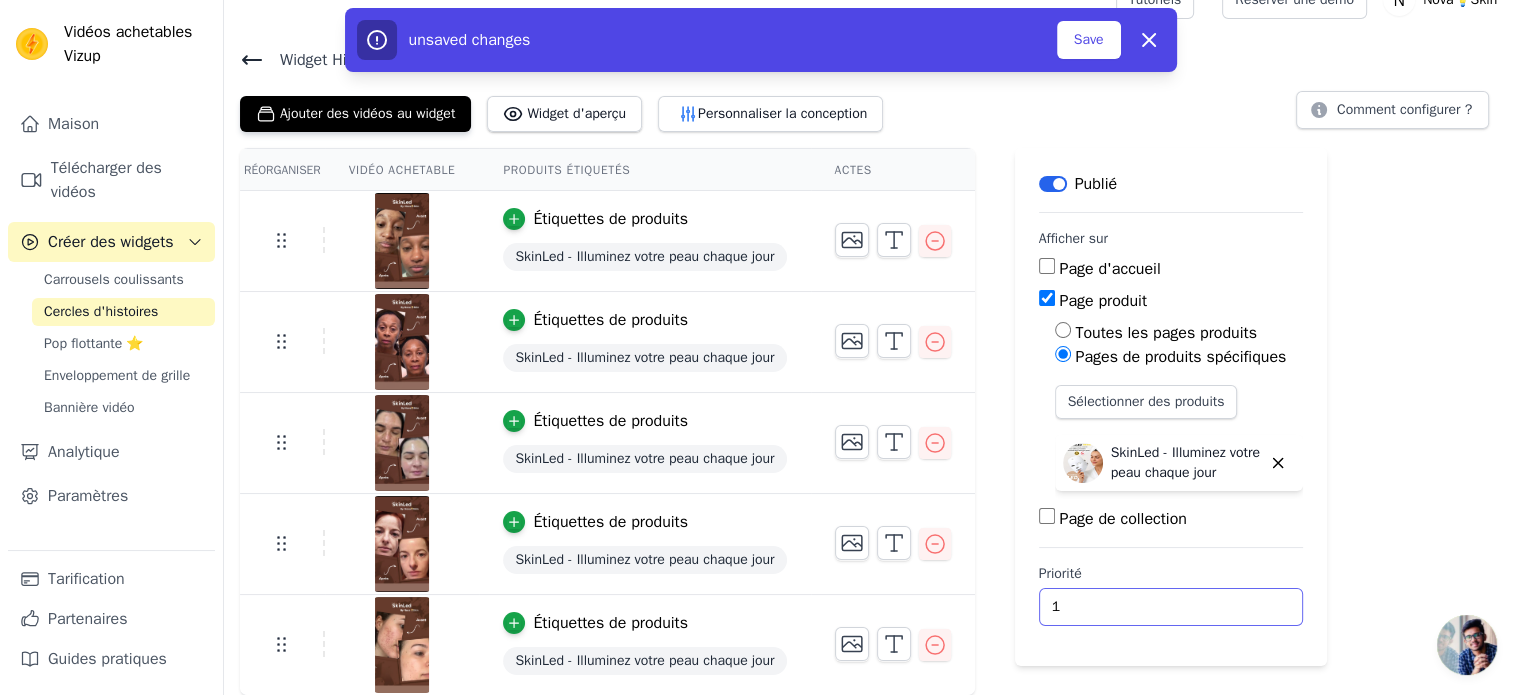 click on "1" at bounding box center (1171, 607) 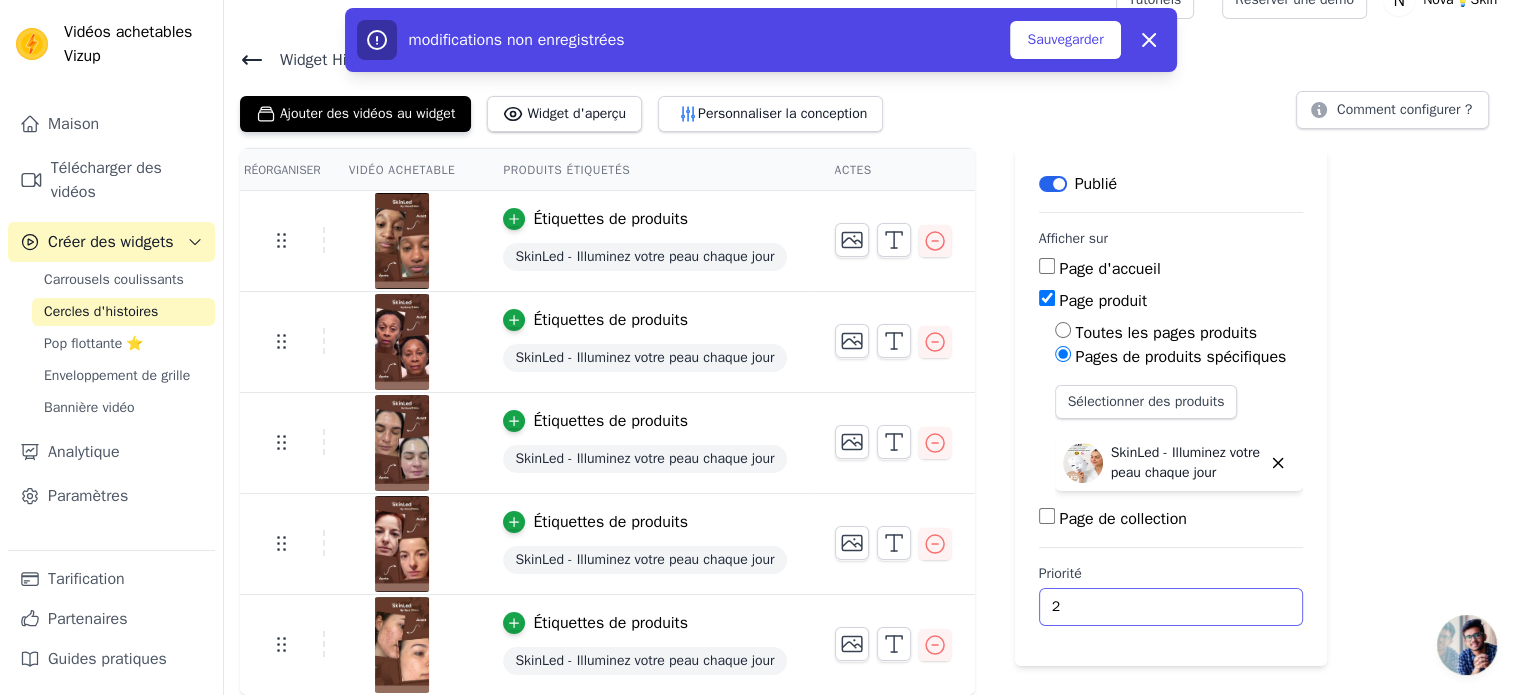 click on "2" at bounding box center (1171, 607) 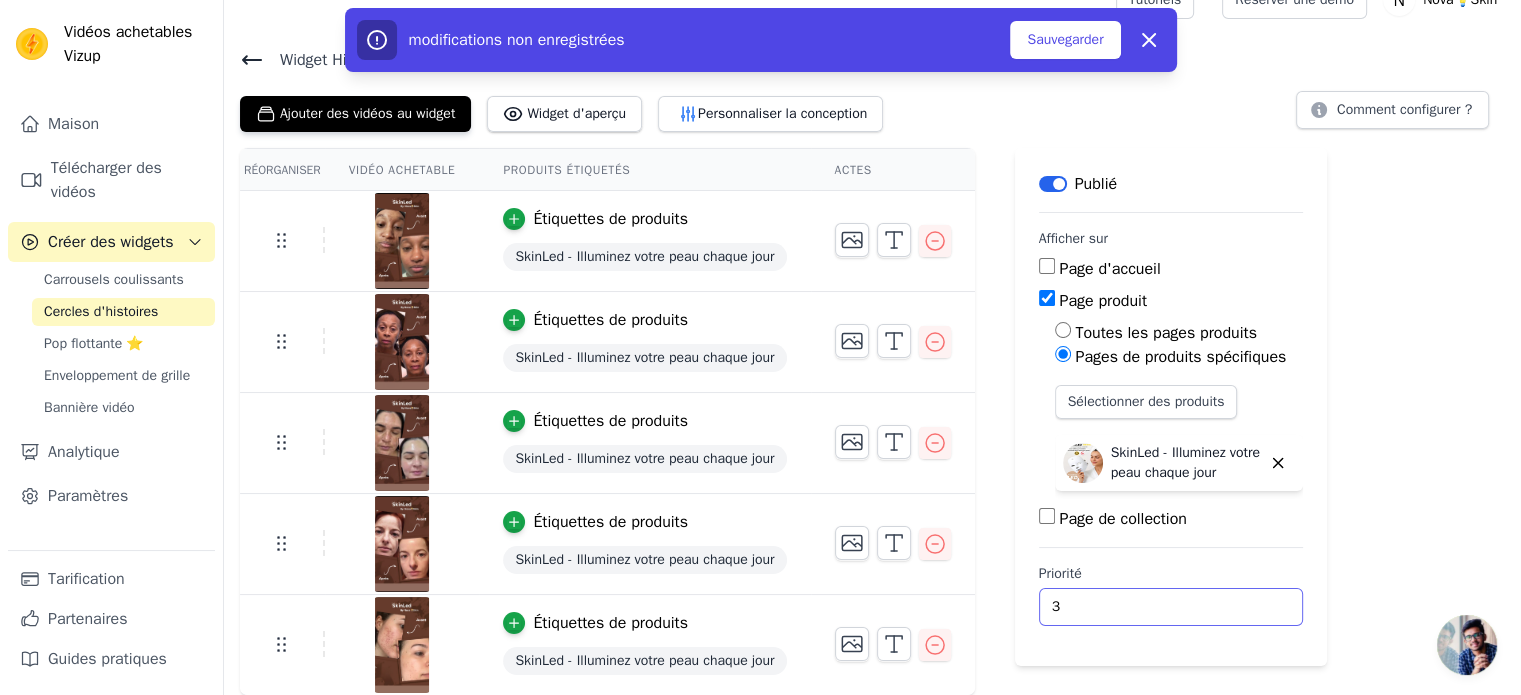 click on "3" at bounding box center (1171, 607) 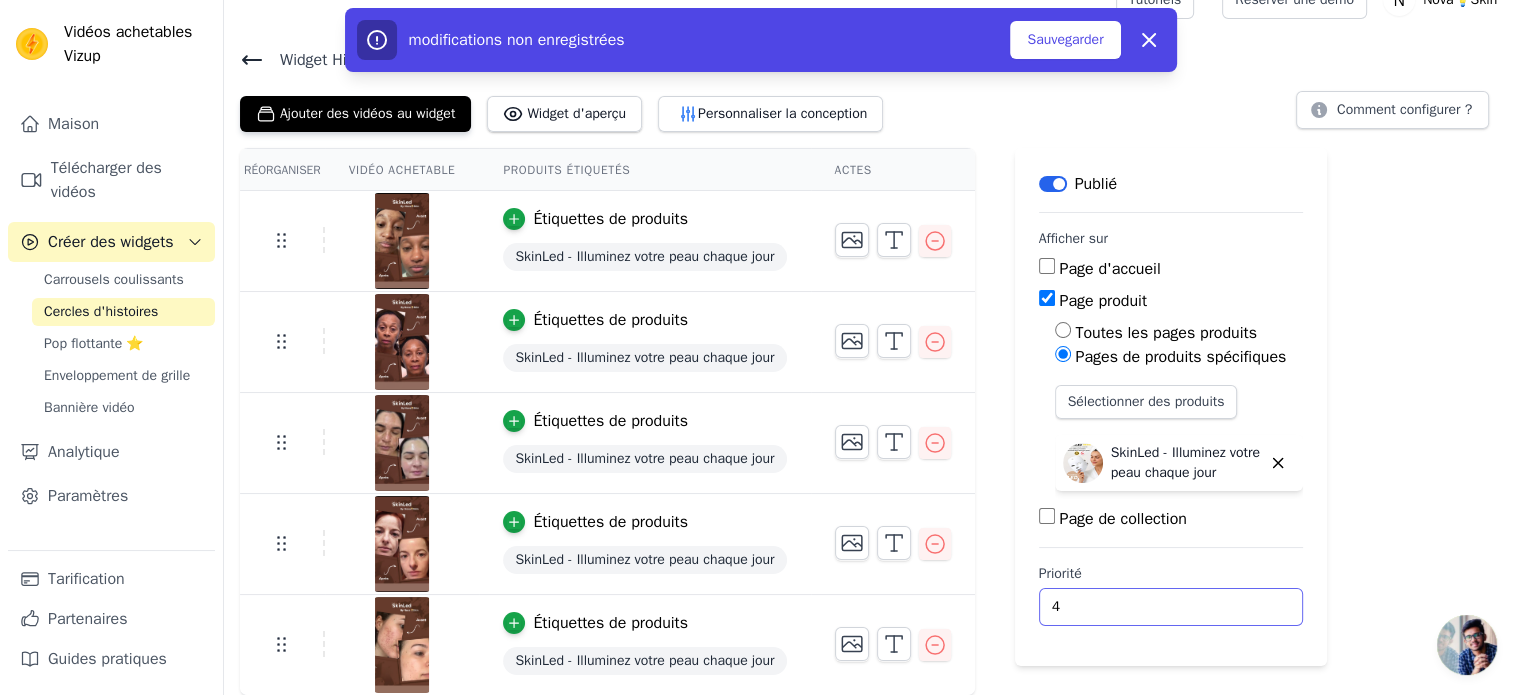 click on "4" at bounding box center (1171, 607) 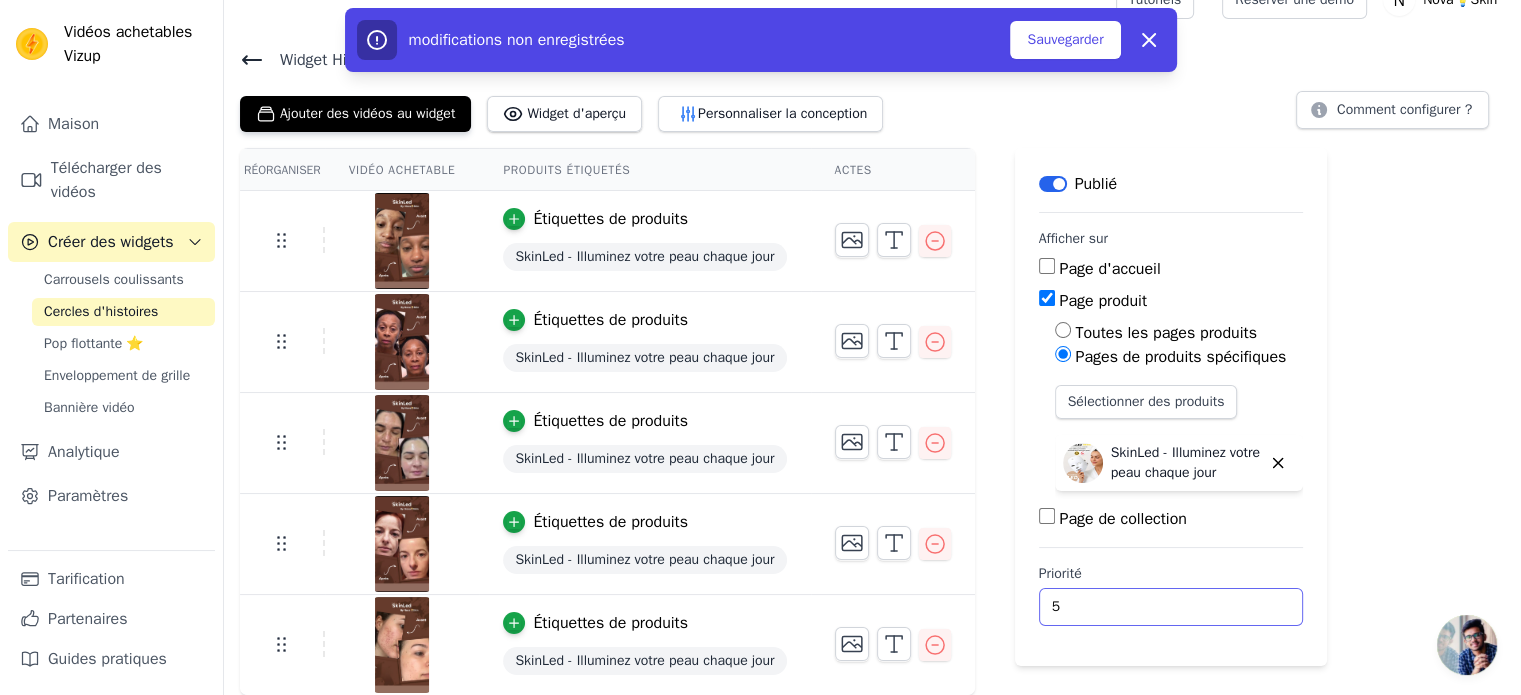 click on "5" at bounding box center (1171, 607) 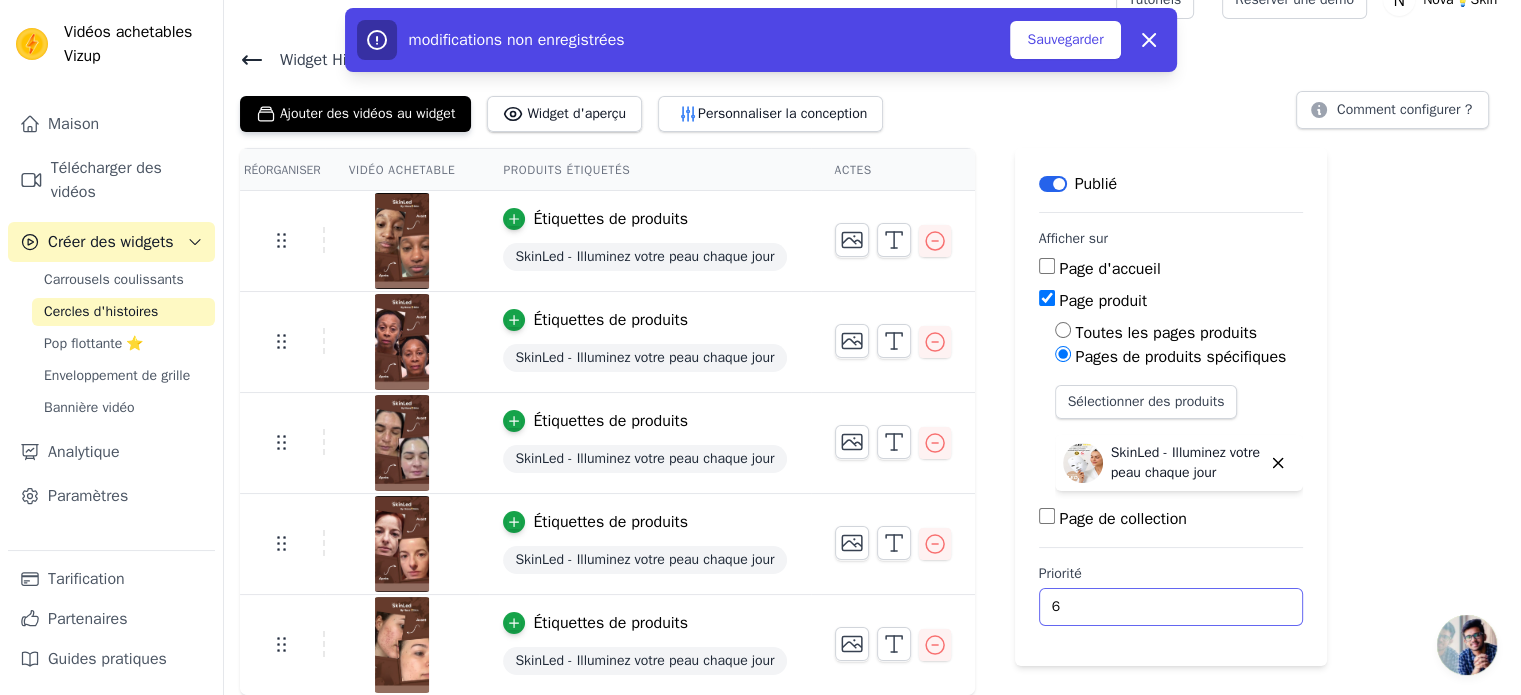 click on "6" at bounding box center [1171, 607] 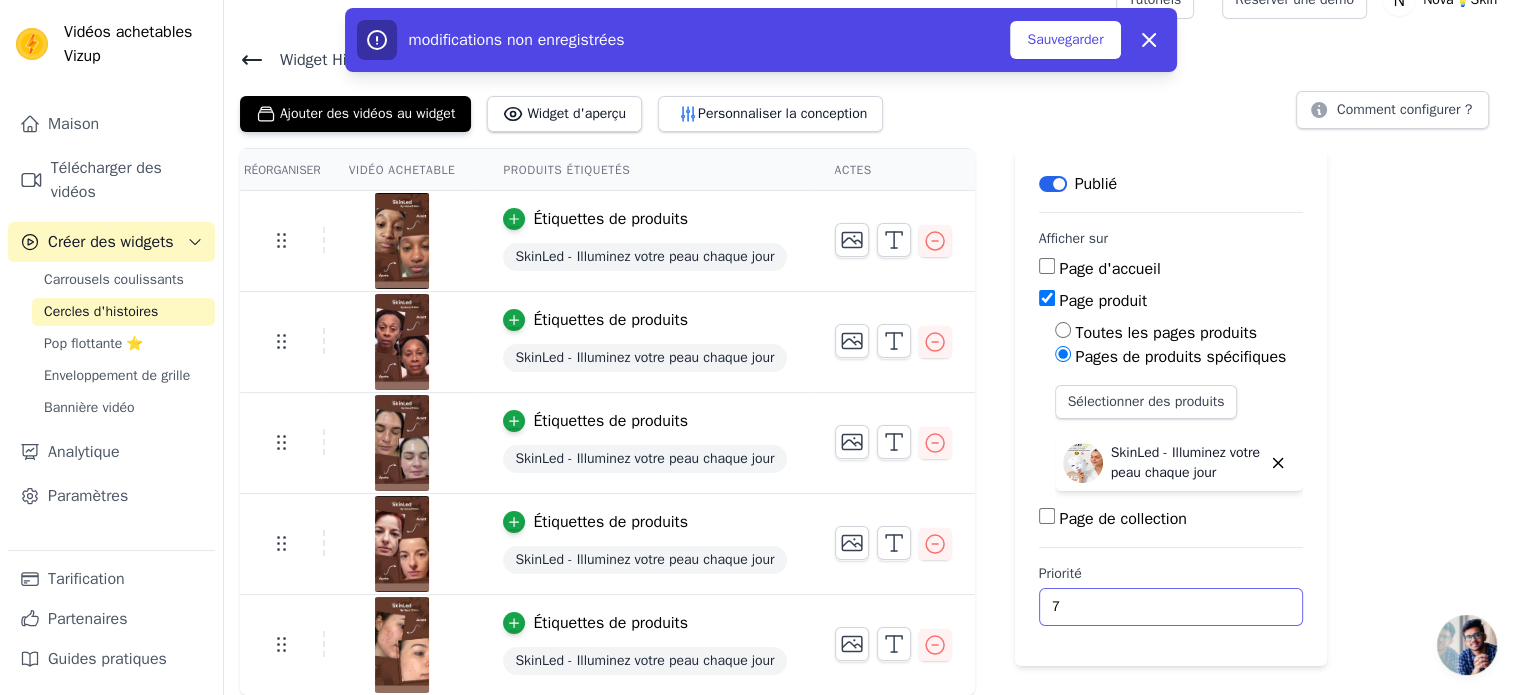 click on "7" at bounding box center (1171, 607) 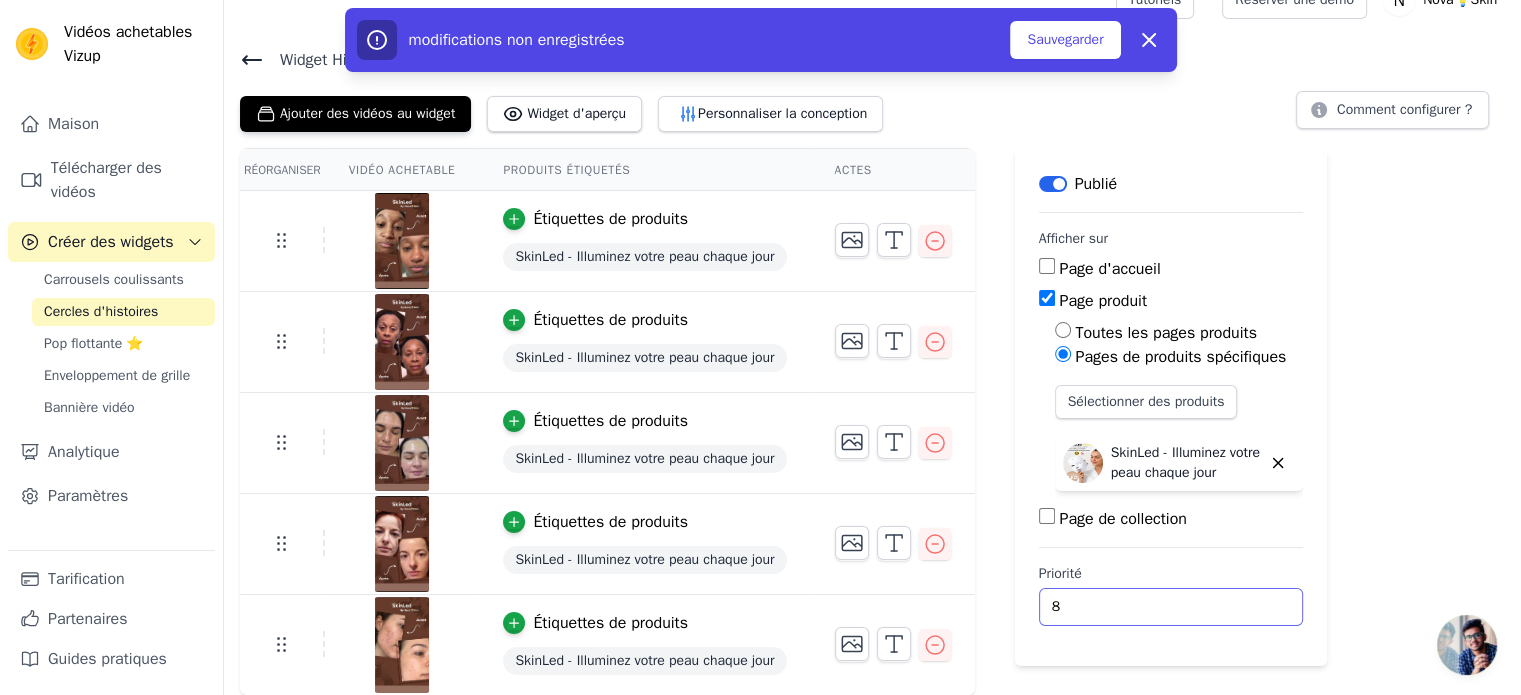 click on "8" at bounding box center [1171, 607] 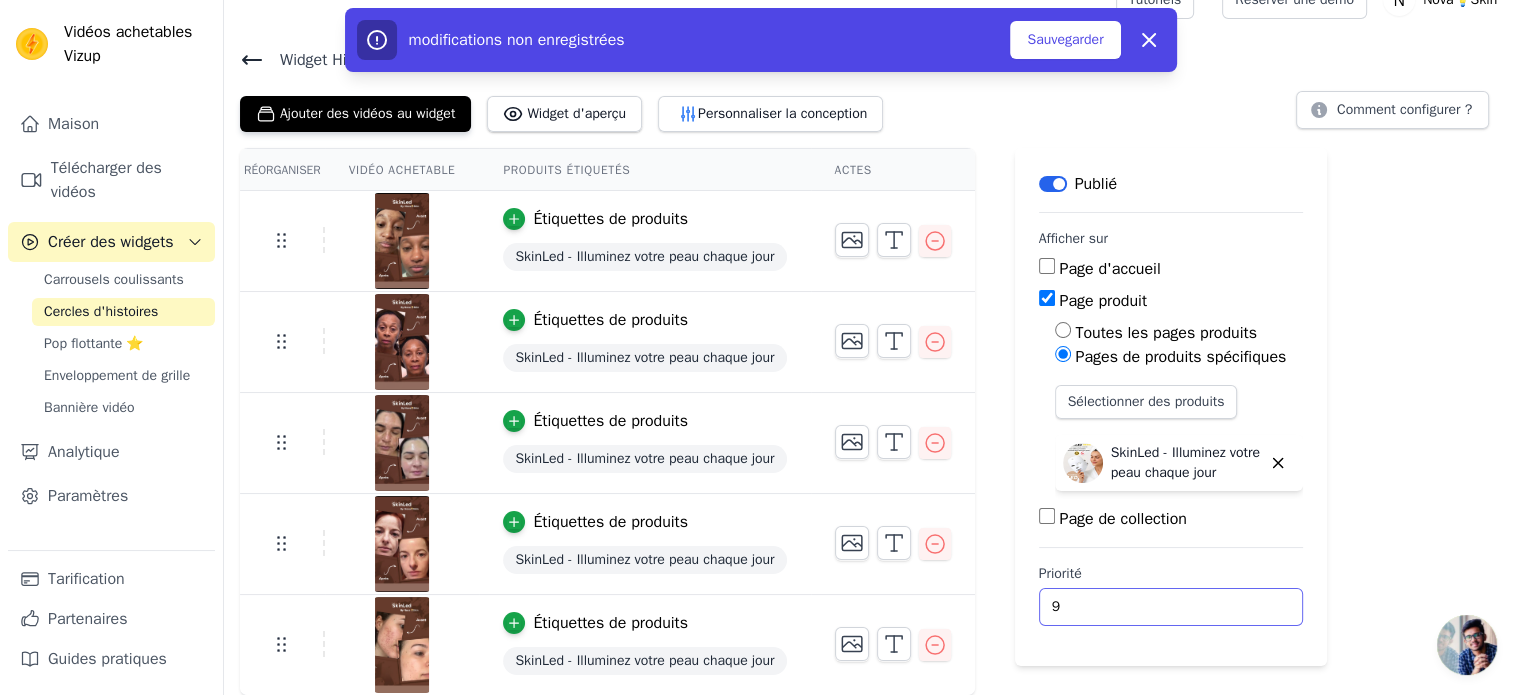 click on "9" at bounding box center (1171, 607) 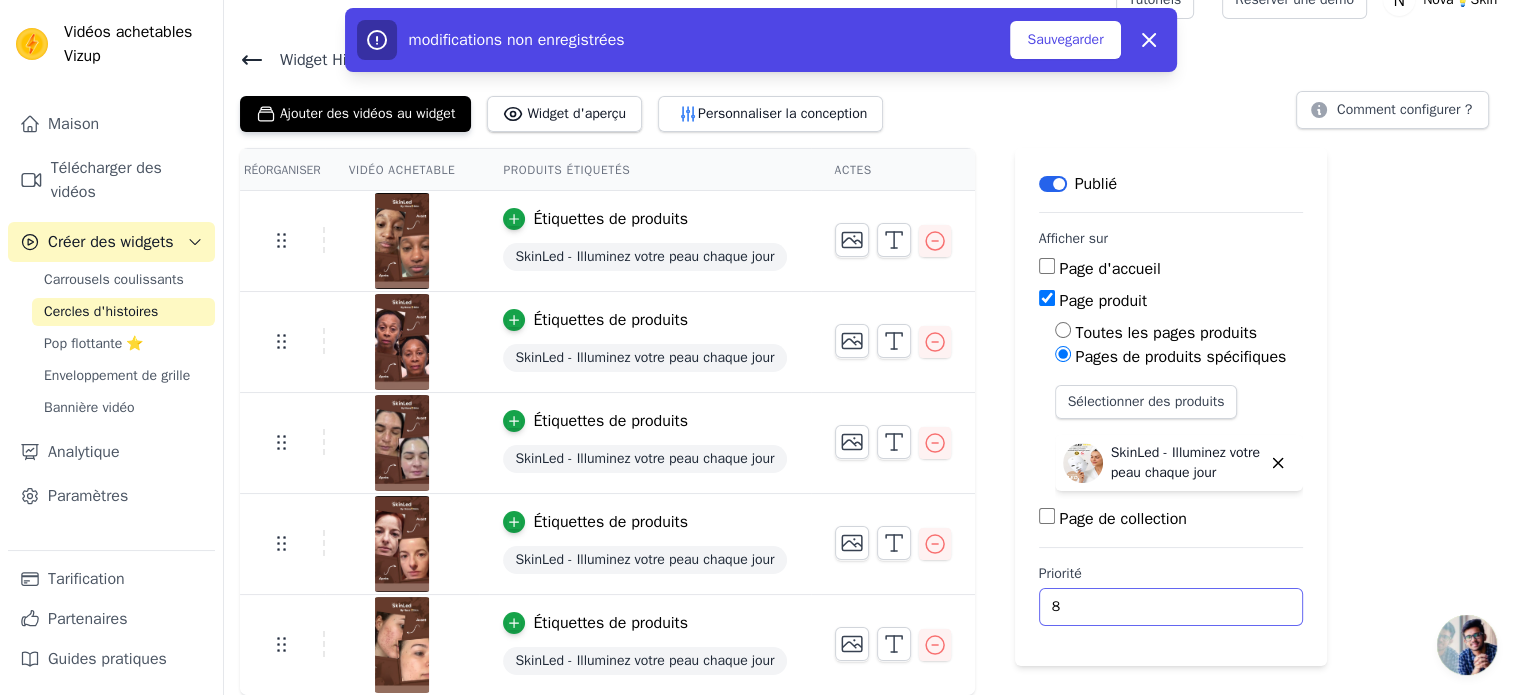 click on "8" at bounding box center (1171, 607) 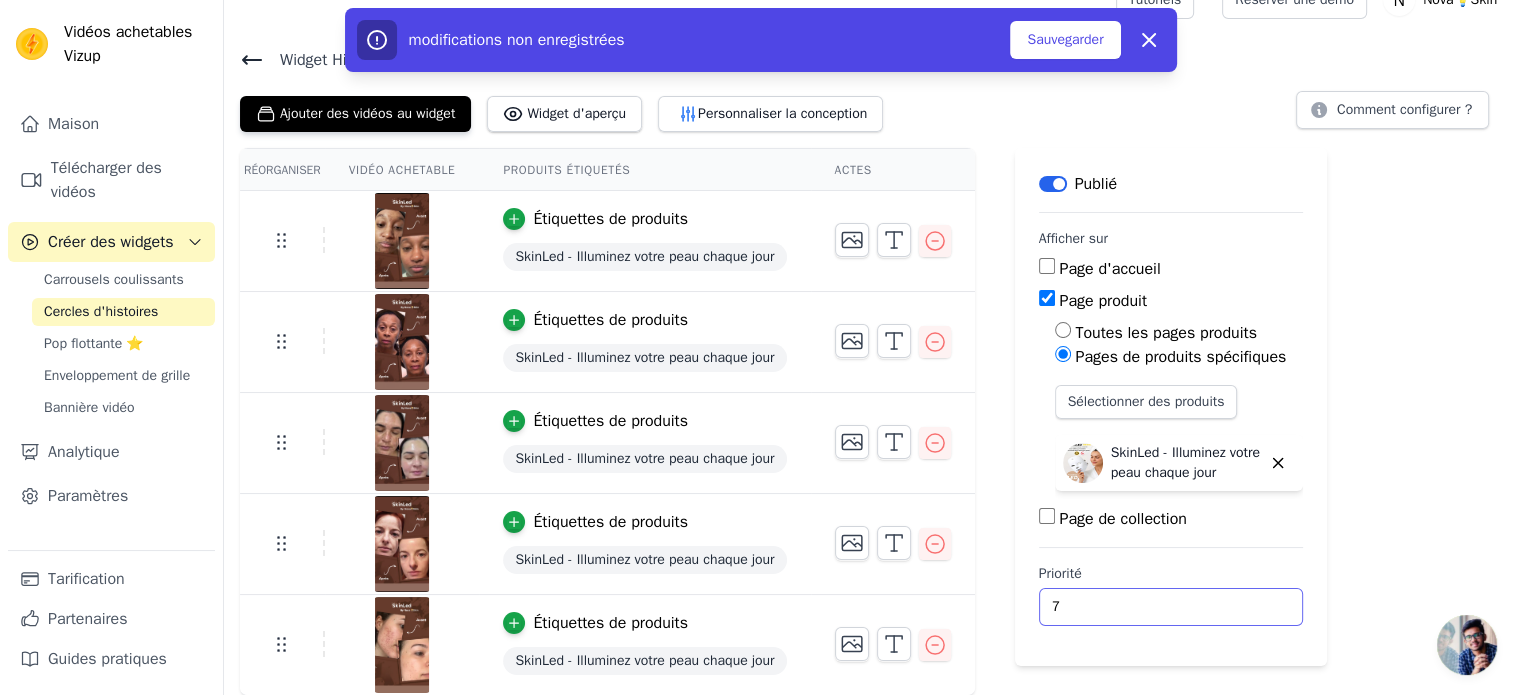 click on "7" at bounding box center [1171, 607] 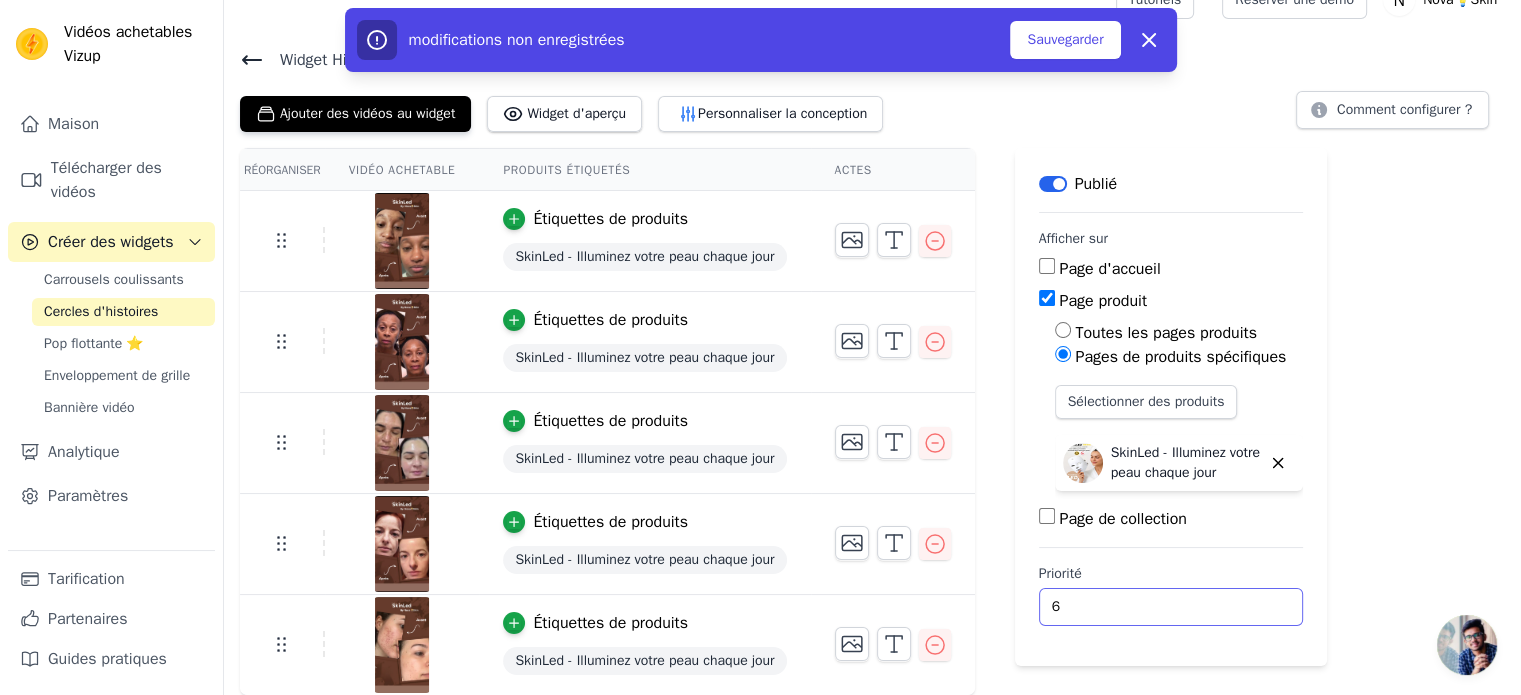 click on "6" at bounding box center (1171, 607) 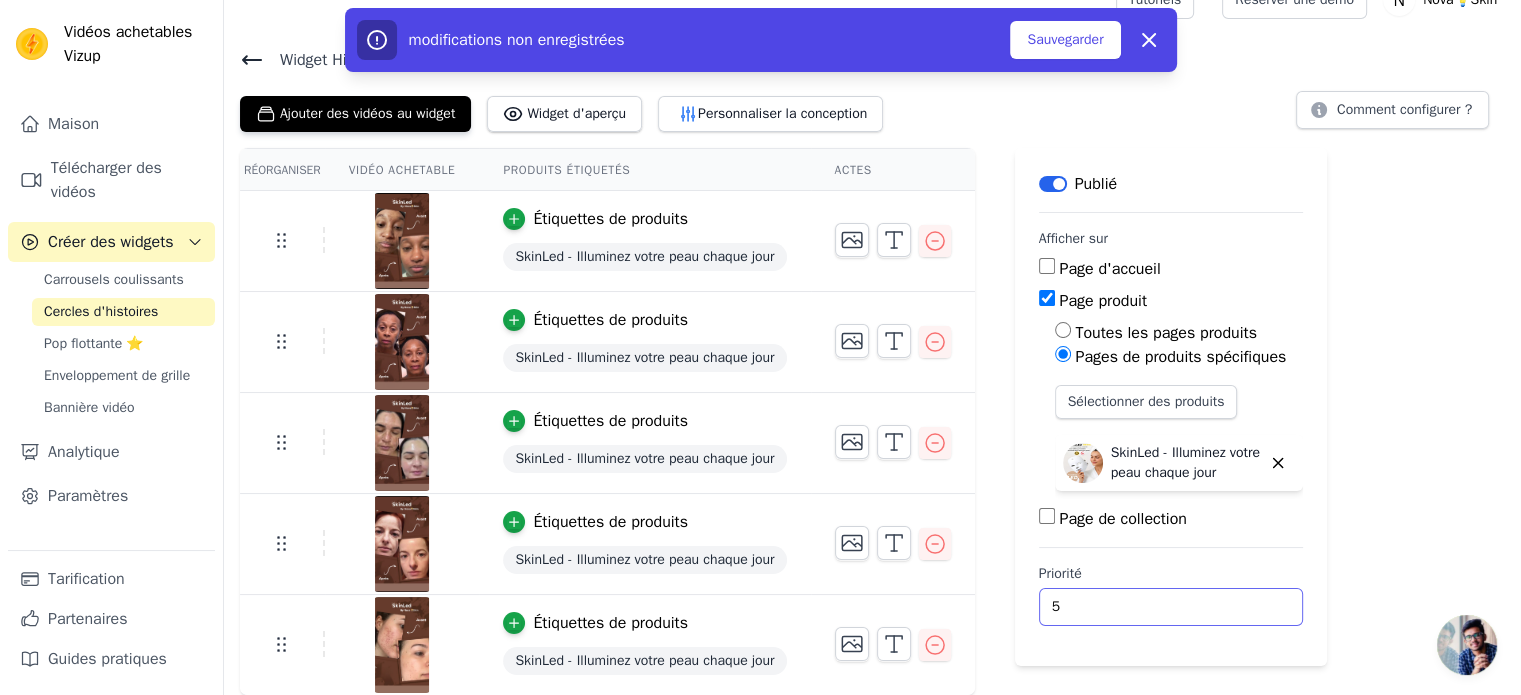 click on "5" at bounding box center [1171, 607] 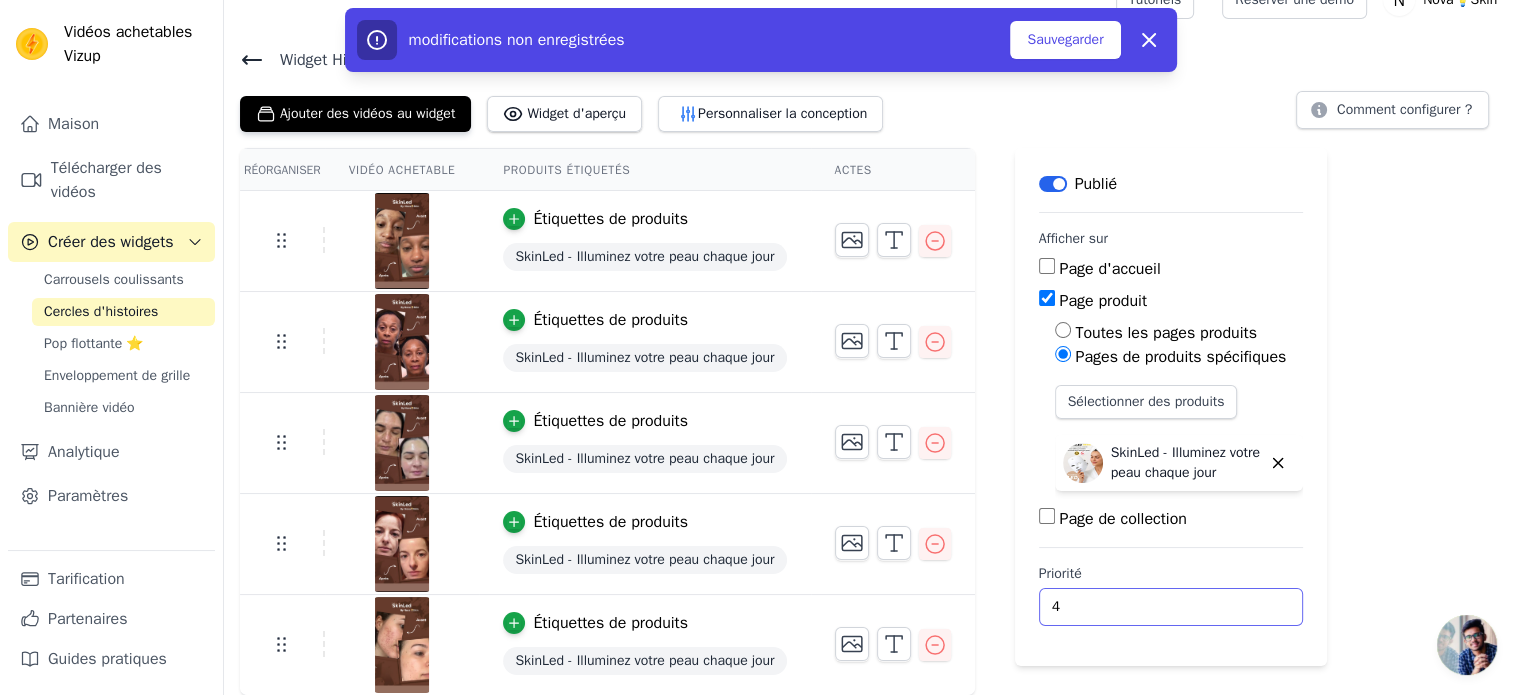 click on "4" at bounding box center [1171, 607] 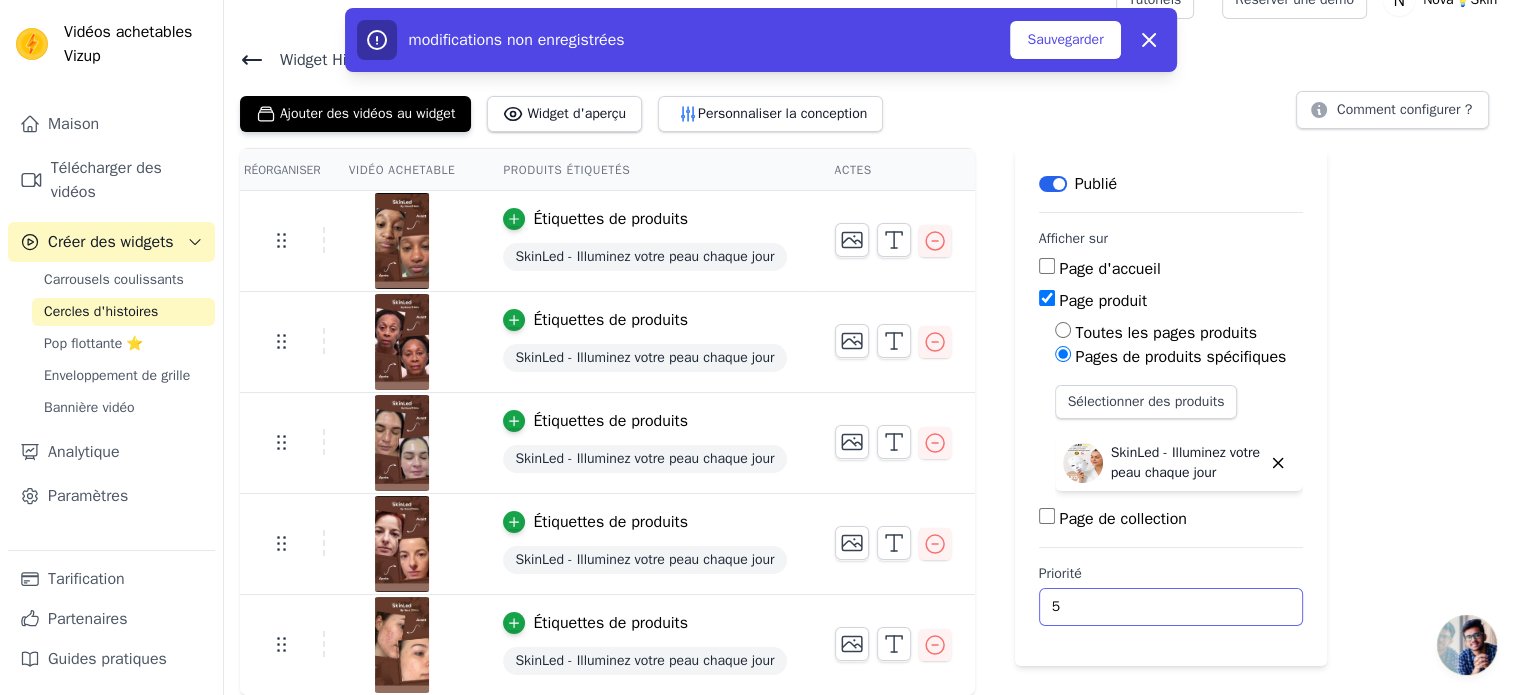 type on "5" 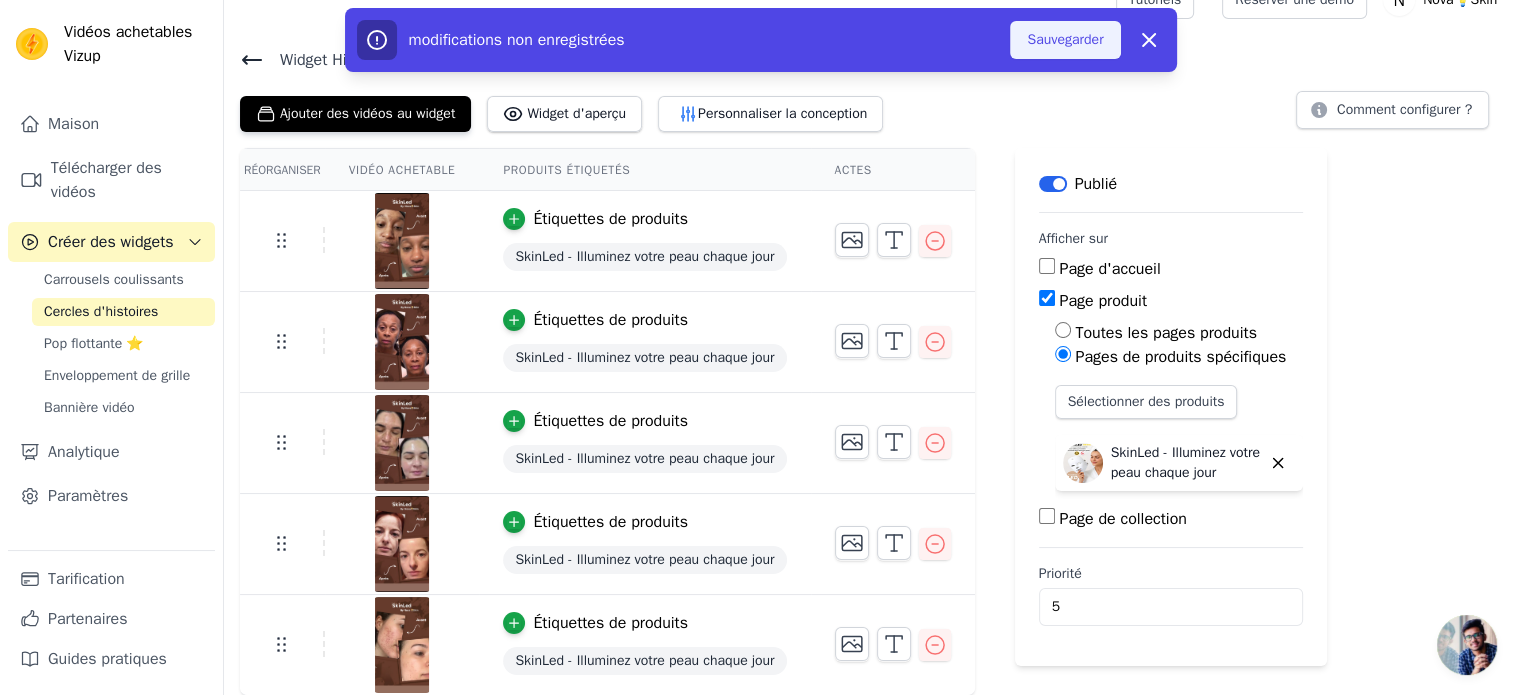 click on "Sauvegarder" at bounding box center [1065, 40] 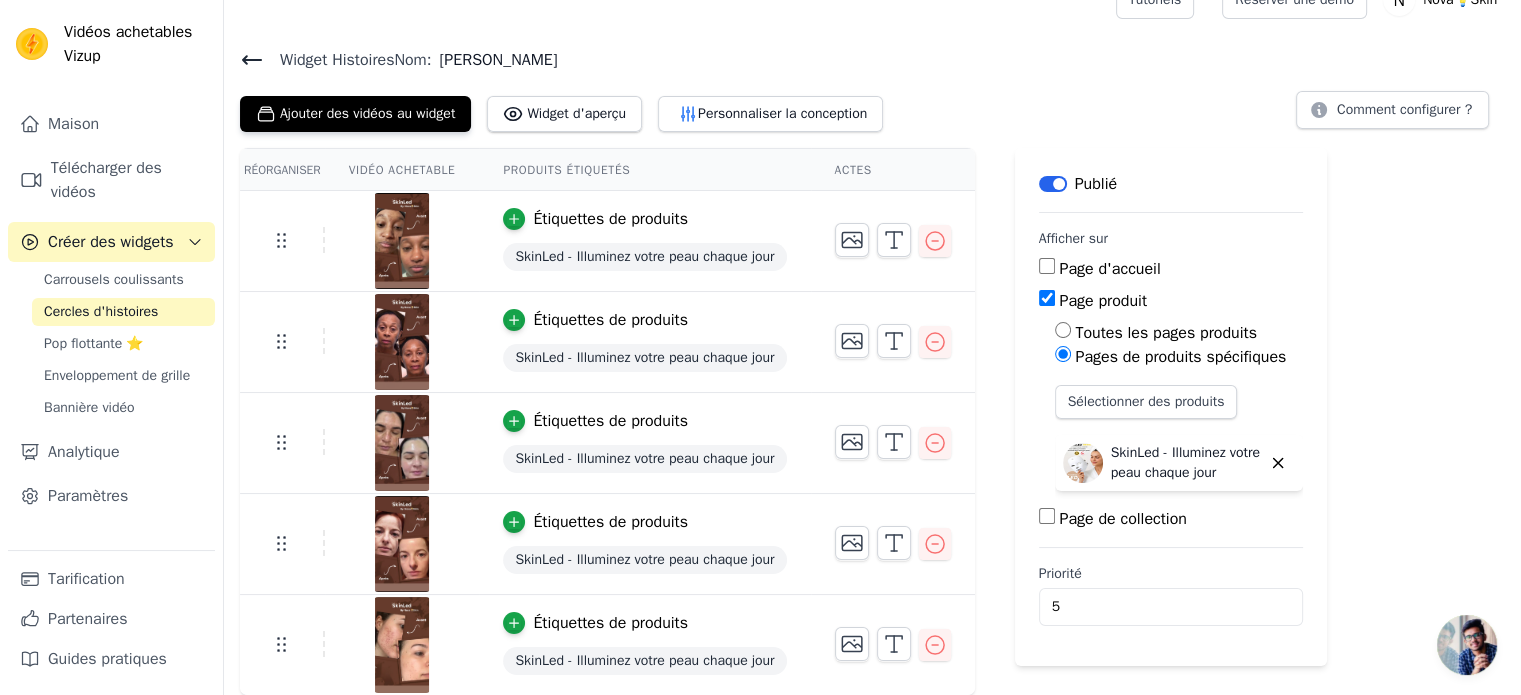 scroll, scrollTop: 0, scrollLeft: 0, axis: both 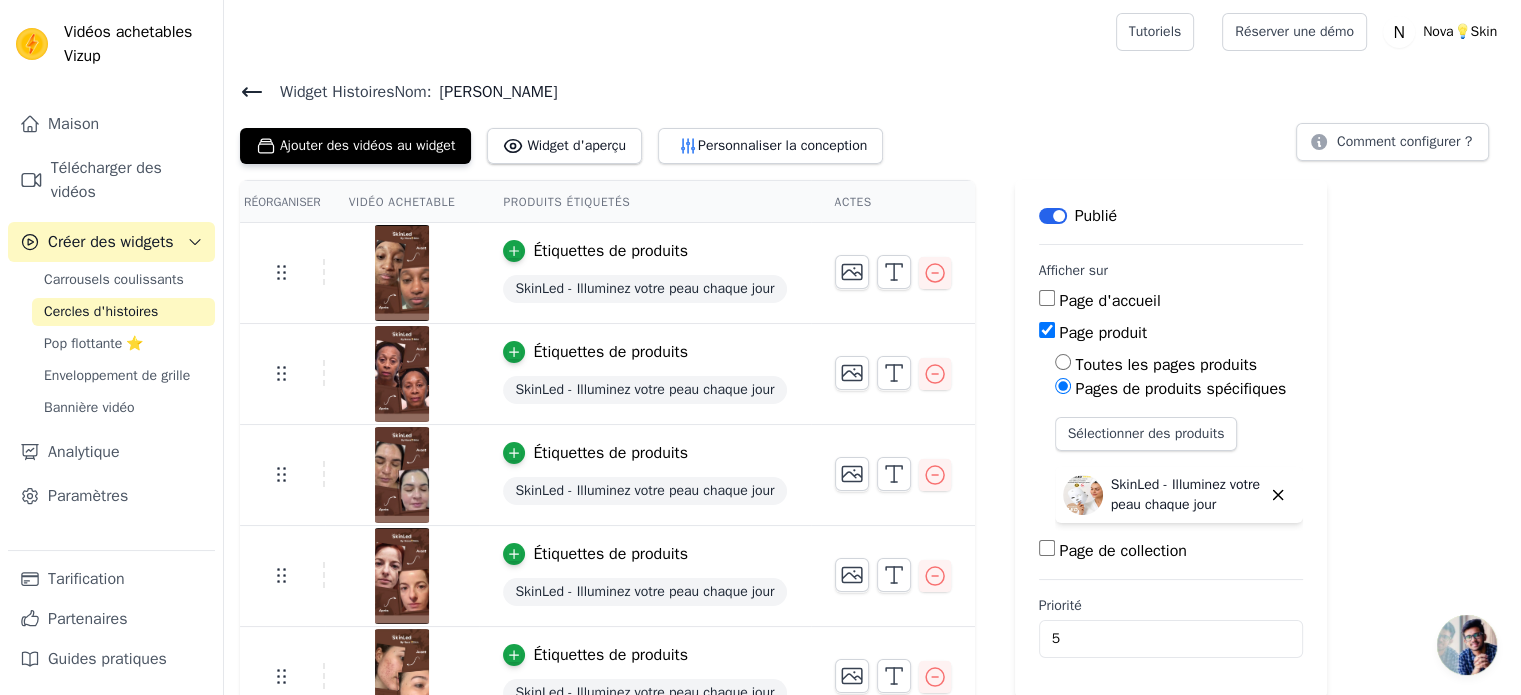 click 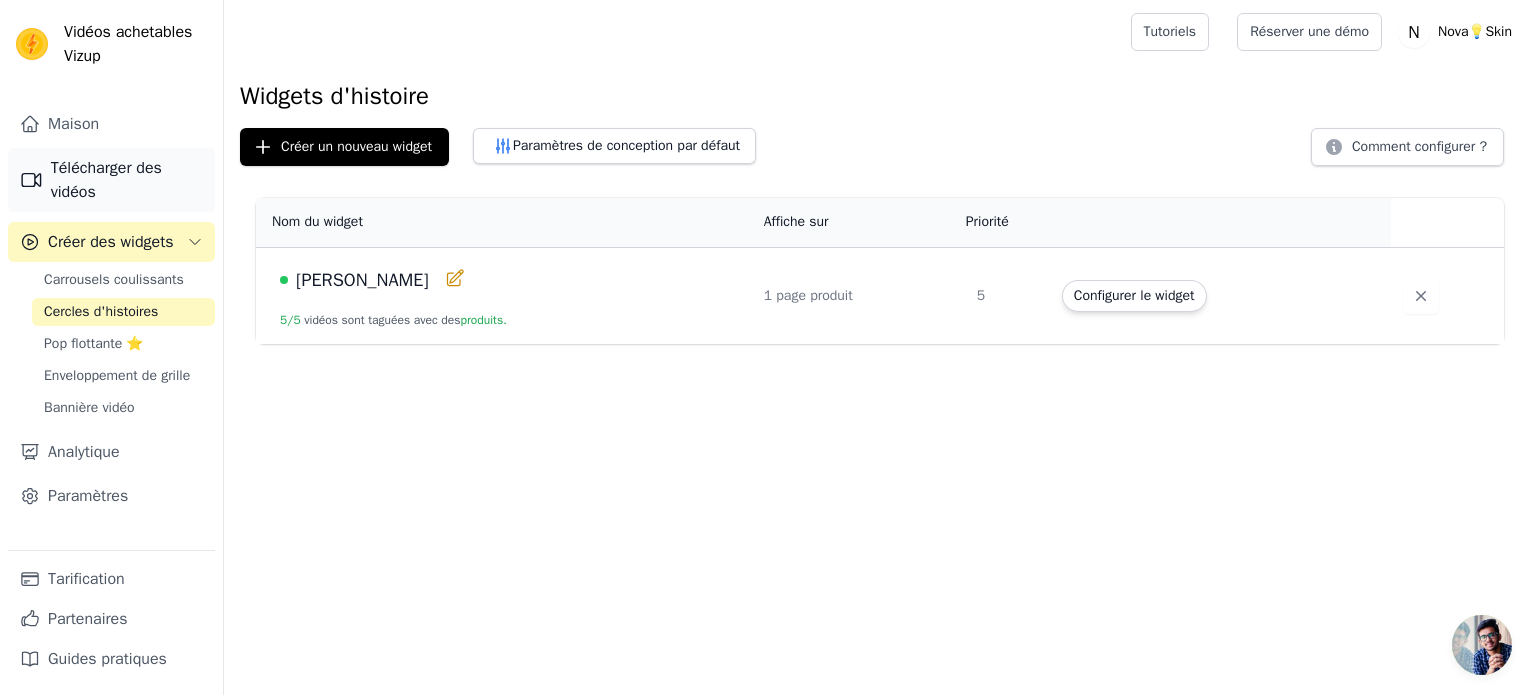 click on "Télécharger des vidéos" at bounding box center [127, 180] 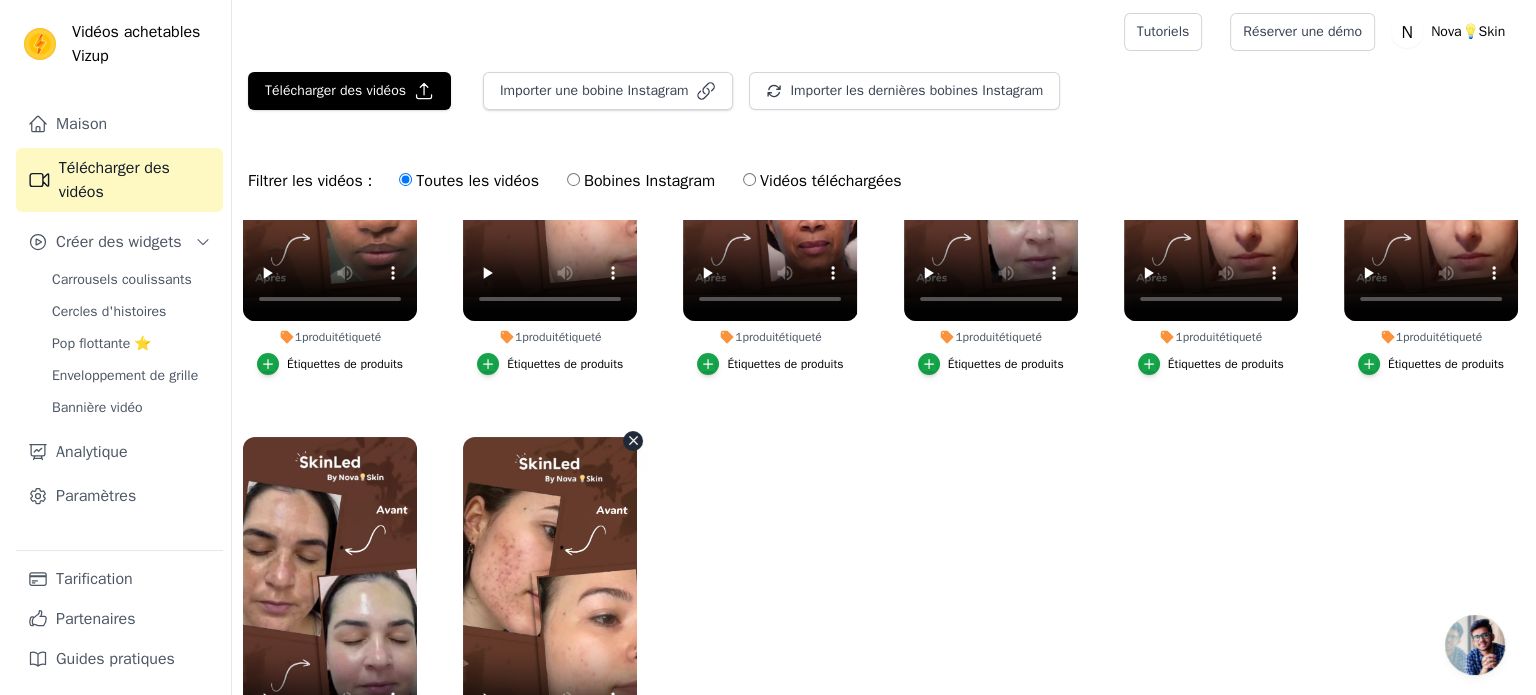 scroll, scrollTop: 0, scrollLeft: 0, axis: both 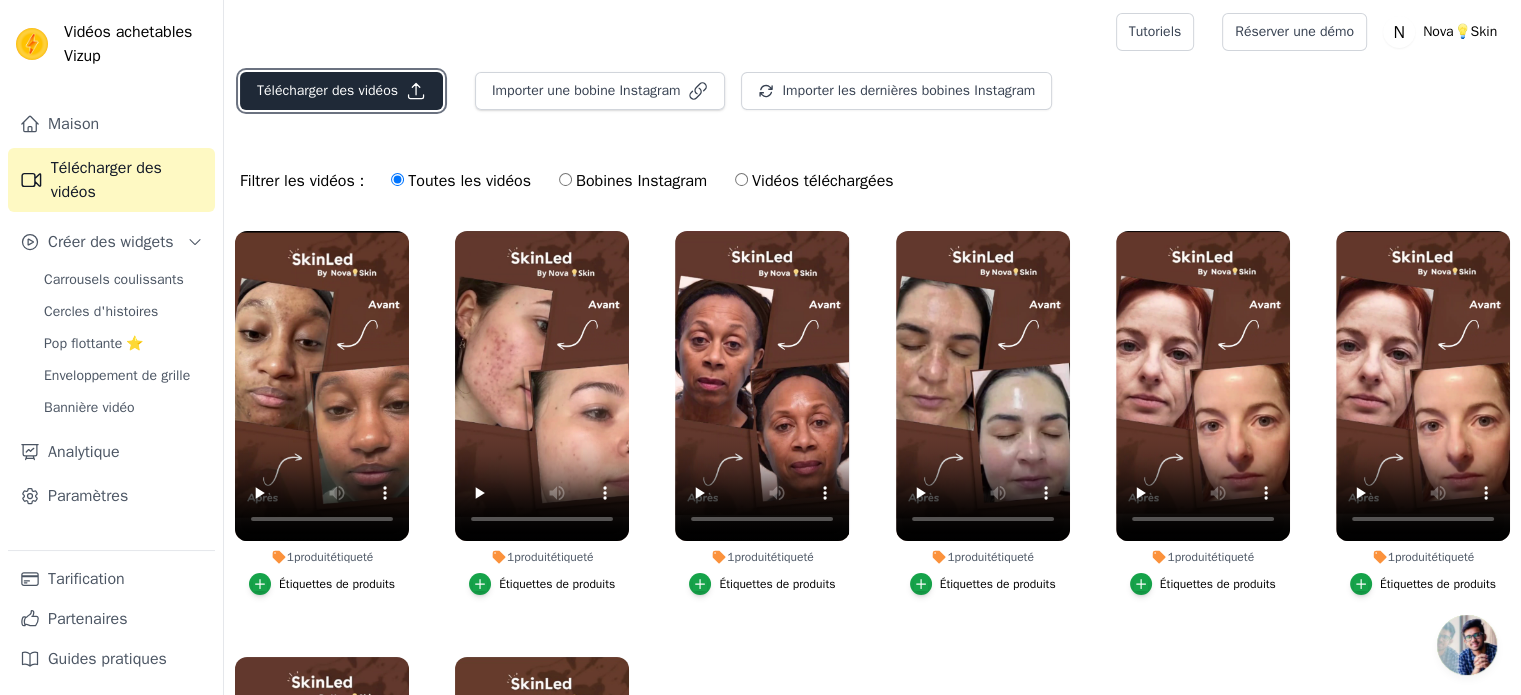 click on "Télécharger des vidéos" at bounding box center (341, 91) 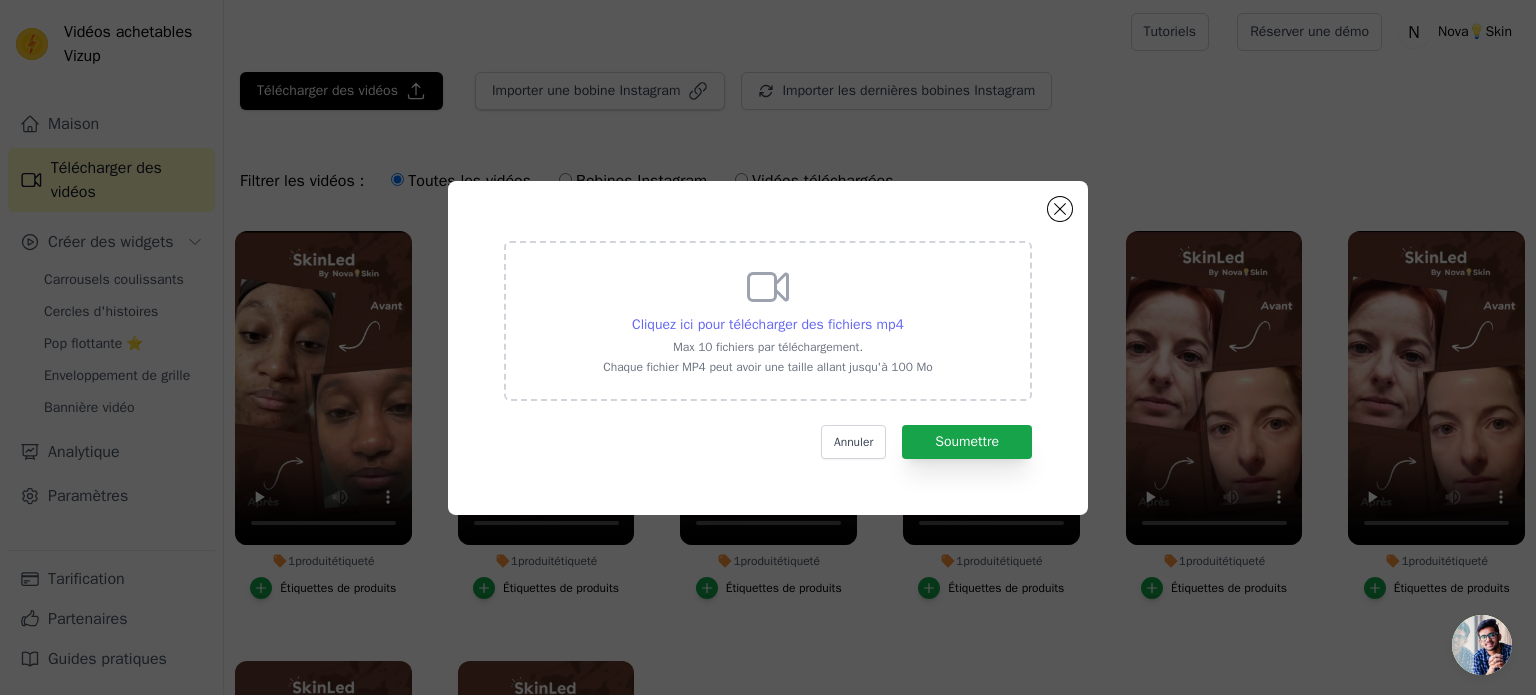 click on "Cliquez ici pour télécharger des fichiers mp4" at bounding box center [768, 324] 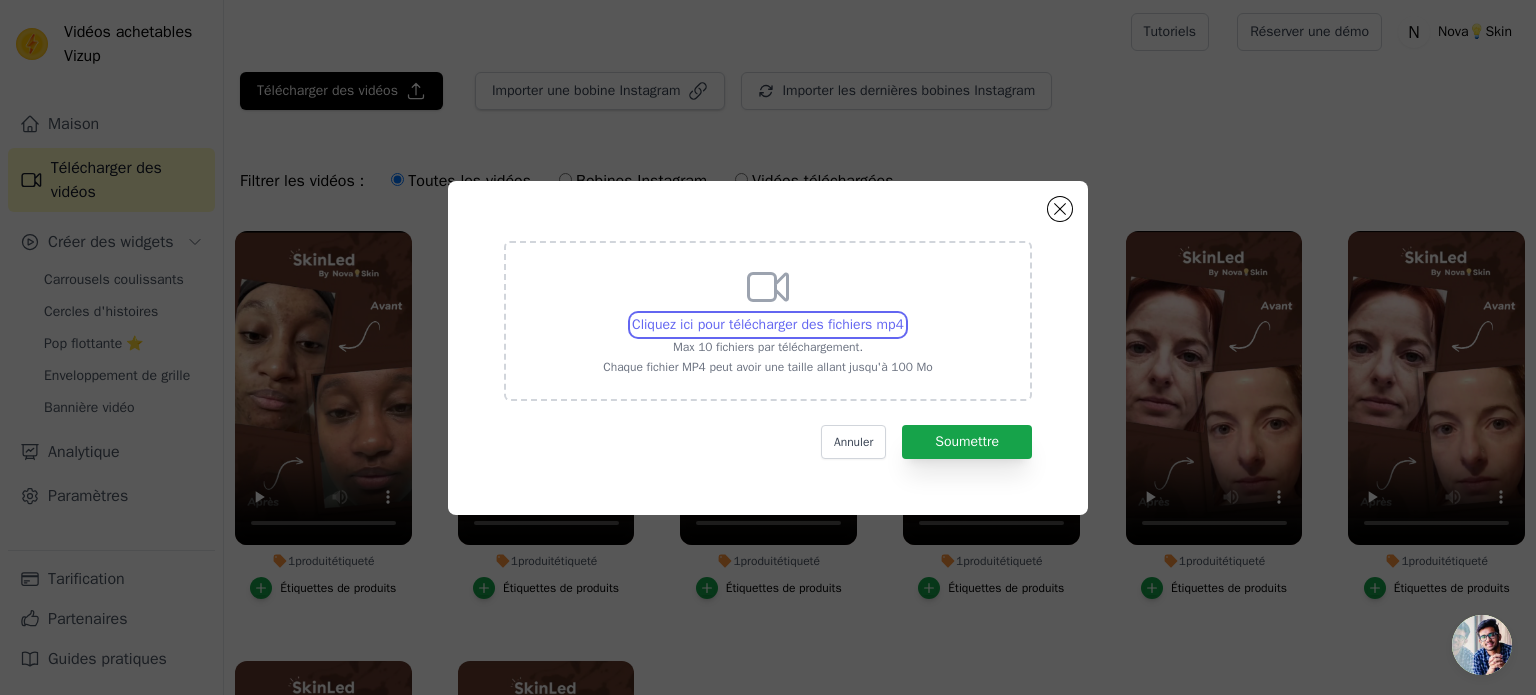click on "Cliquez ici pour télécharger des fichiers mp4     Max 10 fichiers par téléchargement.   Chaque fichier MP4 peut avoir une taille allant jusqu'à 100 Mo" at bounding box center (903, 314) 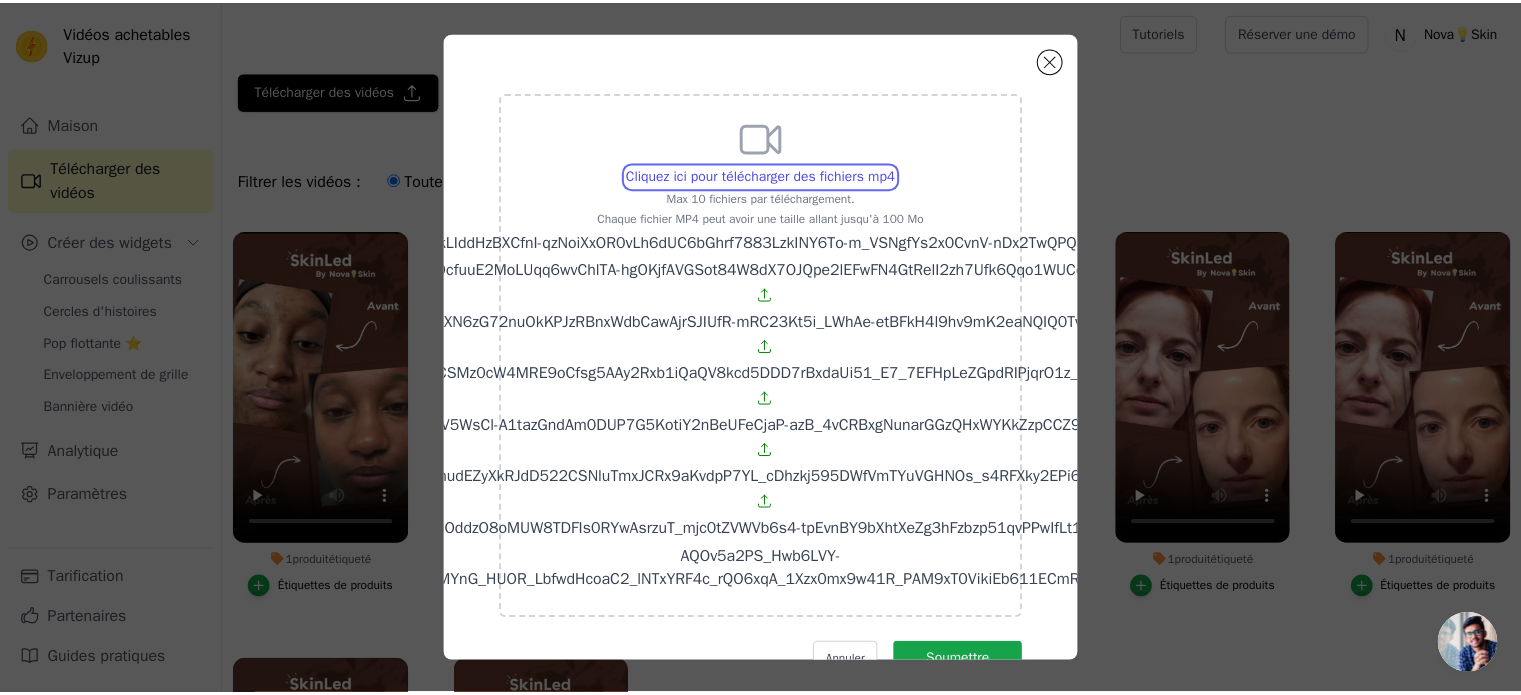 scroll, scrollTop: 132, scrollLeft: 0, axis: vertical 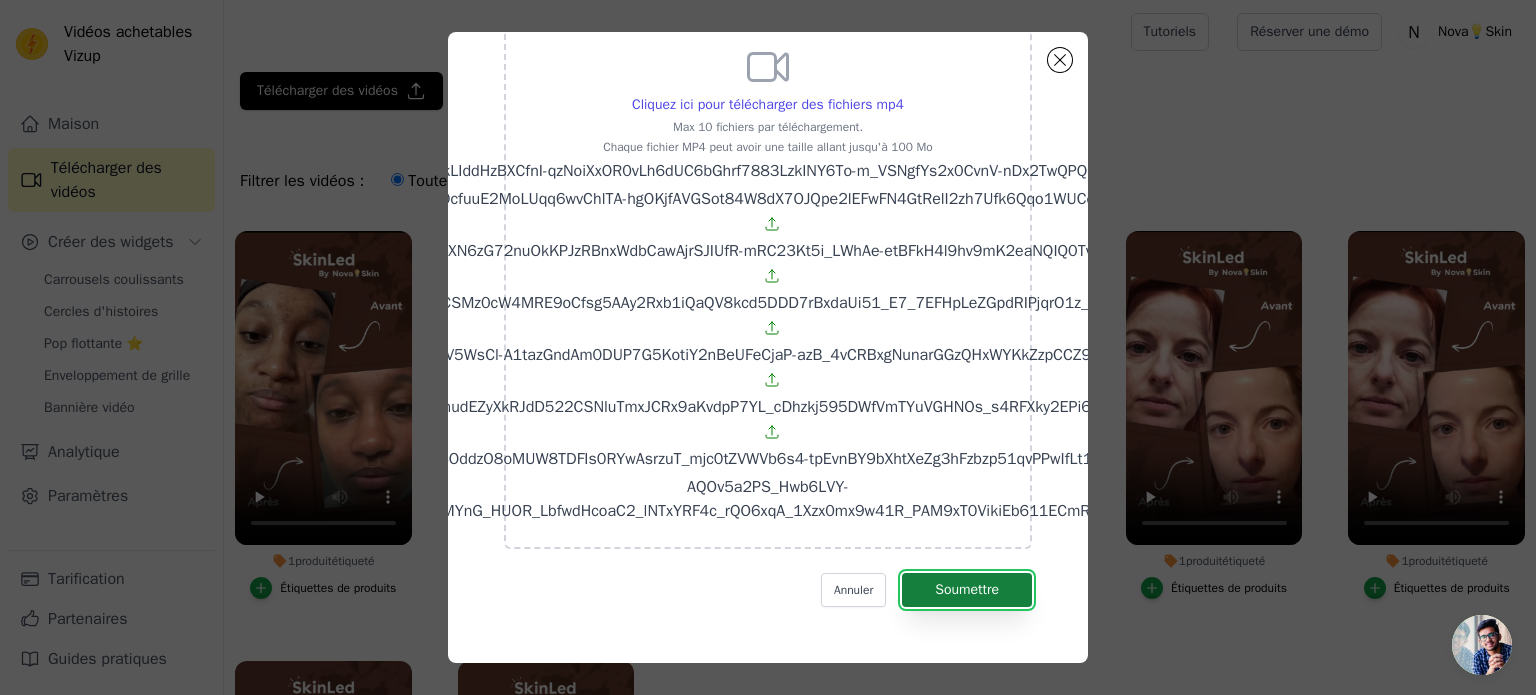 click on "Soumettre" at bounding box center [967, 590] 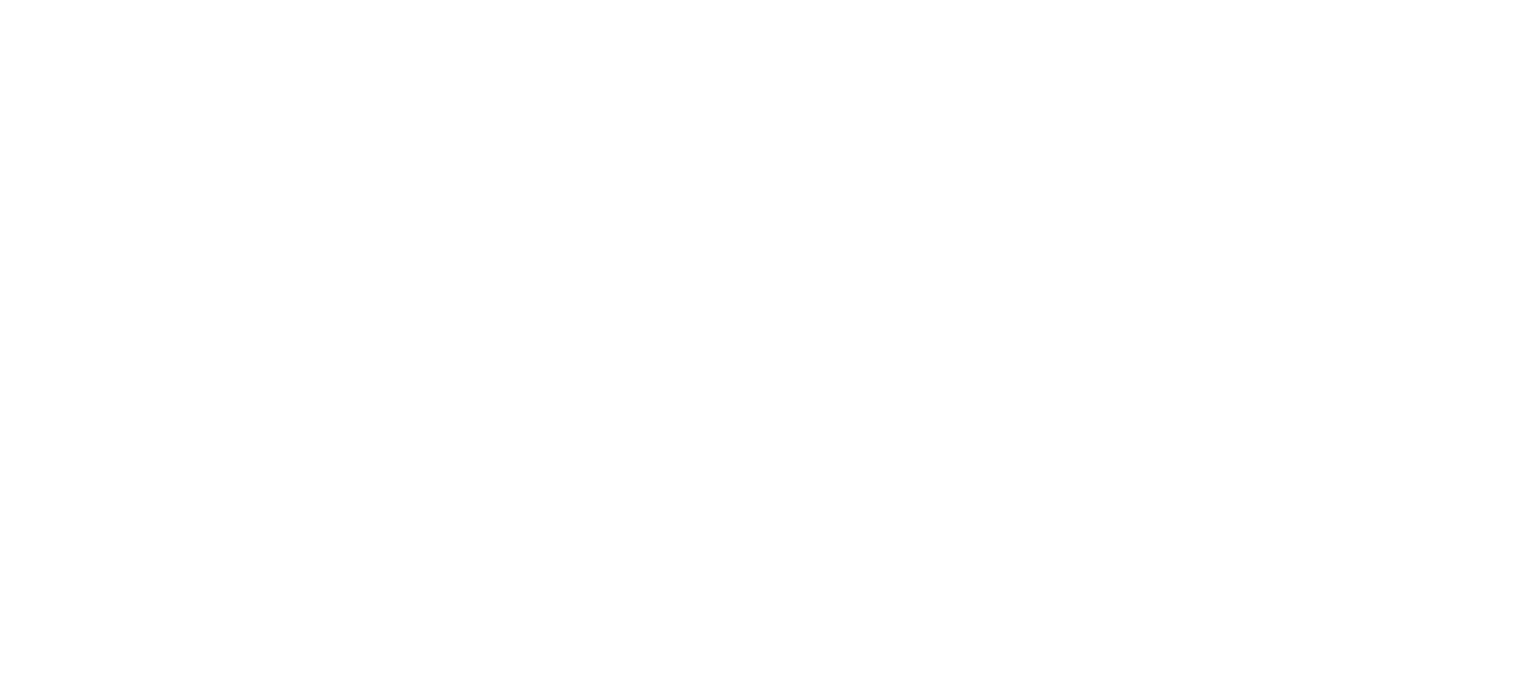 scroll, scrollTop: 0, scrollLeft: 0, axis: both 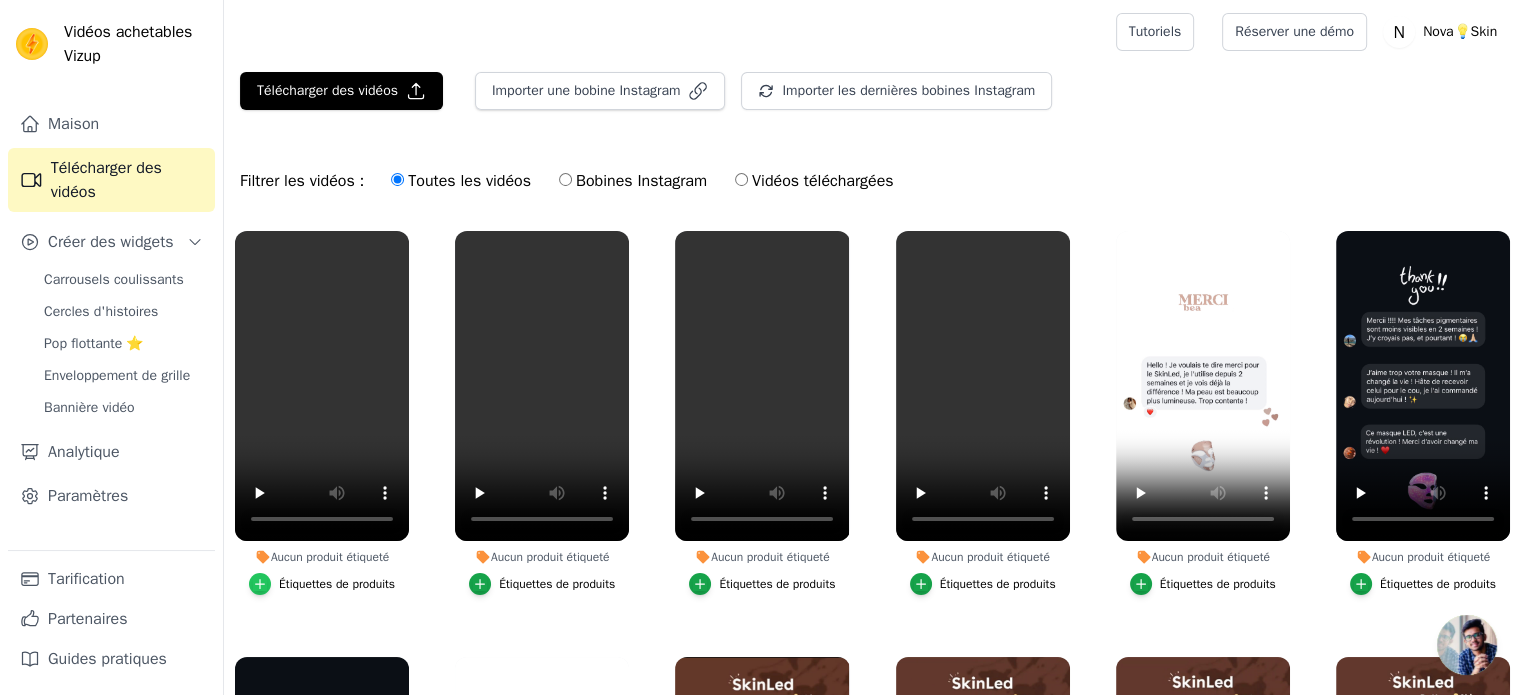 click 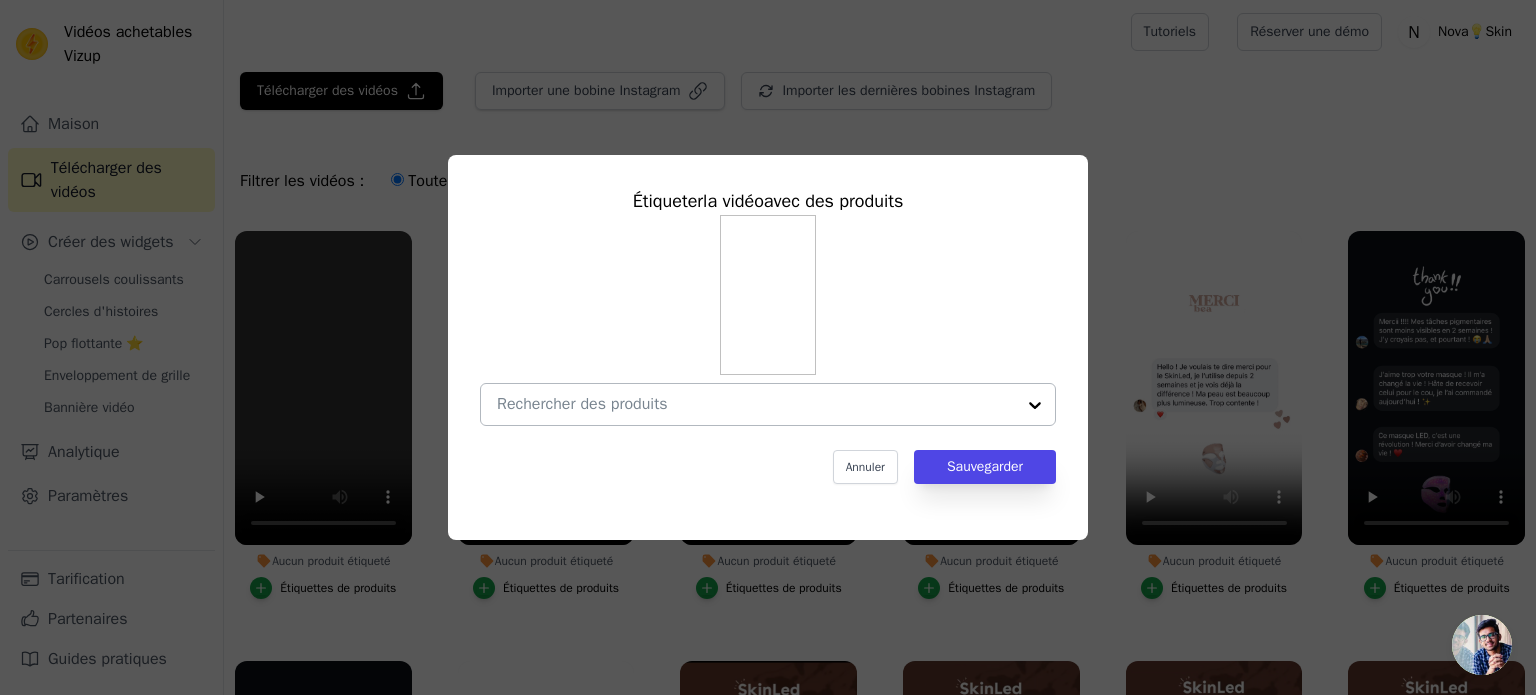 click at bounding box center [756, 404] 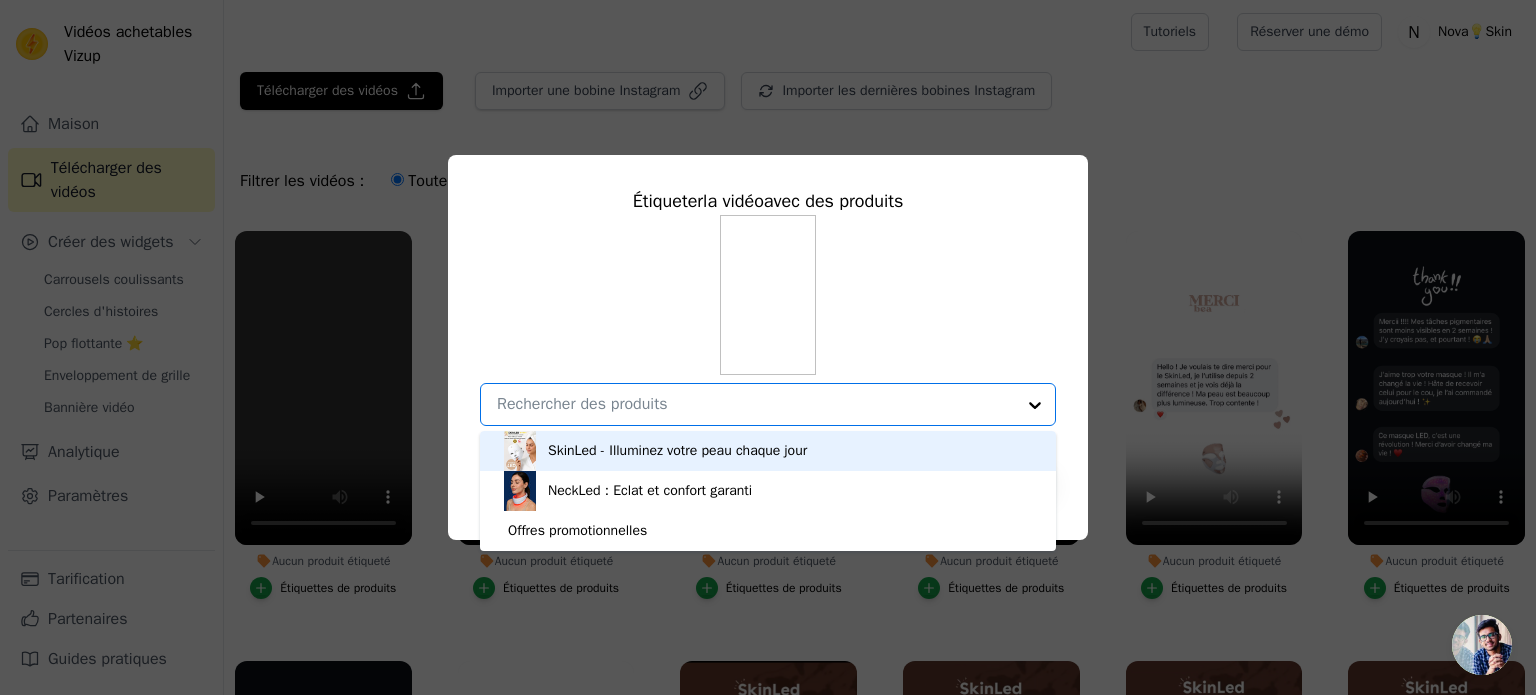 click on "SkinLed - Illuminez votre peau chaque jour" at bounding box center [768, 451] 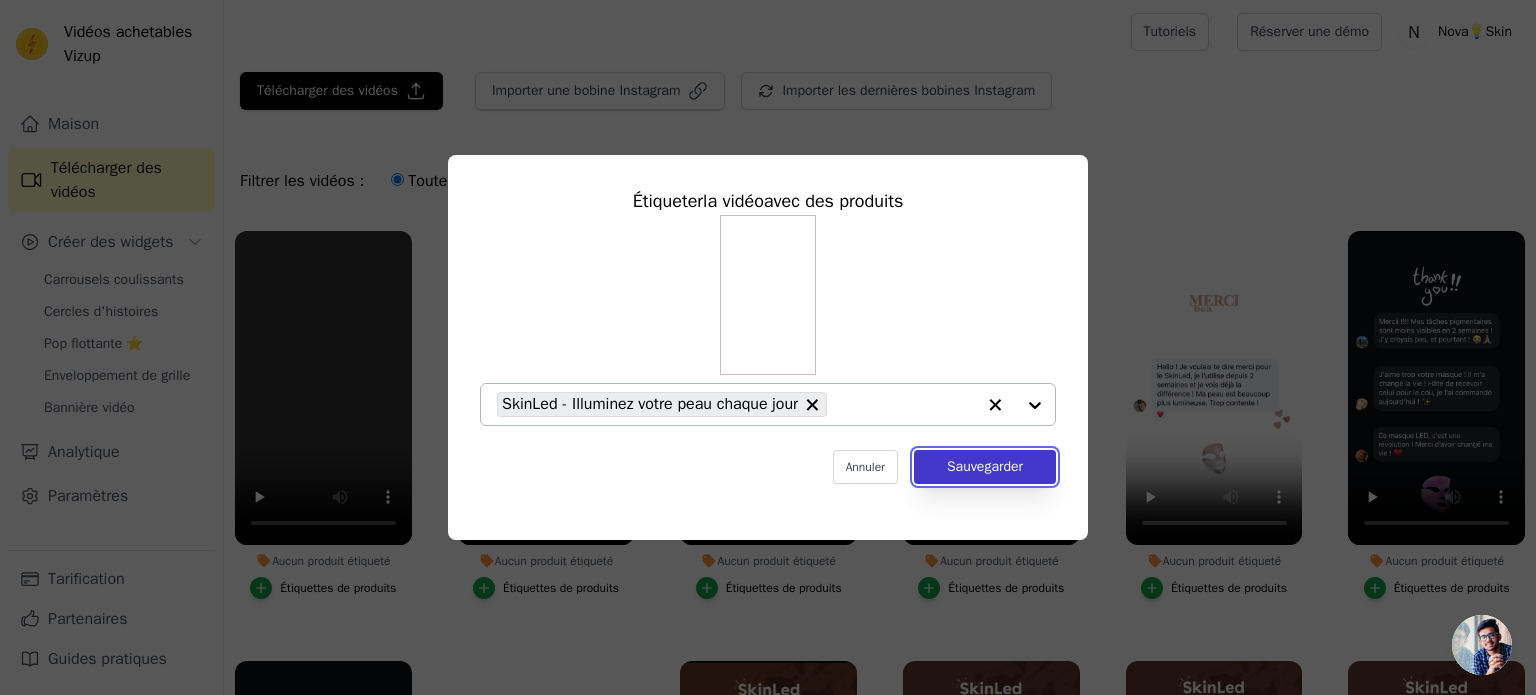 click on "Sauvegarder" at bounding box center [985, 467] 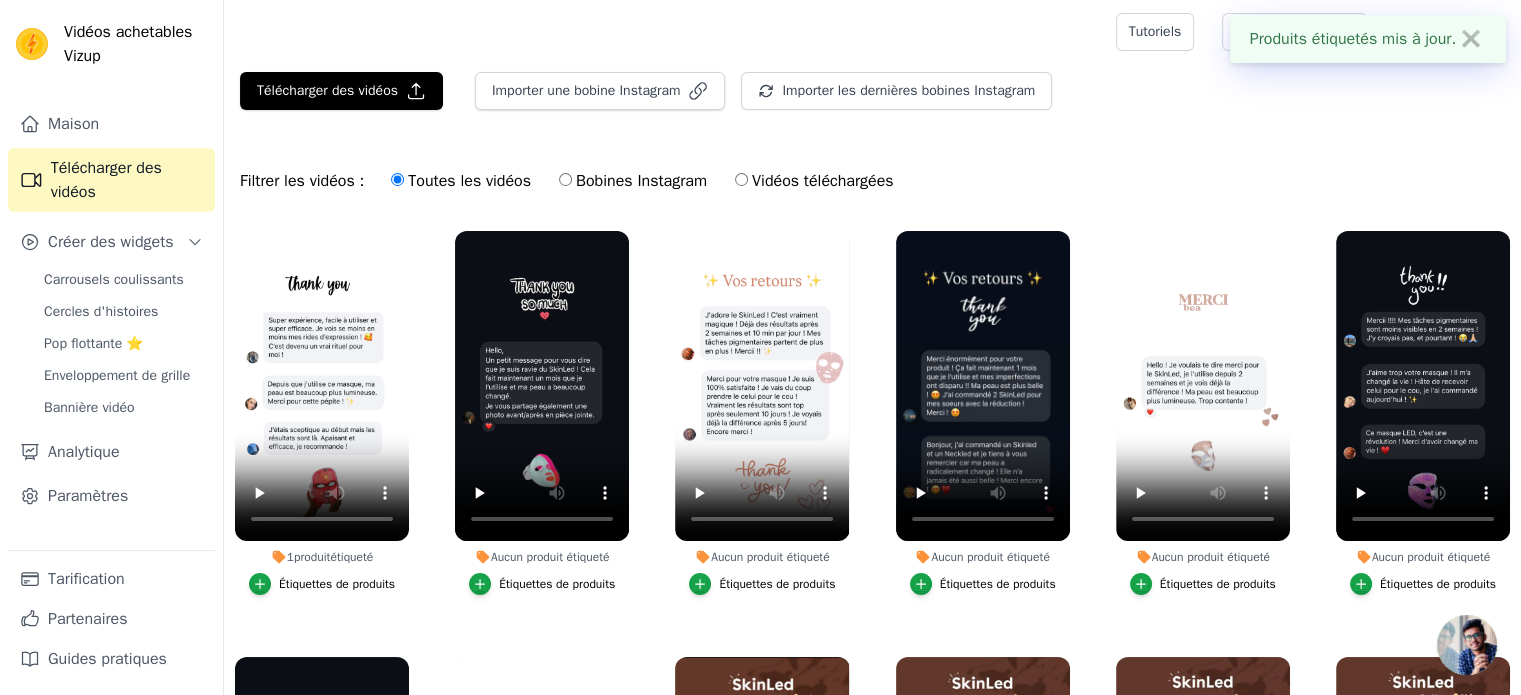 click on "Étiquettes de produits" at bounding box center [557, 584] 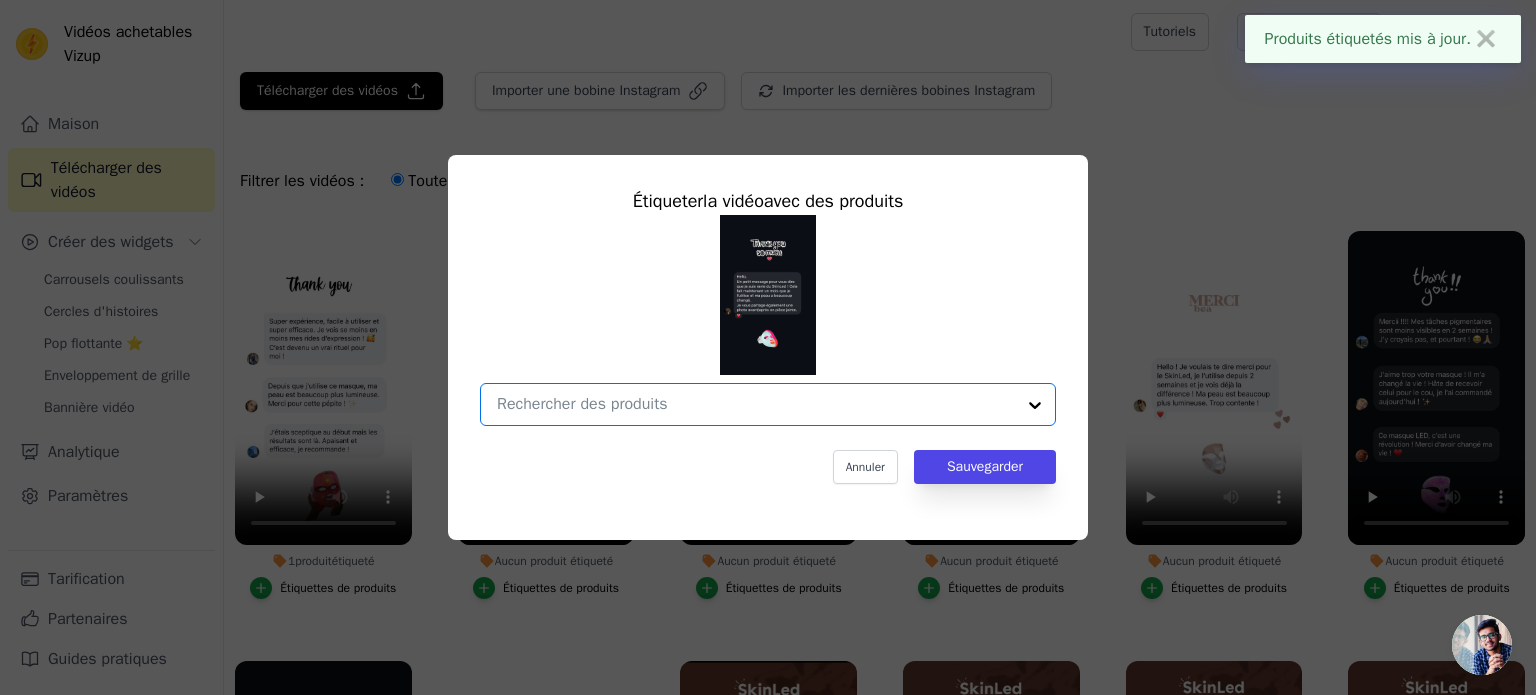 click on "Aucun produit étiqueté     Étiqueter  la vidéo  avec des produits       Option undefined, selected.   Select is focused, type to refine list, press down to open the menu.                   Annuler   Sauvegarder     Étiquettes de produits" at bounding box center [756, 404] 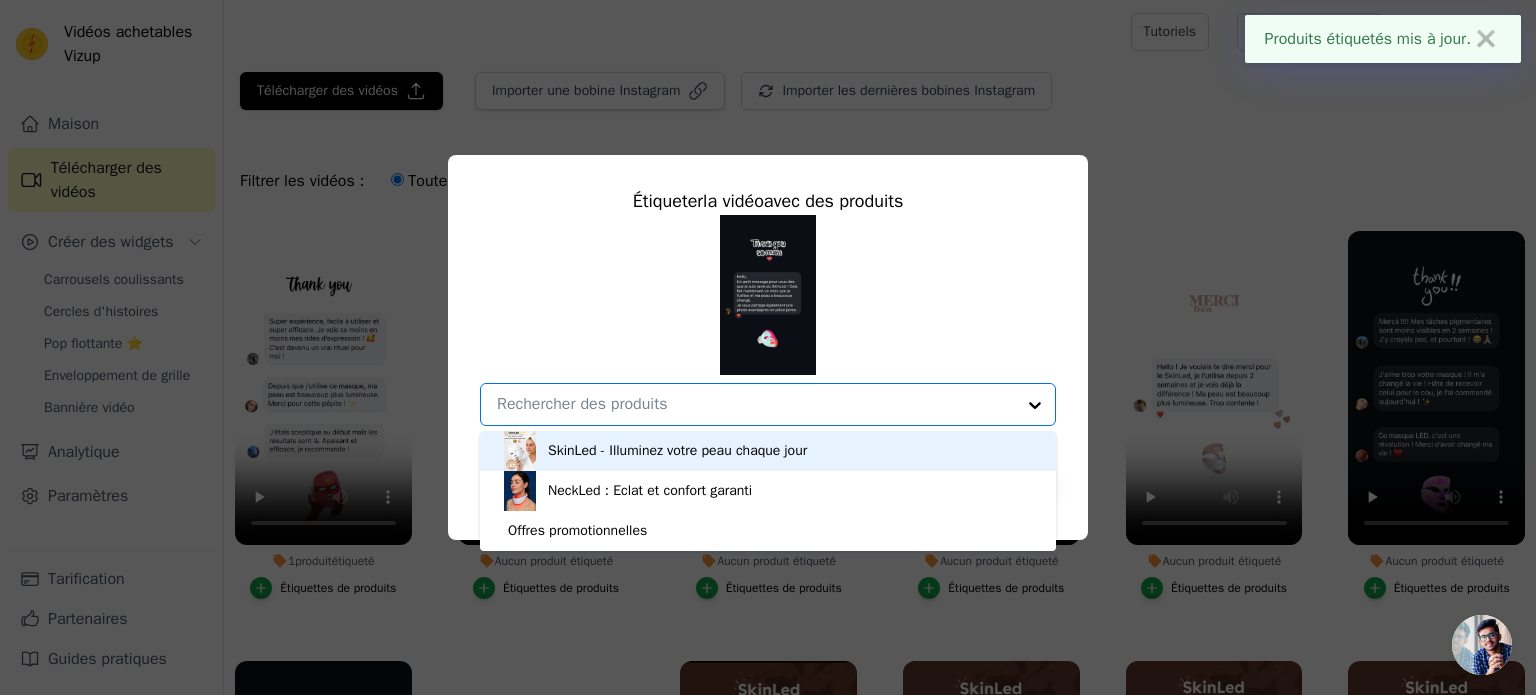click on "SkinLed - Illuminez votre peau chaque jour" at bounding box center (677, 450) 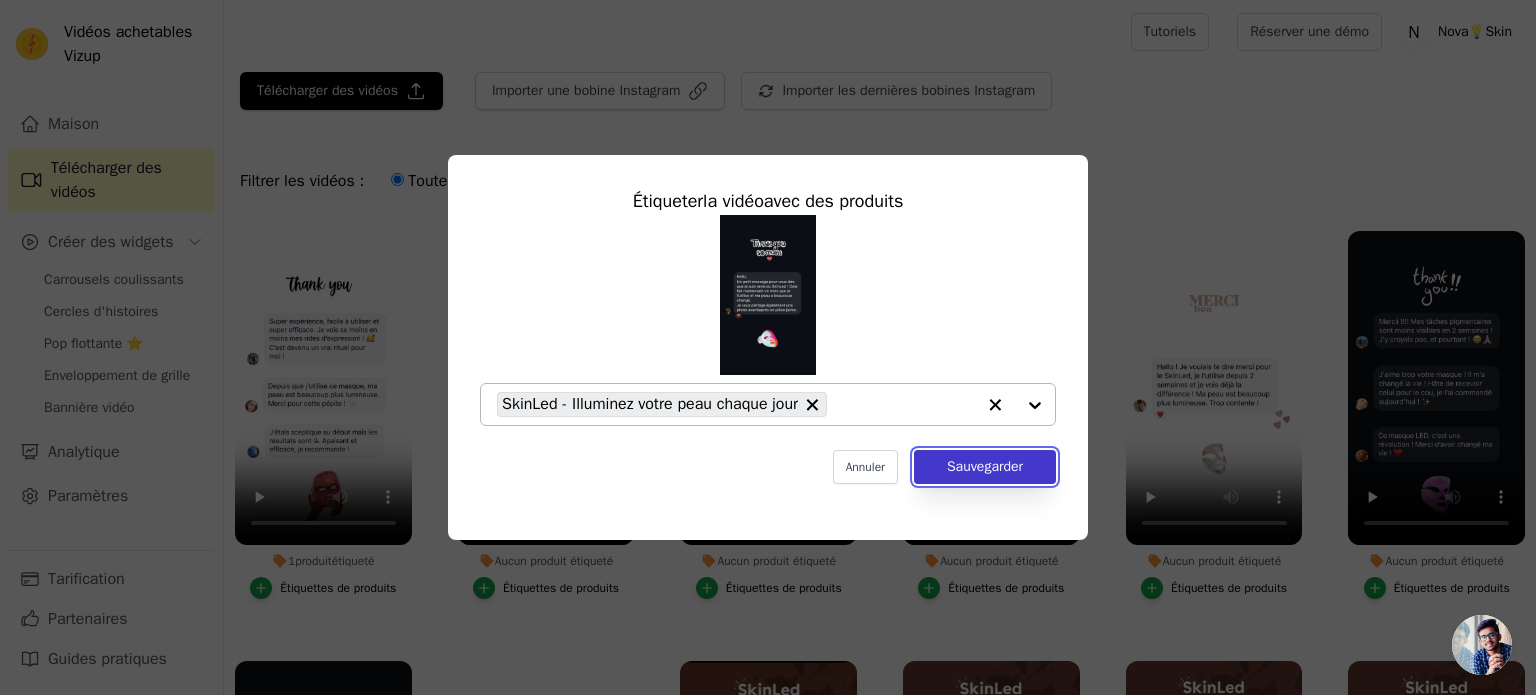 click on "Sauvegarder" at bounding box center [985, 466] 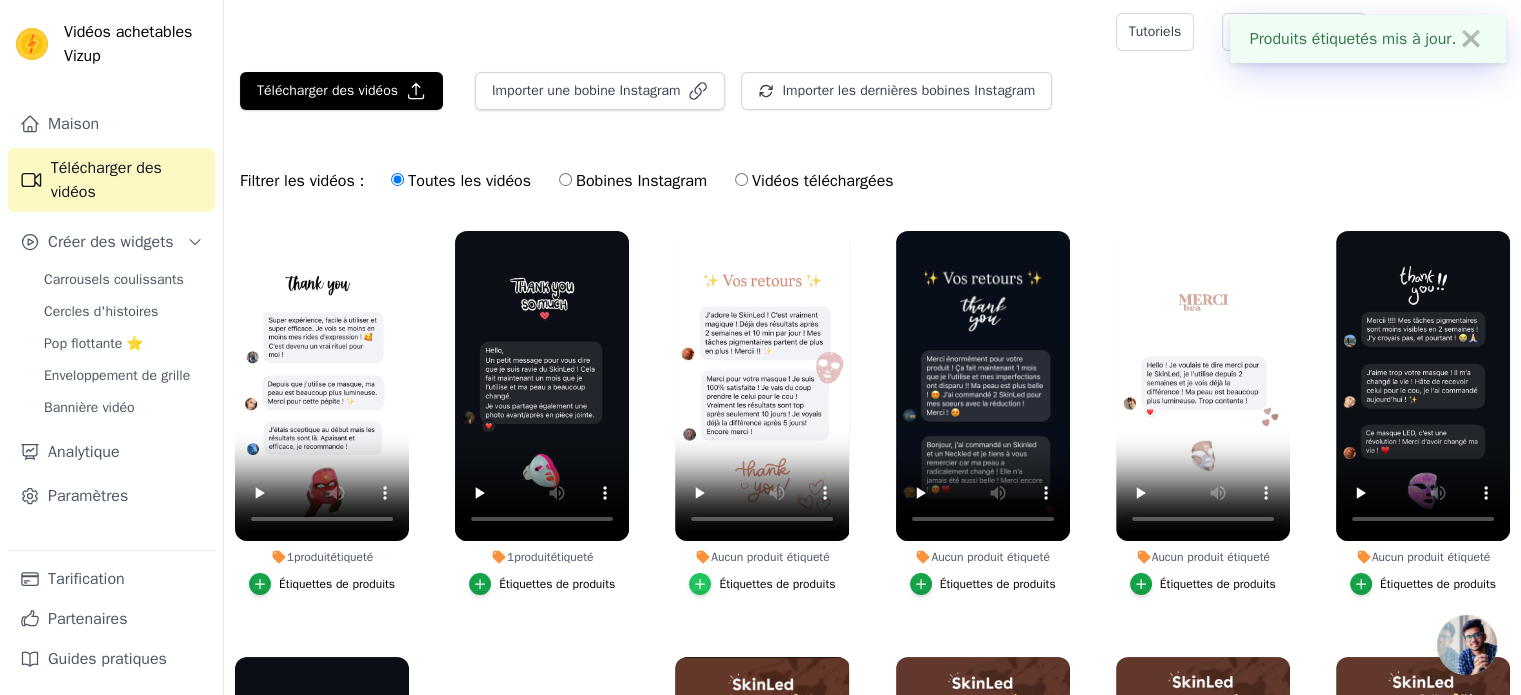 click 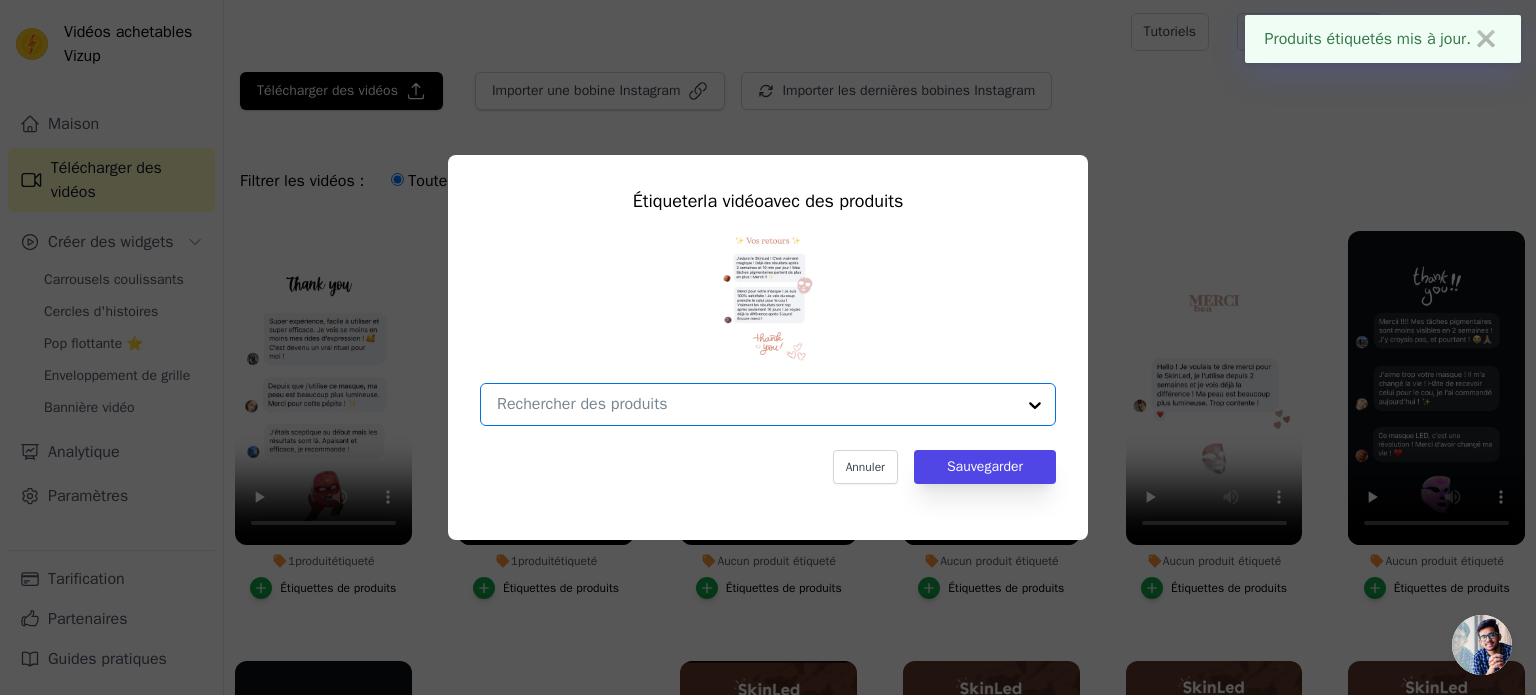click on "Aucun produit étiqueté     Étiqueter  la vidéo  avec des produits       Option undefined, selected.   Select is focused, type to refine list, press down to open the menu.                   Annuler   Sauvegarder     Étiquettes de produits" at bounding box center (756, 404) 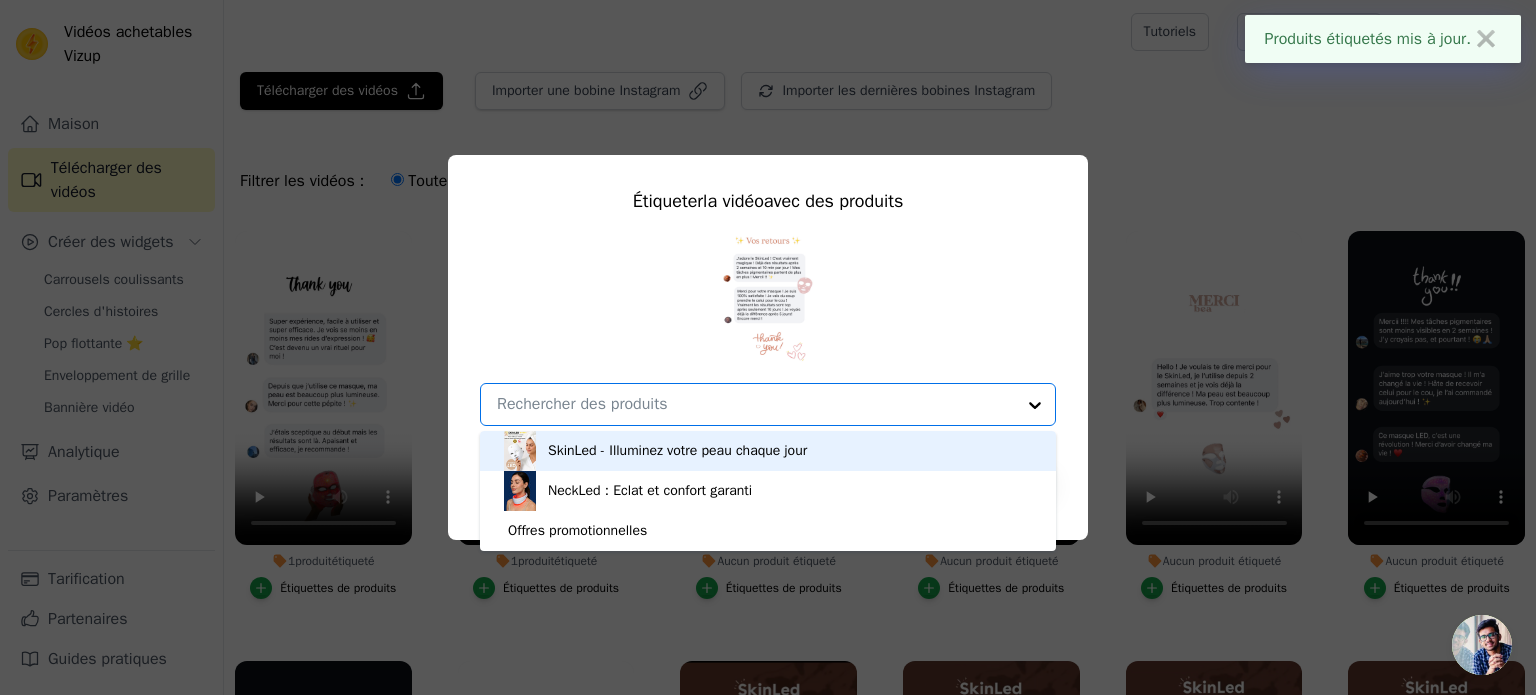 click on "SkinLed - Illuminez votre peau chaque jour" at bounding box center (677, 450) 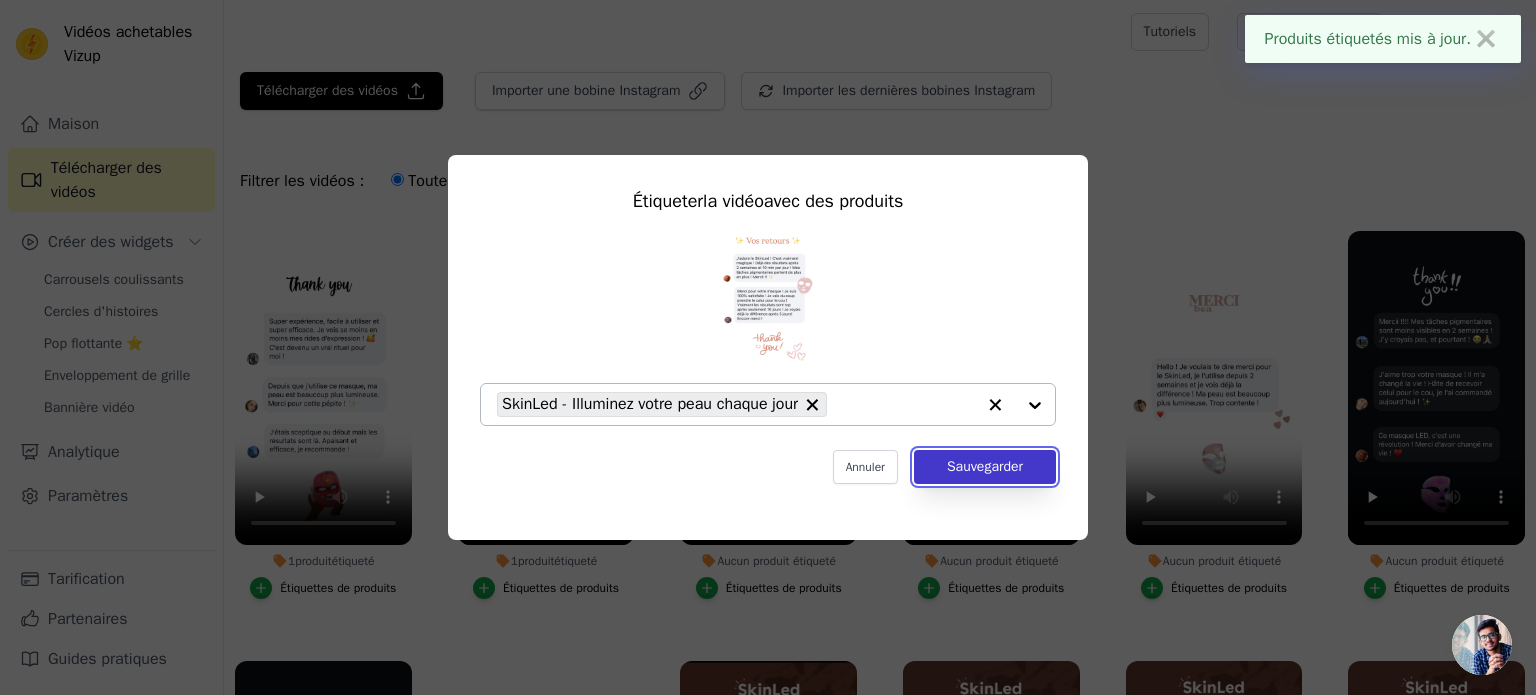 click on "Sauvegarder" at bounding box center (985, 466) 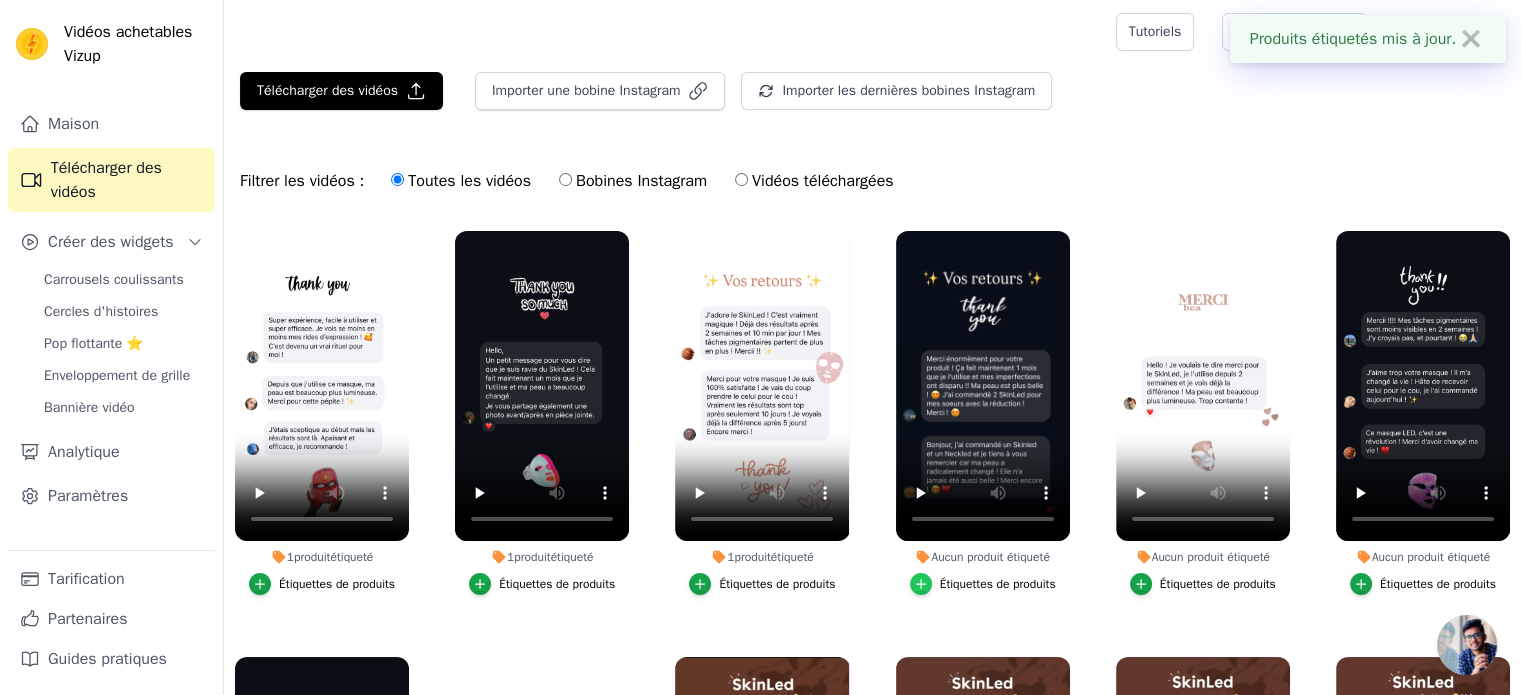click 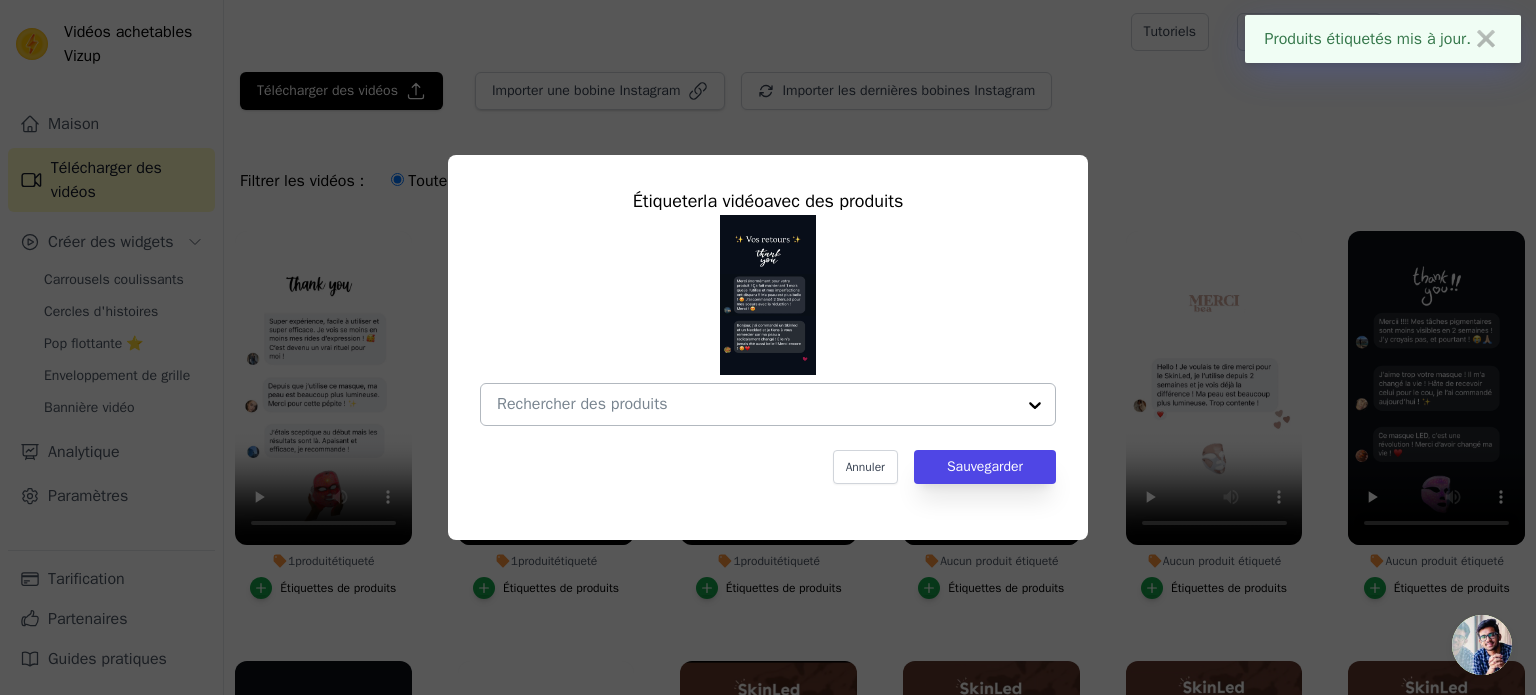 click on "Aucun produit étiqueté     Étiqueter  la vidéo  avec des produits                         Annuler   Sauvegarder     Étiquettes de produits" at bounding box center (756, 404) 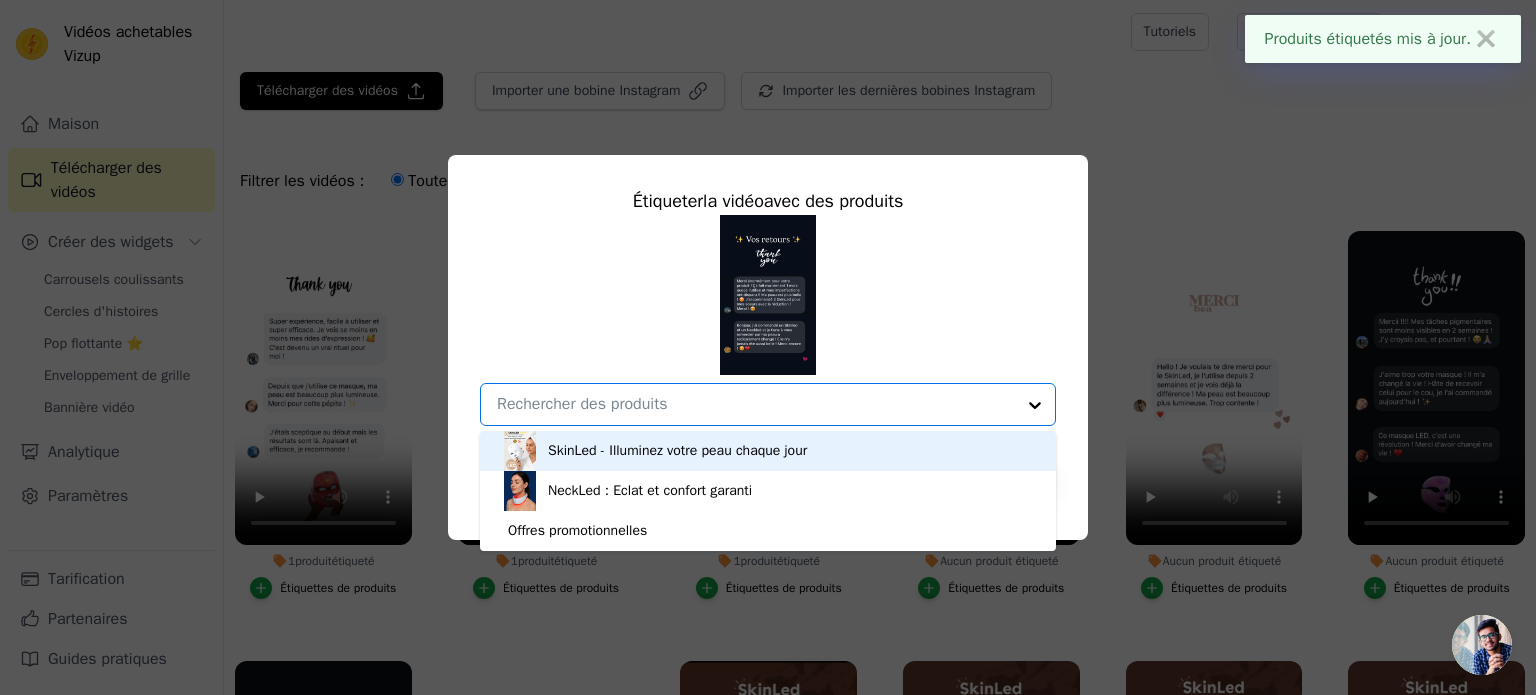 click on "SkinLed - Illuminez votre peau chaque jour" at bounding box center (768, 451) 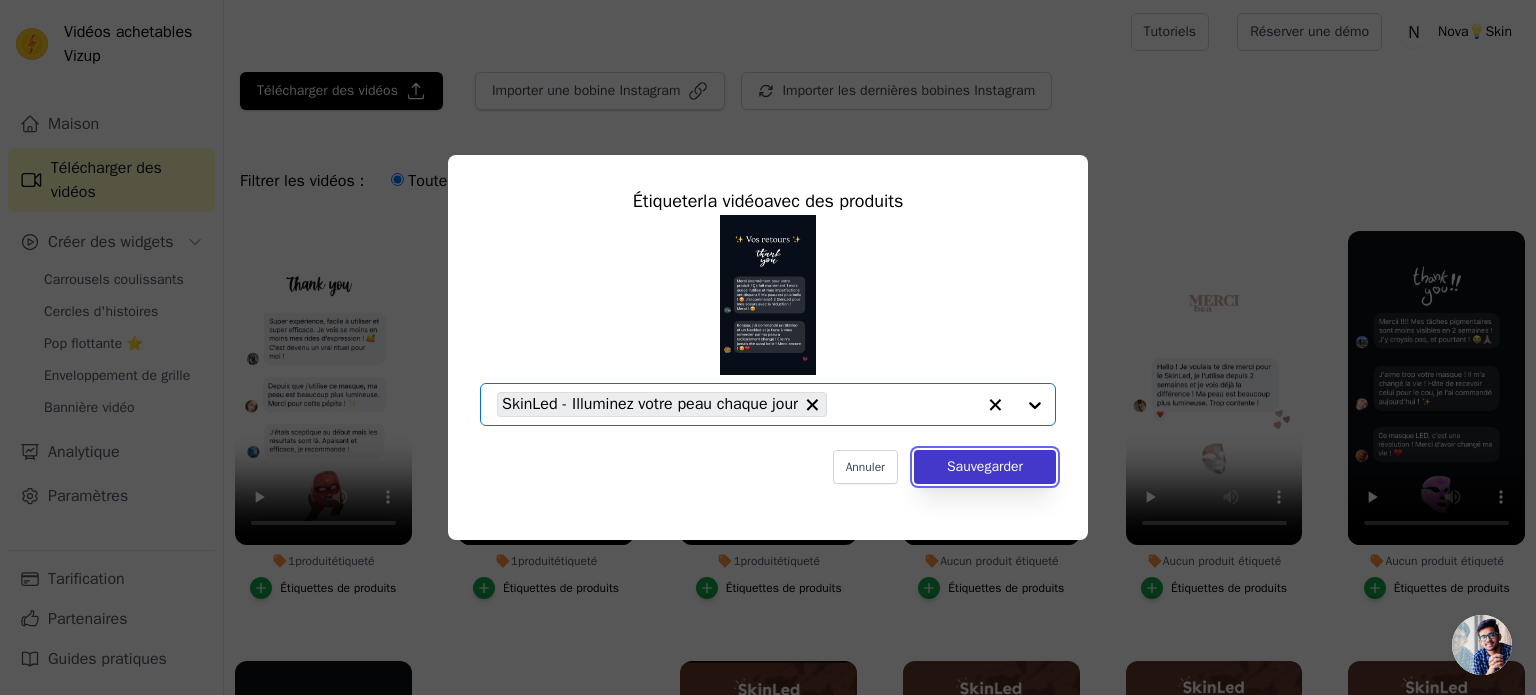 click on "Sauvegarder" at bounding box center [985, 466] 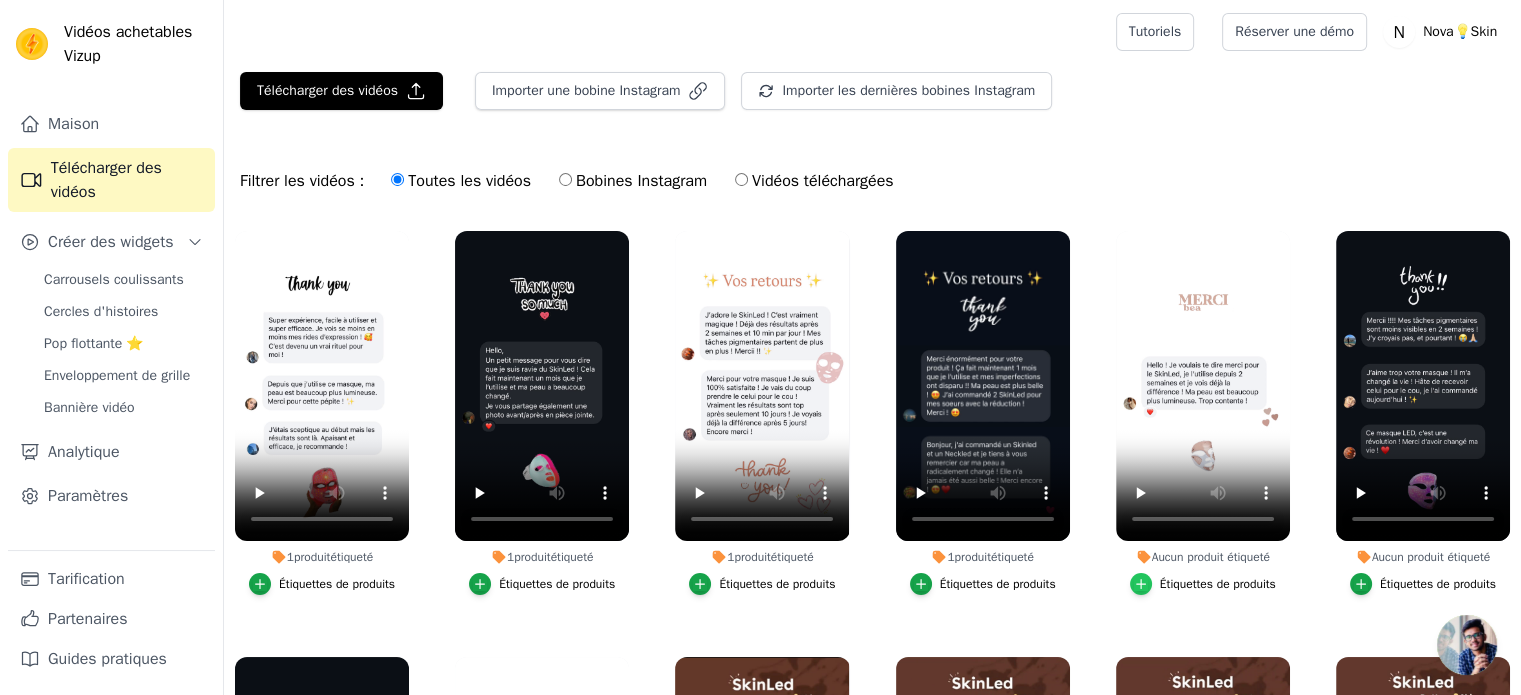 click 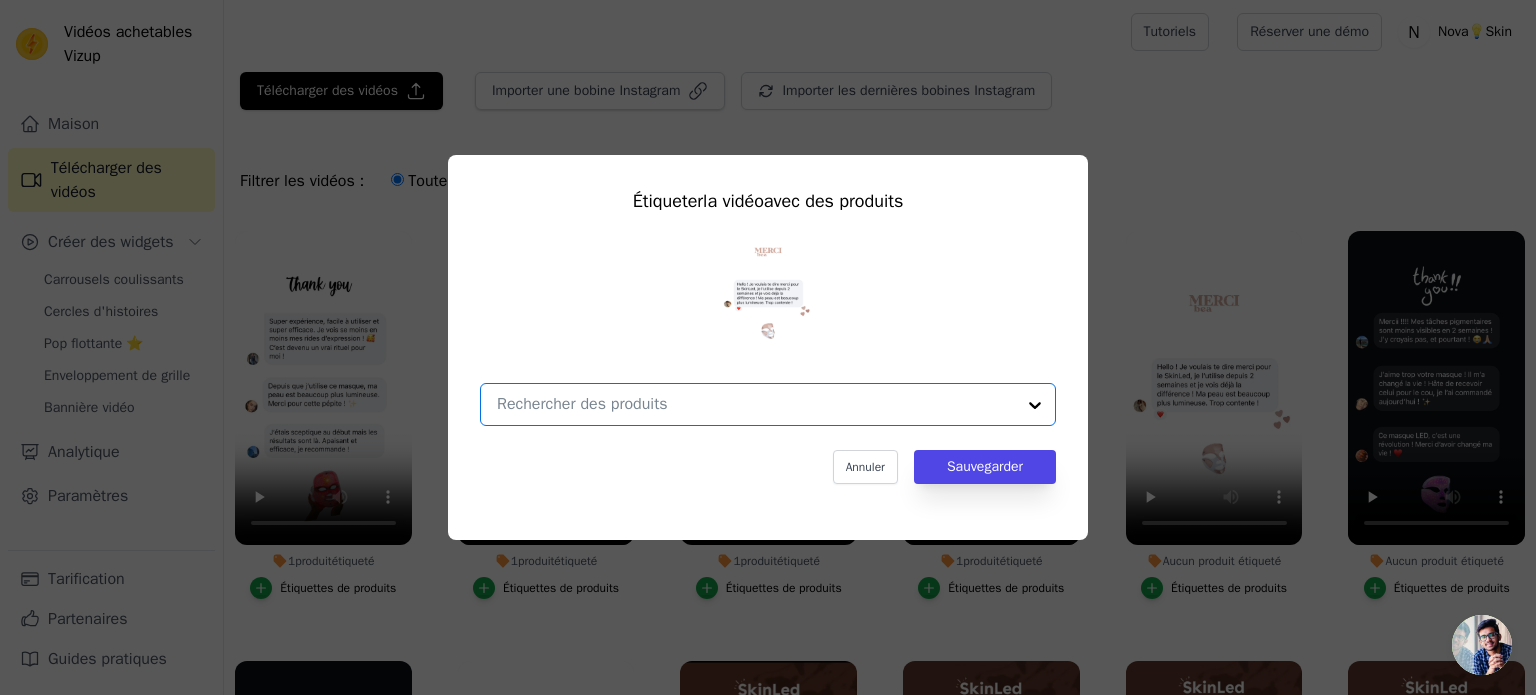 click on "Aucun produit étiqueté     Étiqueter  la vidéo  avec des produits       Option undefined, selected.   Select is focused, type to refine list, press down to open the menu.                   Annuler   Sauvegarder     Étiquettes de produits" at bounding box center [756, 404] 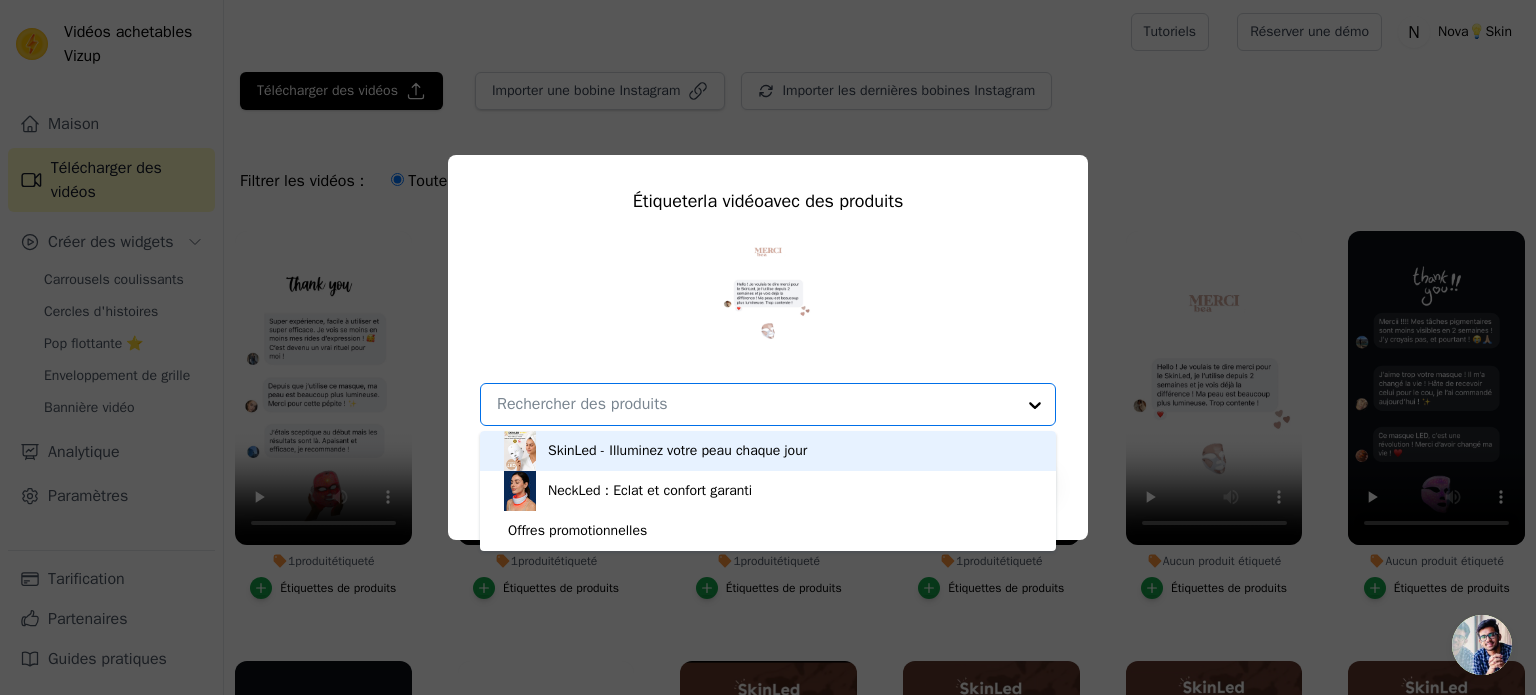 click on "SkinLed - Illuminez votre peau chaque jour" at bounding box center (768, 451) 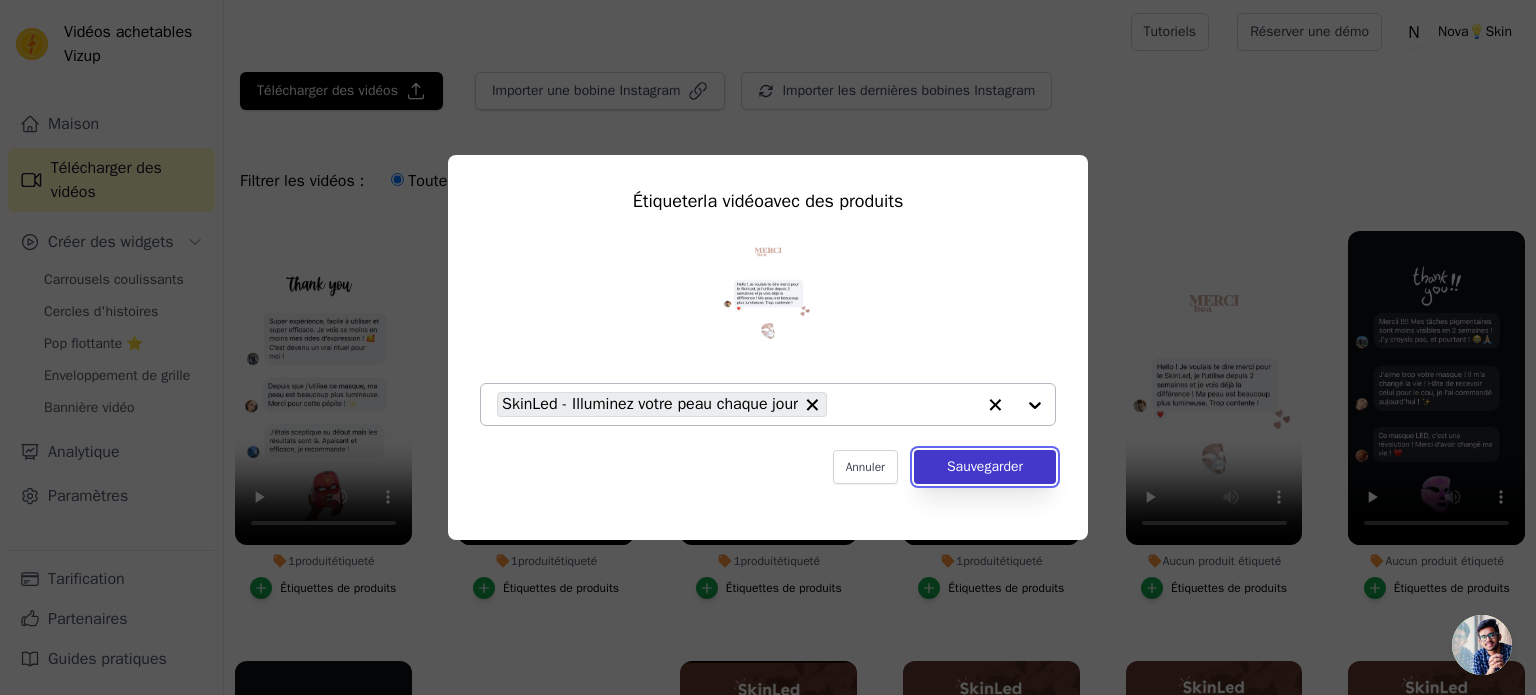 click on "Sauvegarder" at bounding box center [985, 466] 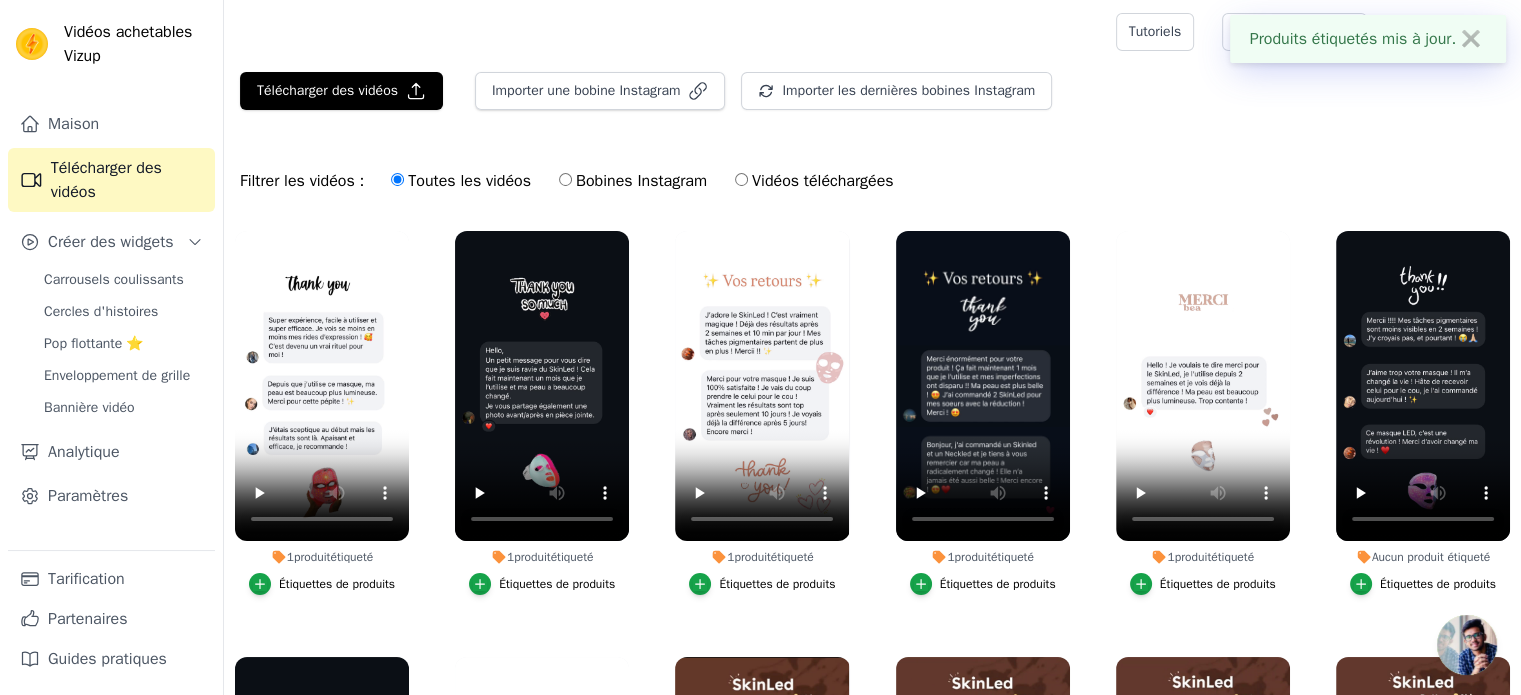 click on "Étiquettes de produits" at bounding box center (1423, 584) 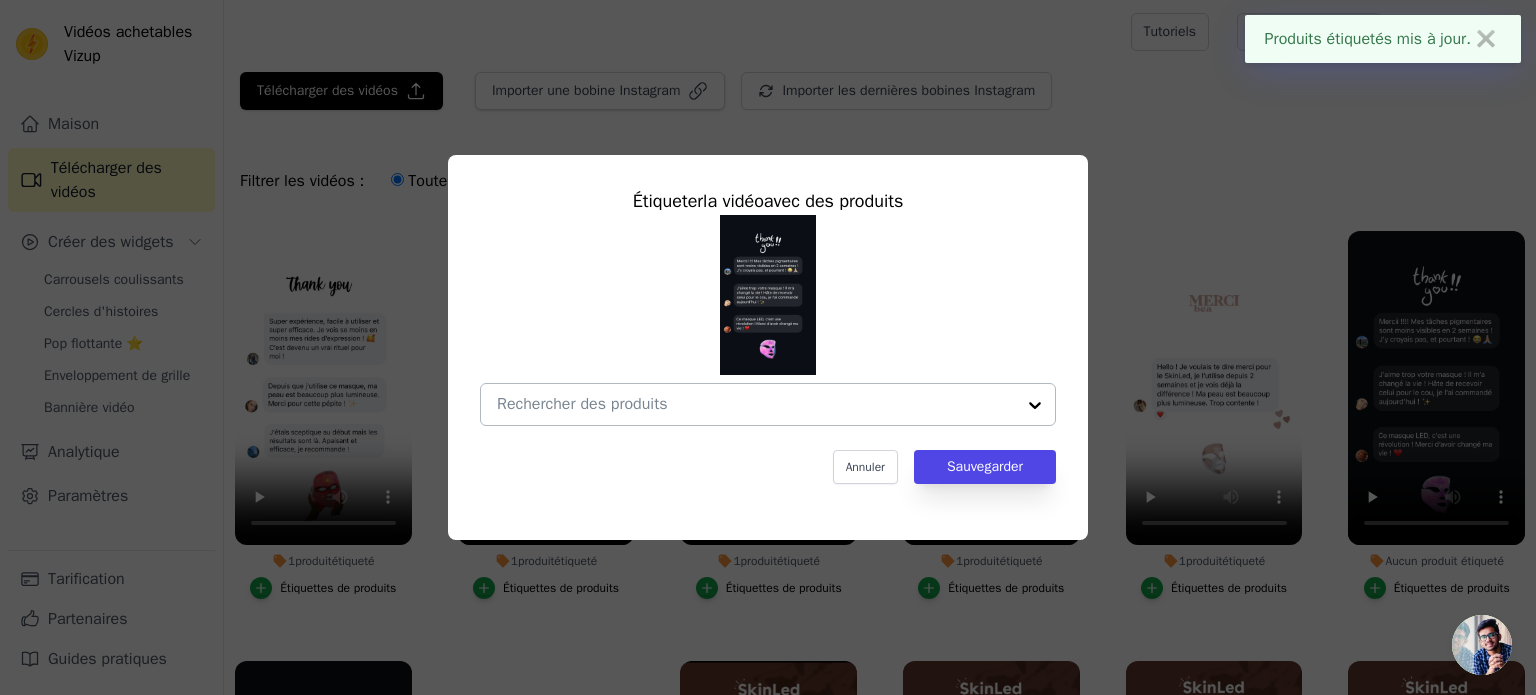 click on "Aucun produit étiqueté     Étiqueter  la vidéo  avec des produits                         Annuler   Sauvegarder     Étiquettes de produits" at bounding box center [756, 404] 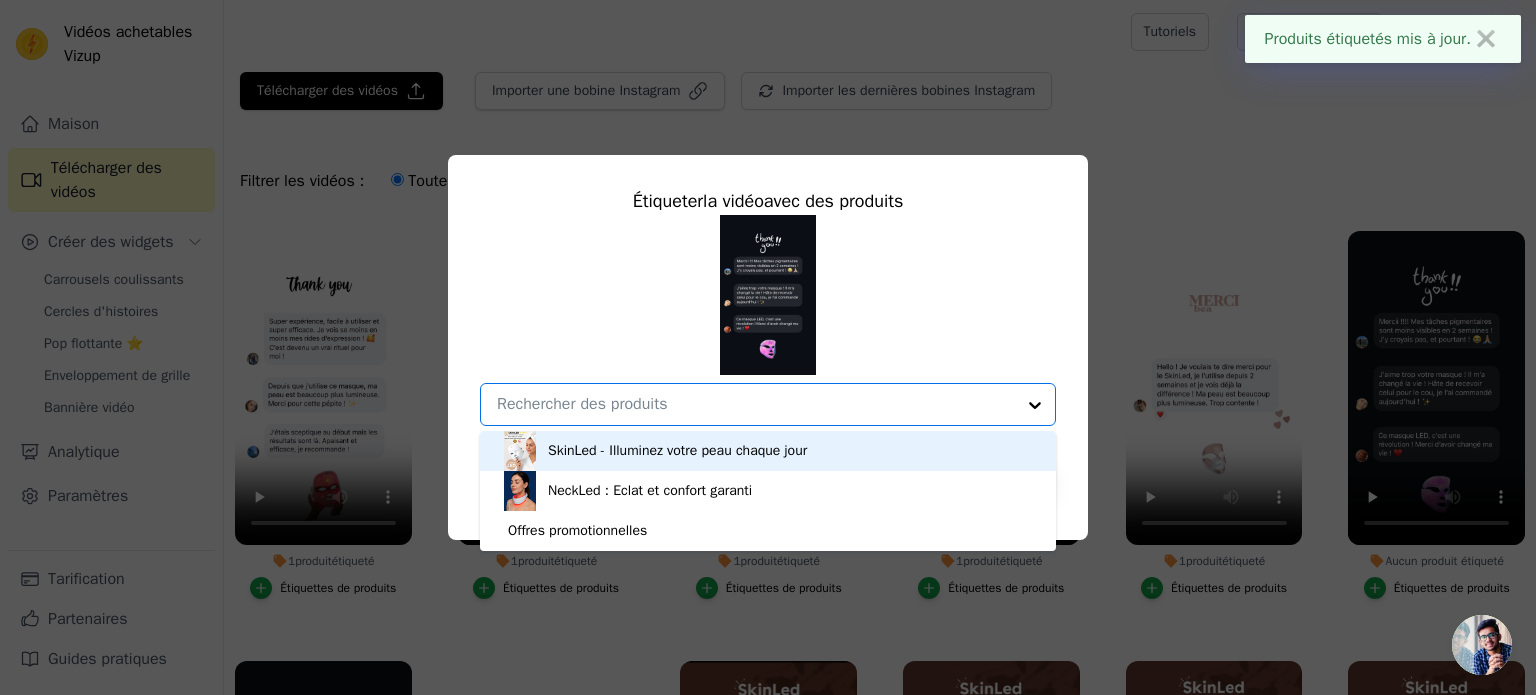 click on "SkinLed - Illuminez votre peau chaque jour" at bounding box center [677, 450] 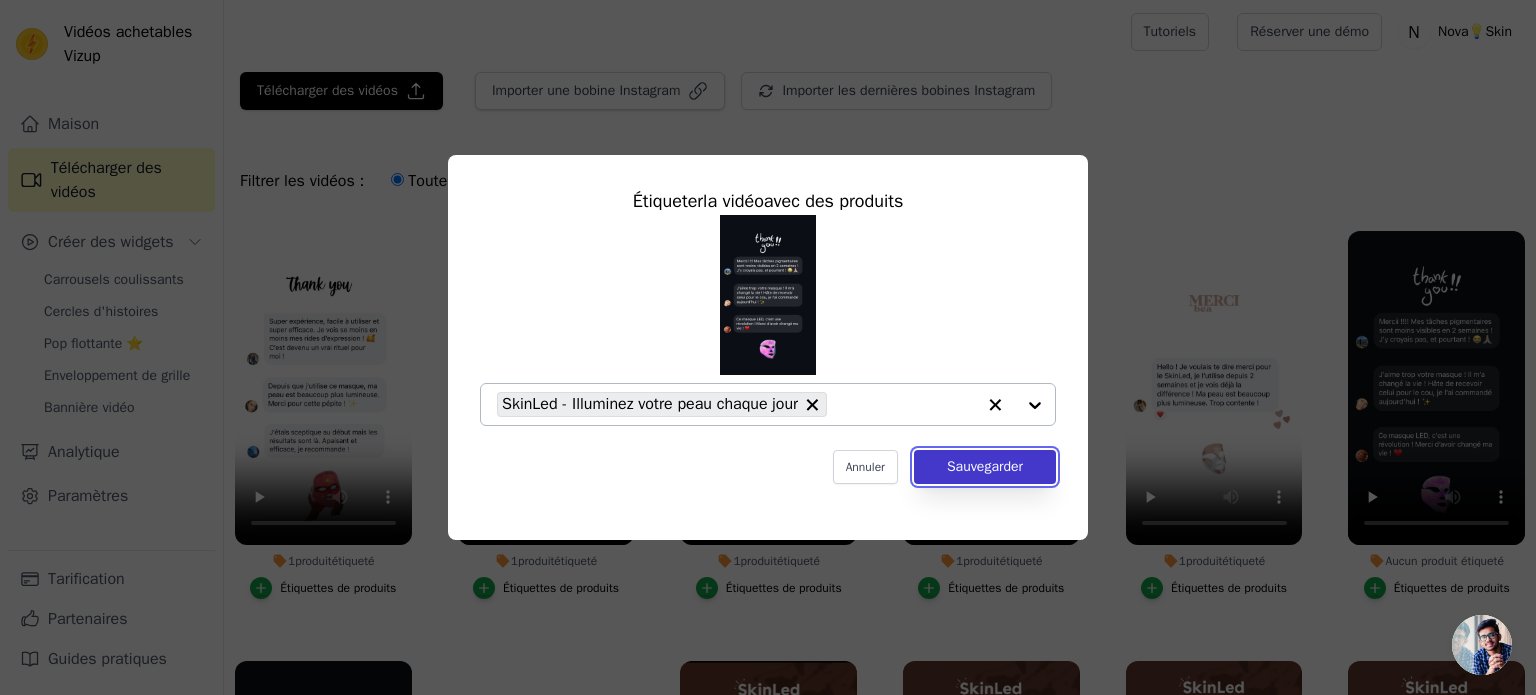 click on "Sauvegarder" at bounding box center (985, 467) 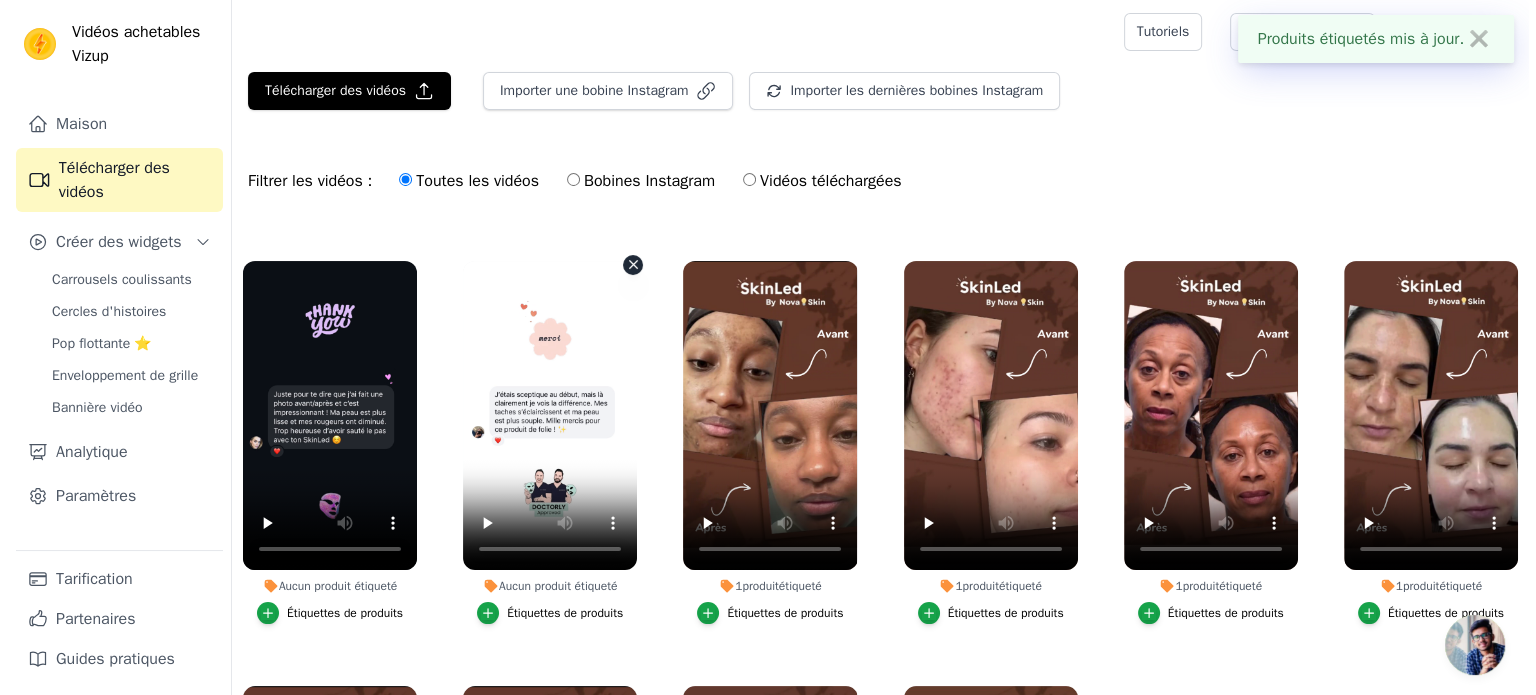 scroll, scrollTop: 408, scrollLeft: 0, axis: vertical 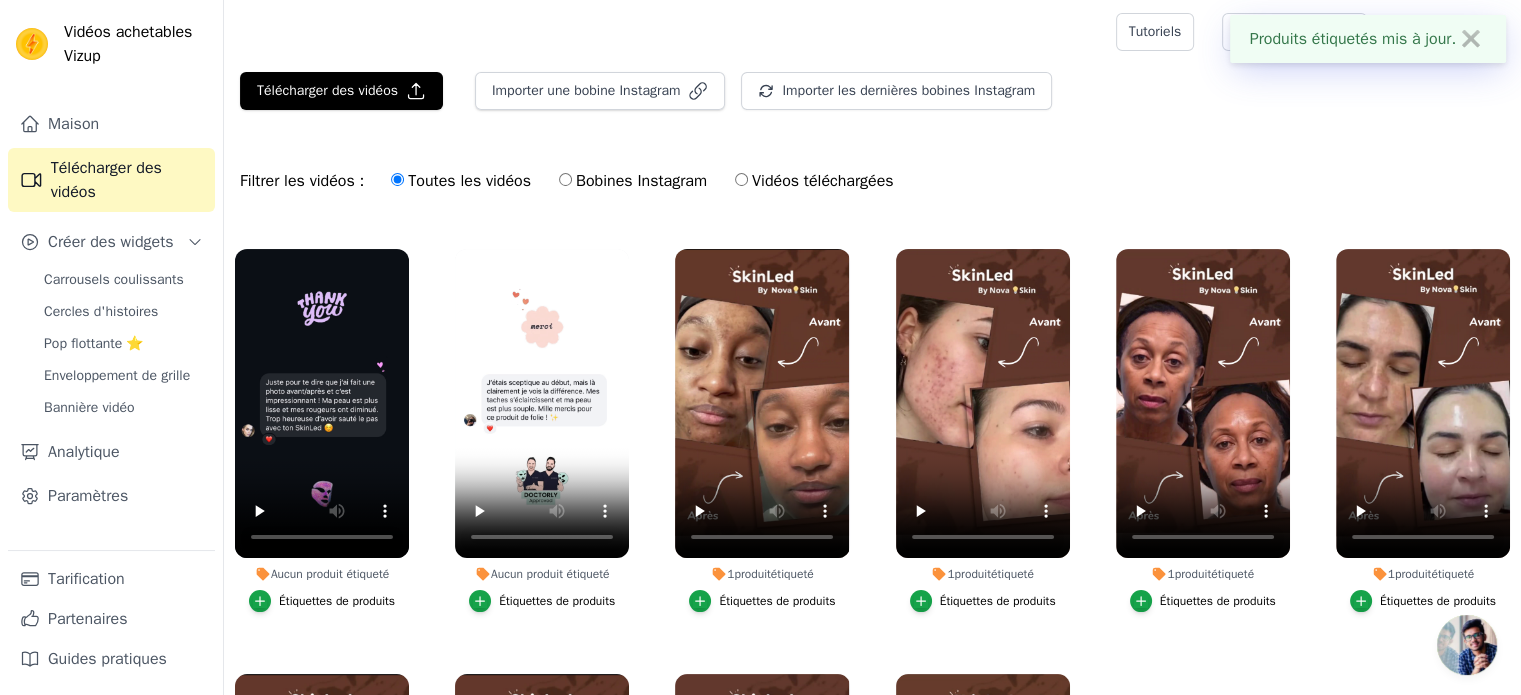 click on "Étiquettes de produits" at bounding box center [337, 601] 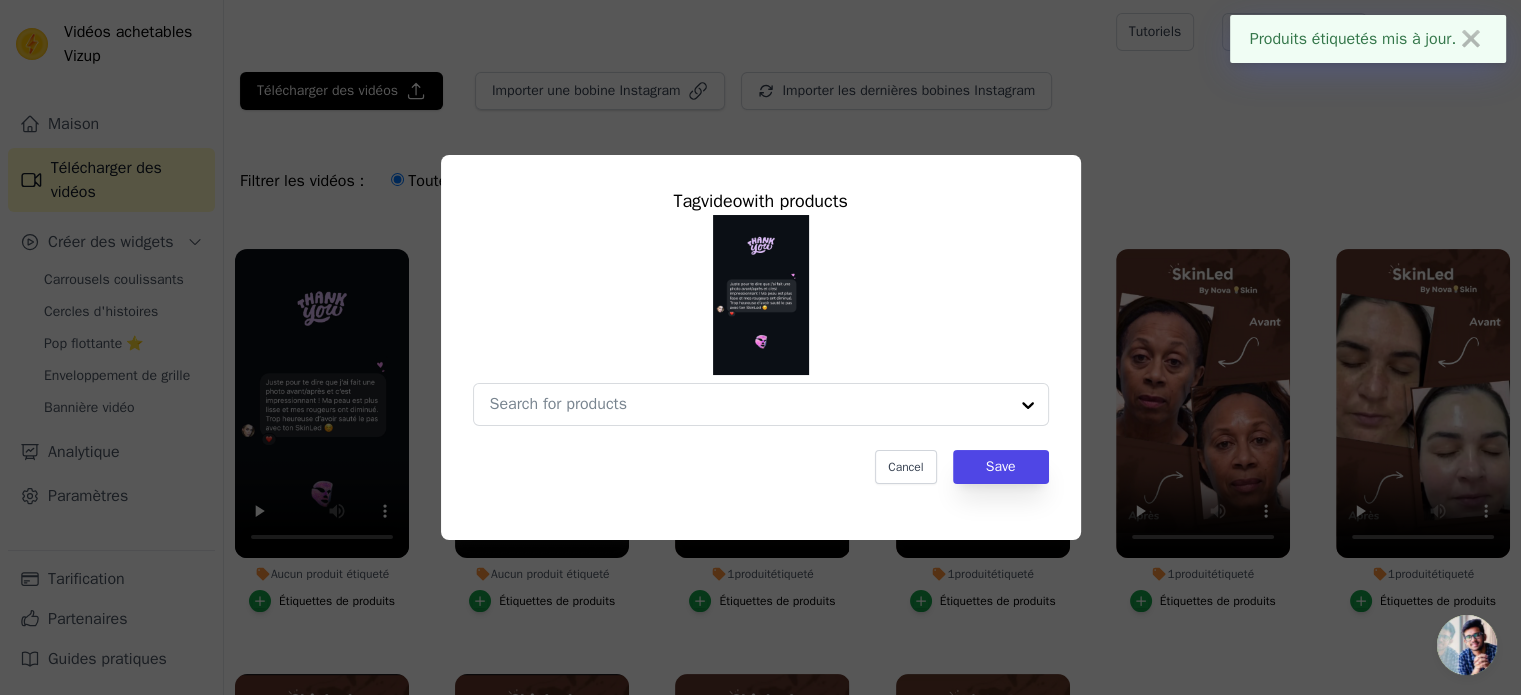 scroll, scrollTop: 412, scrollLeft: 0, axis: vertical 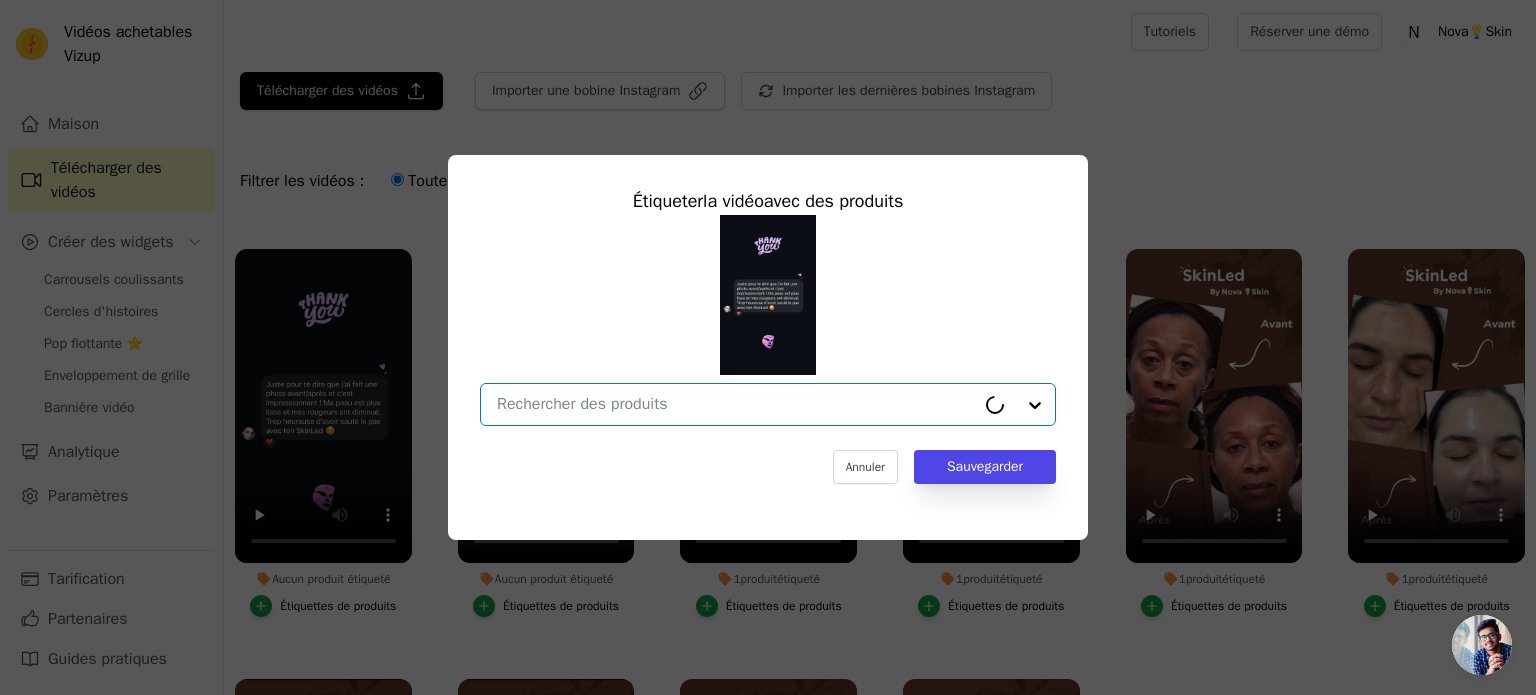 click on "Aucun produit étiqueté     Étiqueter  la vidéo  avec des produits       Option undefined, selected.   Select is focused, type to refine list, press down to open the menu.                   Annuler   Sauvegarder     Étiquettes de produits" at bounding box center (736, 404) 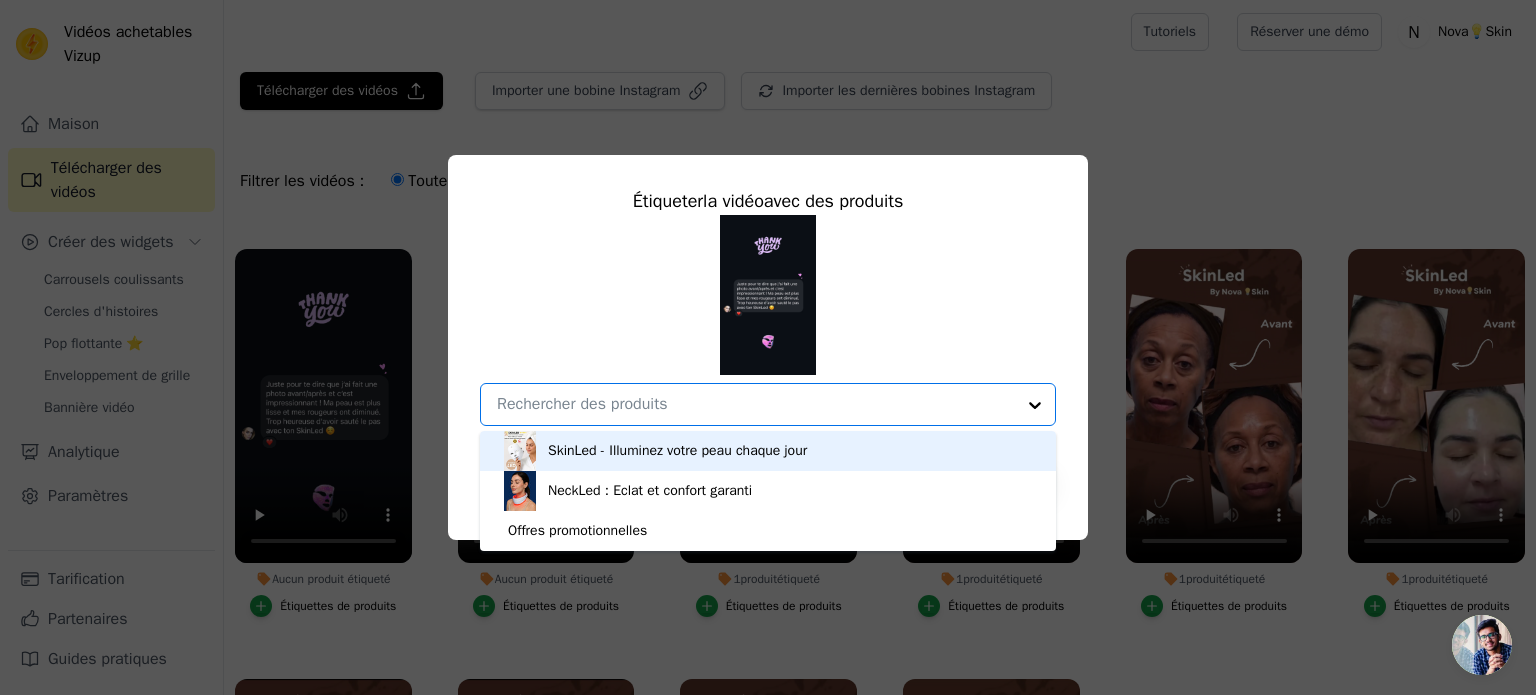 click on "SkinLed - Illuminez votre peau chaque jour" at bounding box center [677, 450] 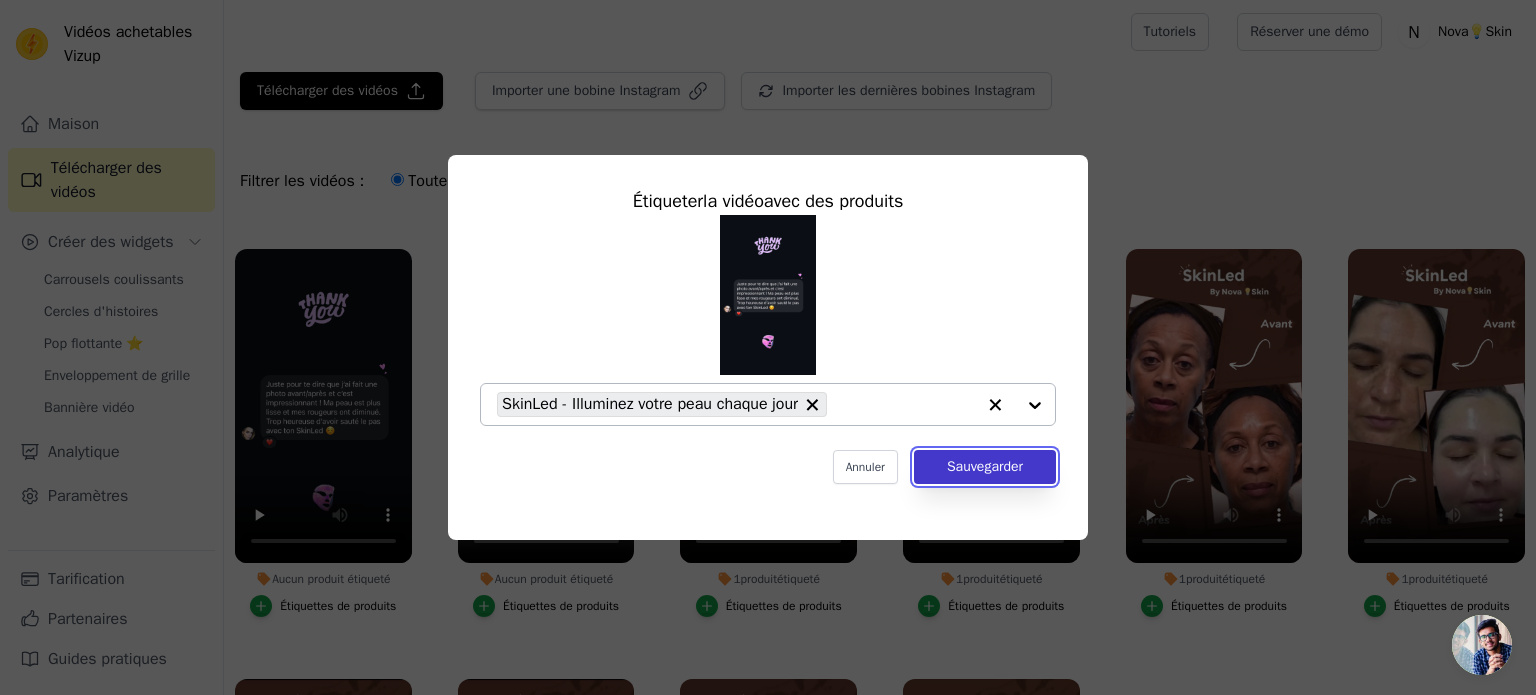 drag, startPoint x: 984, startPoint y: 481, endPoint x: 965, endPoint y: 472, distance: 21.023796 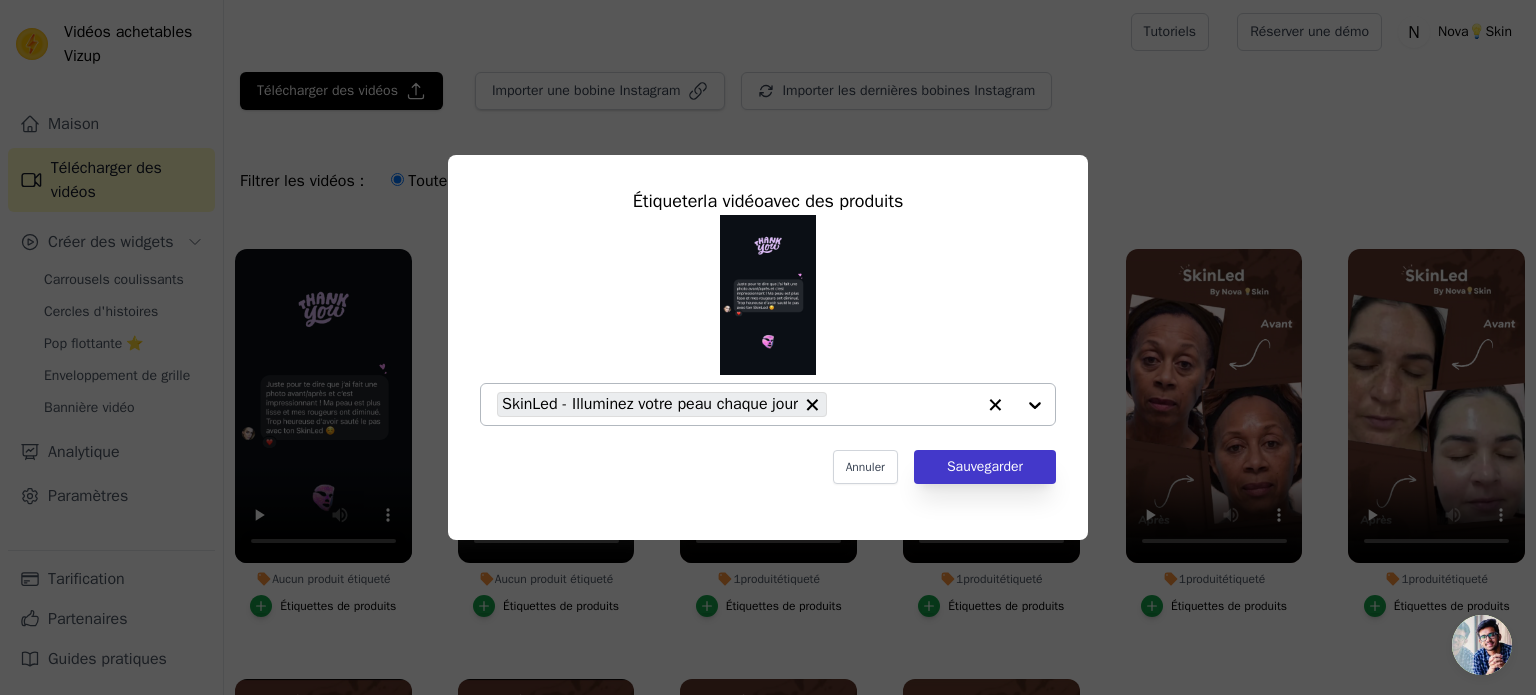 scroll, scrollTop: 408, scrollLeft: 0, axis: vertical 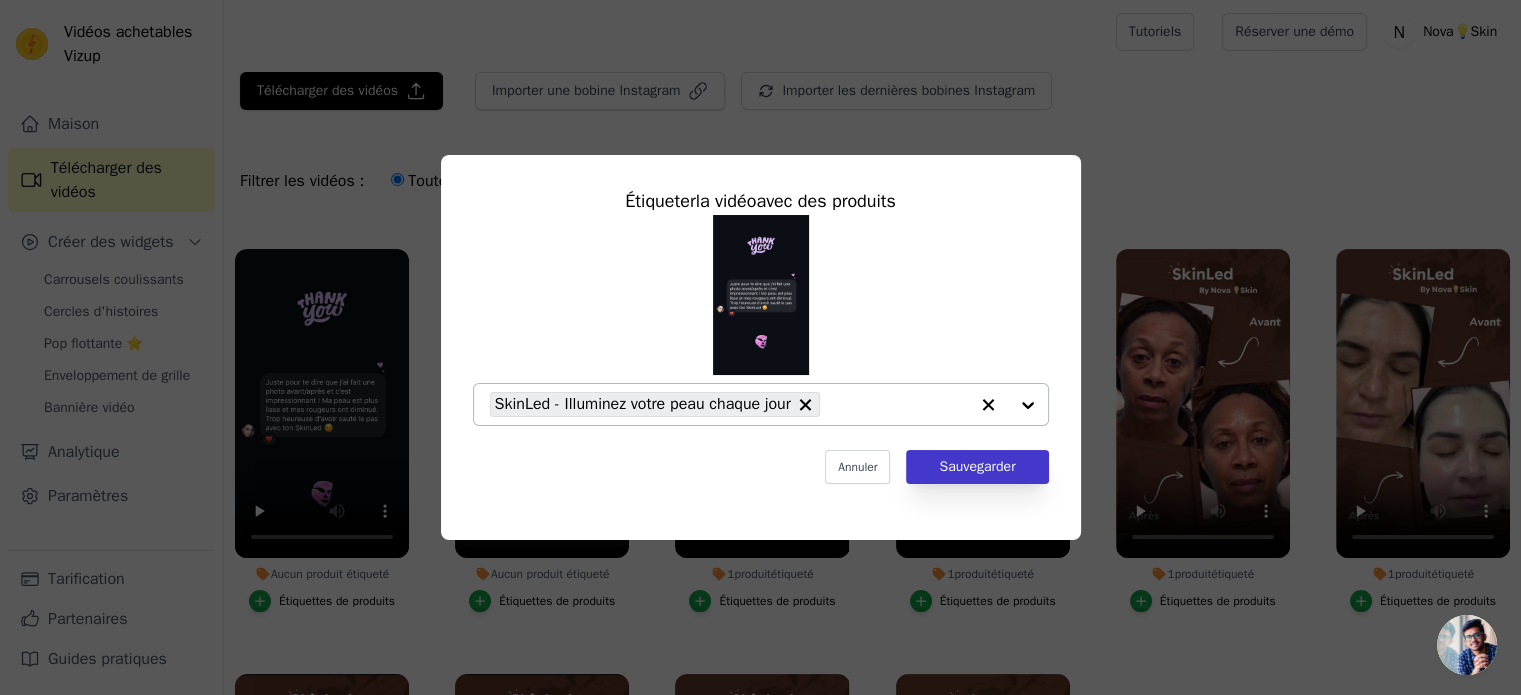 click on "1  produit  étiqueté       Étiquettes de produits           1  produit  étiqueté       Étiquettes de produits           1  produit  étiqueté       Étiquettes de produits           1  produit  étiqueté       Étiquettes de produits           1  produit  étiqueté       Étiquettes de produits           1  produit  étiqueté       Étiquettes de produits
Aucun produit étiqueté     Étiqueter  la vidéo  avec des produits           SkinLed - Illuminez votre peau chaque jour                   Annuler   Sauvegarder     Étiquettes de produits
Aucun produit étiqueté       Étiquettes de produits           1  produit  étiqueté       Étiquettes de produits           1  produit  étiqueté       Étiquettes de produits           1  produit  étiqueté       Étiquettes de produits           1  produit  étiqueté       Étiquettes de produits           1  produit  étiqueté       Étiquettes de produits           1  produit  étiqueté" at bounding box center (872, 535) 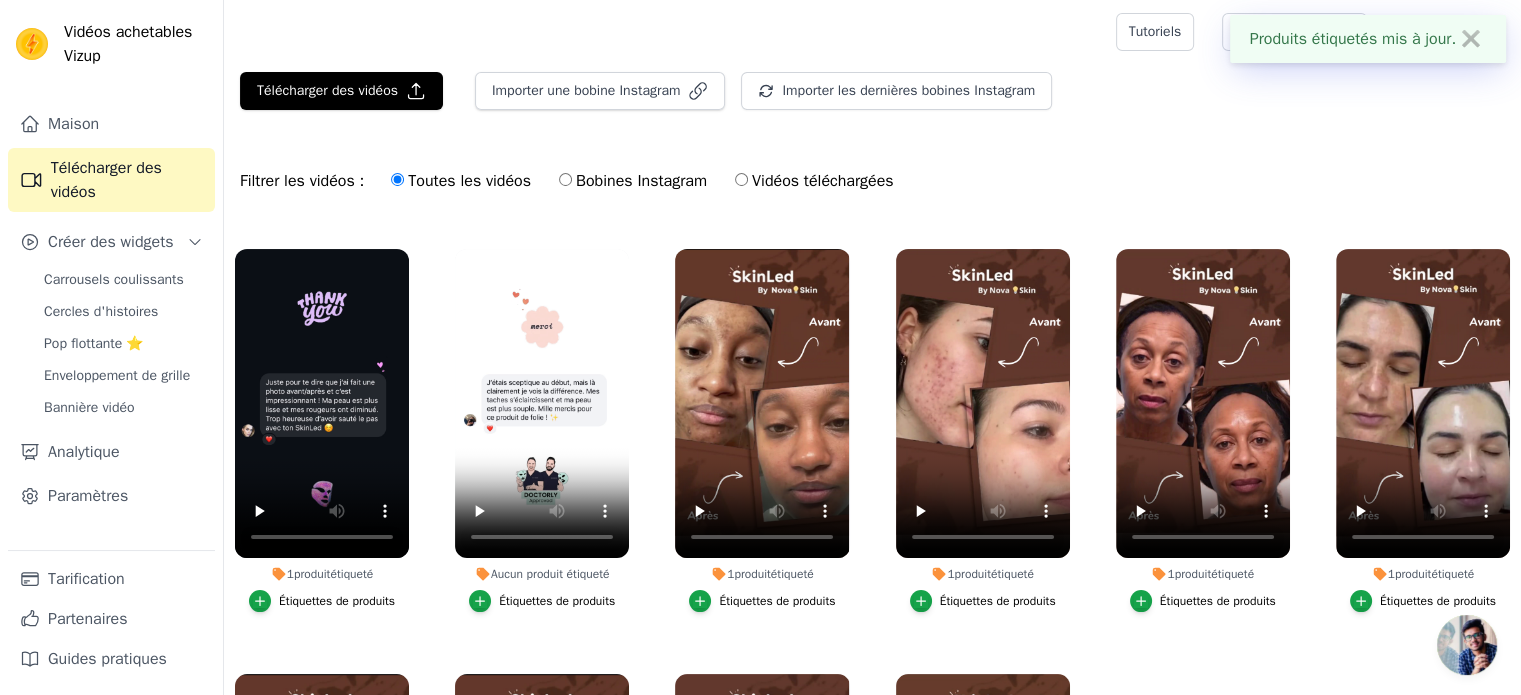 click on "Étiquettes de produits" at bounding box center [557, 601] 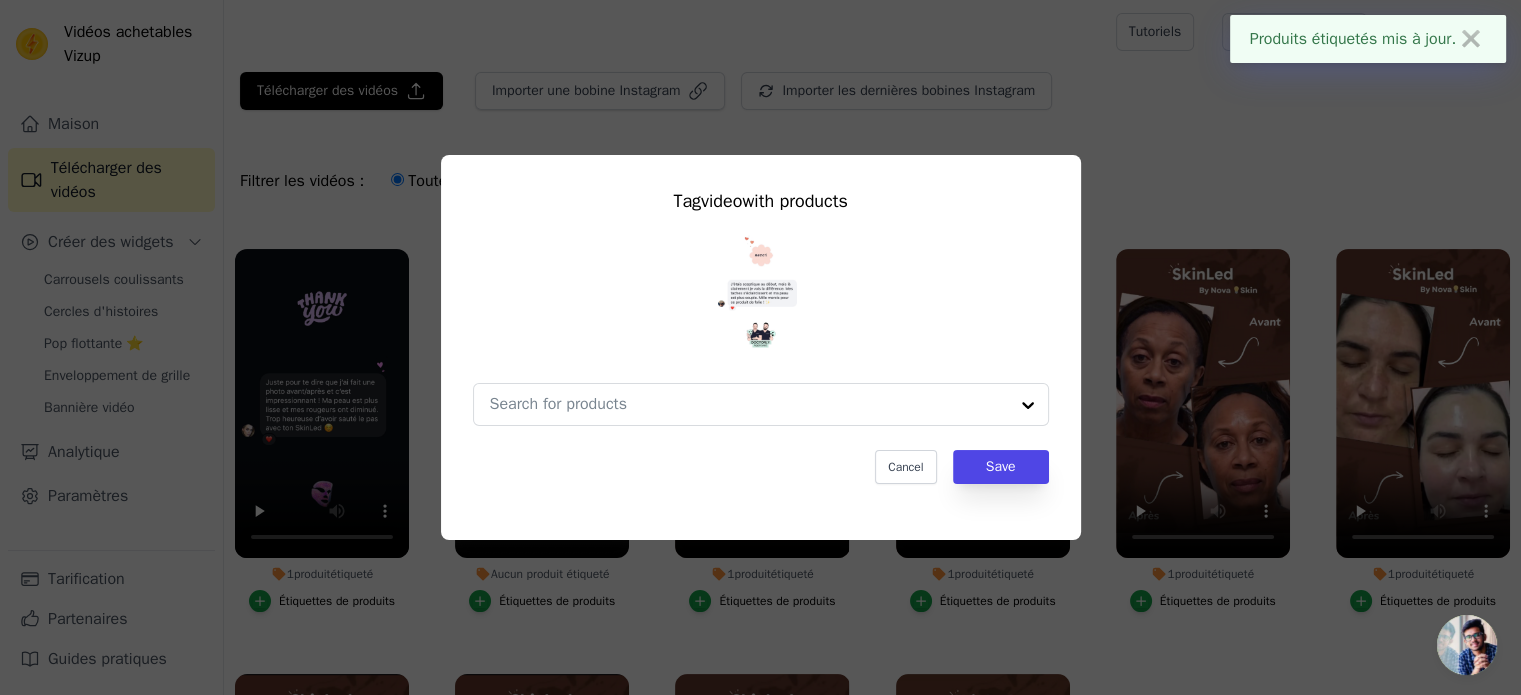 scroll, scrollTop: 412, scrollLeft: 0, axis: vertical 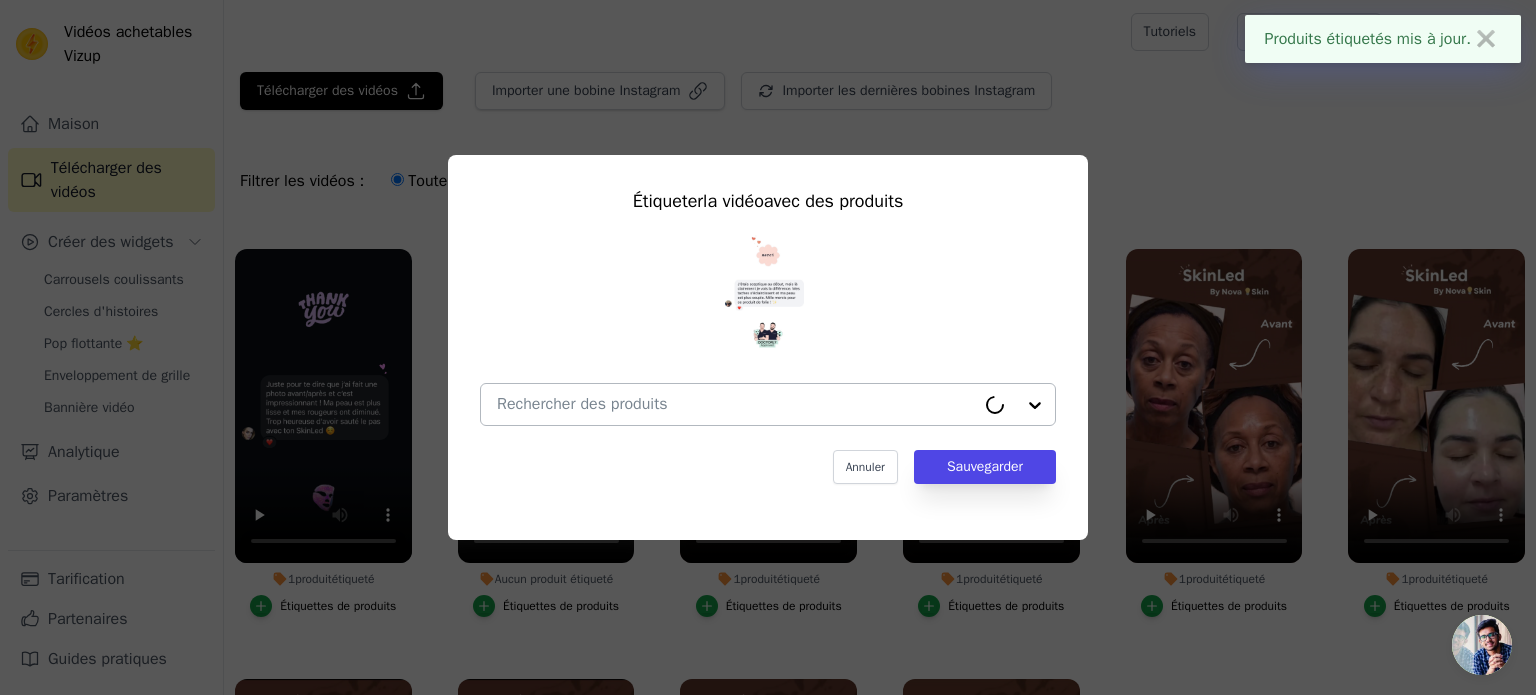 click at bounding box center (736, 404) 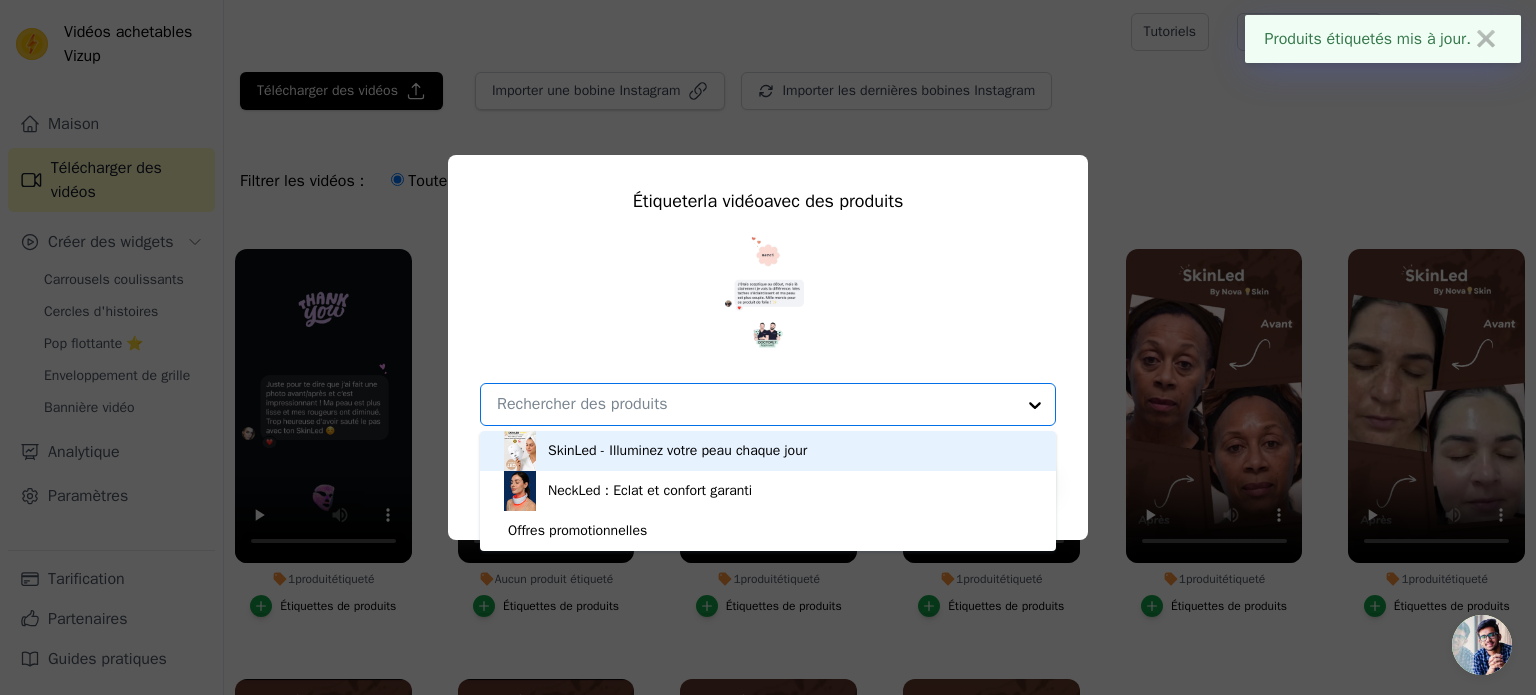 click on "SkinLed - Illuminez votre peau chaque jour" at bounding box center [768, 451] 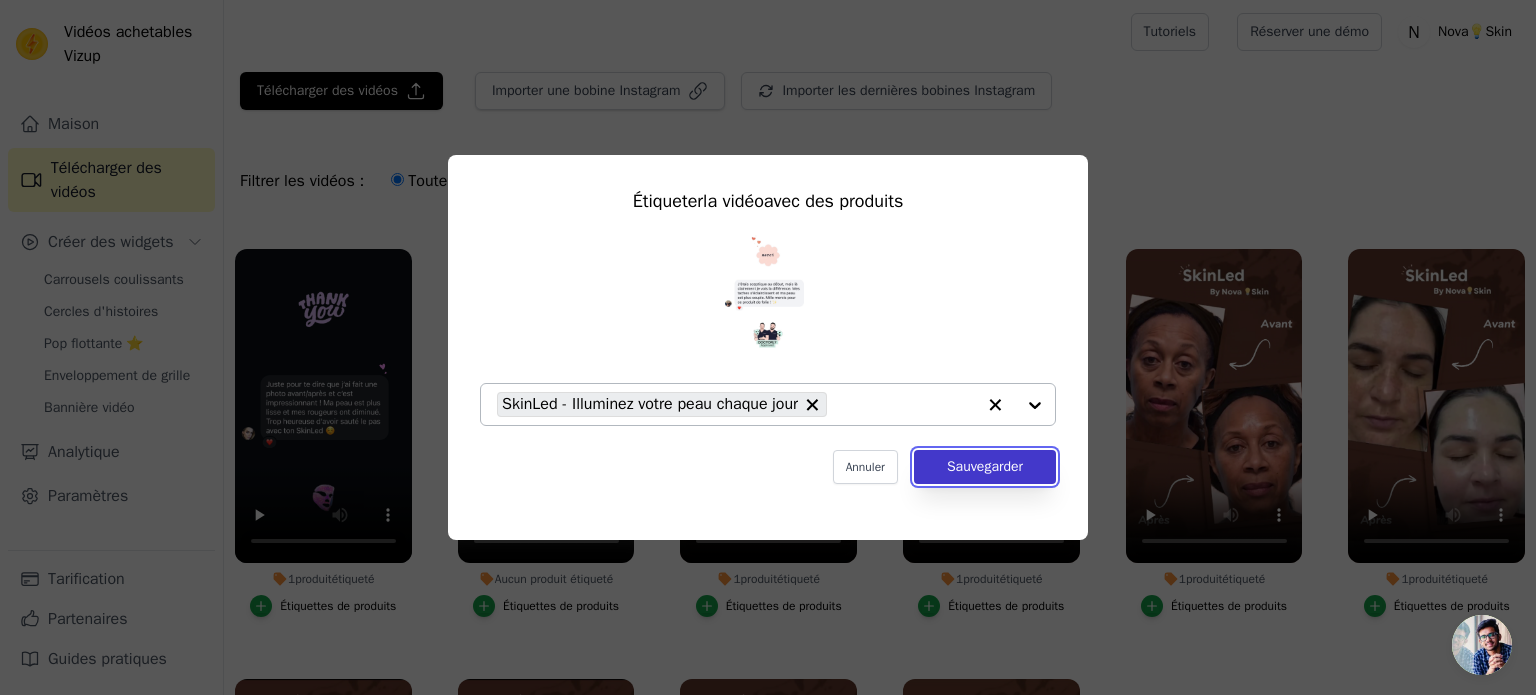 click on "Sauvegarder" at bounding box center (985, 467) 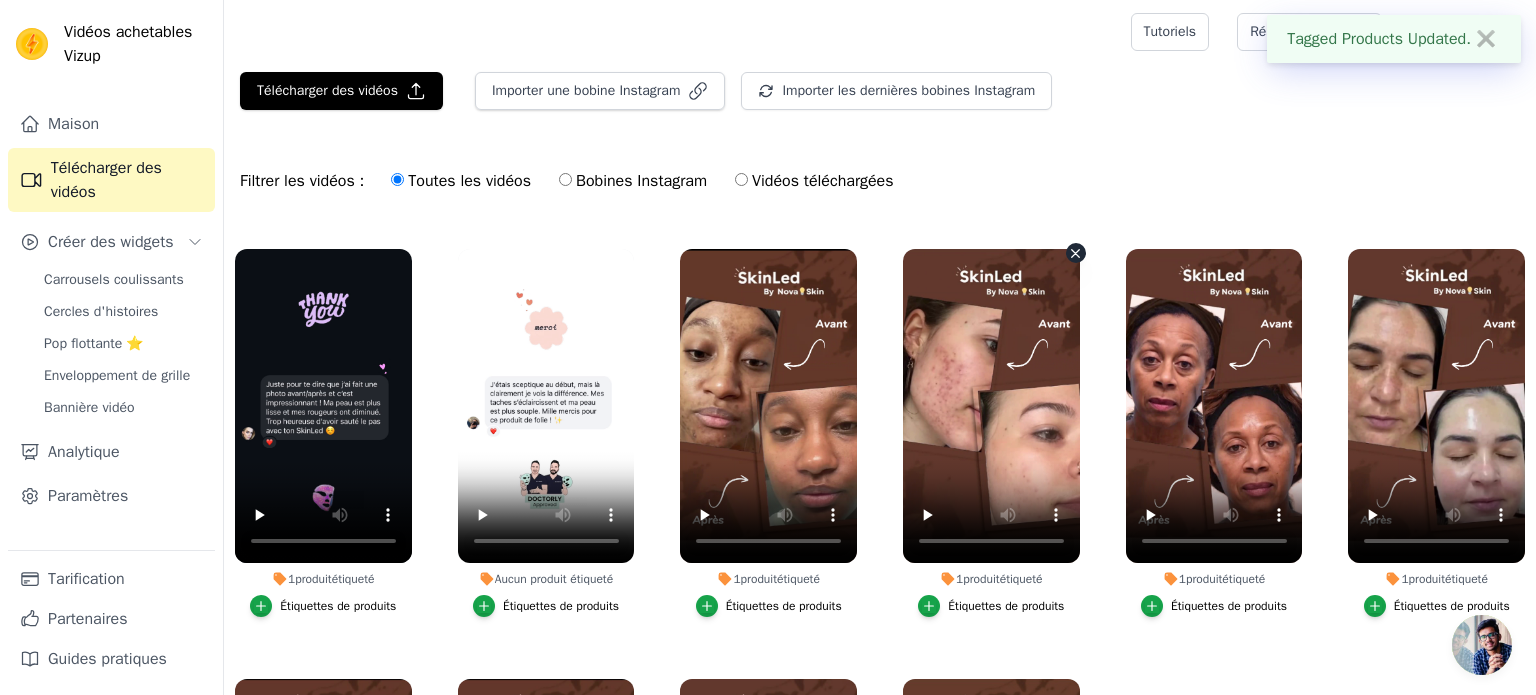 scroll, scrollTop: 408, scrollLeft: 0, axis: vertical 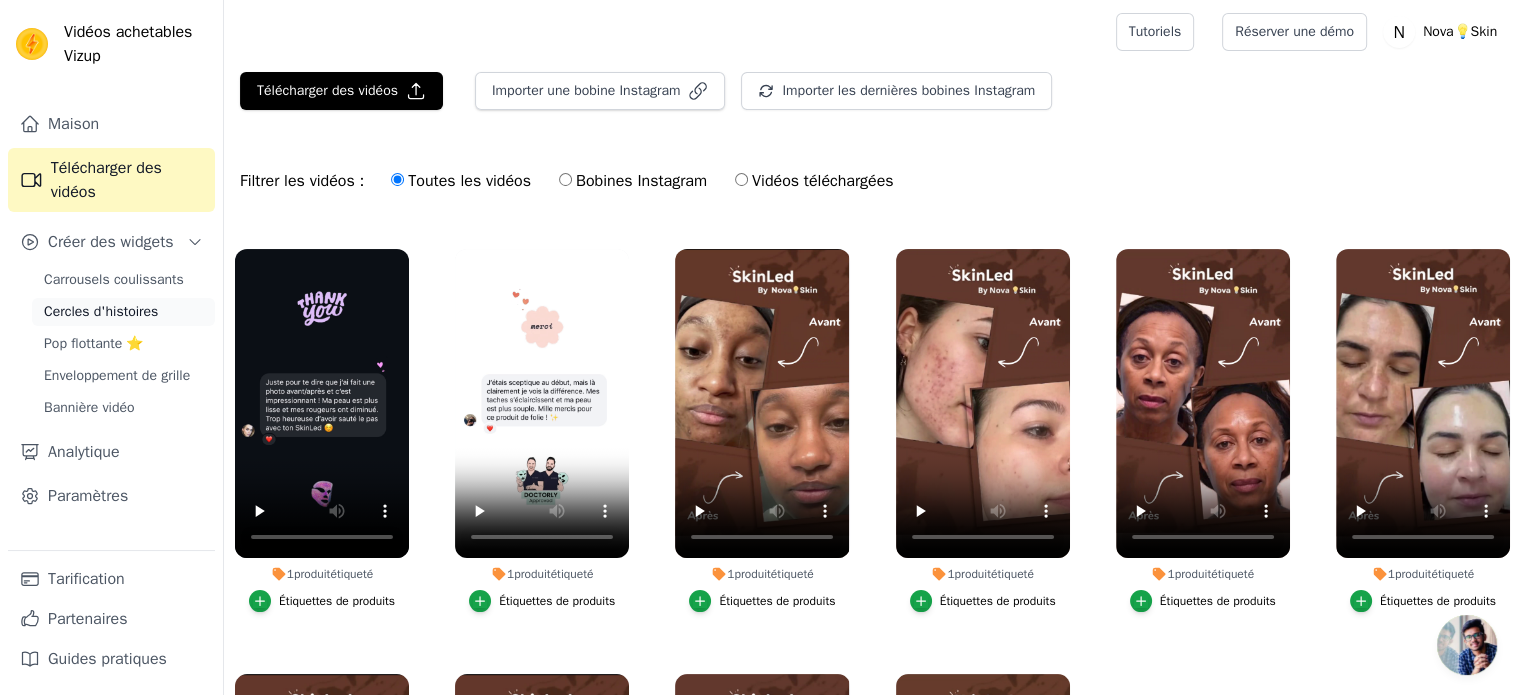 click on "Cercles d'histoires" at bounding box center (101, 311) 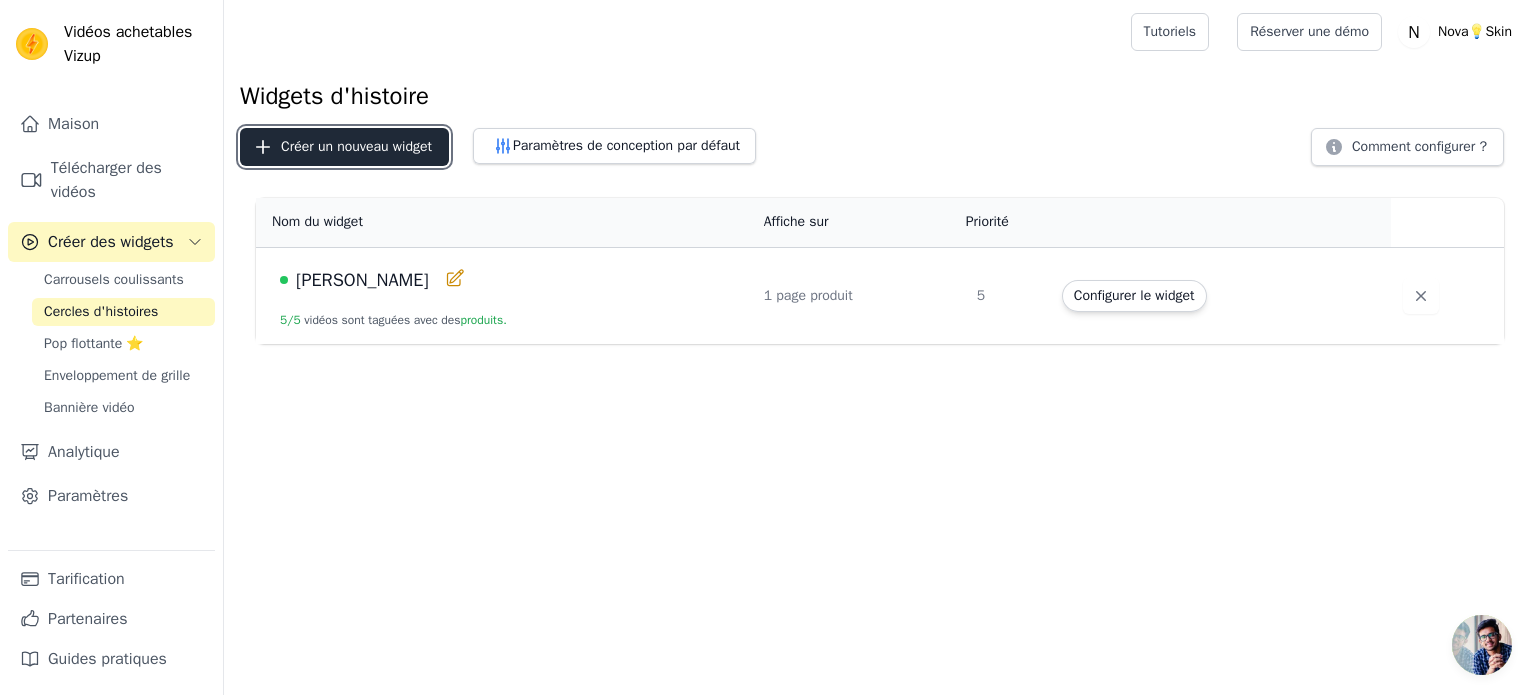 click on "Créer un nouveau widget" at bounding box center [356, 146] 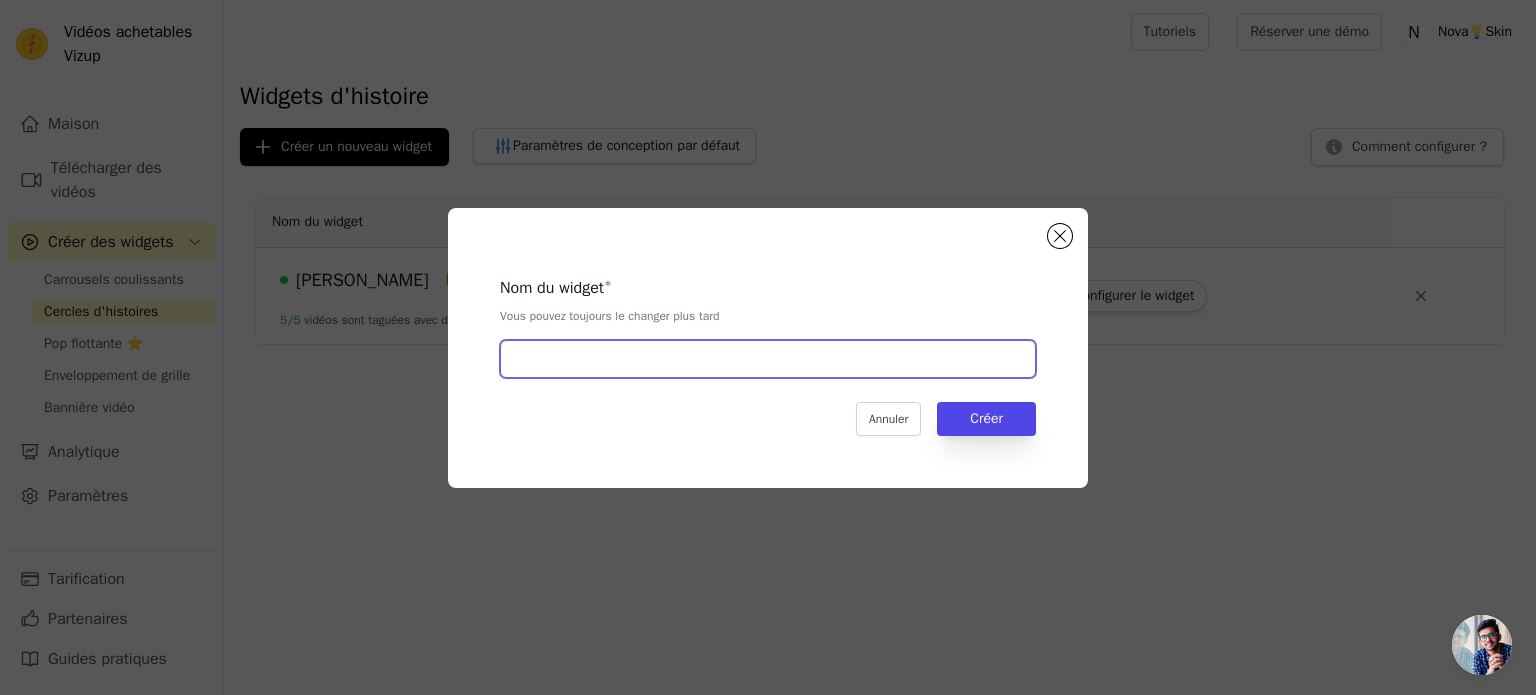 click at bounding box center [768, 359] 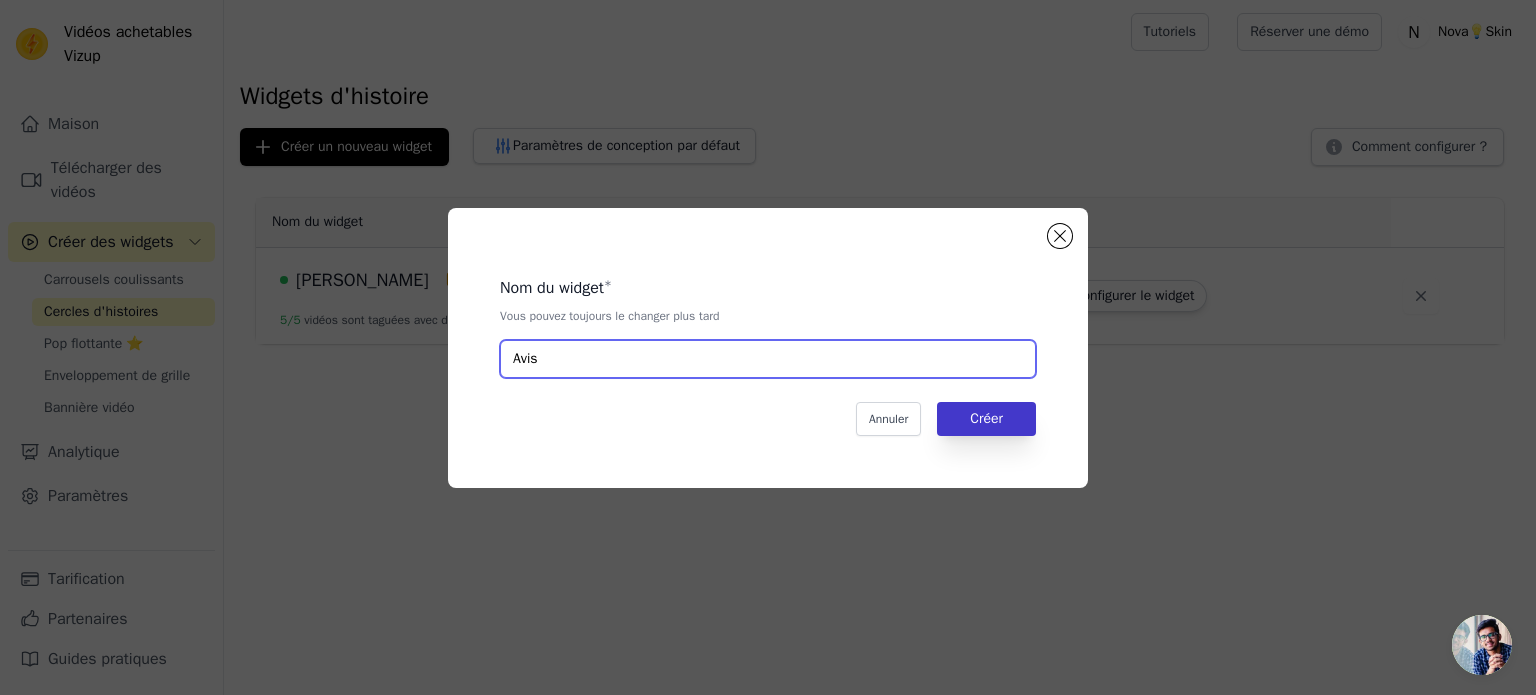 type on "Avis" 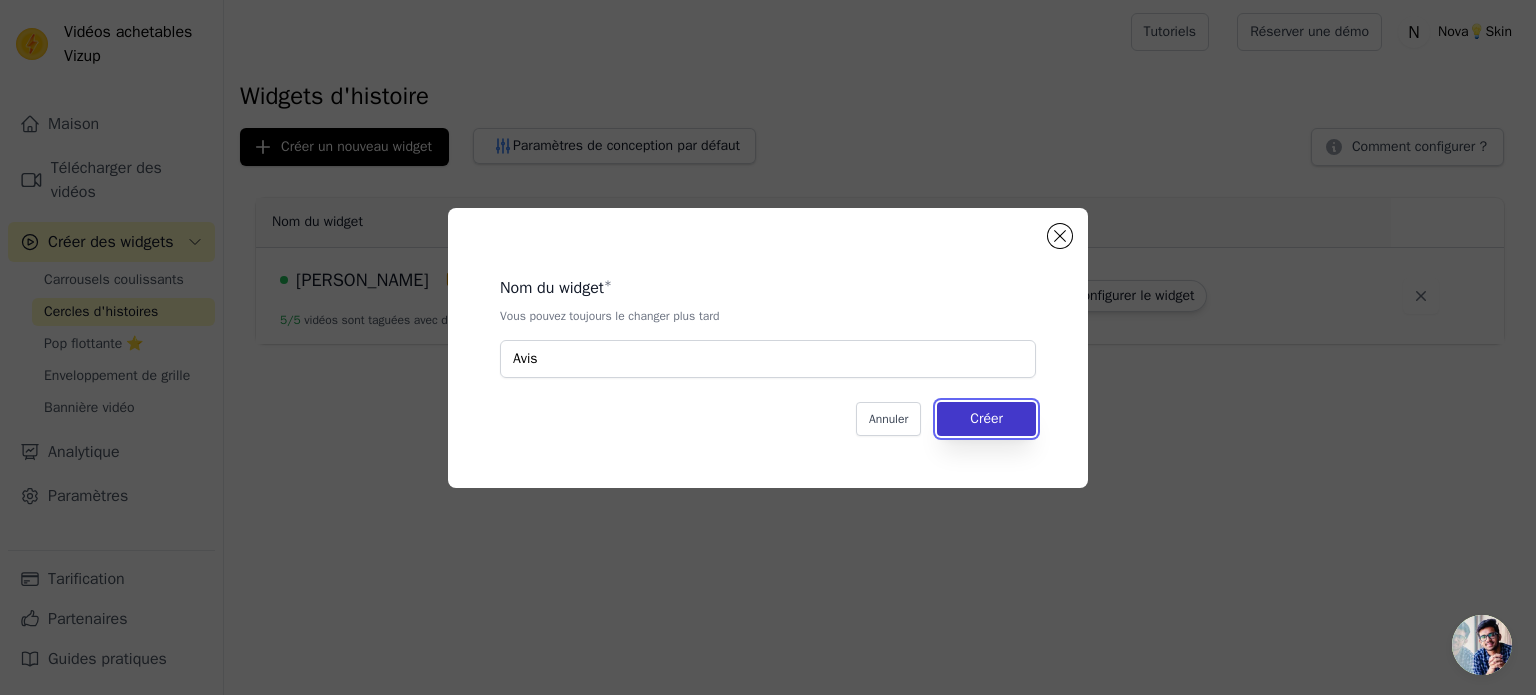click on "Créer" at bounding box center (986, 419) 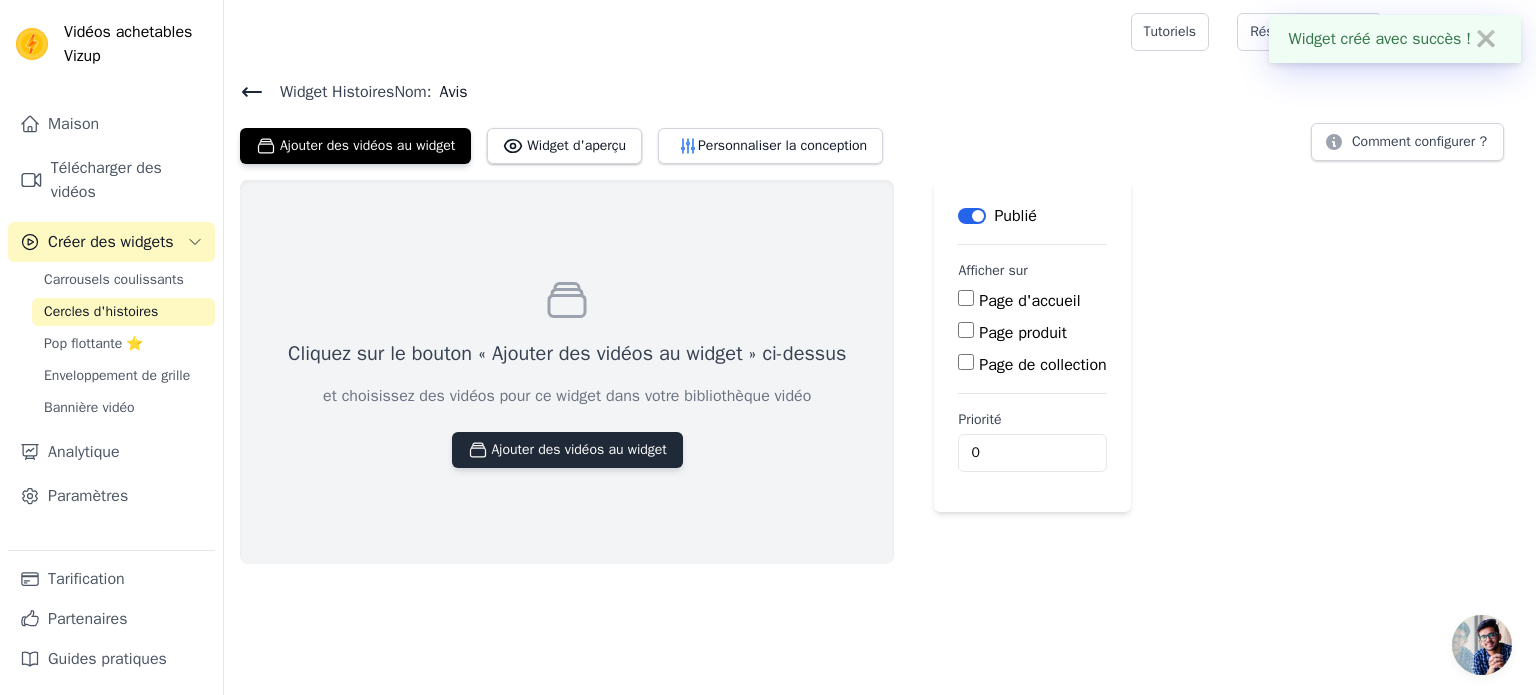 click on "Ajouter des vidéos au widget" at bounding box center (567, 450) 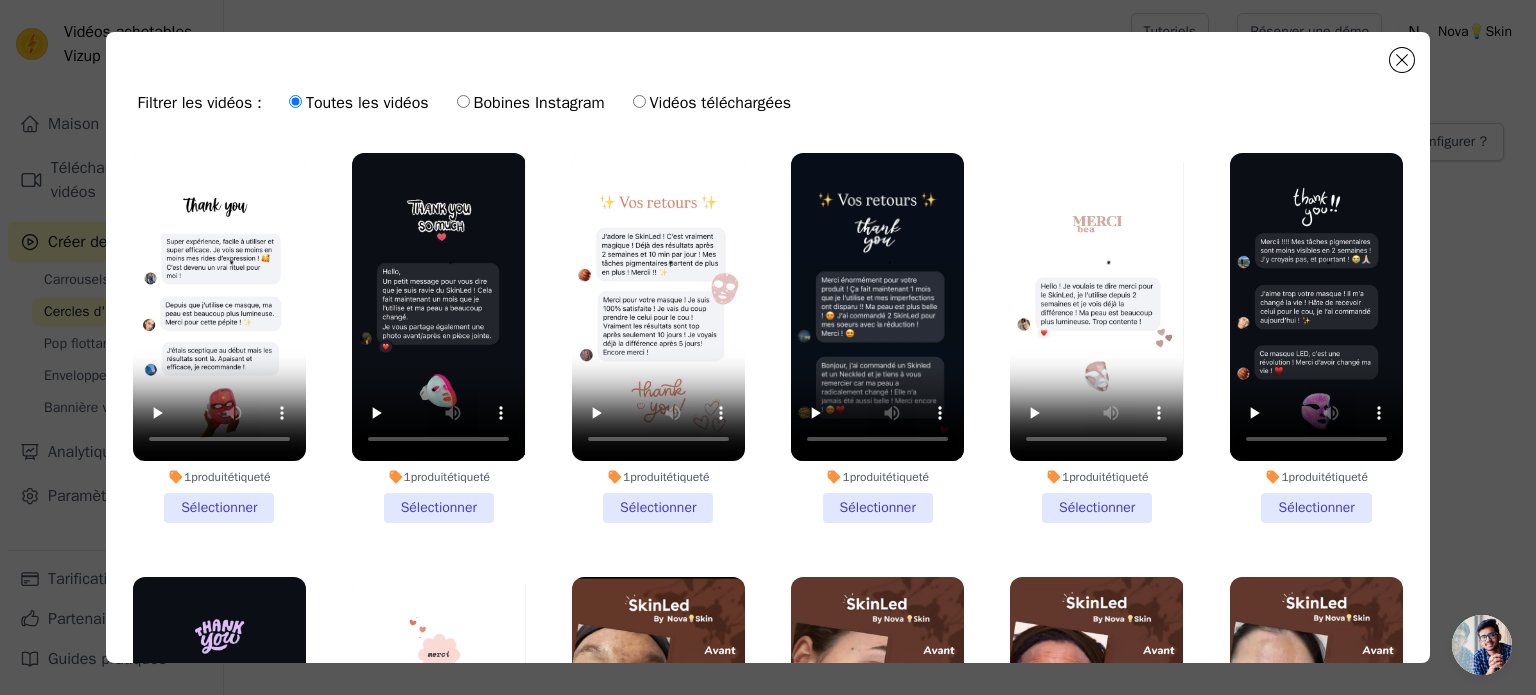 click on "1  produit  étiqueté     Sélectionner" at bounding box center [219, 338] 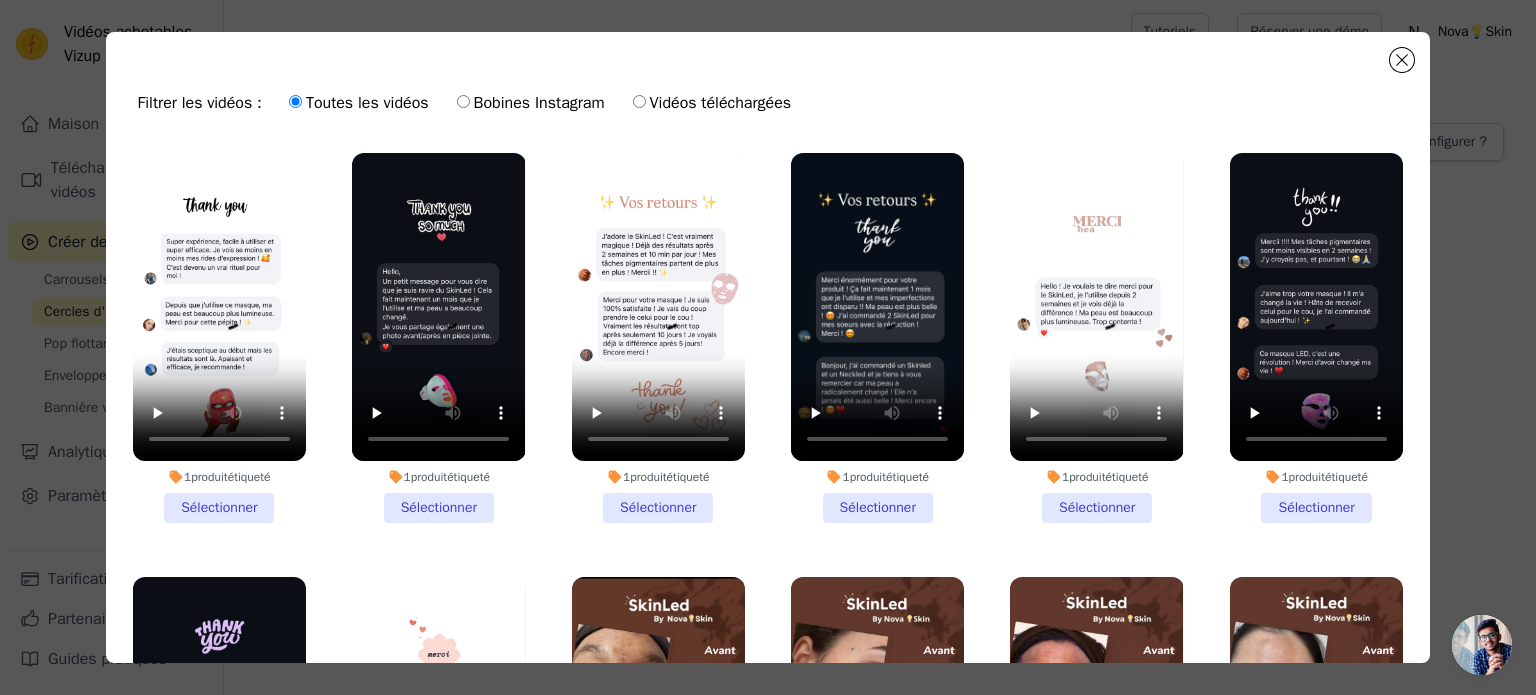 click on "1  produit  étiqueté     Sélectionner" at bounding box center [0, 0] 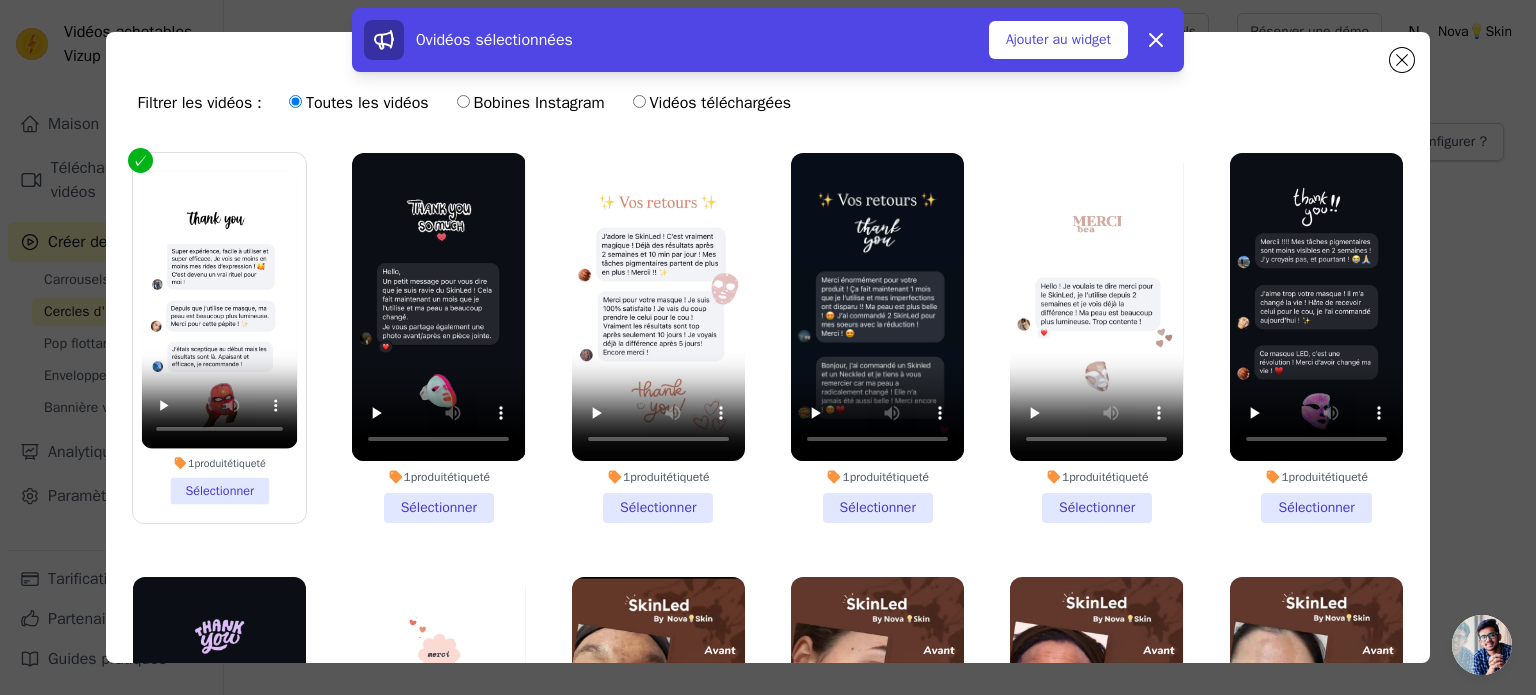 click on "1  produit  étiqueté     Sélectionner" at bounding box center [438, 338] 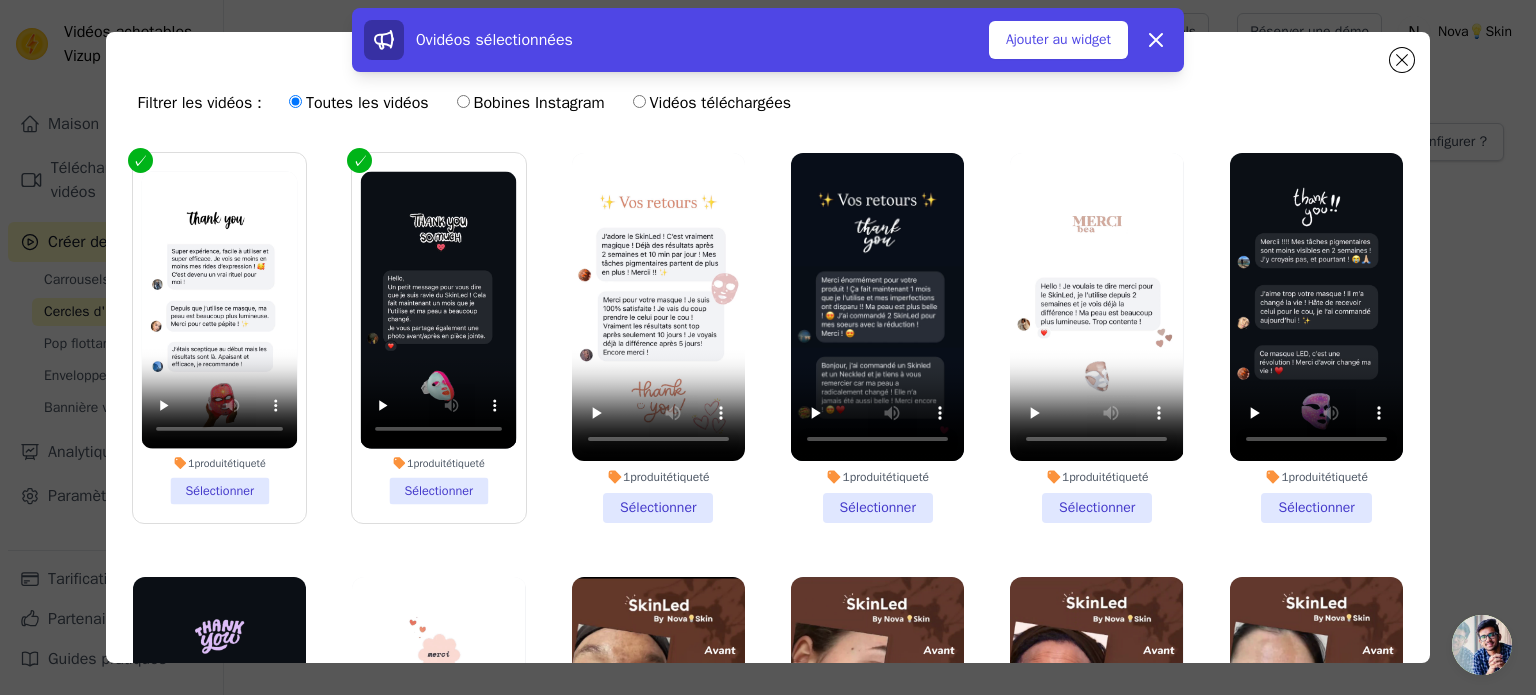 click on "1  produit  étiqueté     Sélectionner" at bounding box center [658, 338] 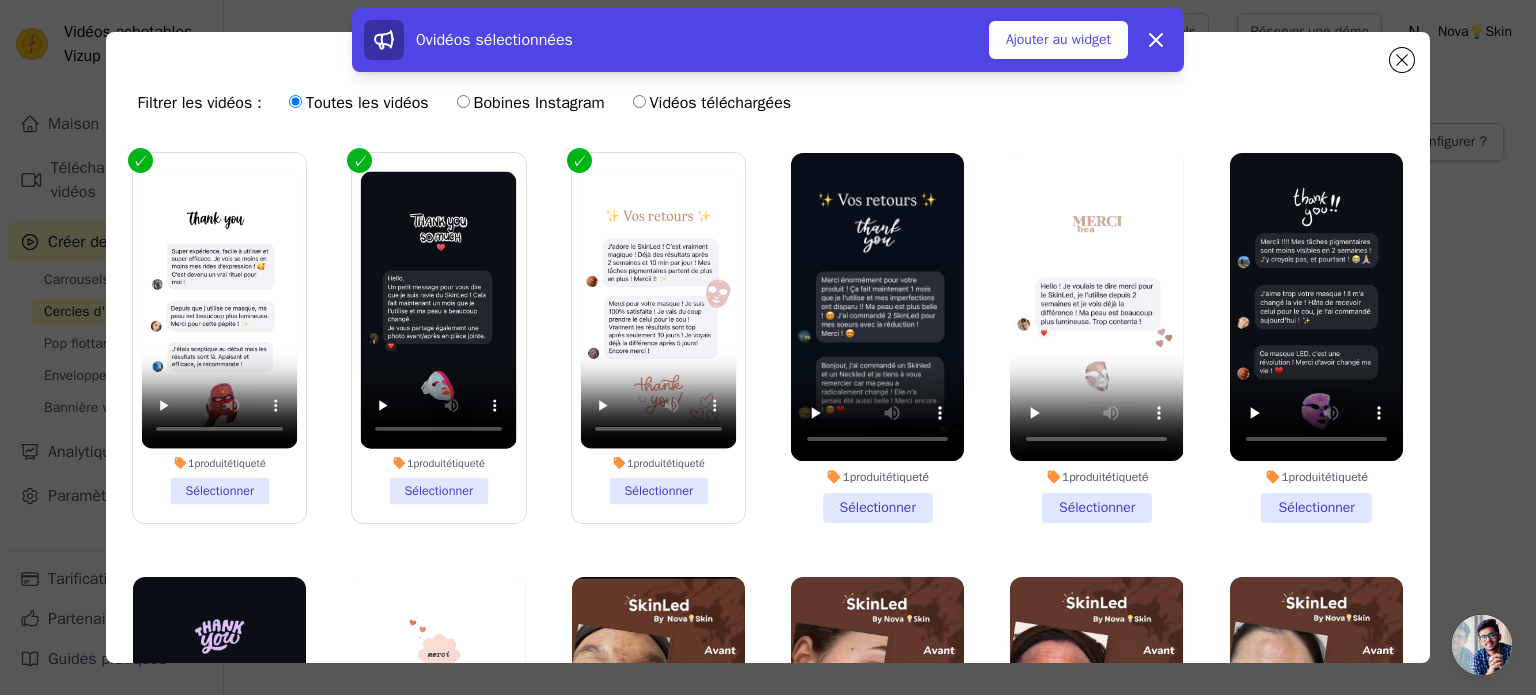click on "1  produit  étiqueté     Sélectionner" at bounding box center [877, 338] 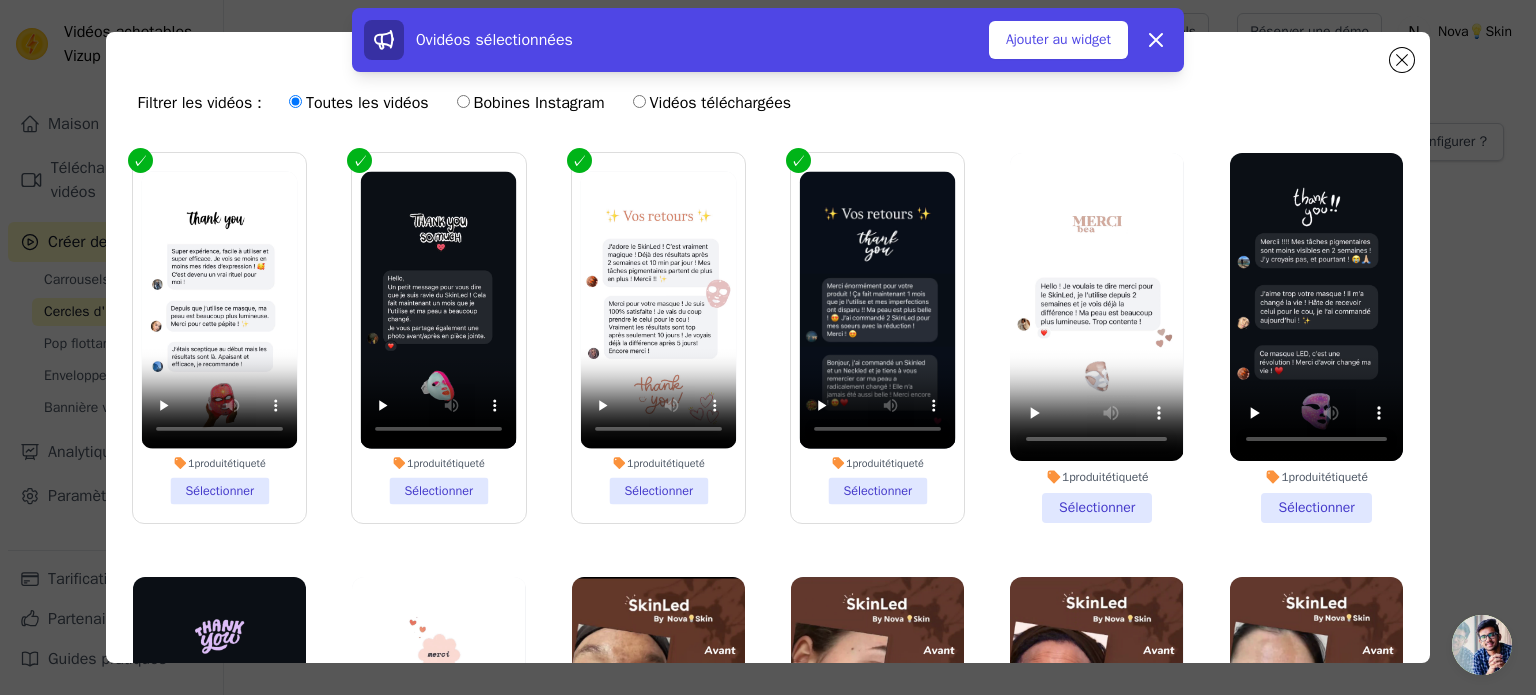 click on "1  produit  étiqueté     Sélectionner" at bounding box center [1096, 338] 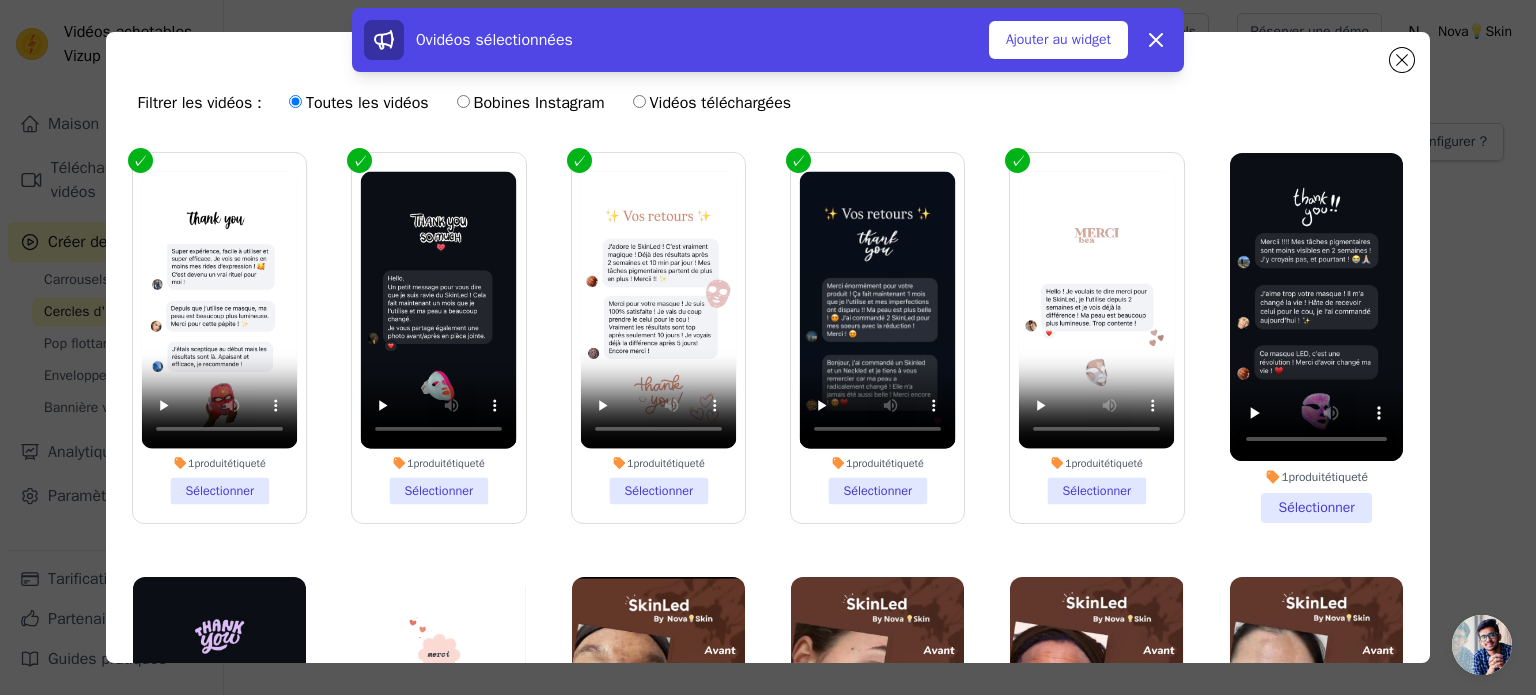 click on "1  produit  étiqueté     Sélectionner" at bounding box center [1316, 338] 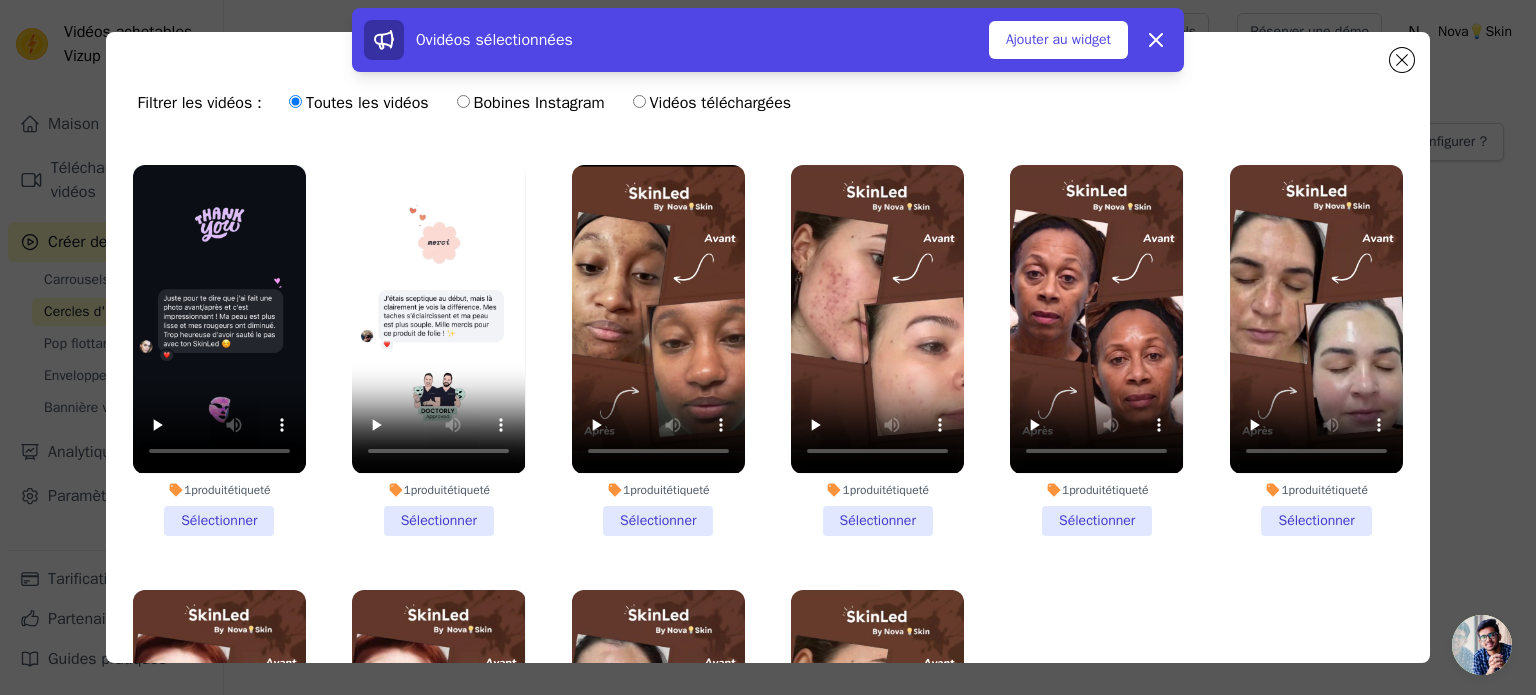 scroll, scrollTop: 415, scrollLeft: 0, axis: vertical 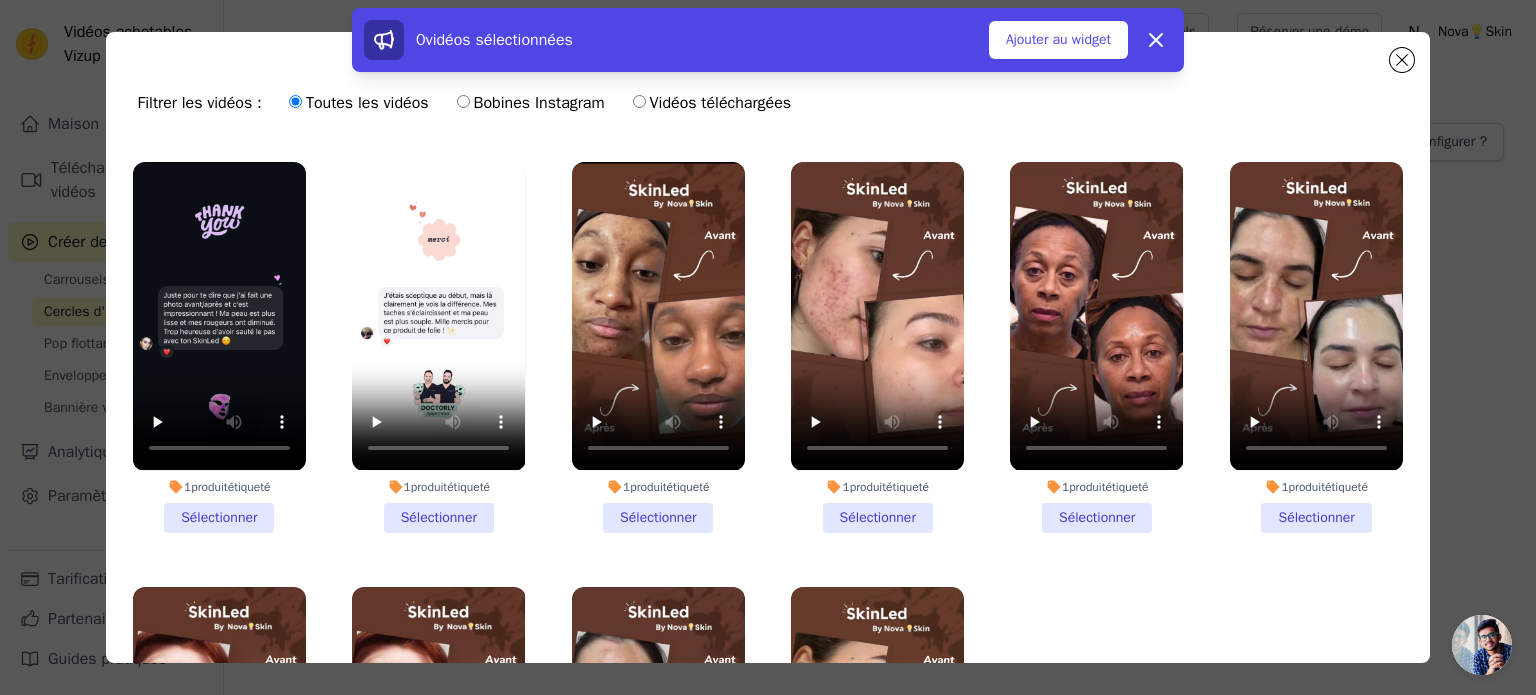 click on "1  produit  étiqueté     Sélectionner" at bounding box center (219, 347) 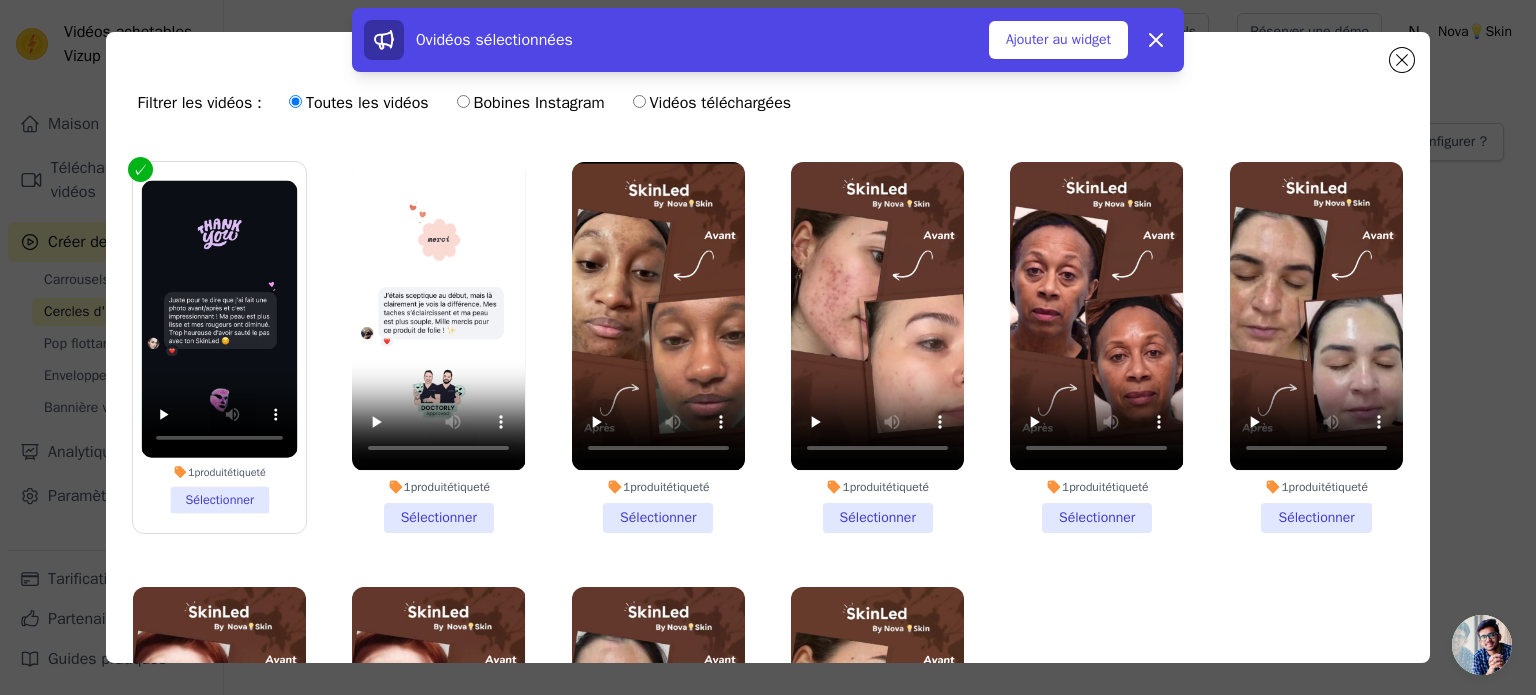 click on "1  produit  étiqueté     Sélectionner" at bounding box center [438, 347] 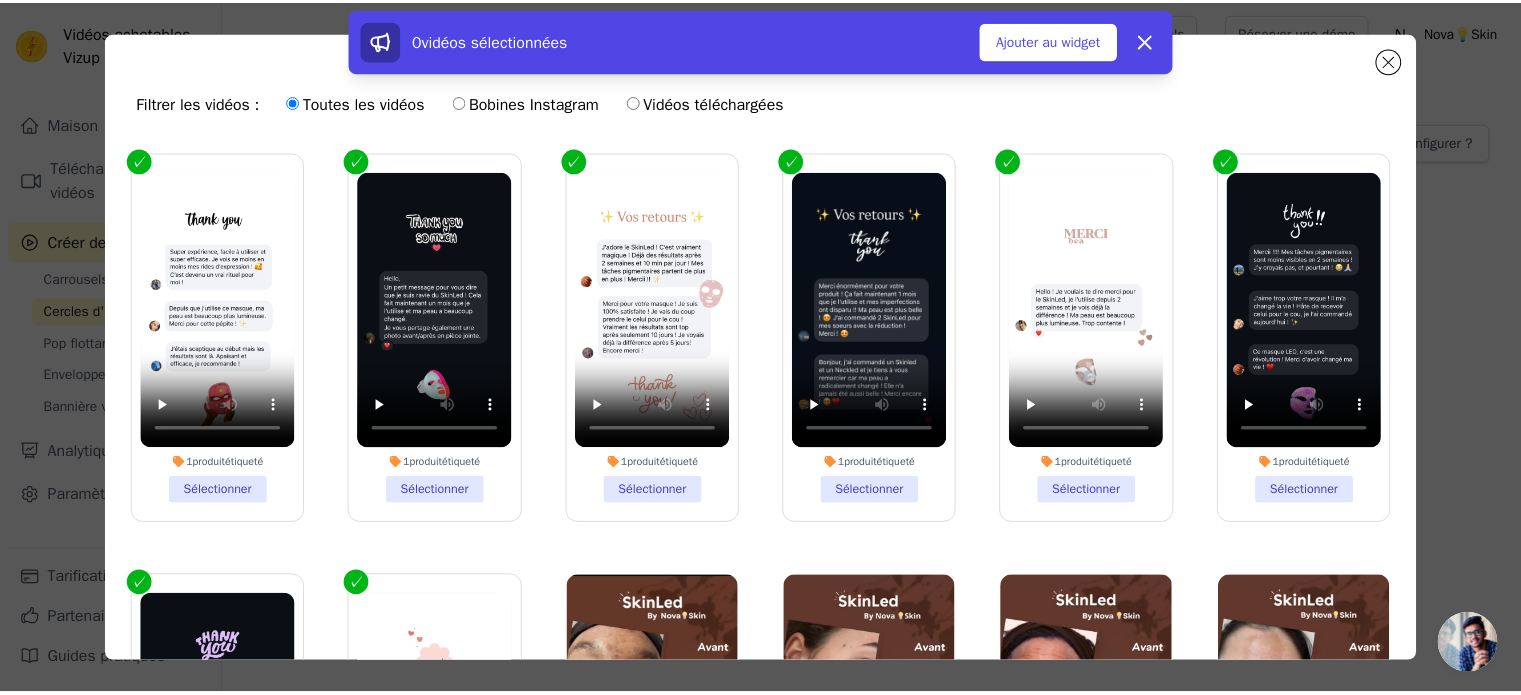 scroll, scrollTop: 0, scrollLeft: 0, axis: both 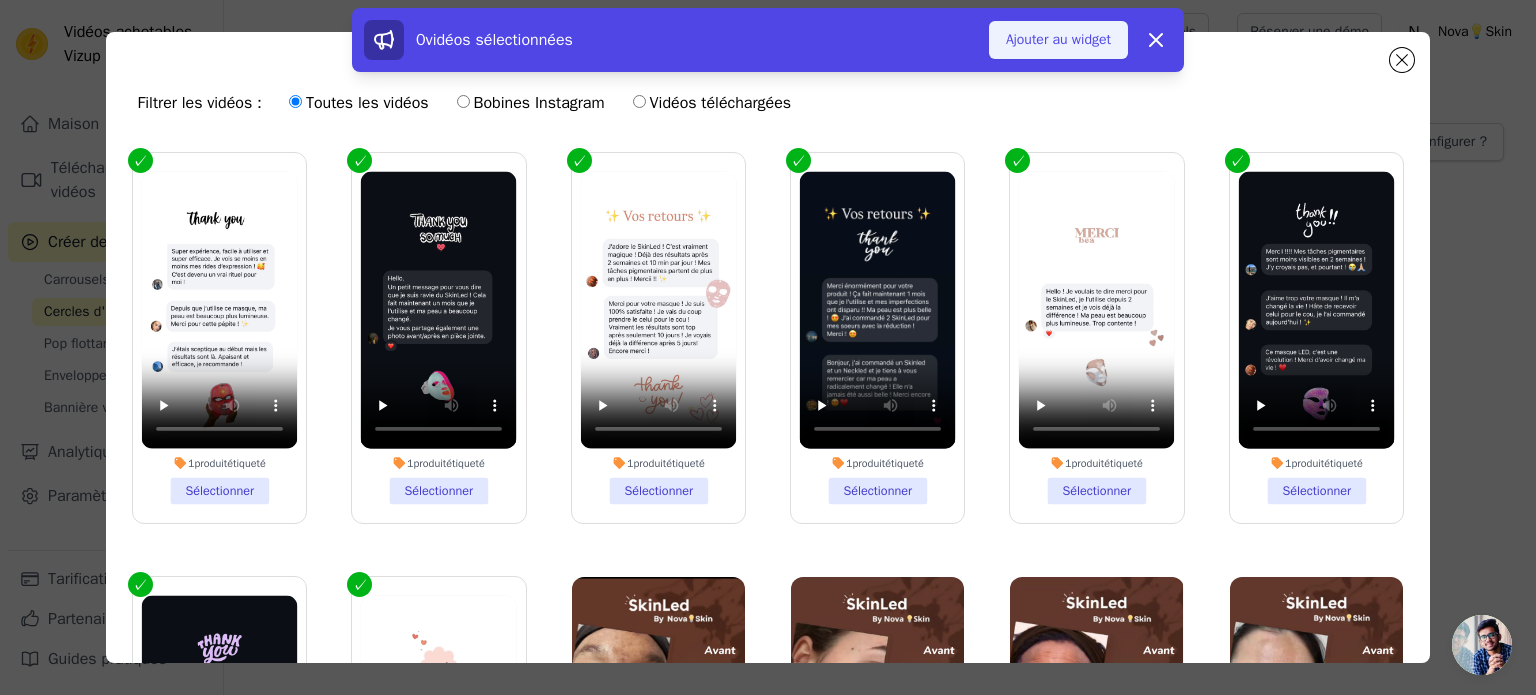 click on "Ajouter au widget" at bounding box center [1058, 39] 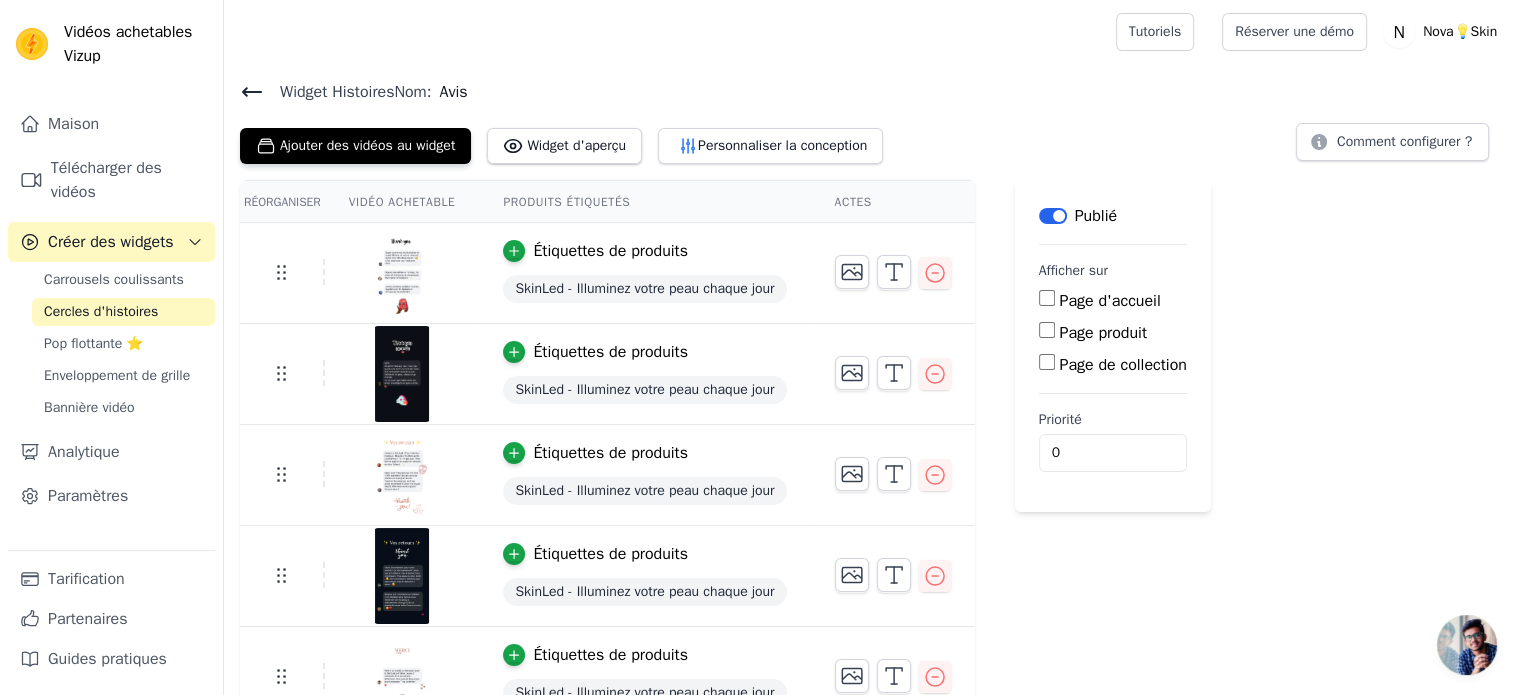 click on "Page produit" at bounding box center (1103, 333) 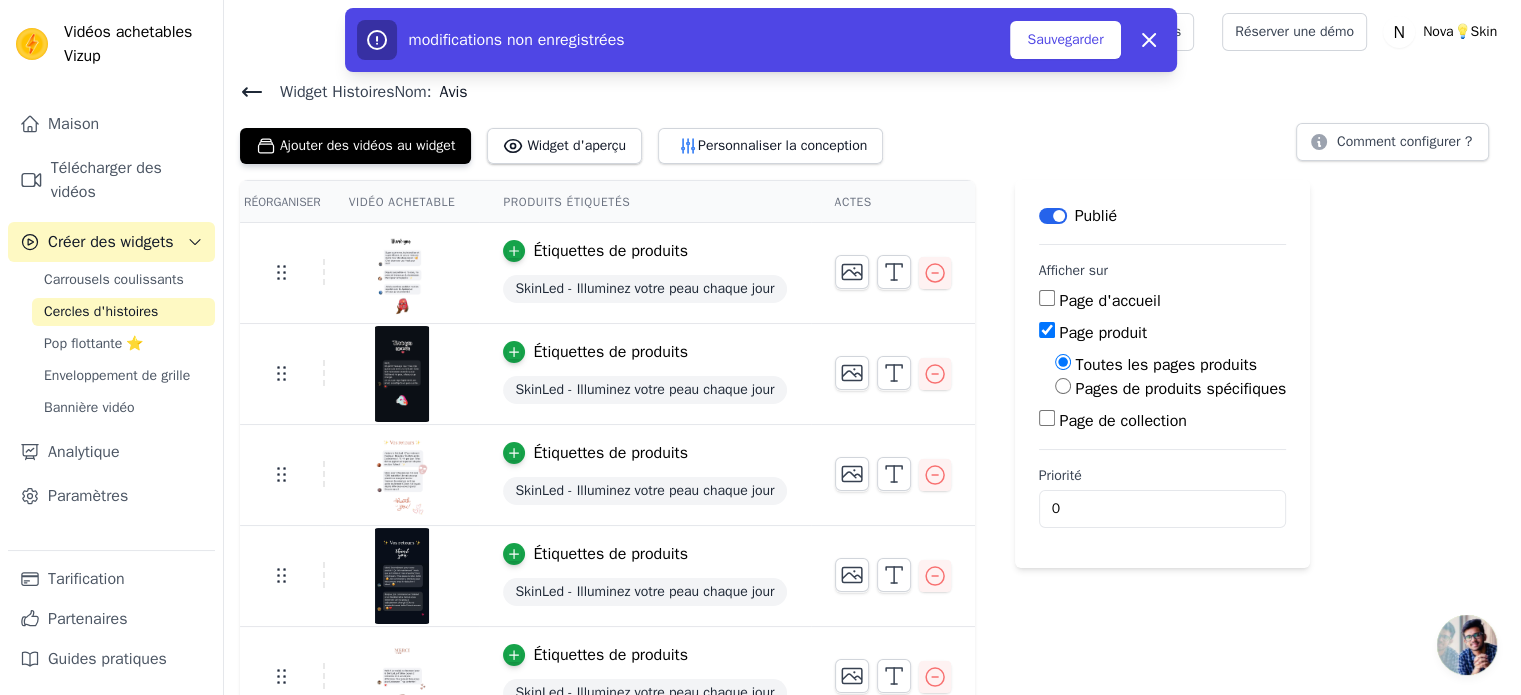 click on "Pages de produits spécifiques" at bounding box center (1063, 386) 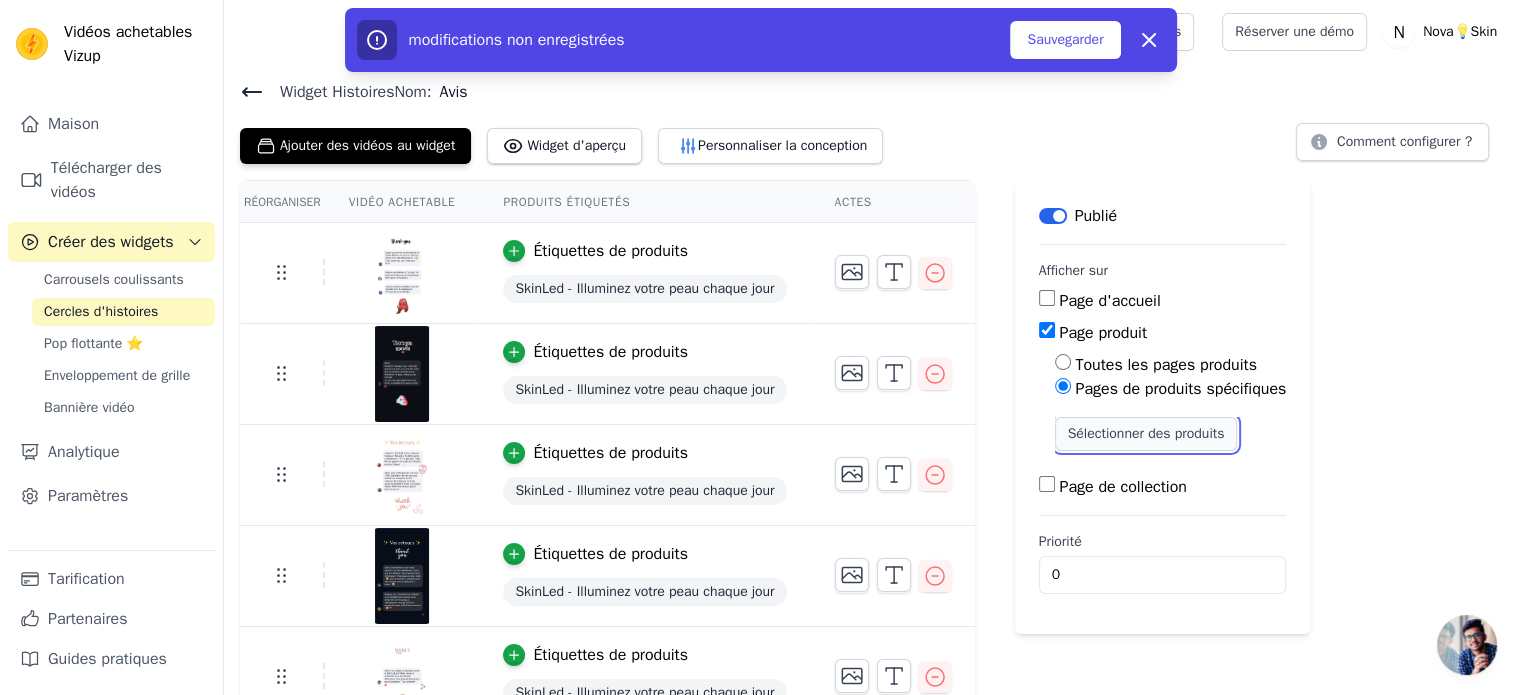 click on "Sélectionner des produits" at bounding box center (1146, 433) 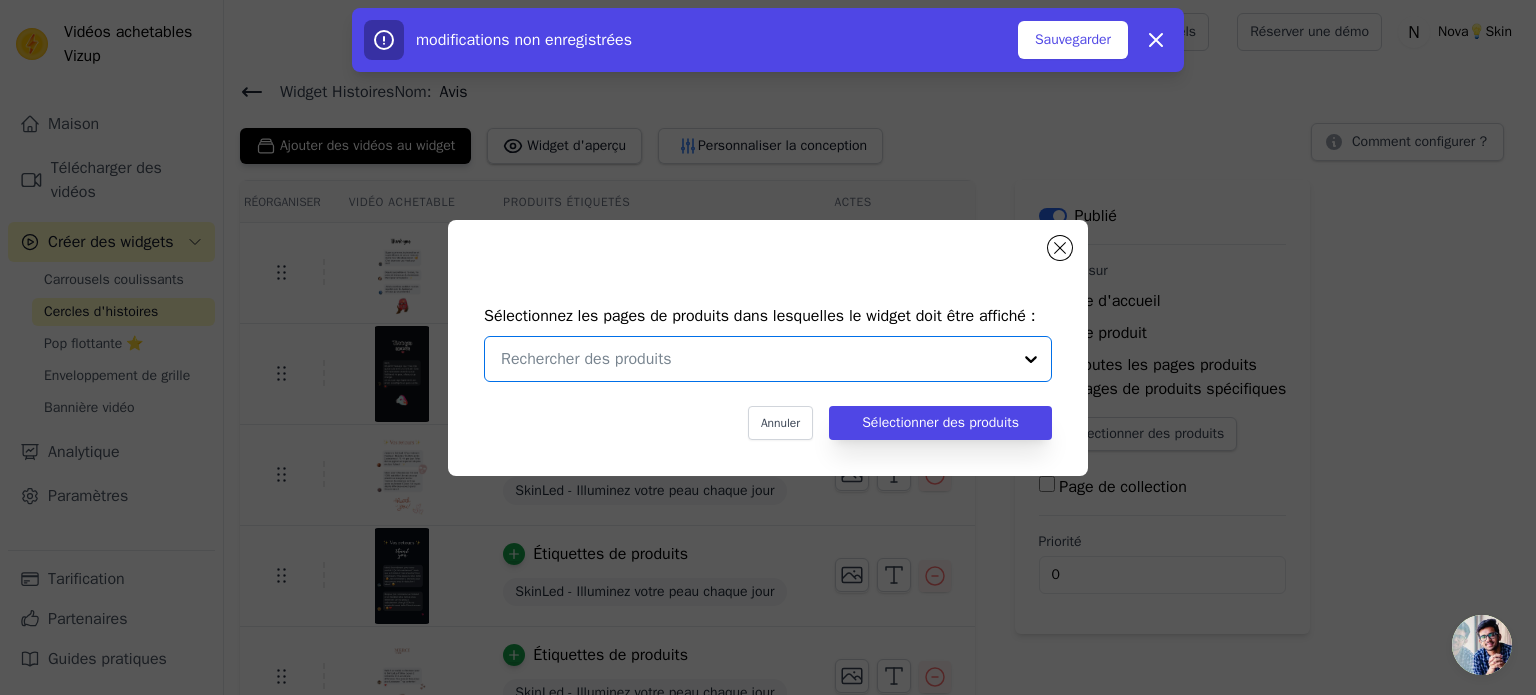click at bounding box center [756, 359] 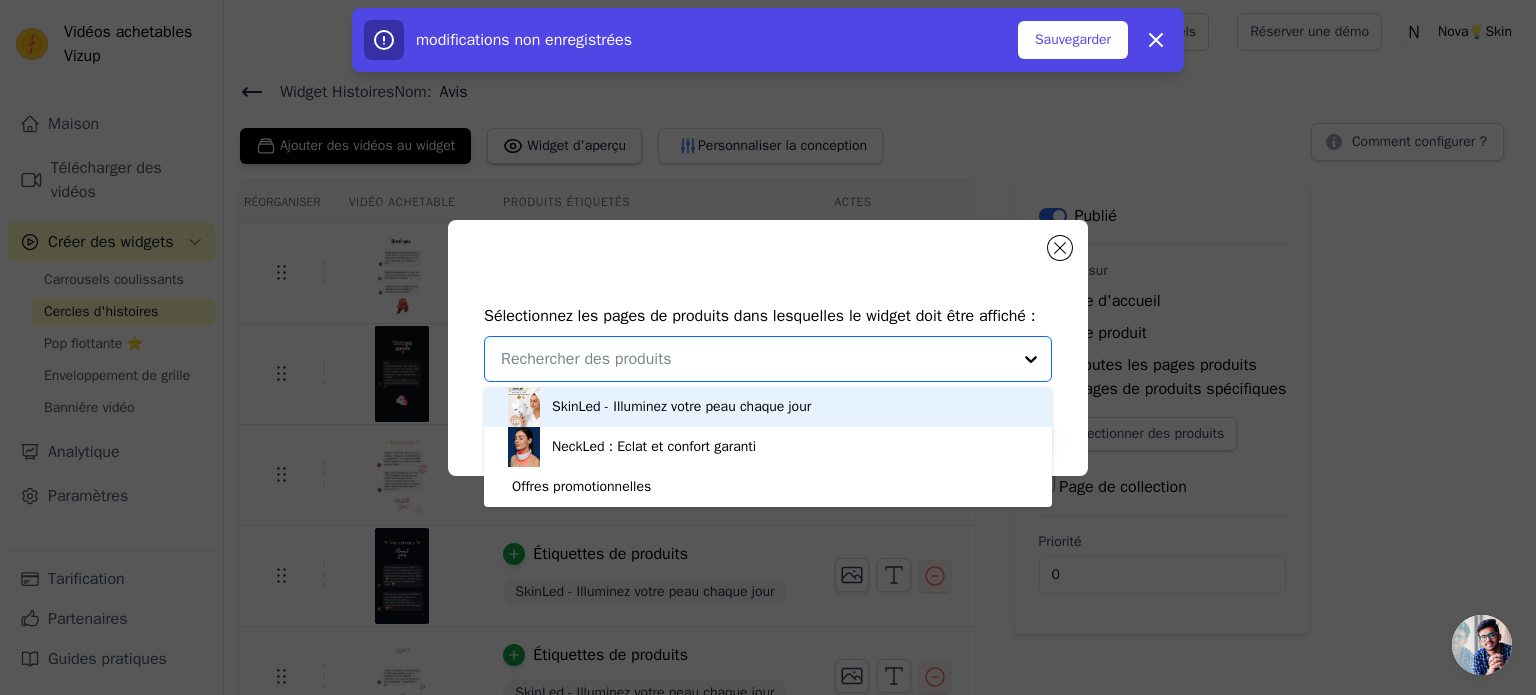 click on "SkinLed - Illuminez votre peau chaque jour" at bounding box center (681, 406) 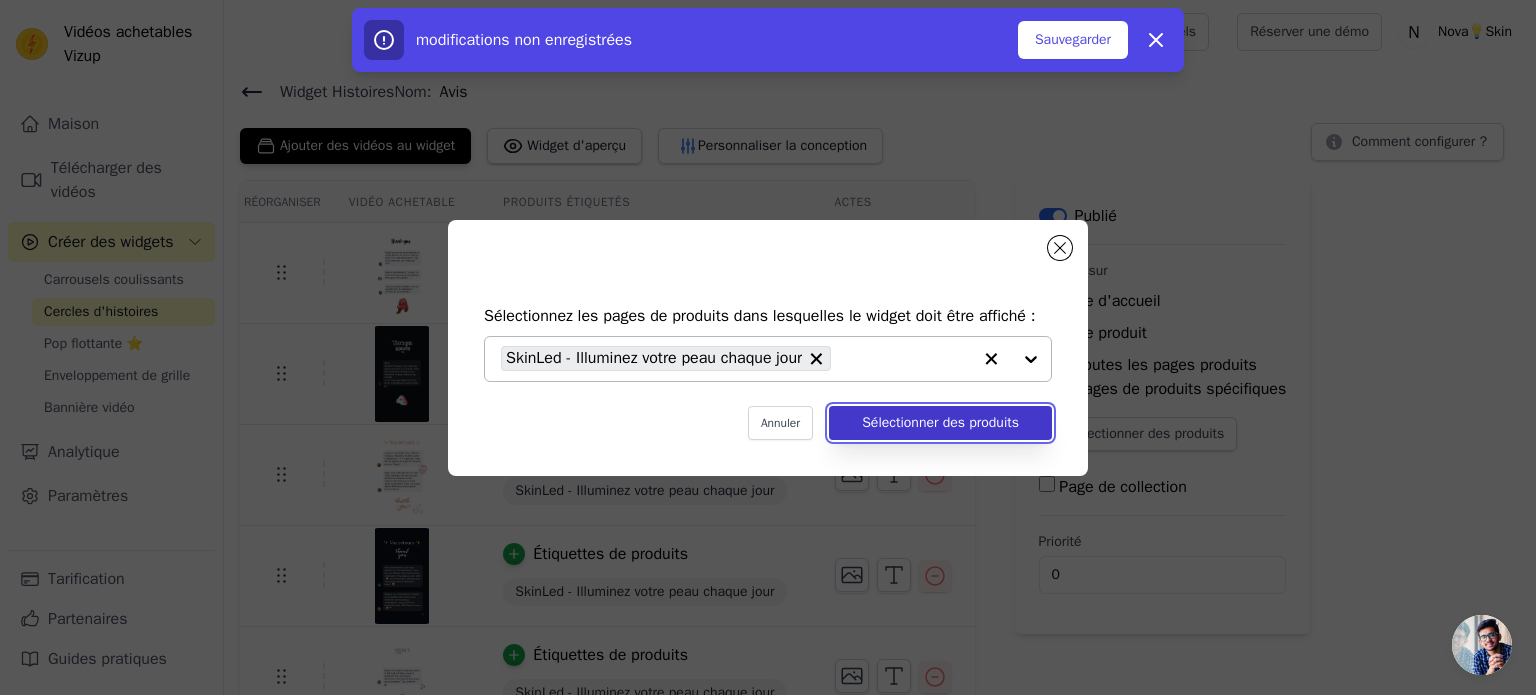 click on "Sélectionner des produits" at bounding box center (940, 422) 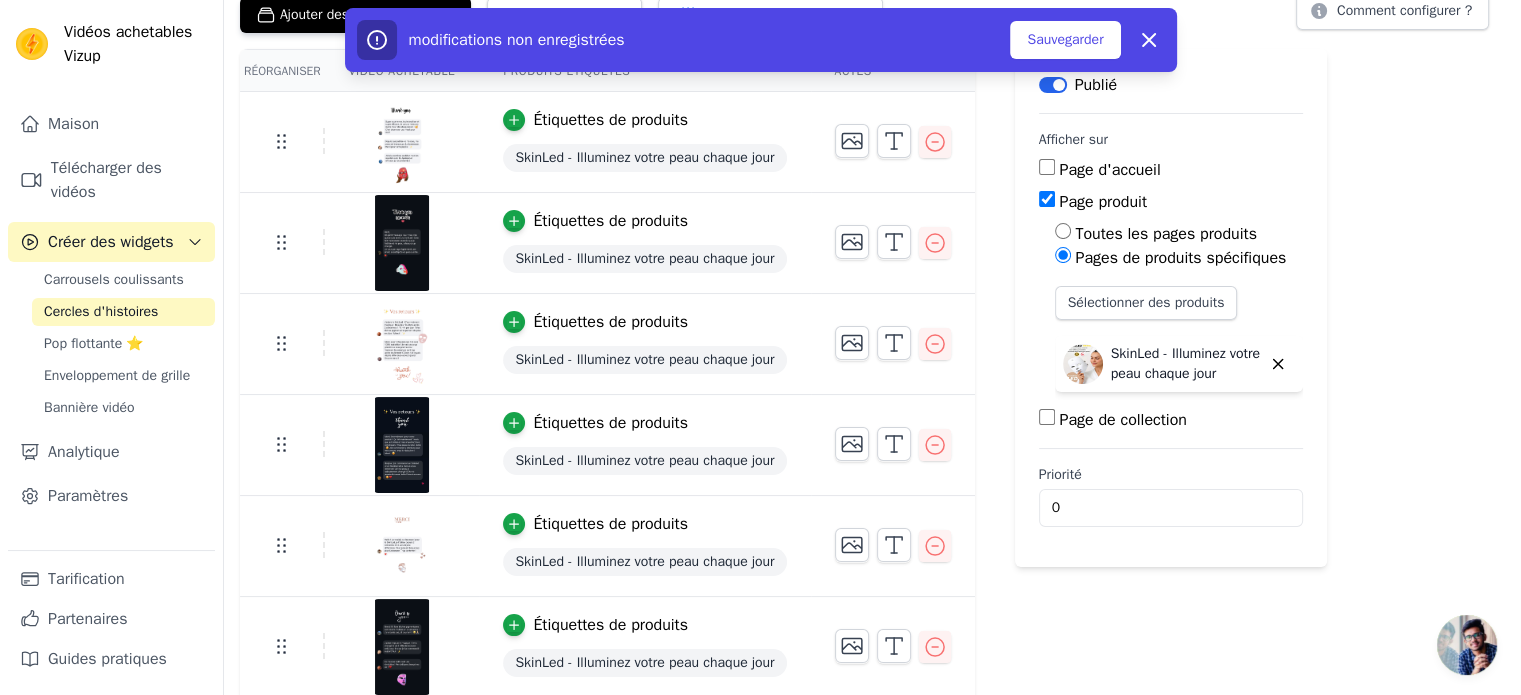 scroll, scrollTop: 132, scrollLeft: 0, axis: vertical 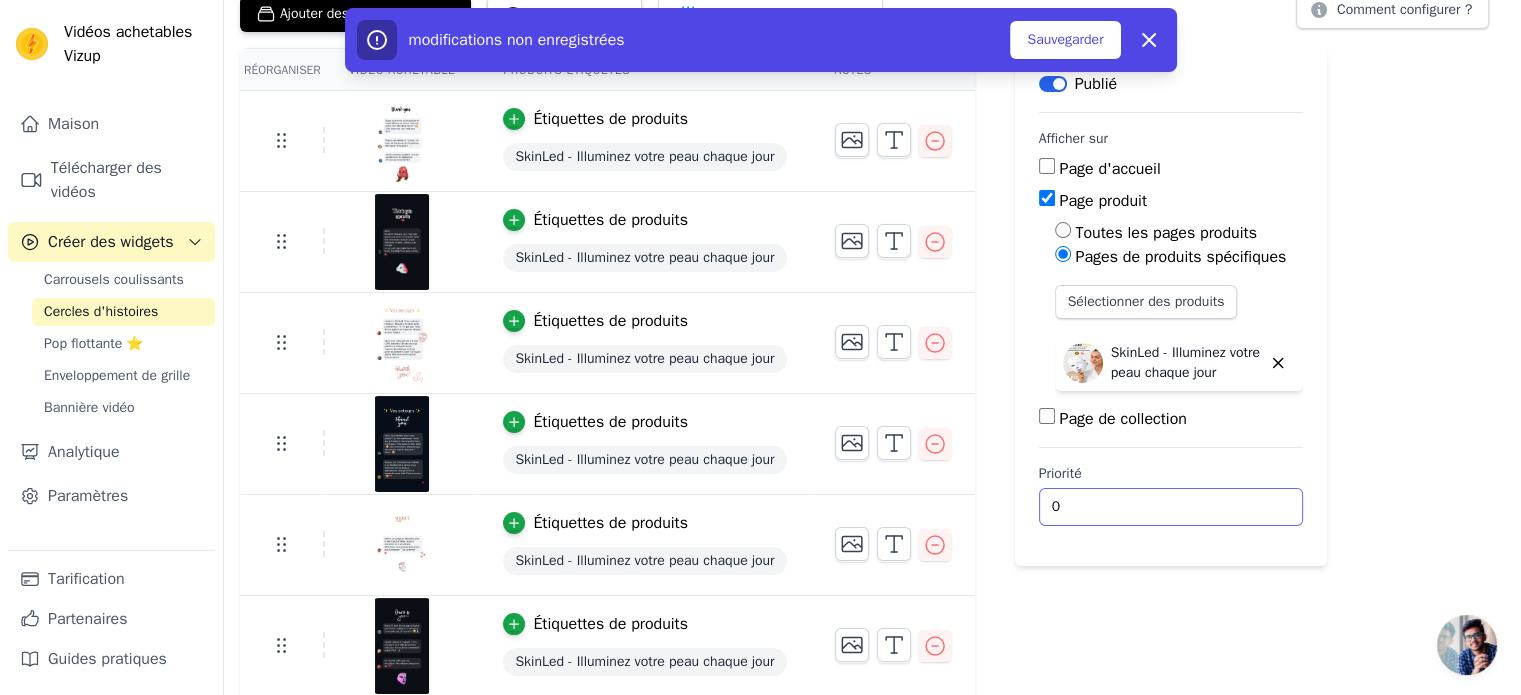 click on "0" at bounding box center (1171, 507) 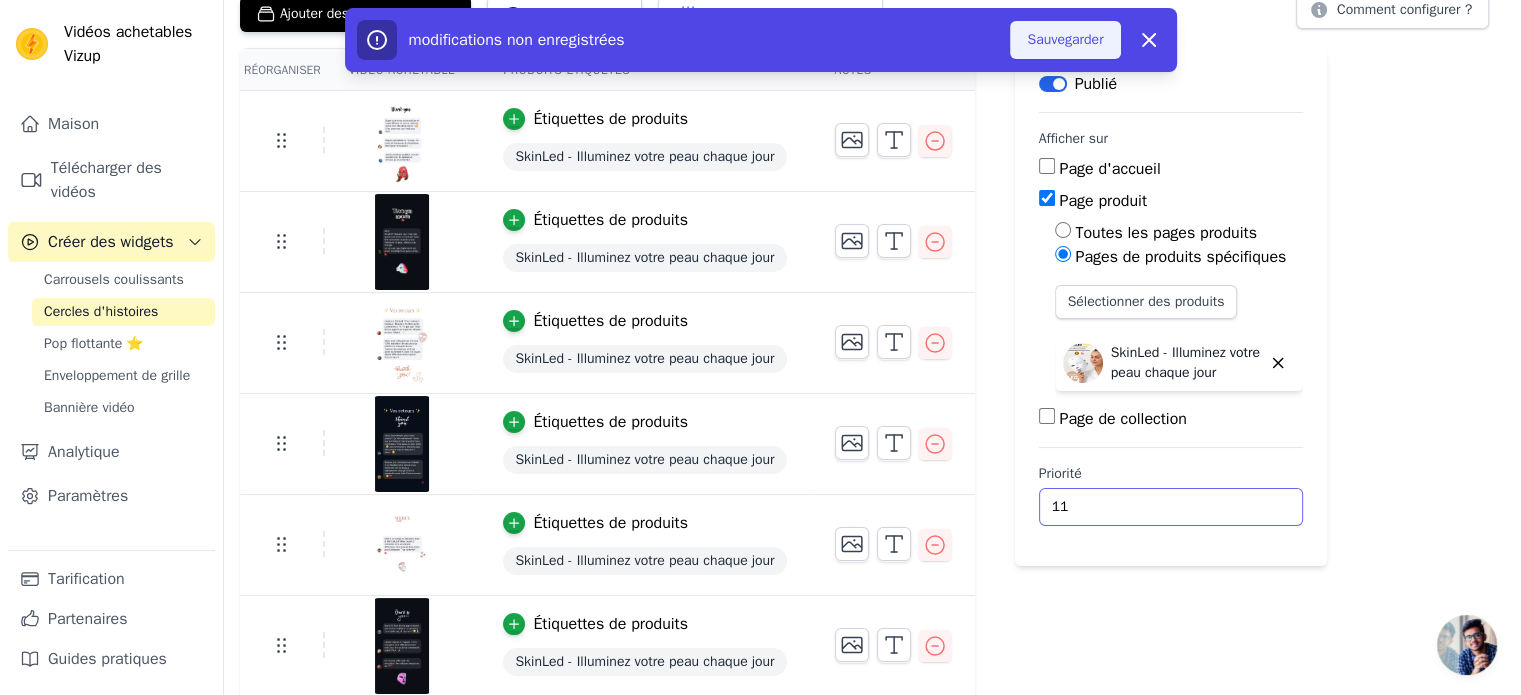 type on "11" 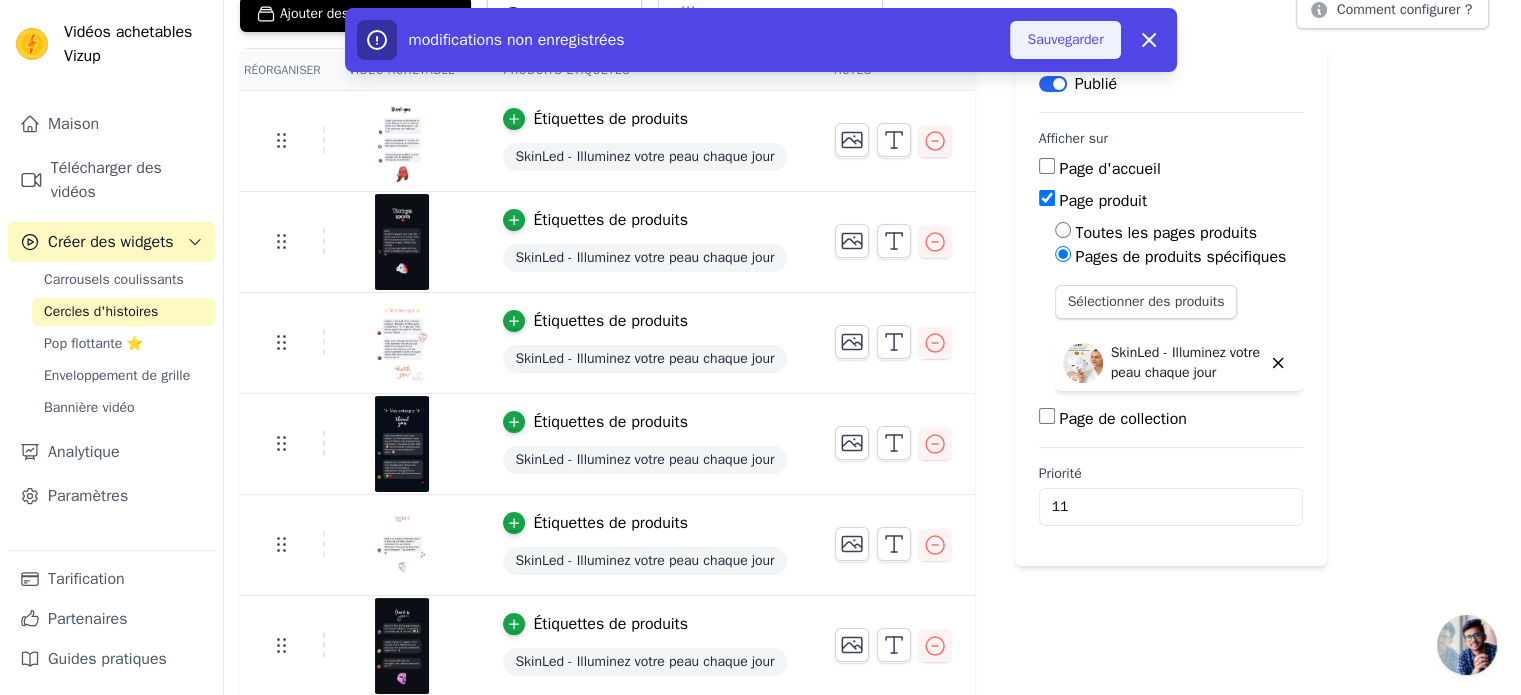 click on "Sauvegarder" at bounding box center [1065, 39] 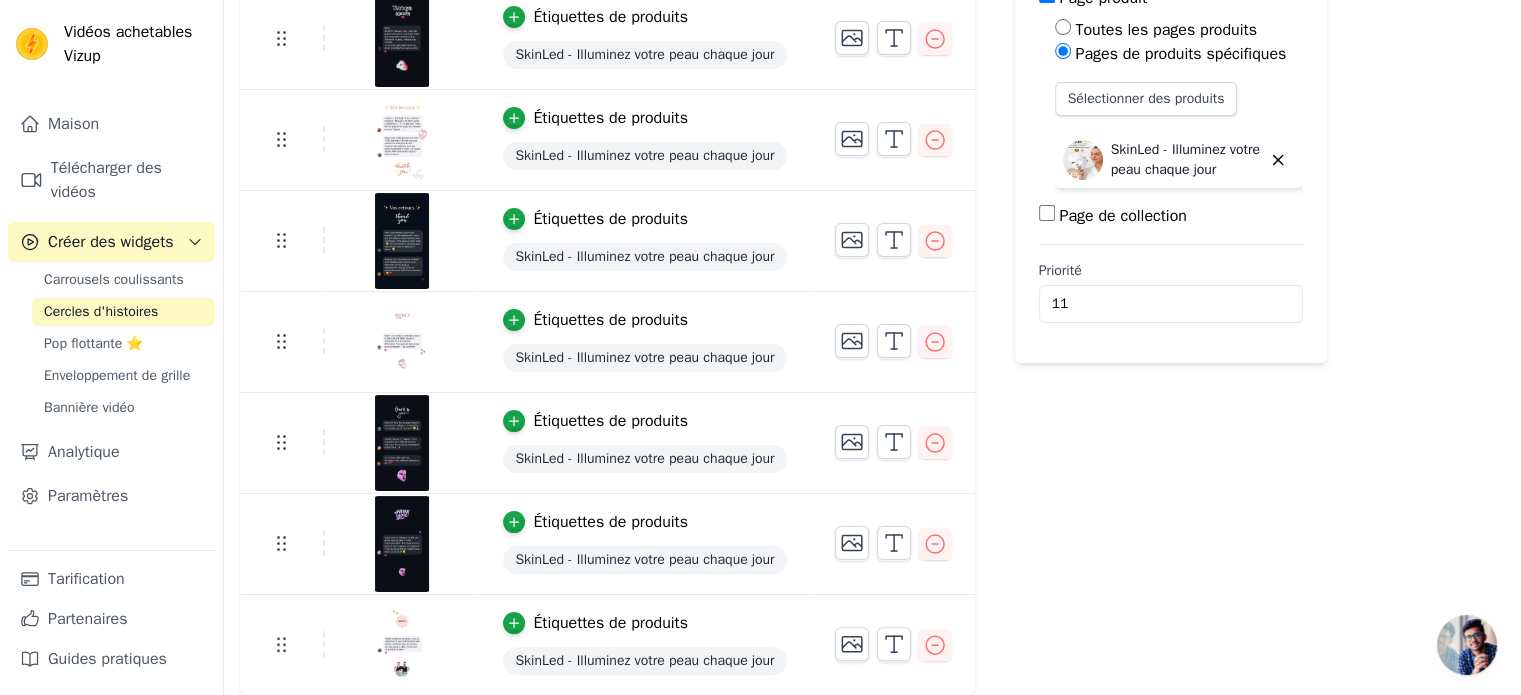 scroll, scrollTop: 0, scrollLeft: 0, axis: both 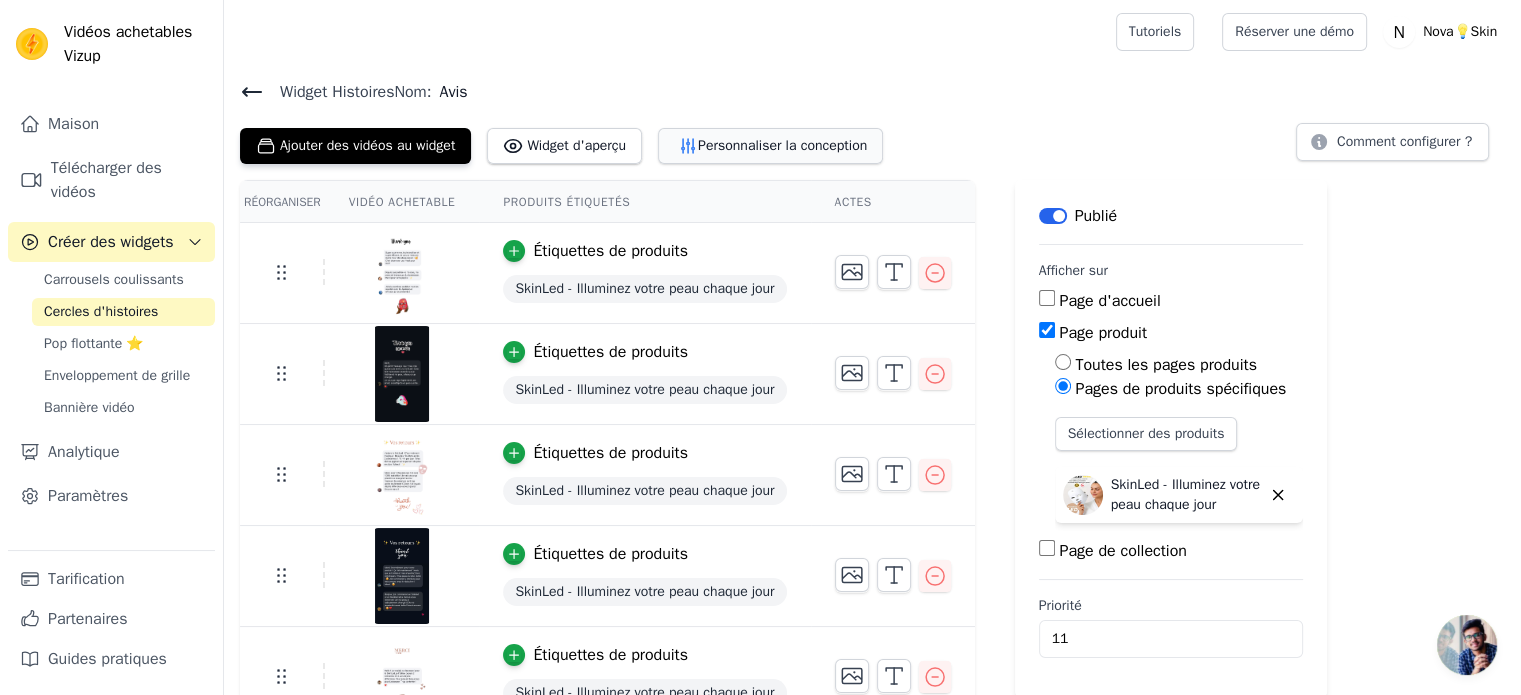 click on "Personnaliser la conception" at bounding box center (782, 145) 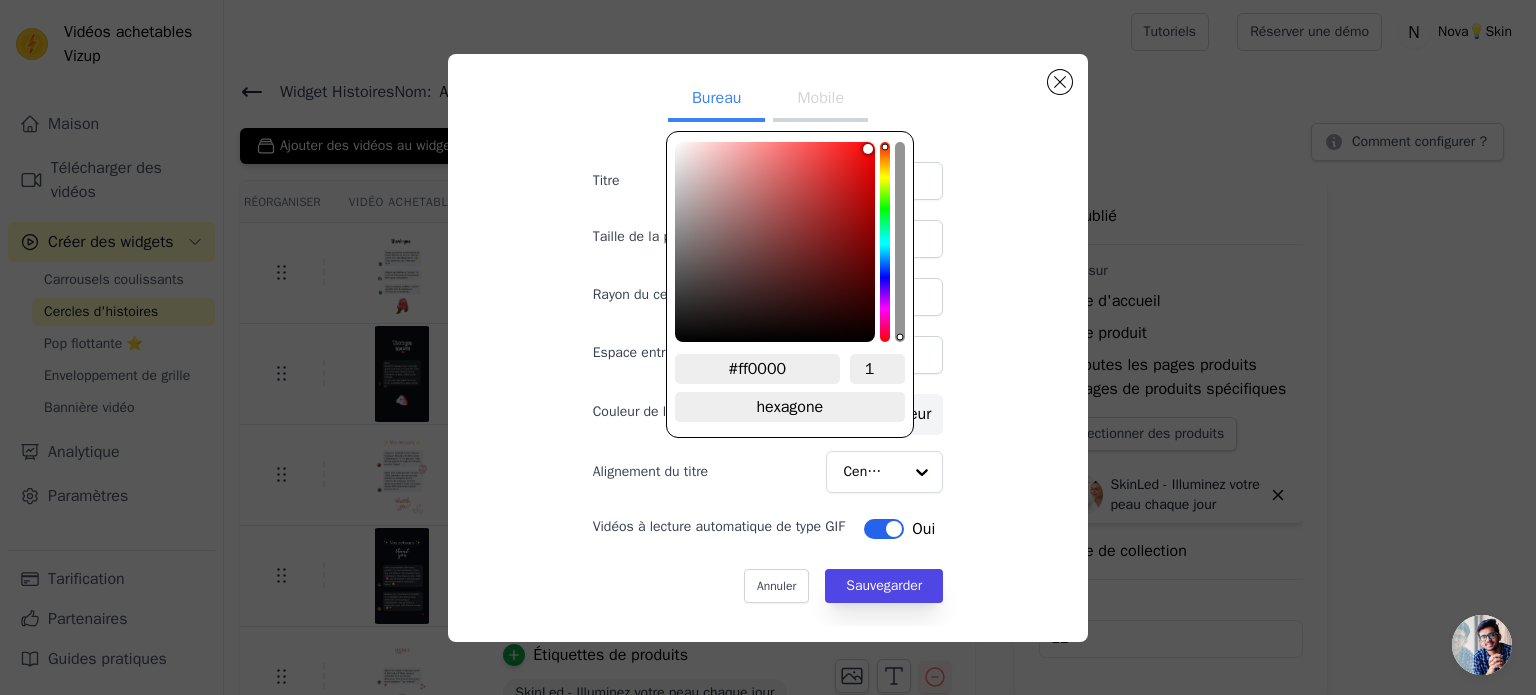 click on "Bureau Mobile   Titre     Taille de la police du titre (en px)   16   Rayon du cercle (en px)   80   Espace entre les cercles (en px)     Couleur de la bordure   #ff0000       Choisissez une couleur     Alignement du titre         Centre               Vidéos à lecture automatique de type GIF   Étiquette     Oui   Annuler     Sauvegarder                               #ff0000   1   hexagone   passer au    RVB" at bounding box center [768, 348] 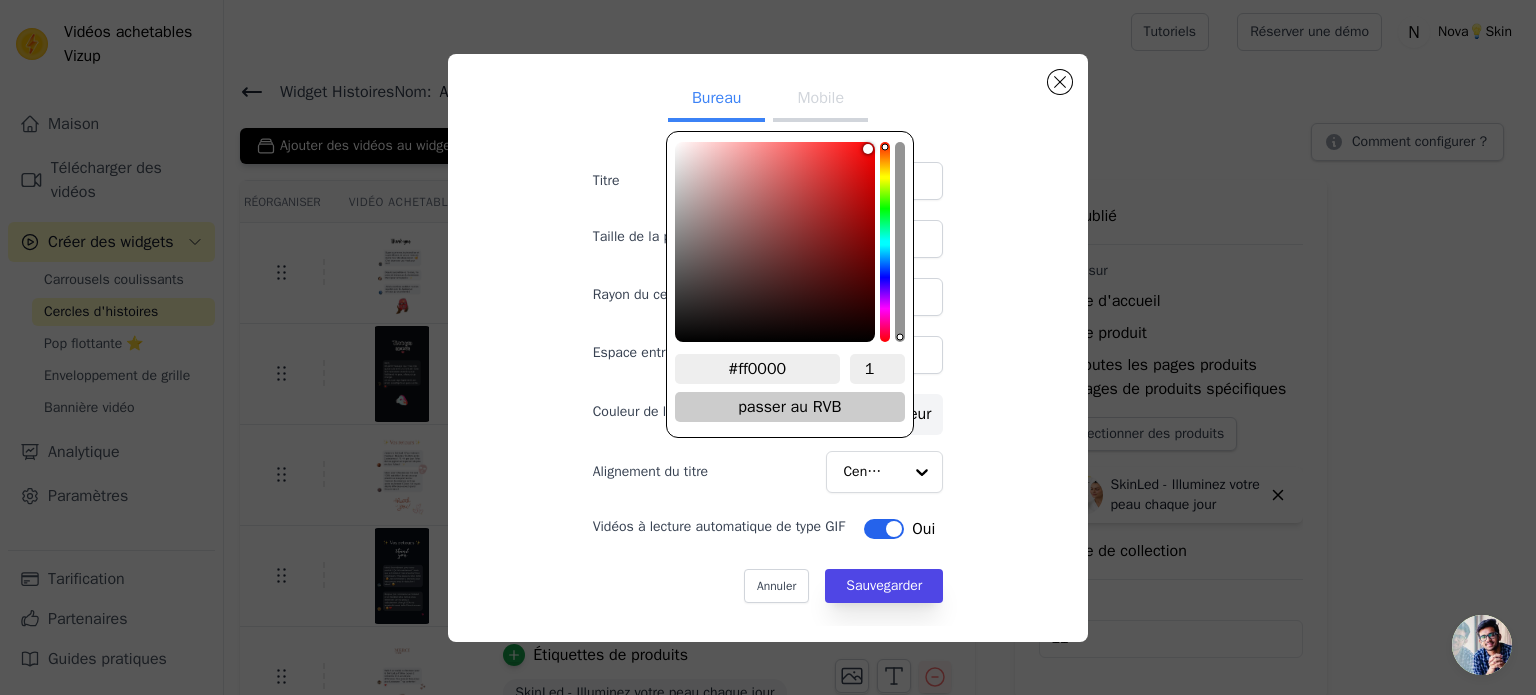 click on "RVB" at bounding box center [827, 407] 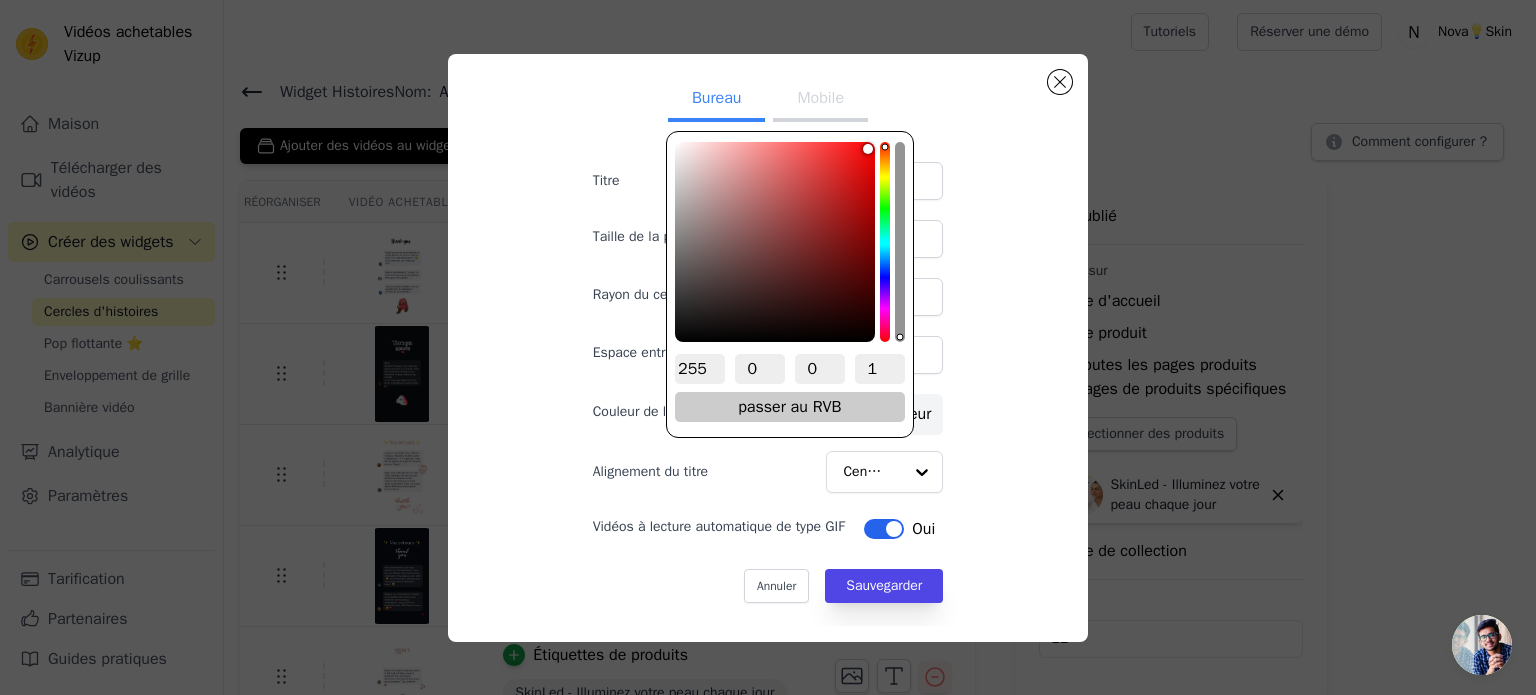 click on "RVB" at bounding box center (827, 407) 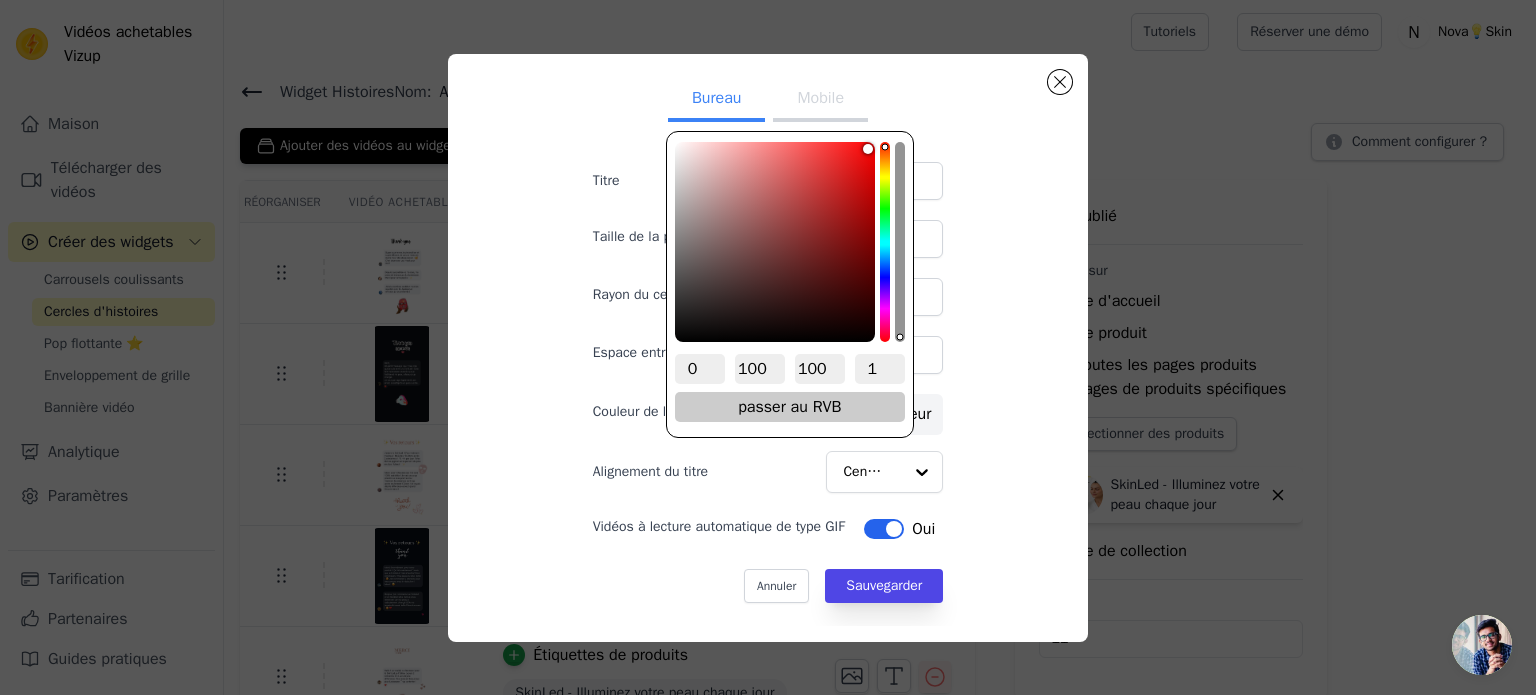 click on "RVB" at bounding box center (827, 407) 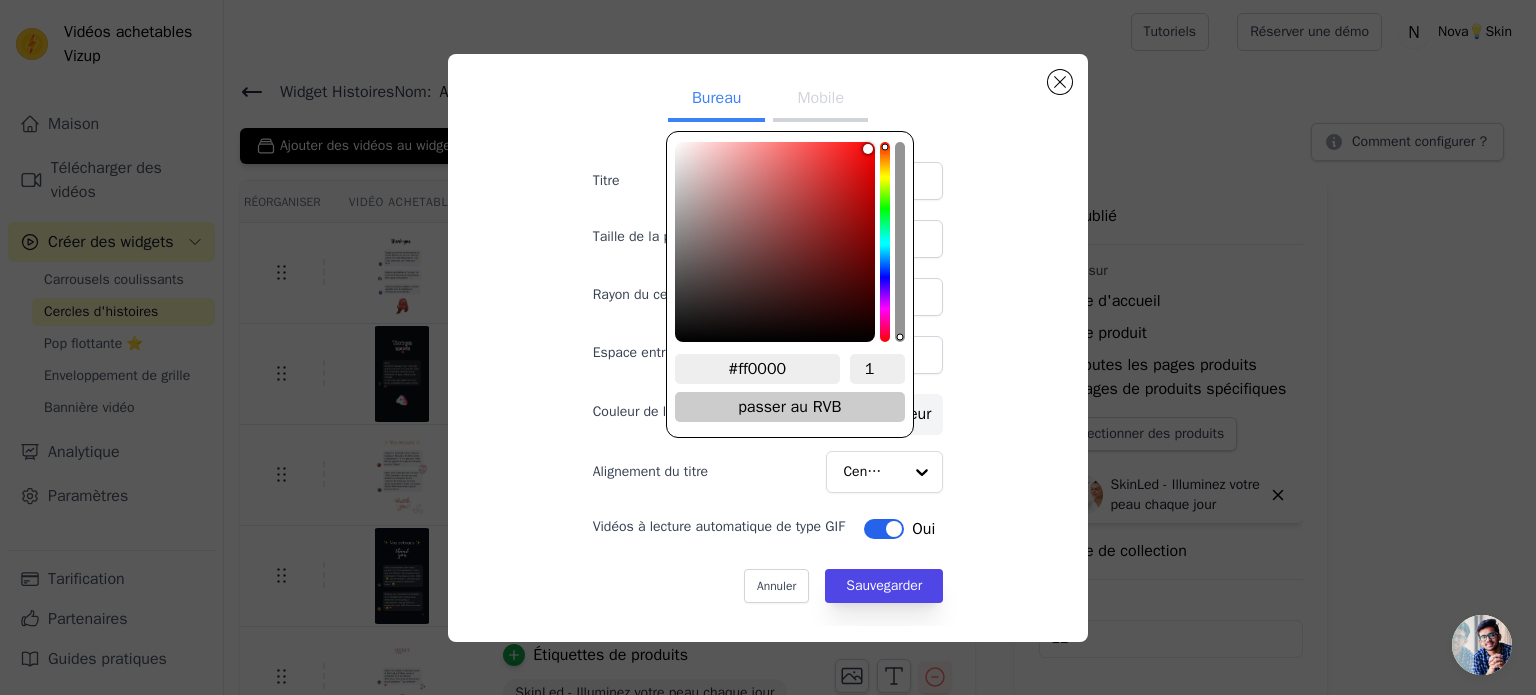 click on "RVB" at bounding box center [827, 407] 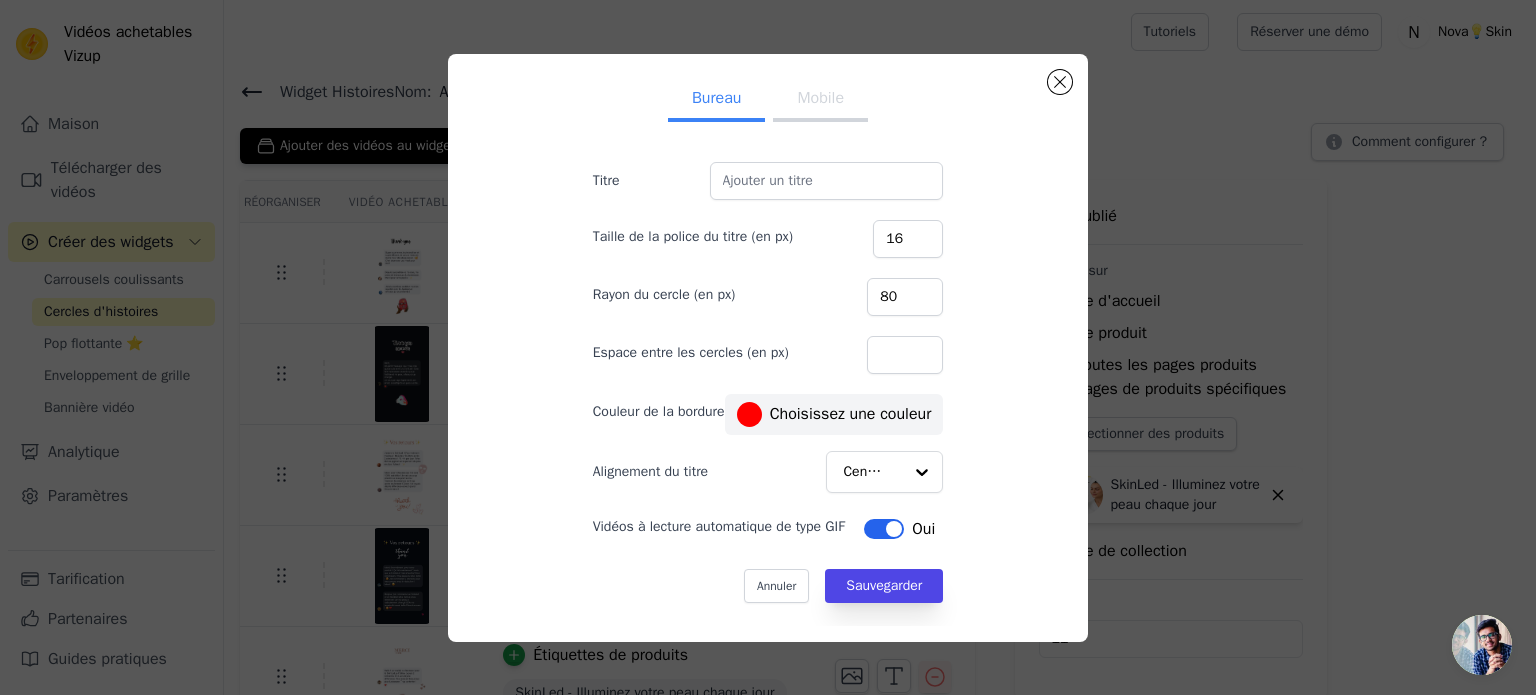 click on "Bureau Mobile   Titre     Taille de la police du titre (en px)   16   Rayon du cercle (en px)   80   Espace entre les cercles (en px)     Couleur de la bordure   #ff0000       Choisissez une couleur     Alignement du titre         Centre               Vidéos à lecture automatique de type GIF   Étiquette     Oui   Annuler     Sauvegarder                               255   0   0   1   hexagone   passer au    RVB" at bounding box center [768, 348] 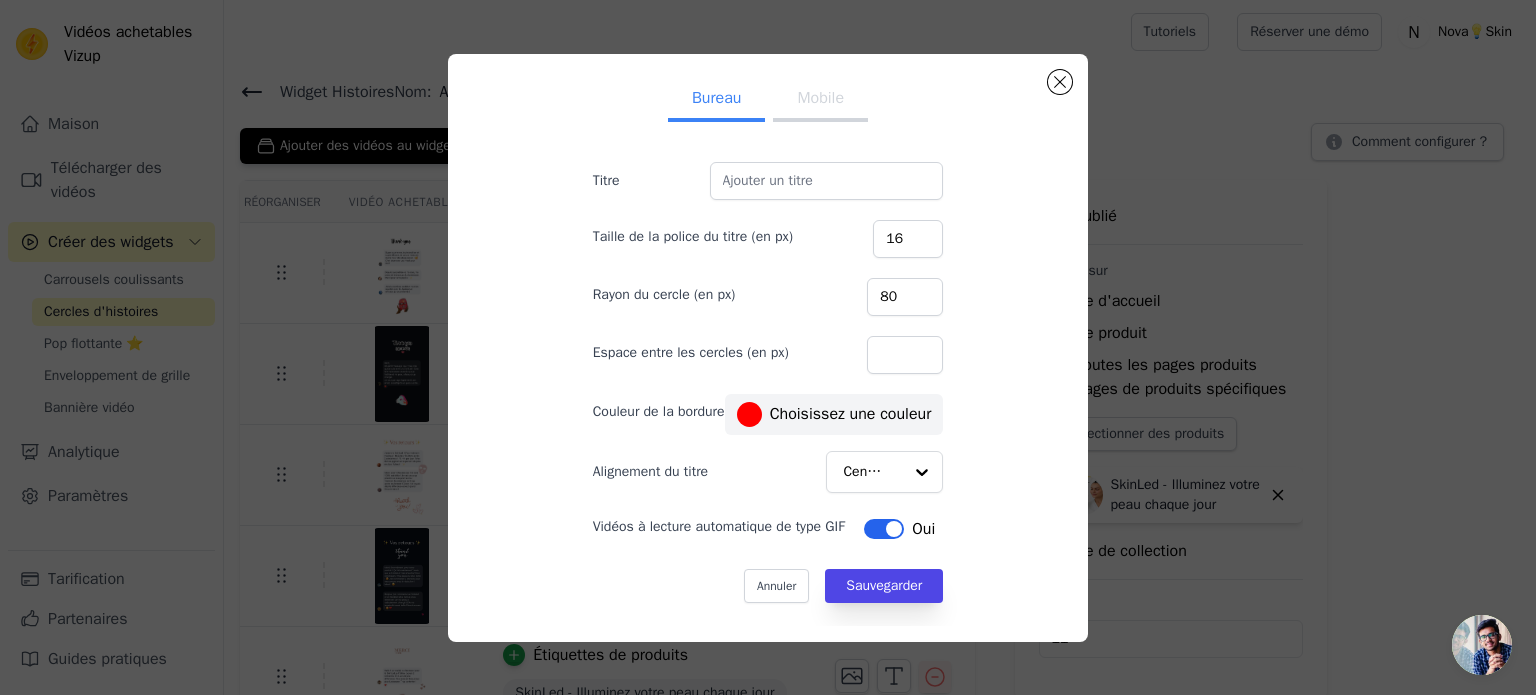 click on "Mobile" at bounding box center [820, 98] 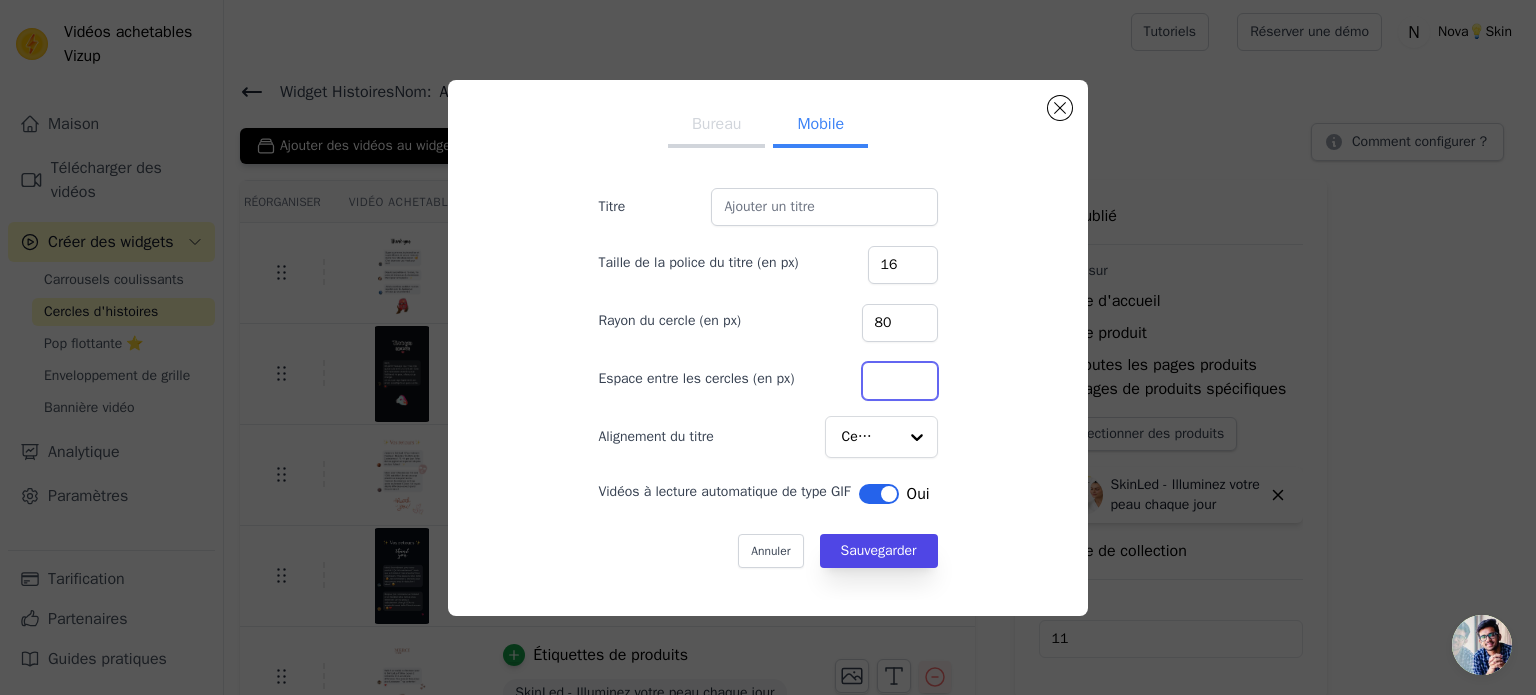 click on "Espace entre les cercles (en px)" at bounding box center [900, 381] 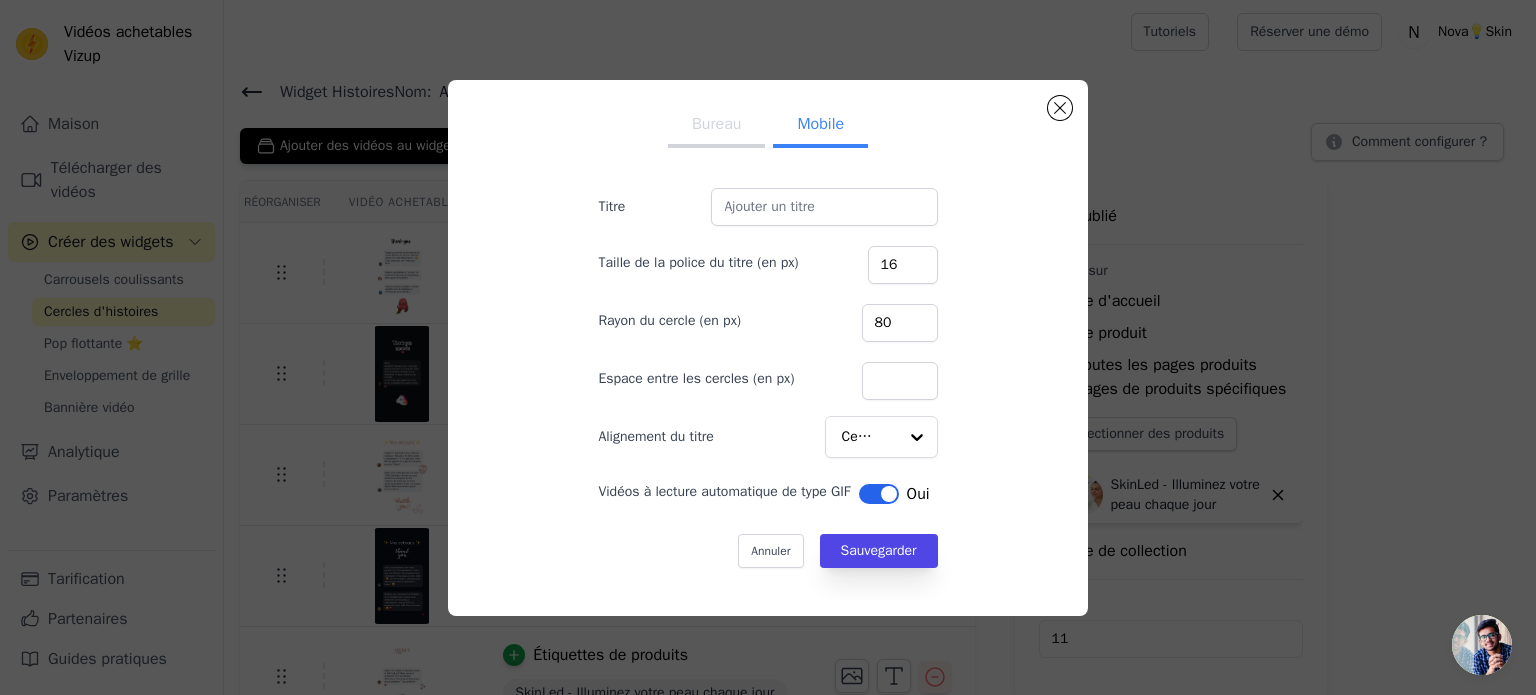 click on "Titre     Taille de la police du titre (en px)   16   Rayon du cercle (en px)   80   Espace entre les cercles (en px)     Alignement du titre         Centre               Vidéos à lecture automatique de type GIF   Étiquette     Oui   Annuler     Sauvegarder" at bounding box center (767, 378) 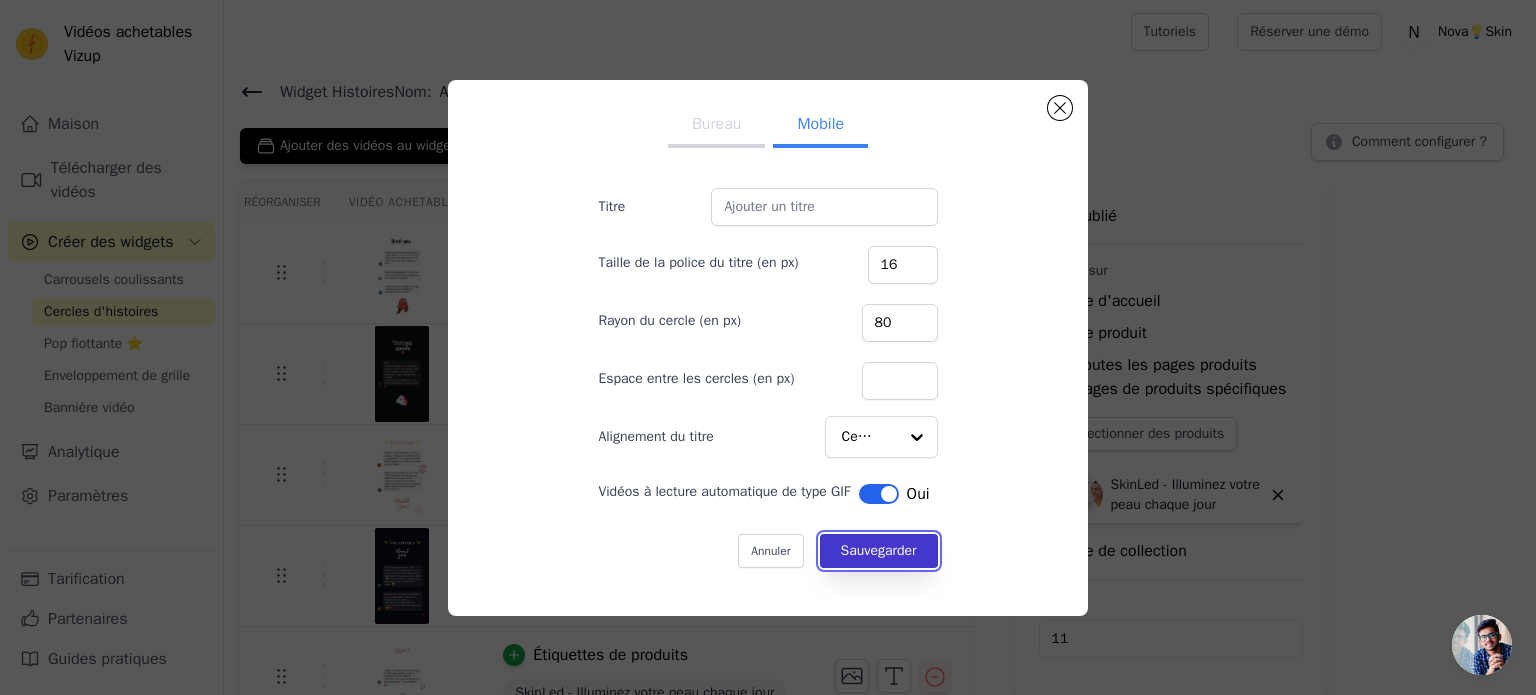 click on "Sauvegarder" at bounding box center (879, 550) 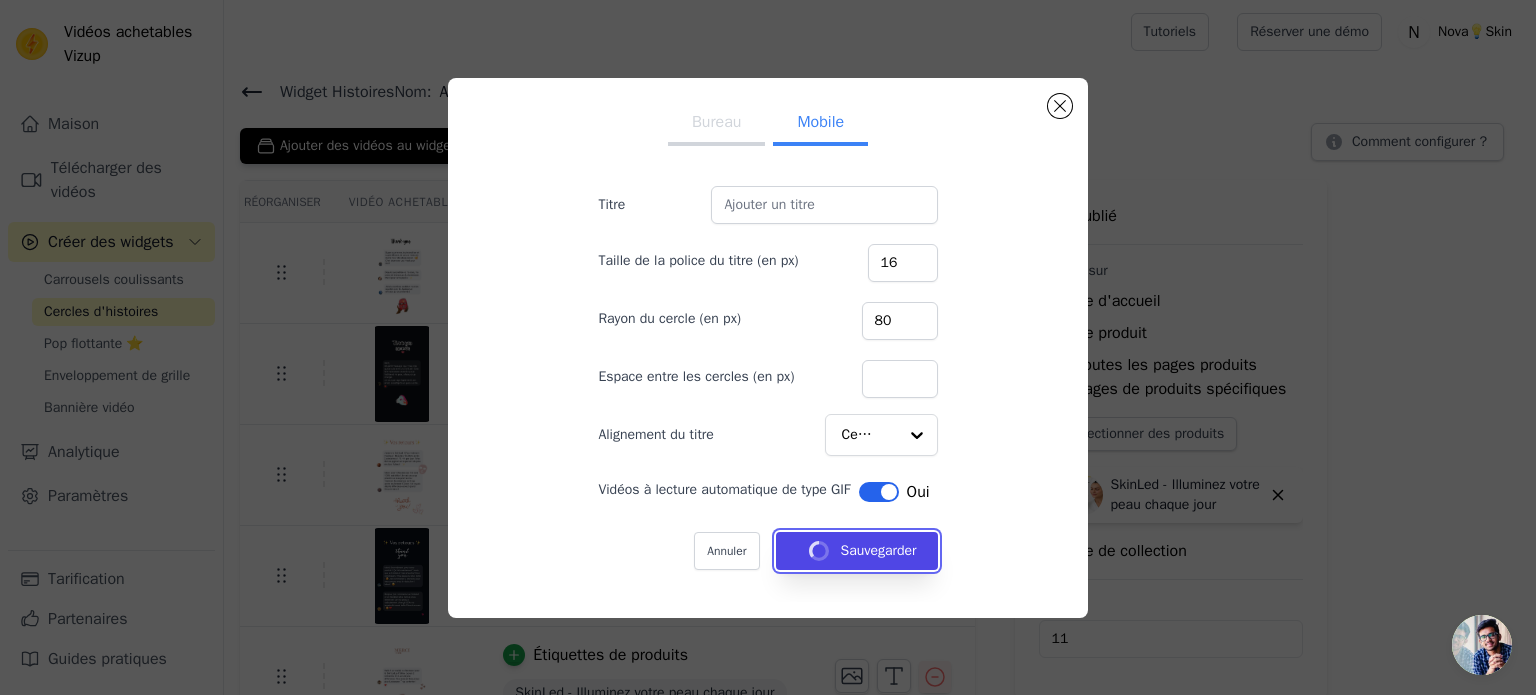 type 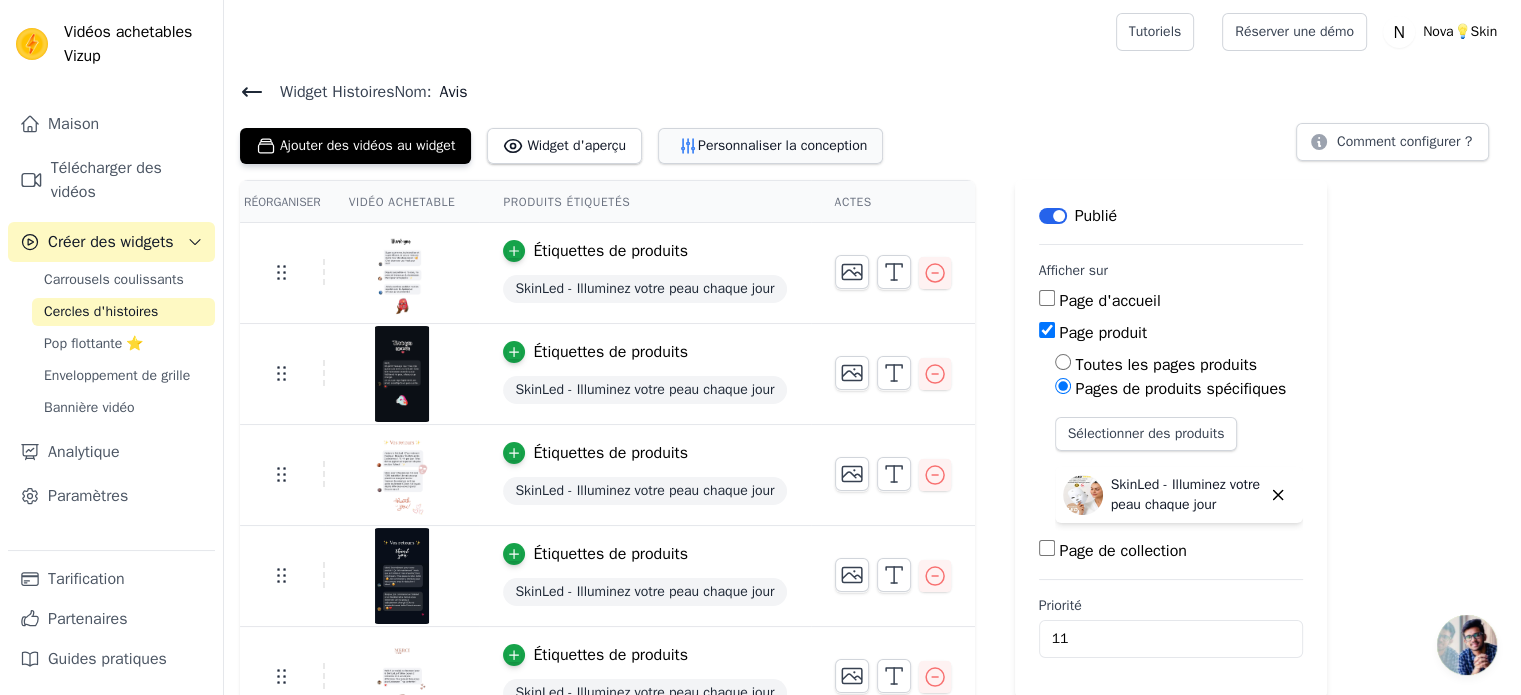 click on "Personnaliser la conception" at bounding box center [782, 145] 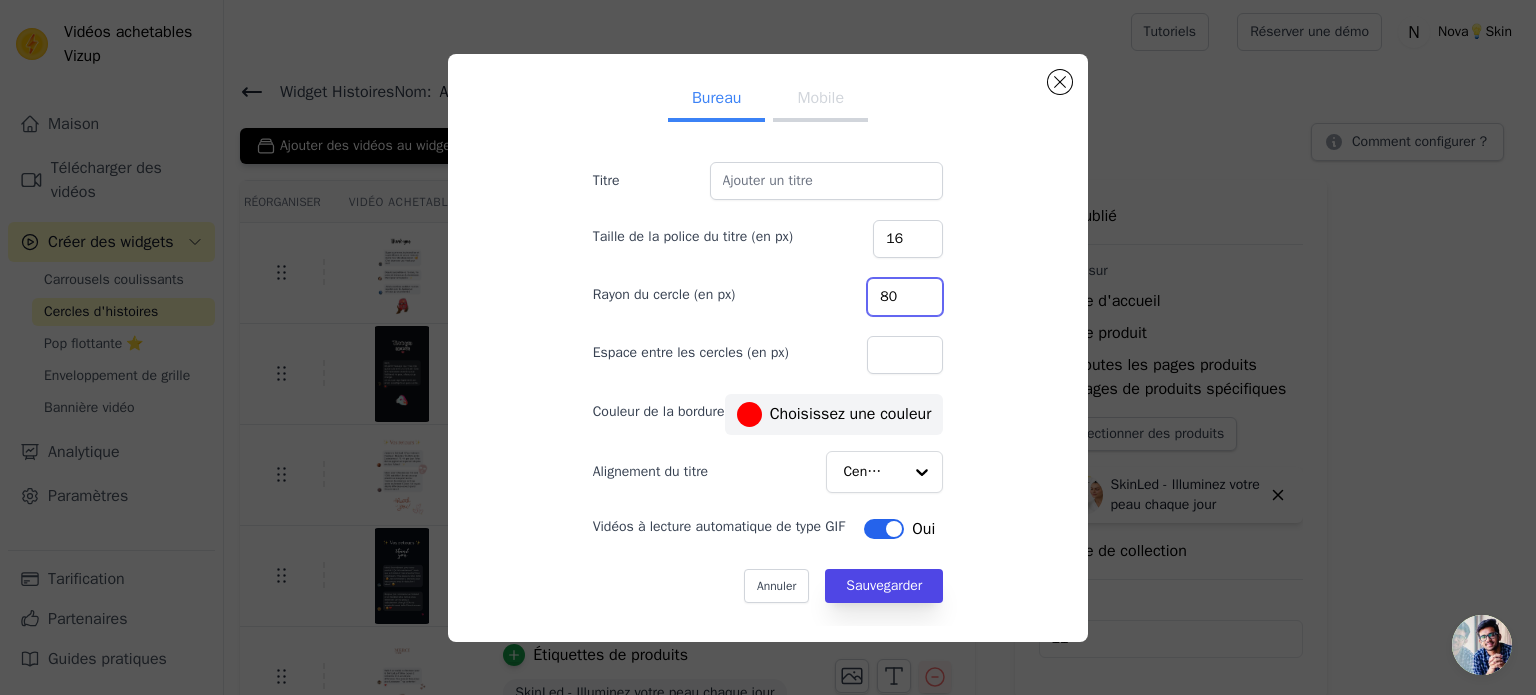 drag, startPoint x: 892, startPoint y: 304, endPoint x: 848, endPoint y: 307, distance: 44.102154 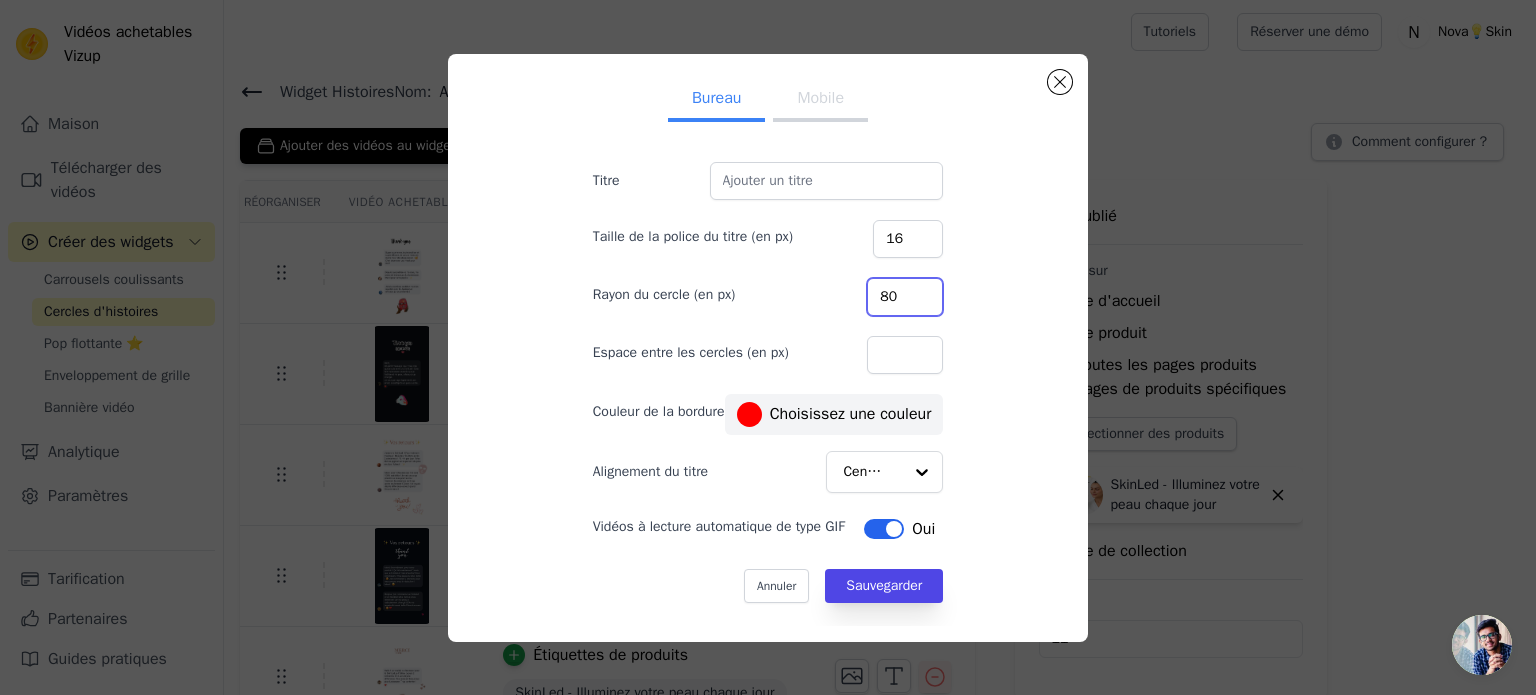 click on "80" at bounding box center (905, 297) 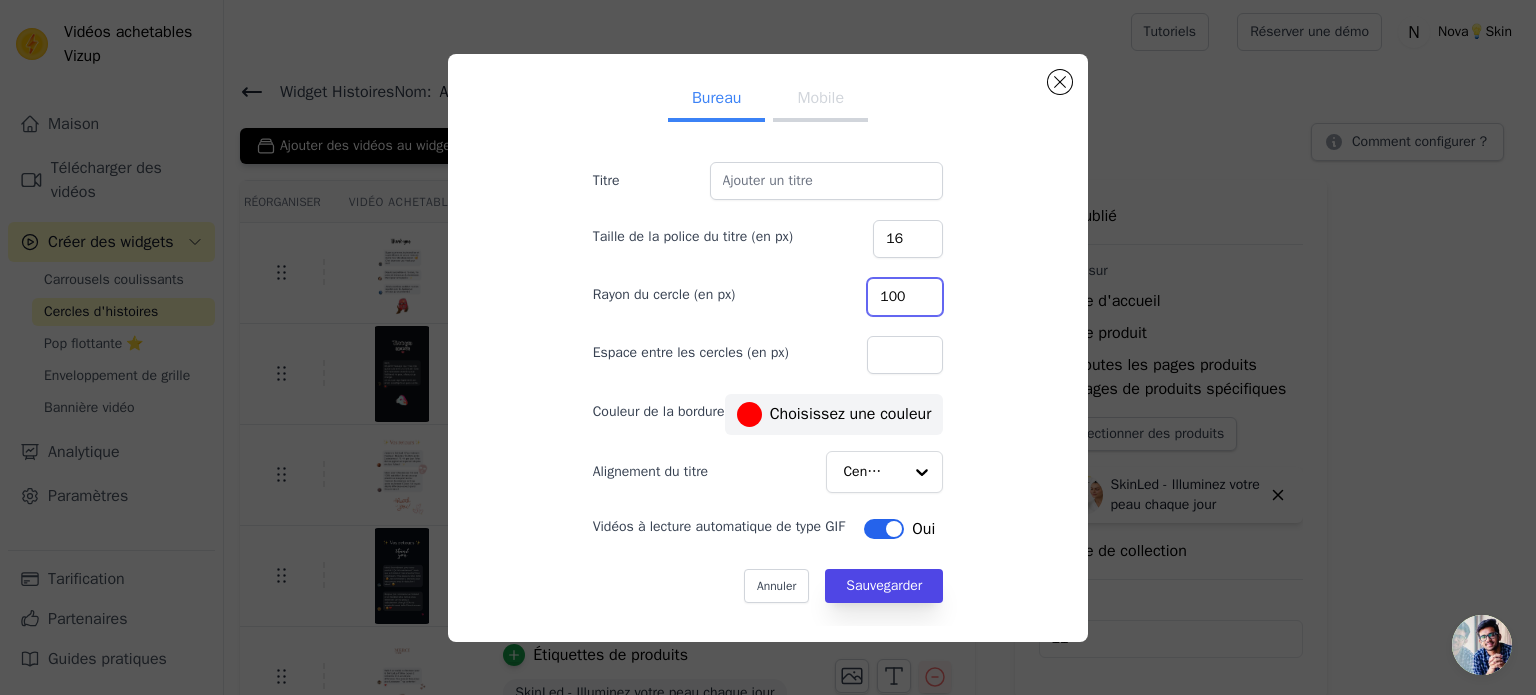 type on "100" 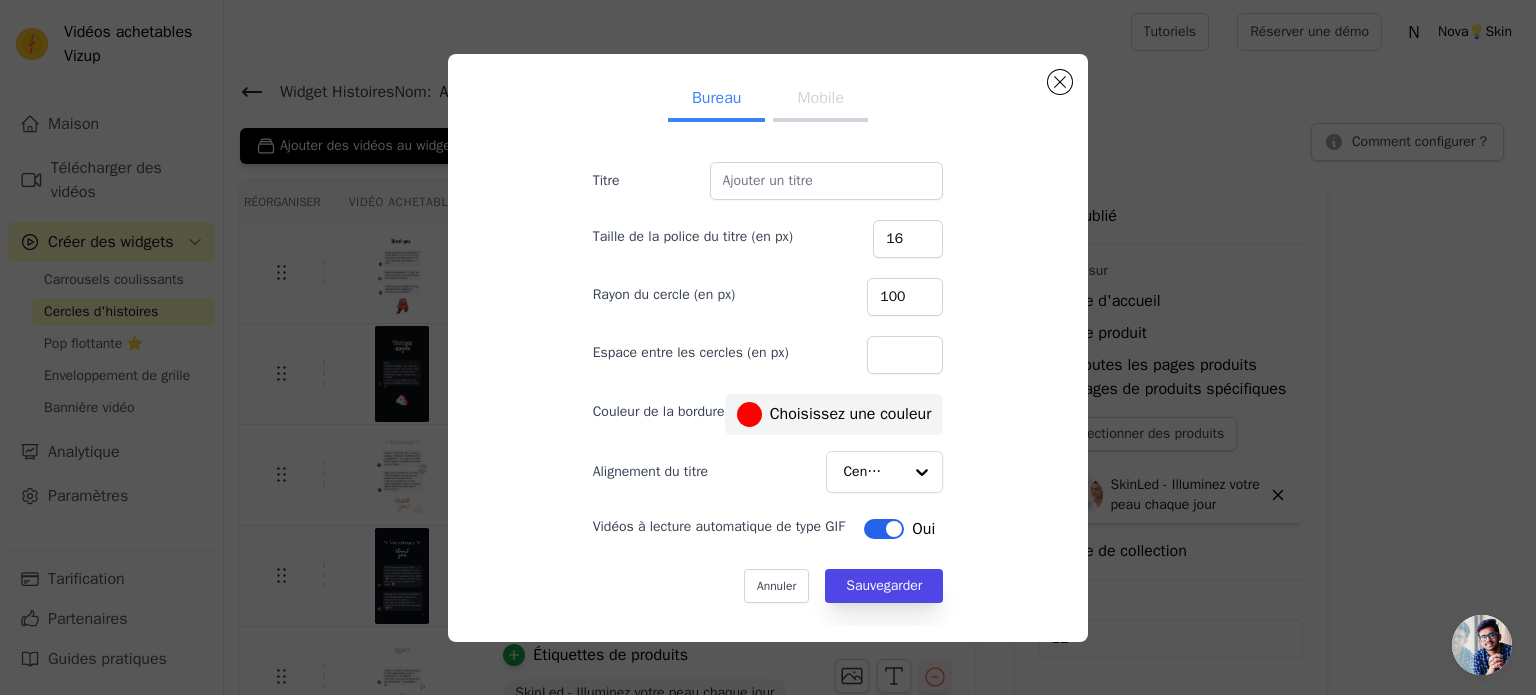 click on "Mobile" at bounding box center [820, 98] 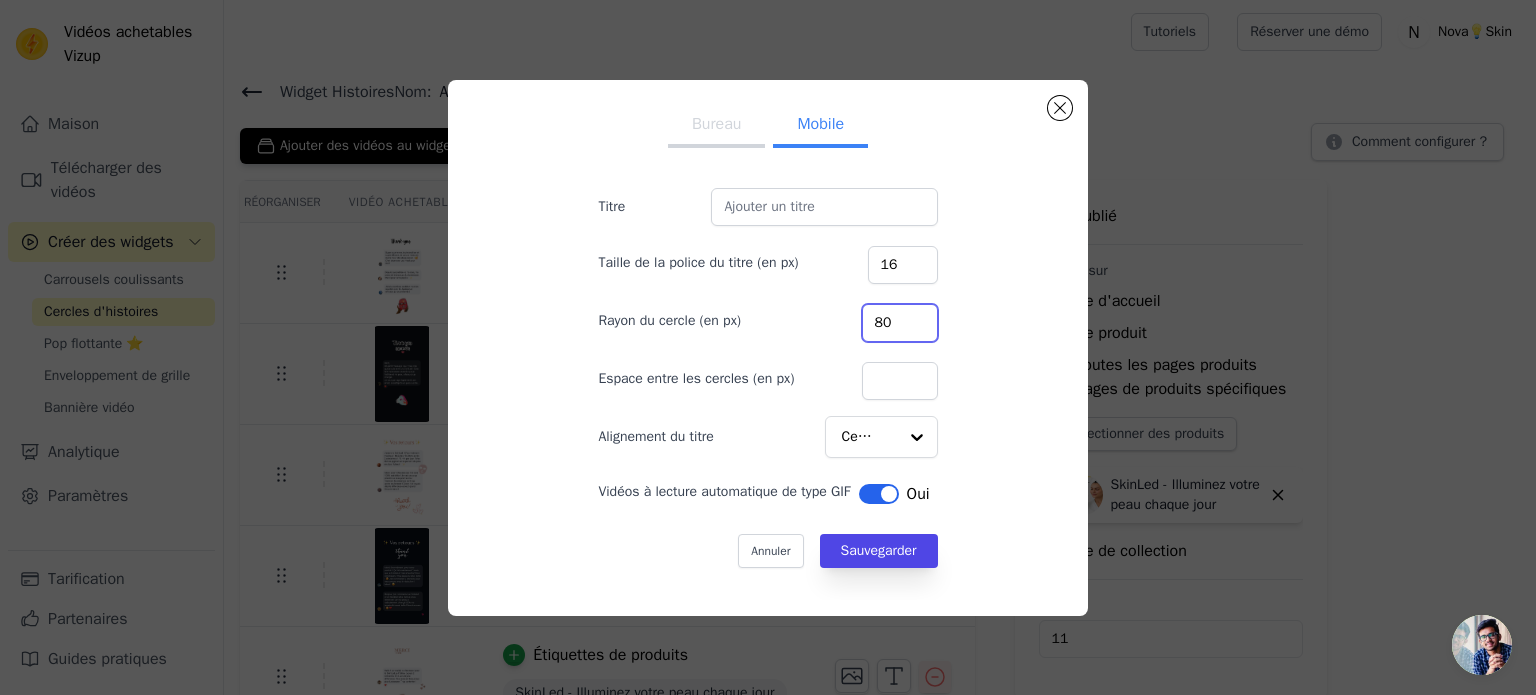drag, startPoint x: 871, startPoint y: 329, endPoint x: 807, endPoint y: 331, distance: 64.03124 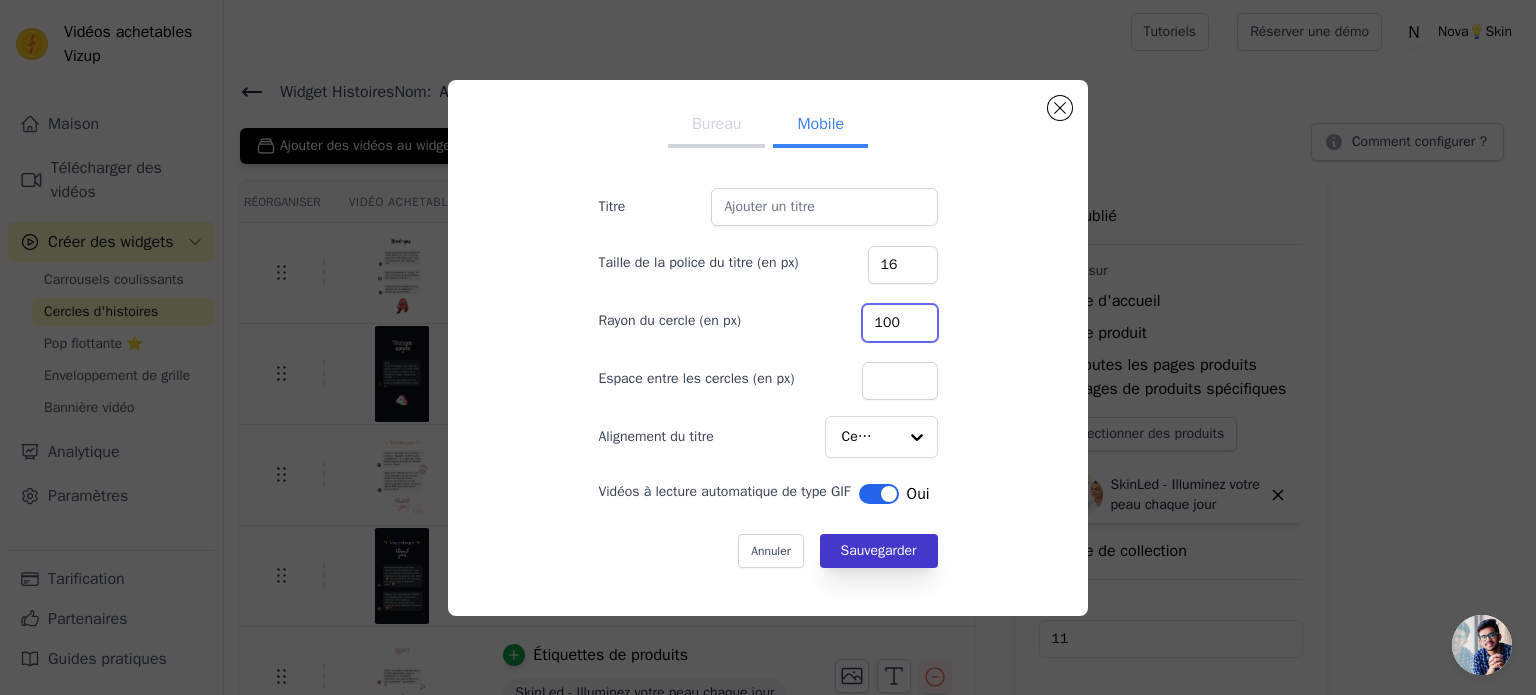 type on "100" 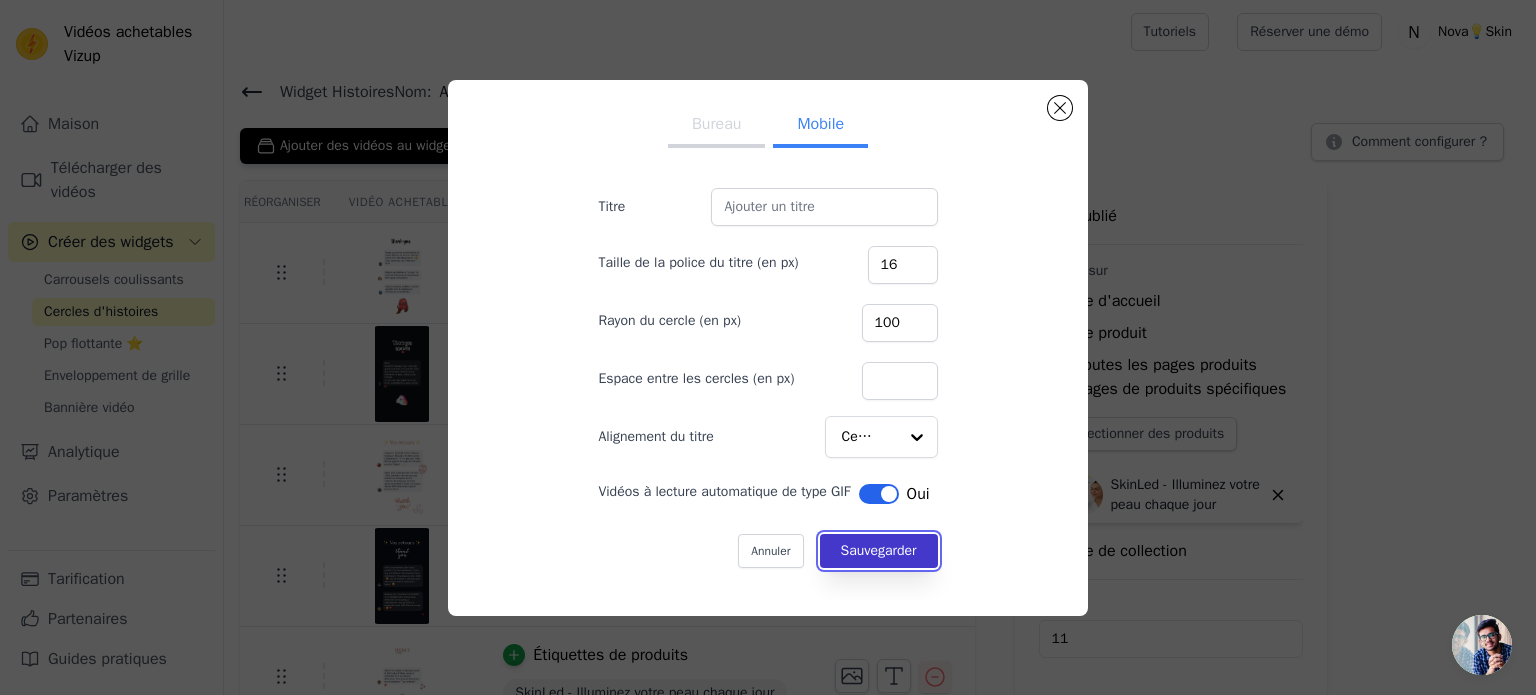 click on "Sauvegarder" at bounding box center [879, 550] 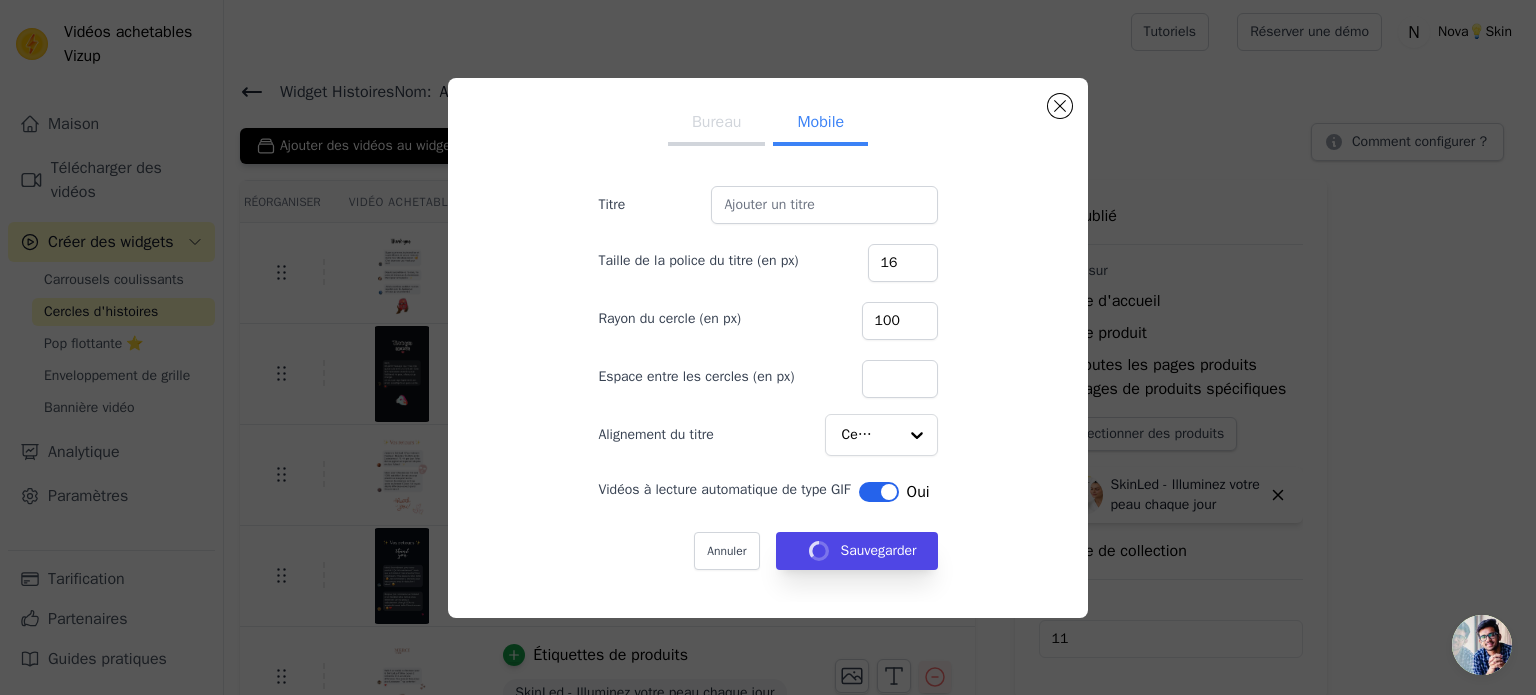 click on "Bureau Mobile   Titre     Taille de la police du titre (en px)   16   Rayon du cercle (en px)   100   Espace entre les cercles (en px)     Alignement du titre         Centre               Vidéos à lecture automatique de type GIF   Étiquette     Oui   Annuler     Sauvegarder" at bounding box center (768, 348) 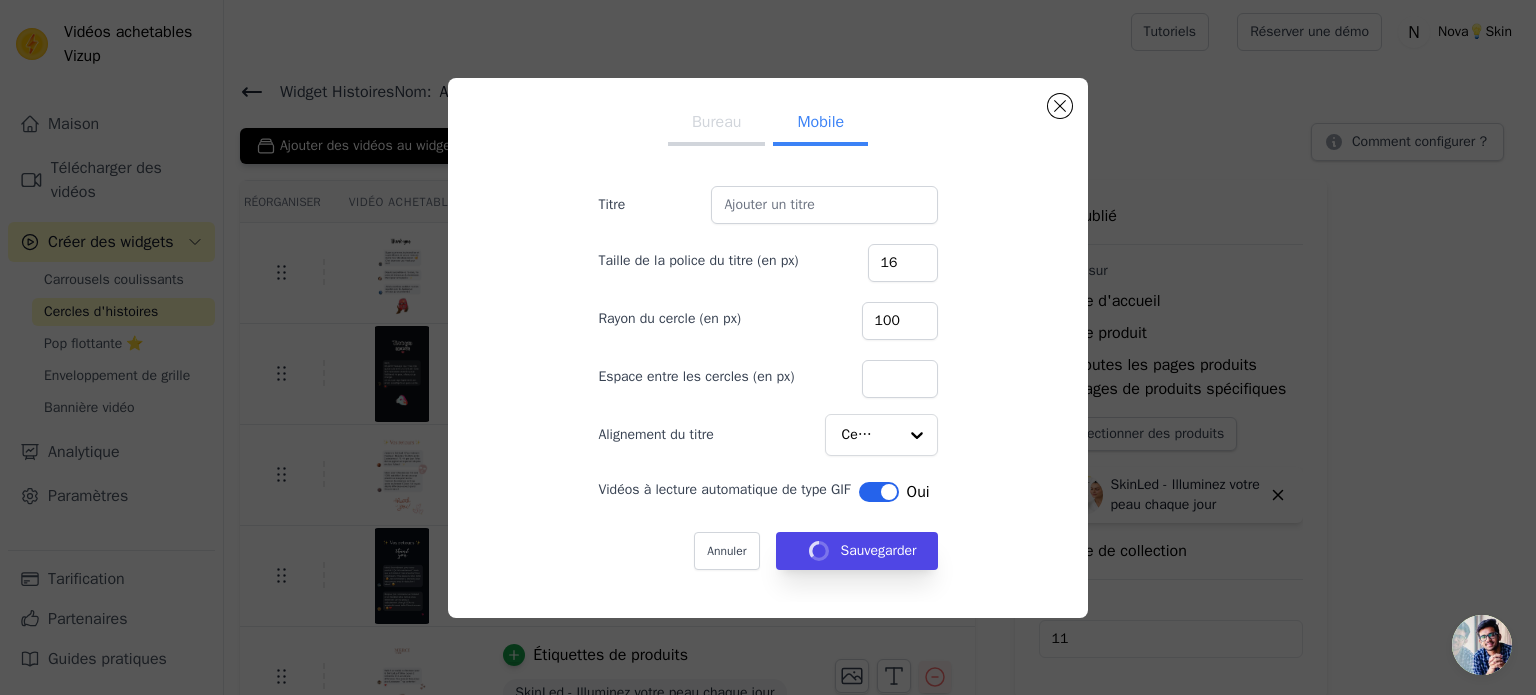 type 